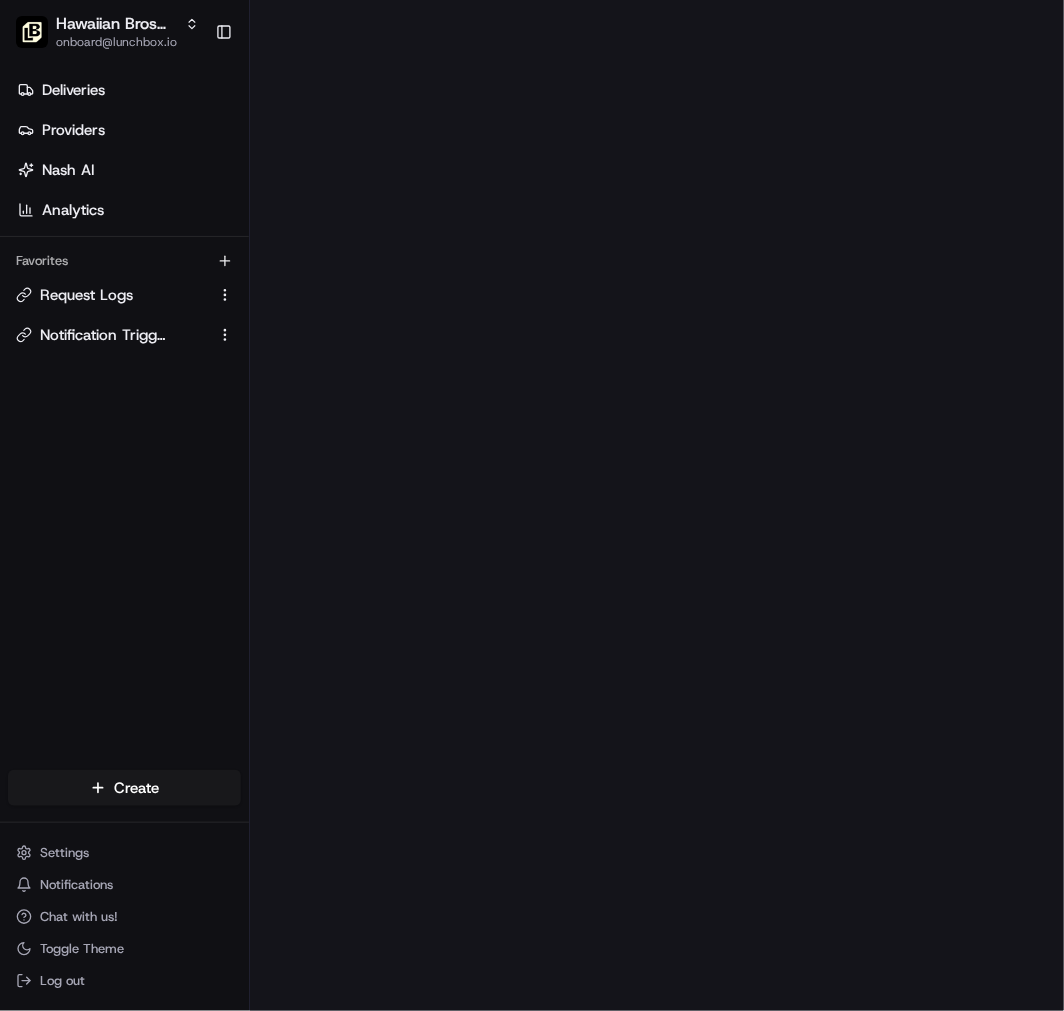 scroll, scrollTop: 0, scrollLeft: 0, axis: both 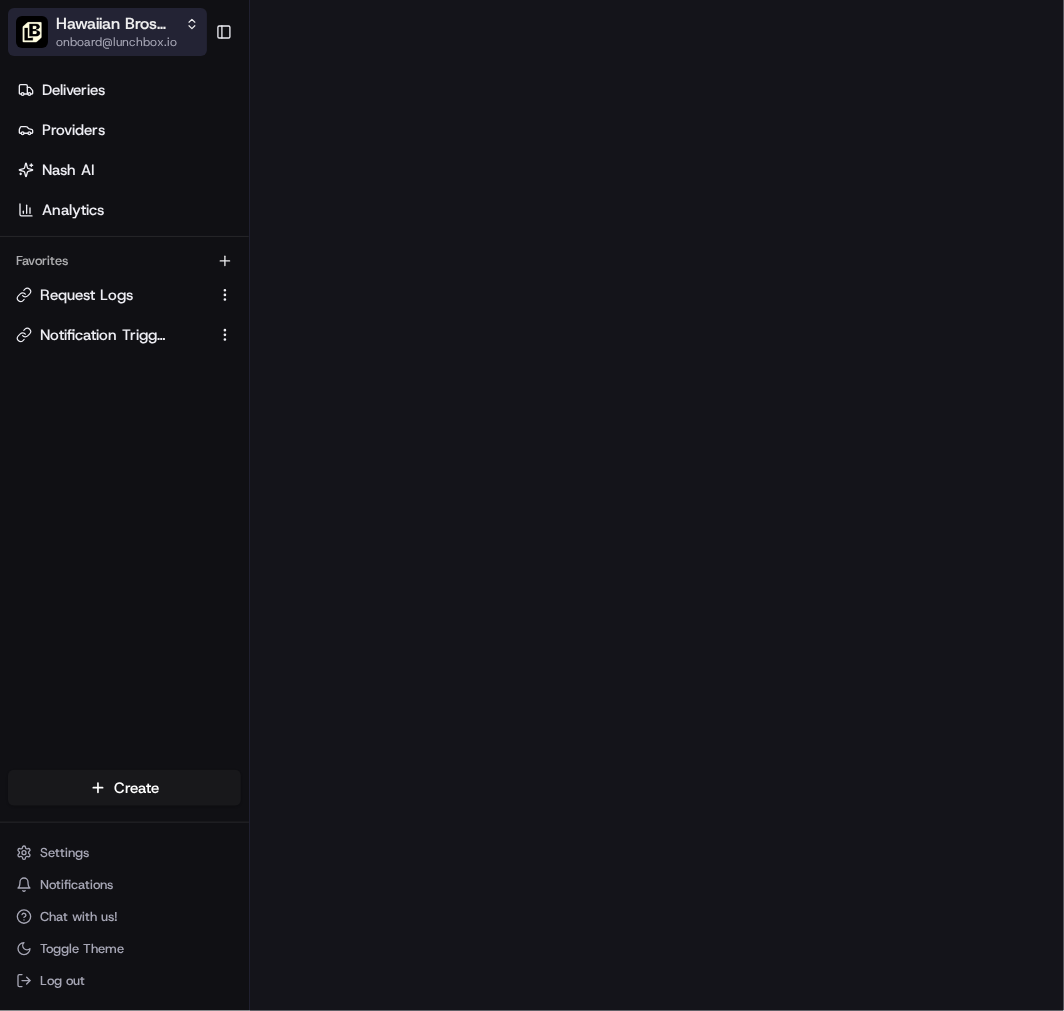 click on "Hawaiian Bros ([CITY] [STATE])" at bounding box center (116, 24) 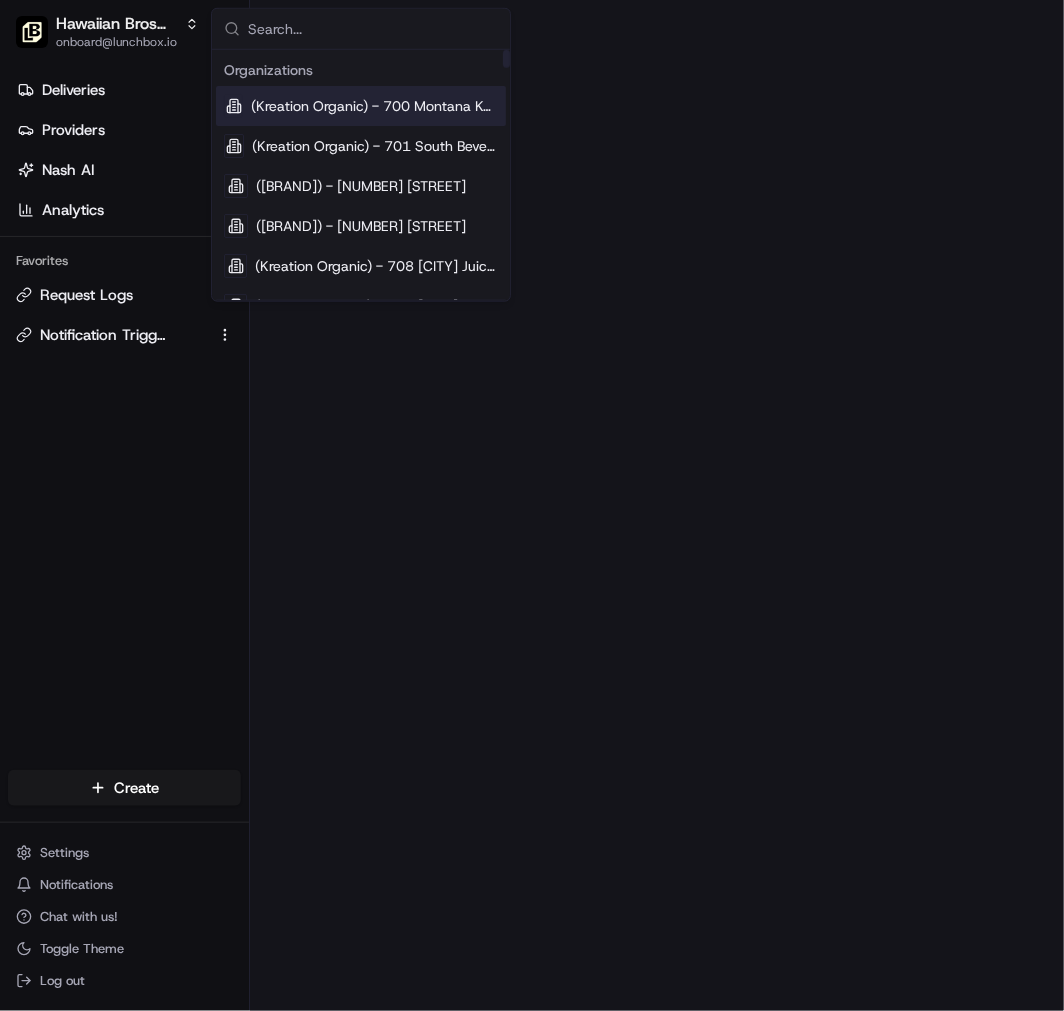 type on "Hawaiian Bros (Austin [STATE])" 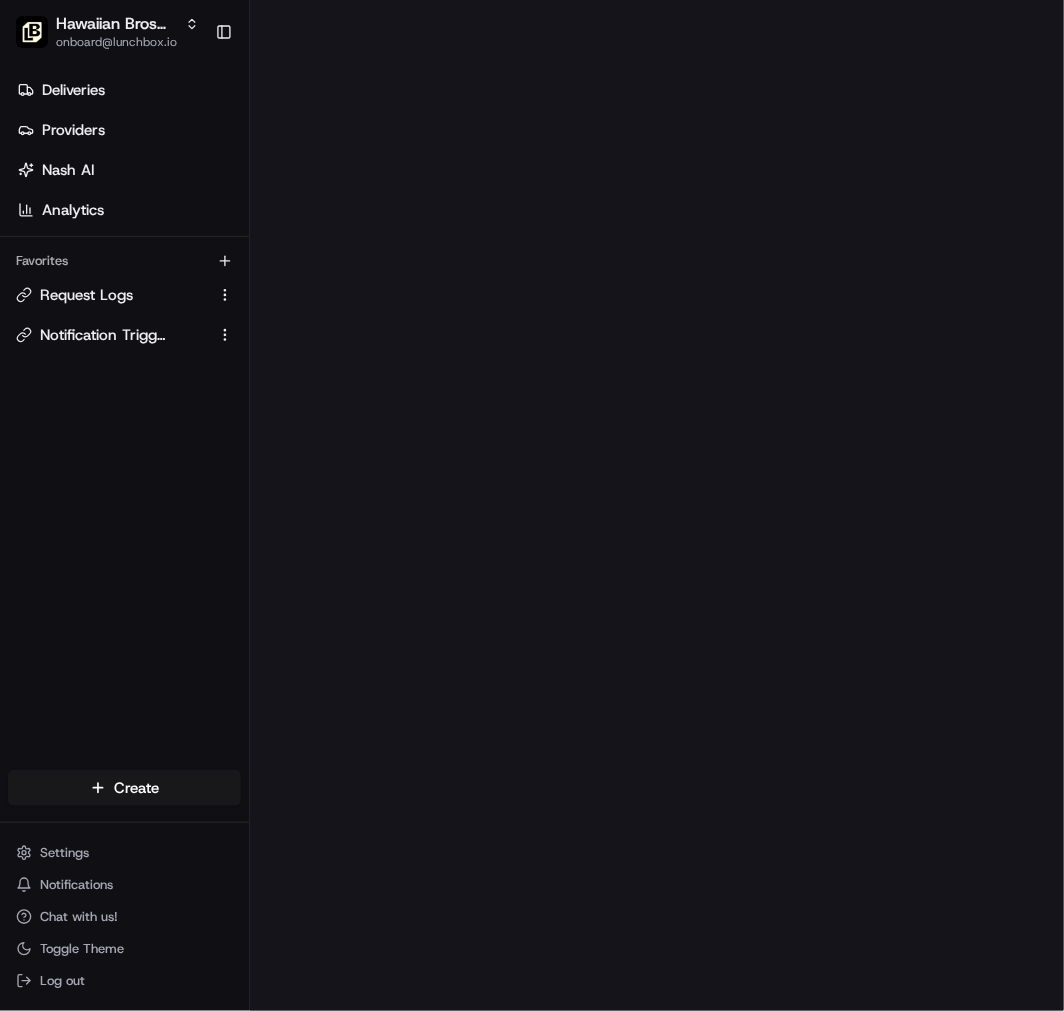 type 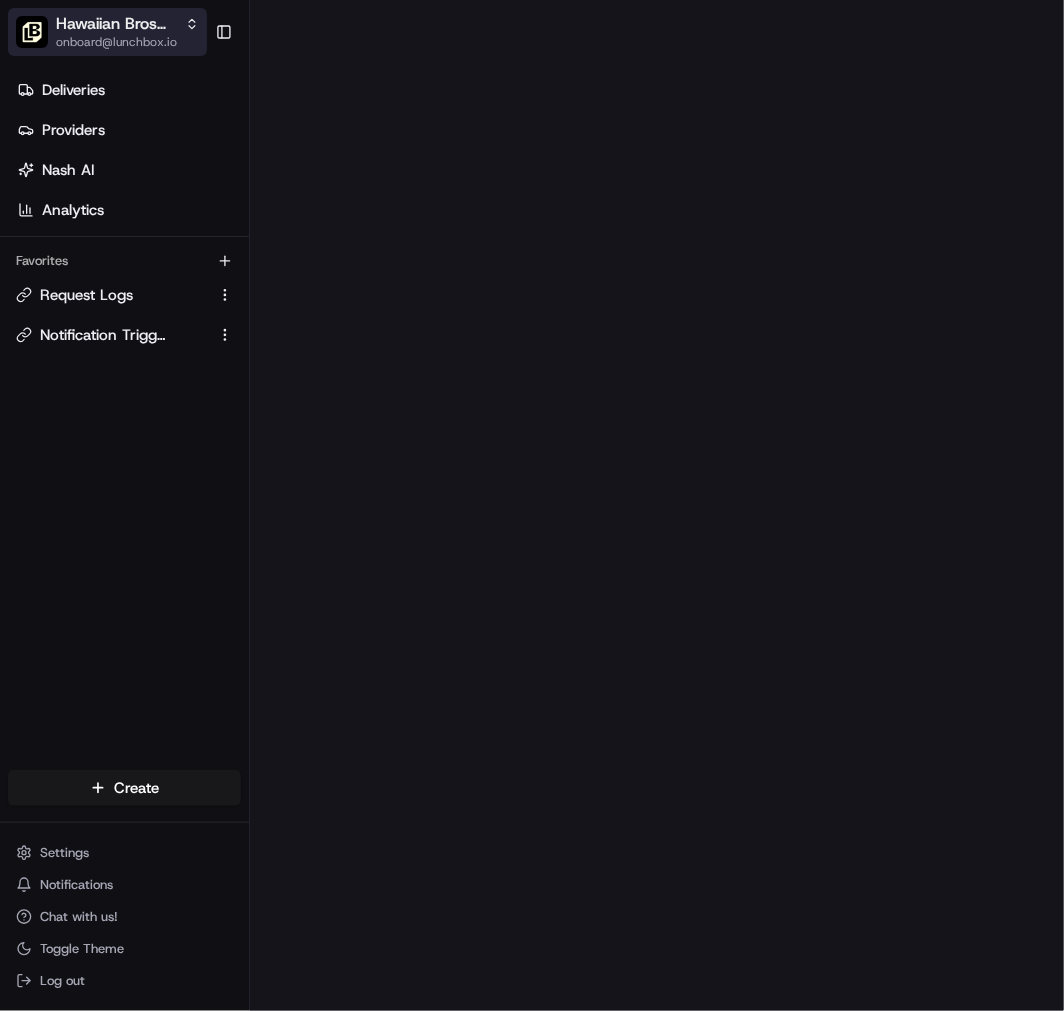 click on "Hawaiian Bros (Austin [STATE])" at bounding box center [116, 24] 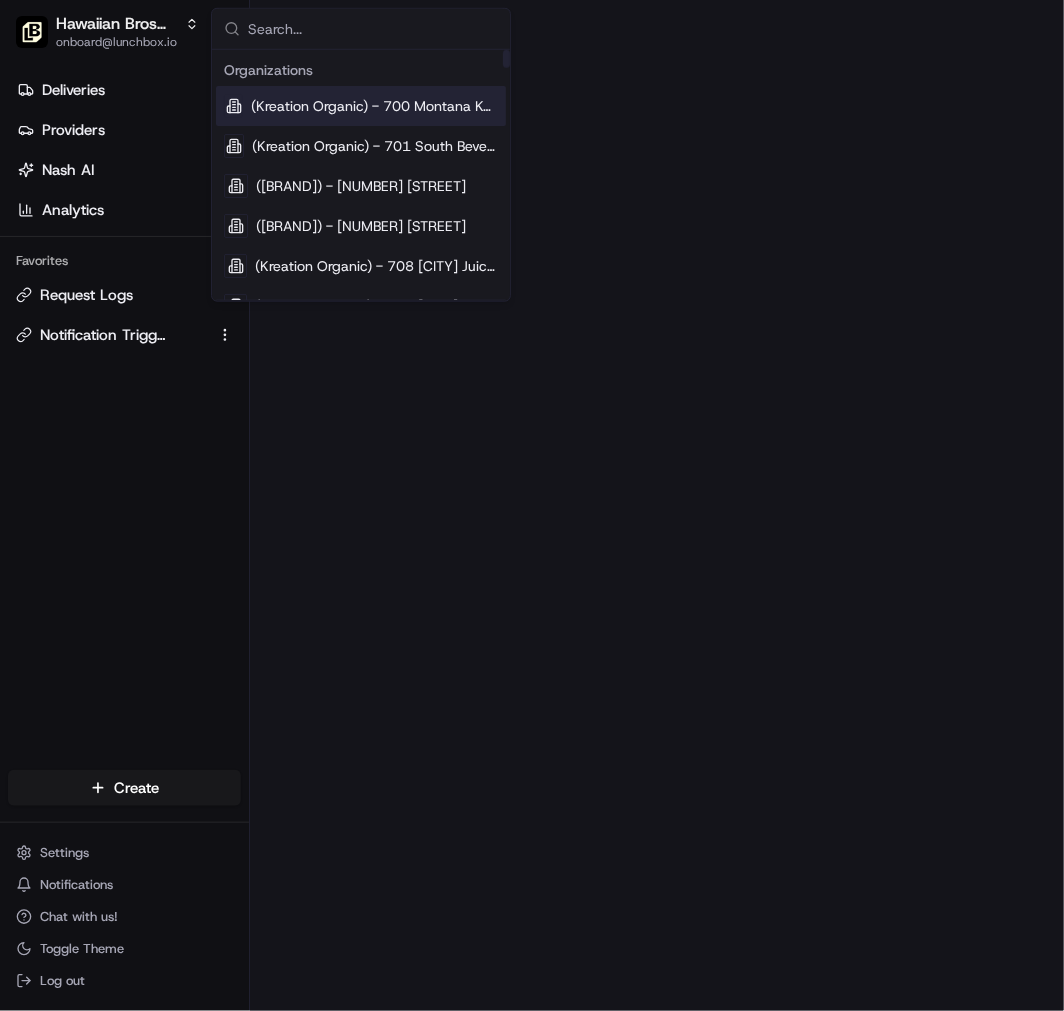 type on "Hawaiian Bros (Shawnee KS)" 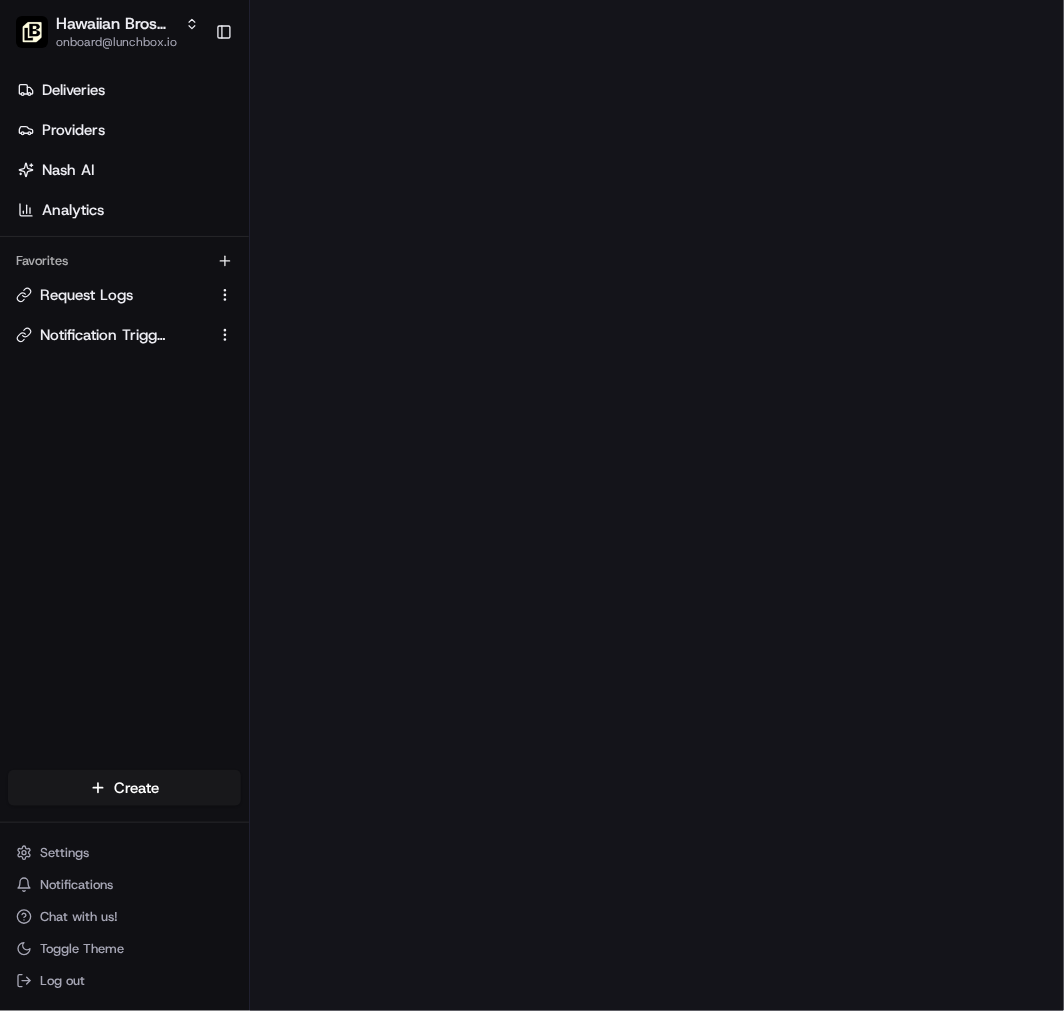 type 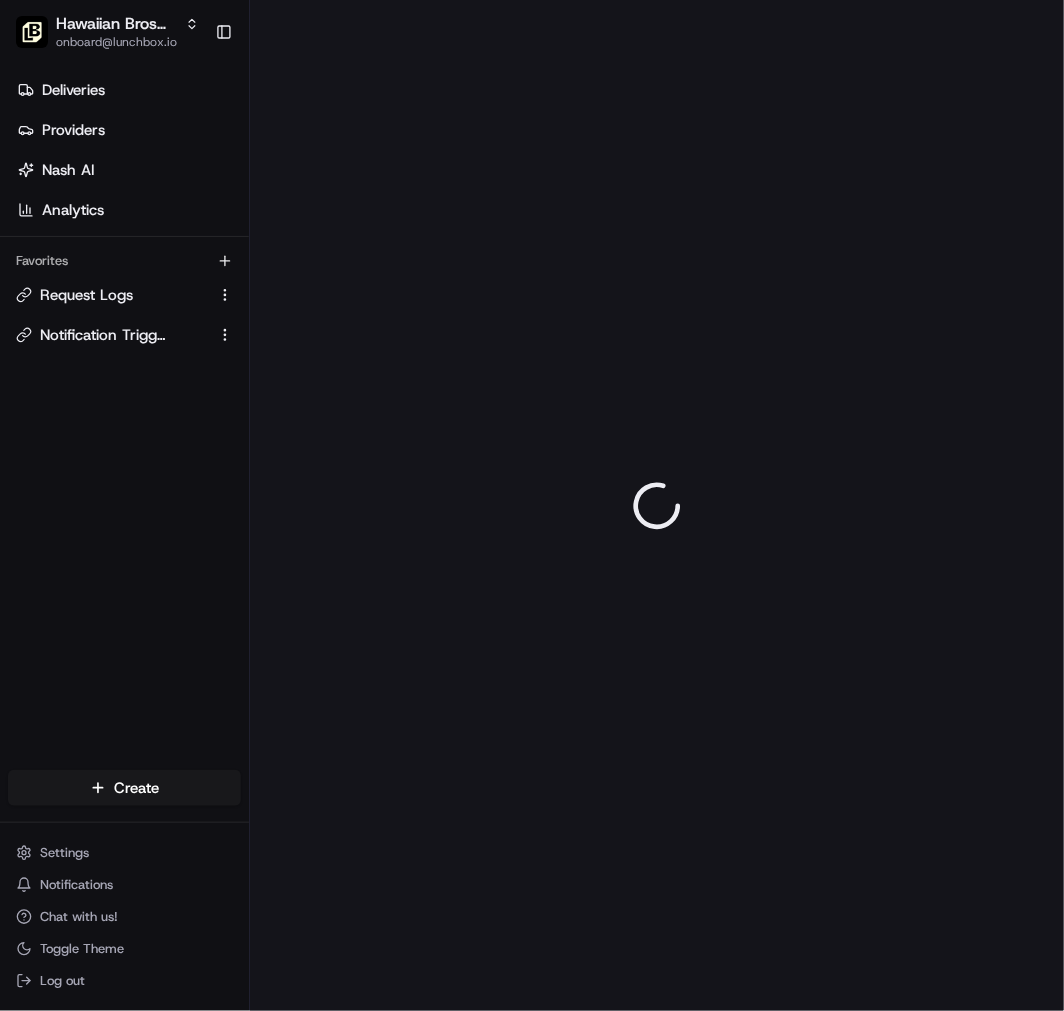 scroll, scrollTop: 0, scrollLeft: 0, axis: both 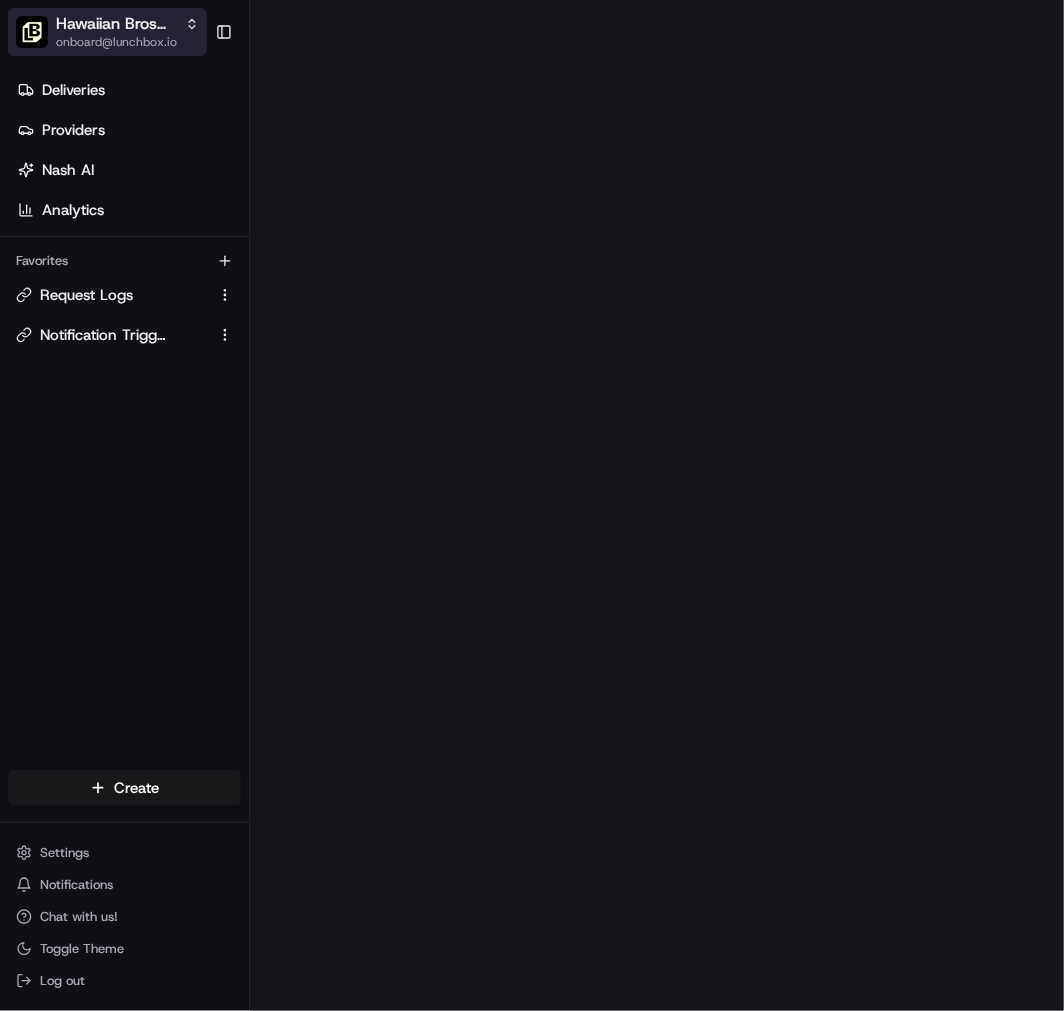 click on "Hawaiian Bros (Shawnee [STATE]) onboard@lunchbox.io" at bounding box center (107, 32) 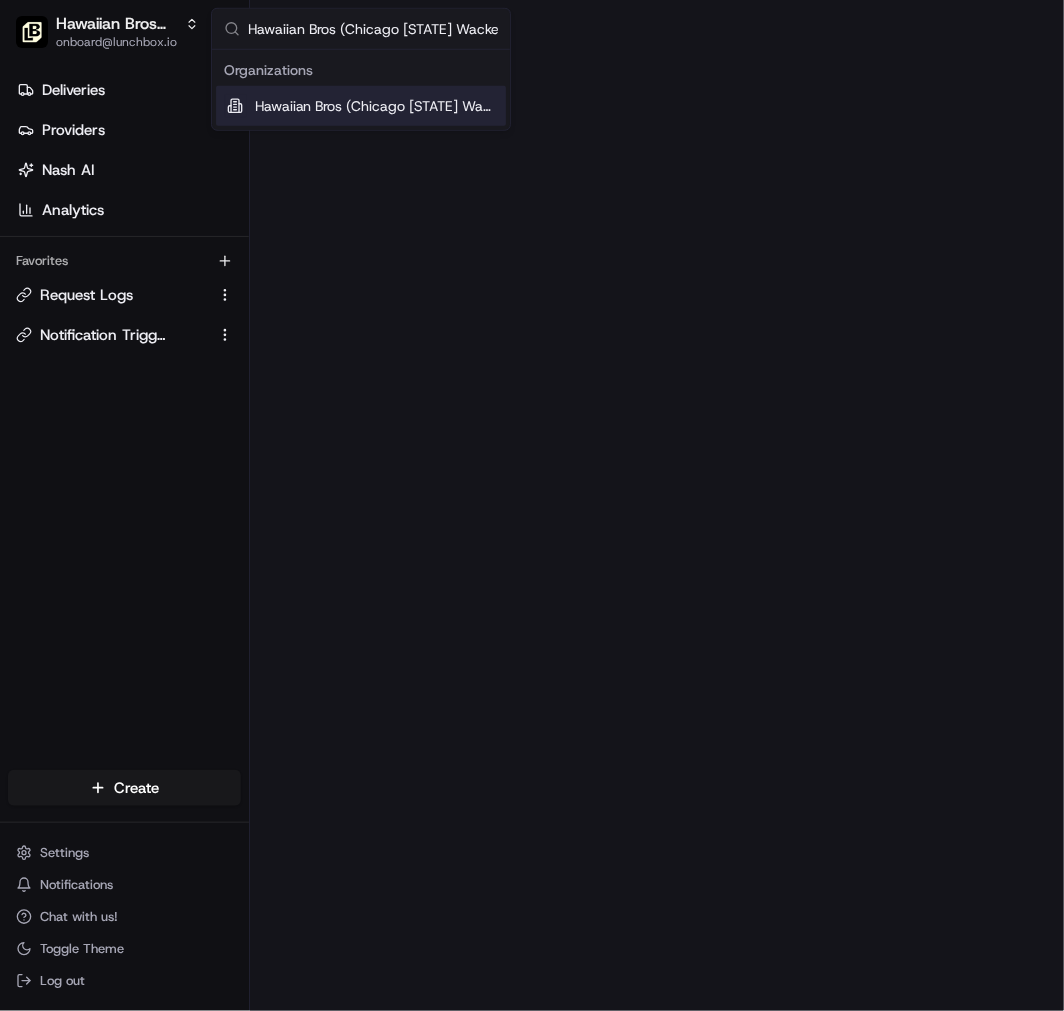 type on "Hawaiian Bros (Chicago [STATE] Wacker)" 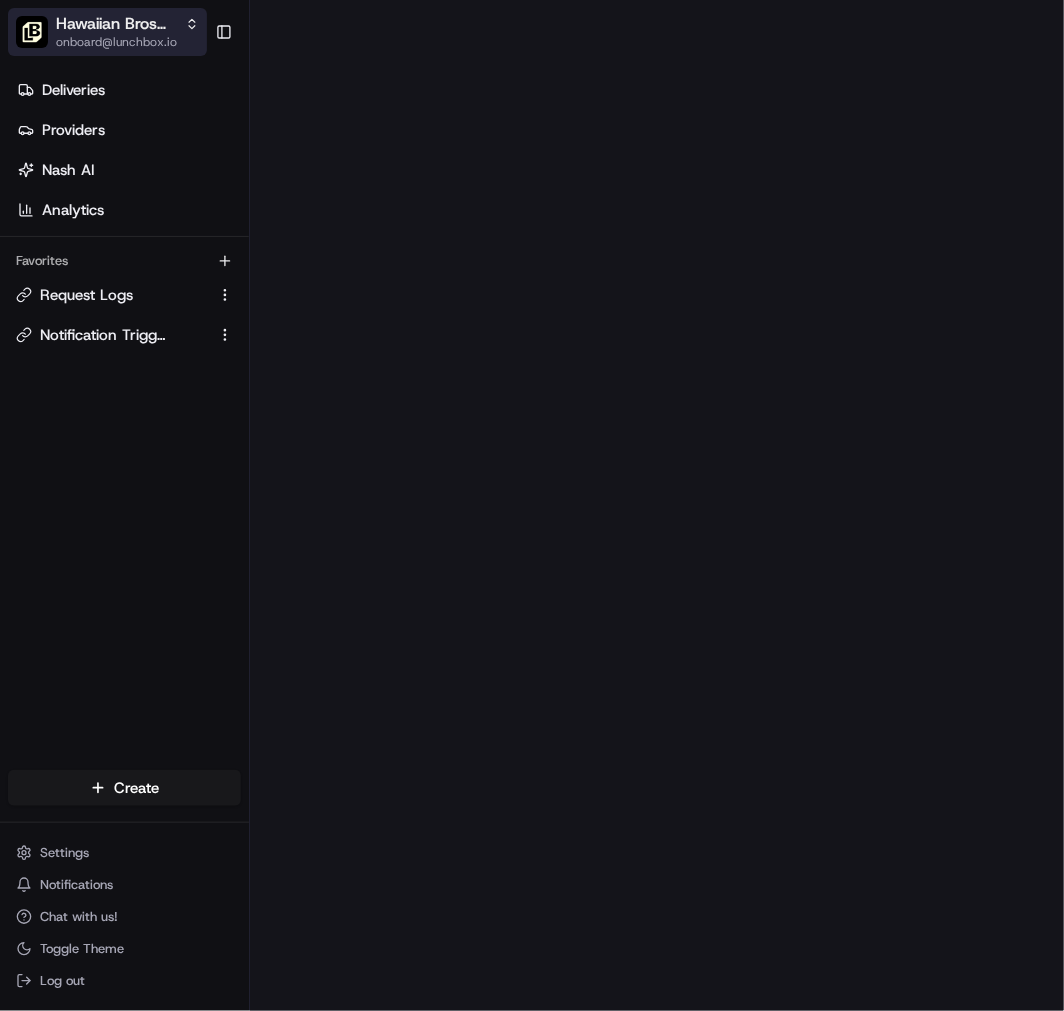click on "onboard@lunchbox.io" at bounding box center [127, 42] 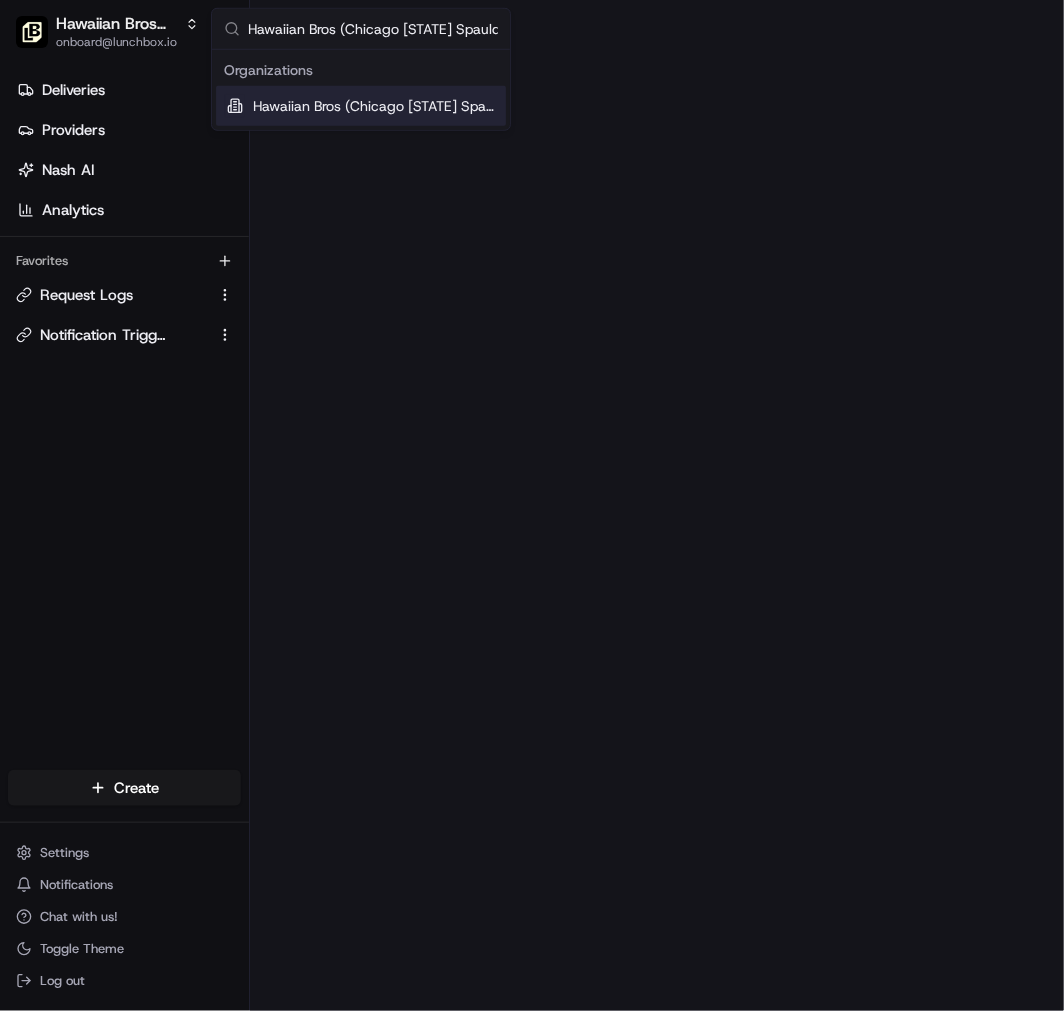 type on "Hawaiian Bros - [CITY] [STATE]" 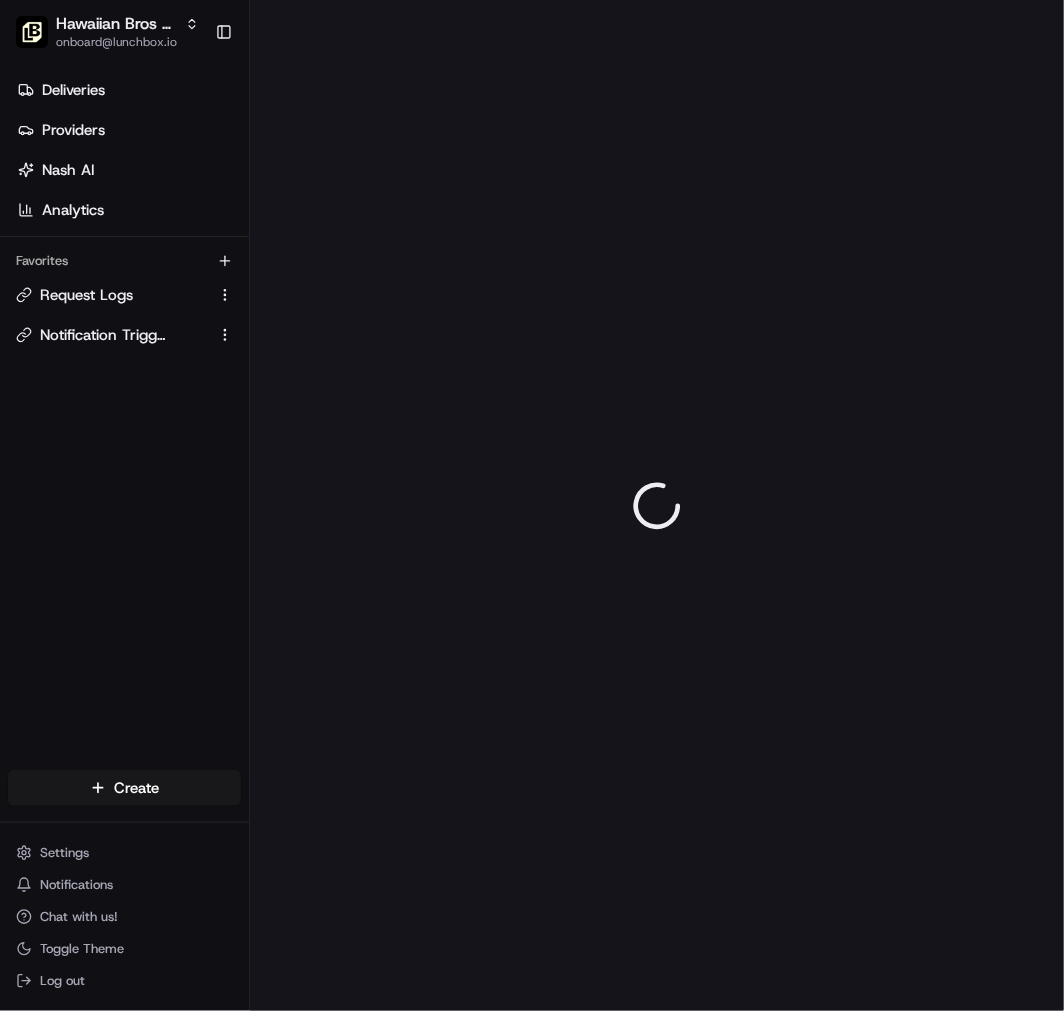 scroll, scrollTop: 0, scrollLeft: 0, axis: both 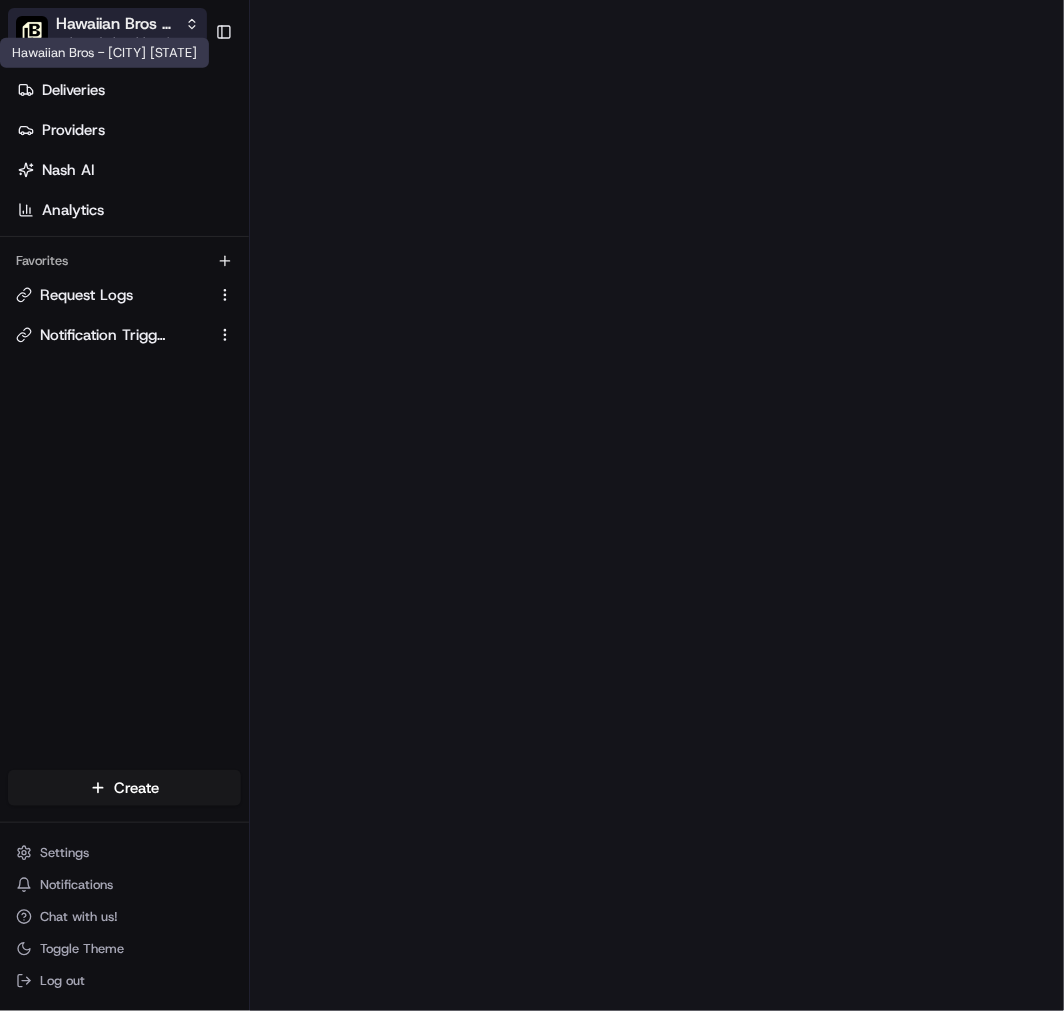 click on "Hawaiian Bros - [CITY] [STATE]" at bounding box center (116, 24) 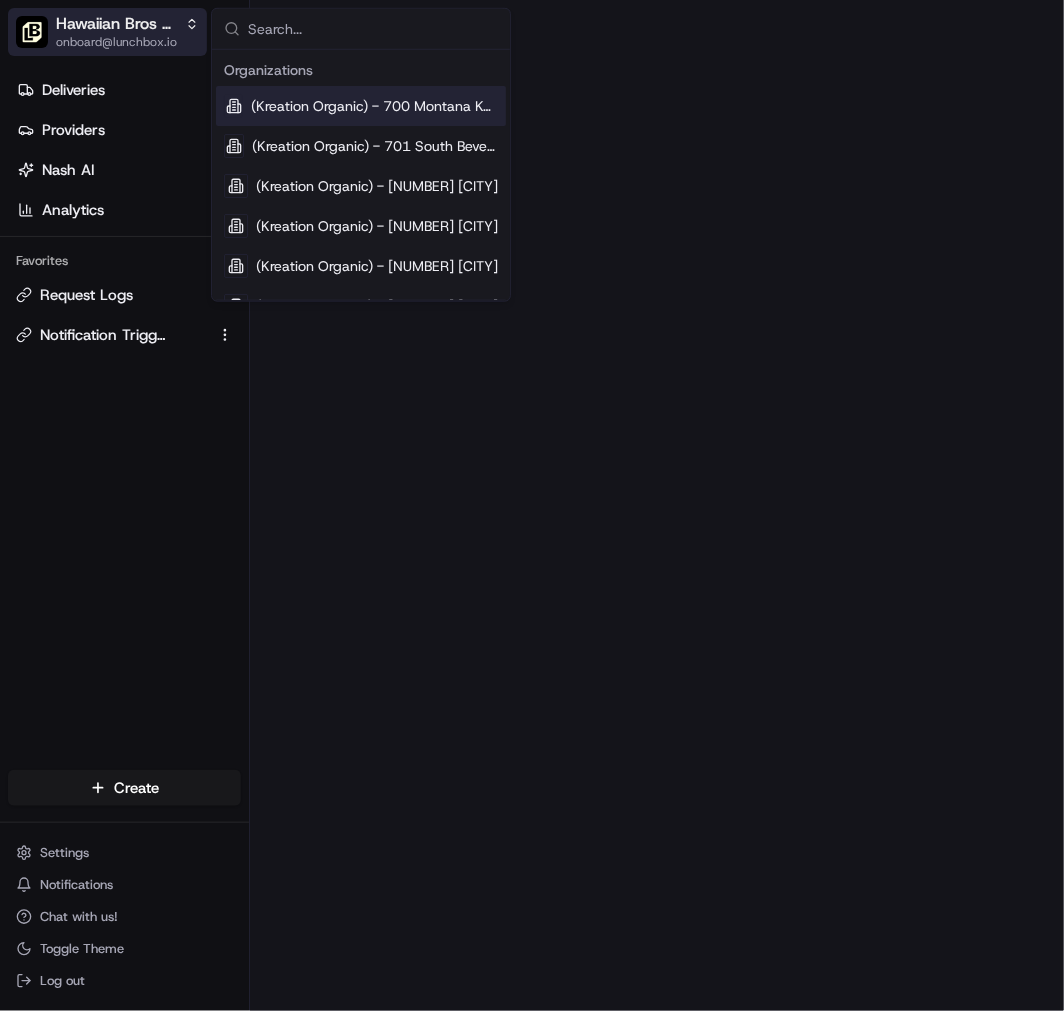 type on "Hawaiian Bros - [CITY] [STATE]" 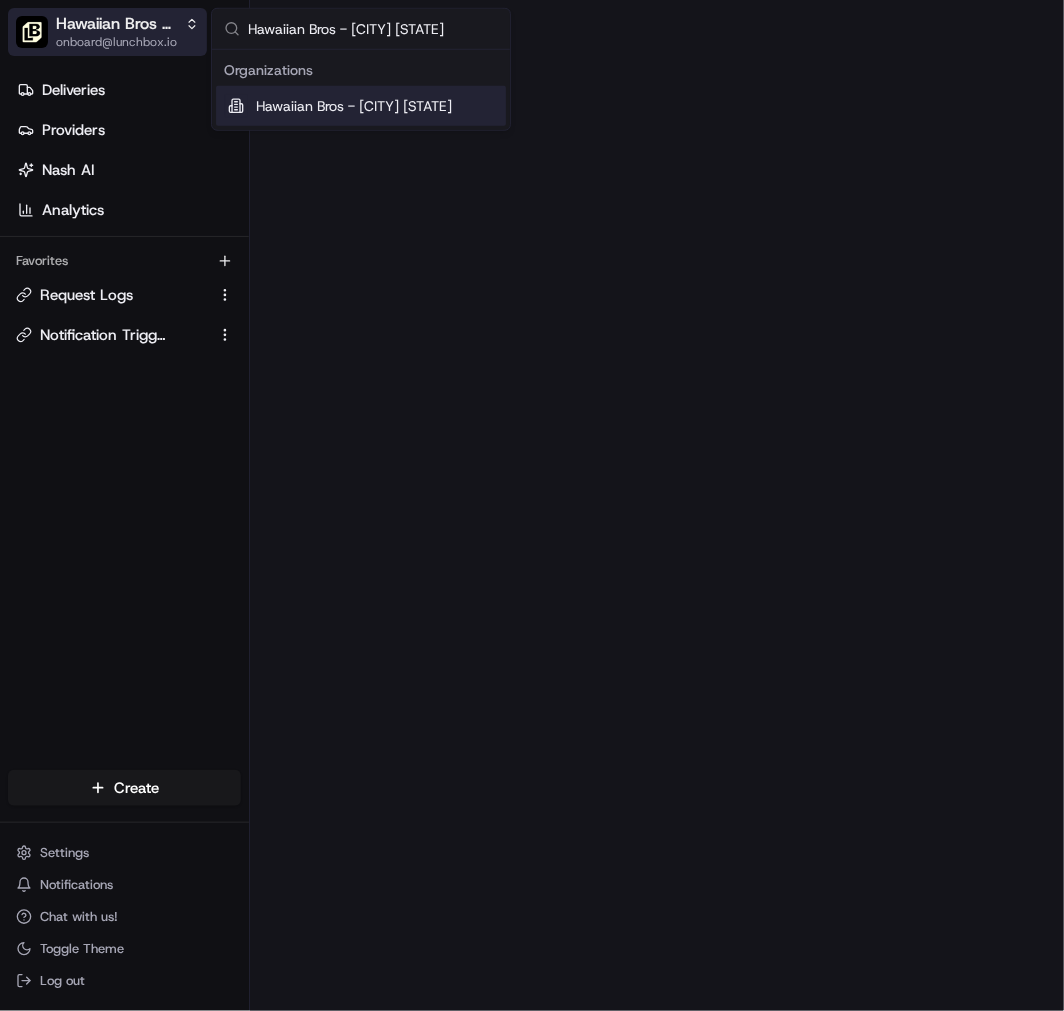scroll, scrollTop: 0, scrollLeft: 23, axis: horizontal 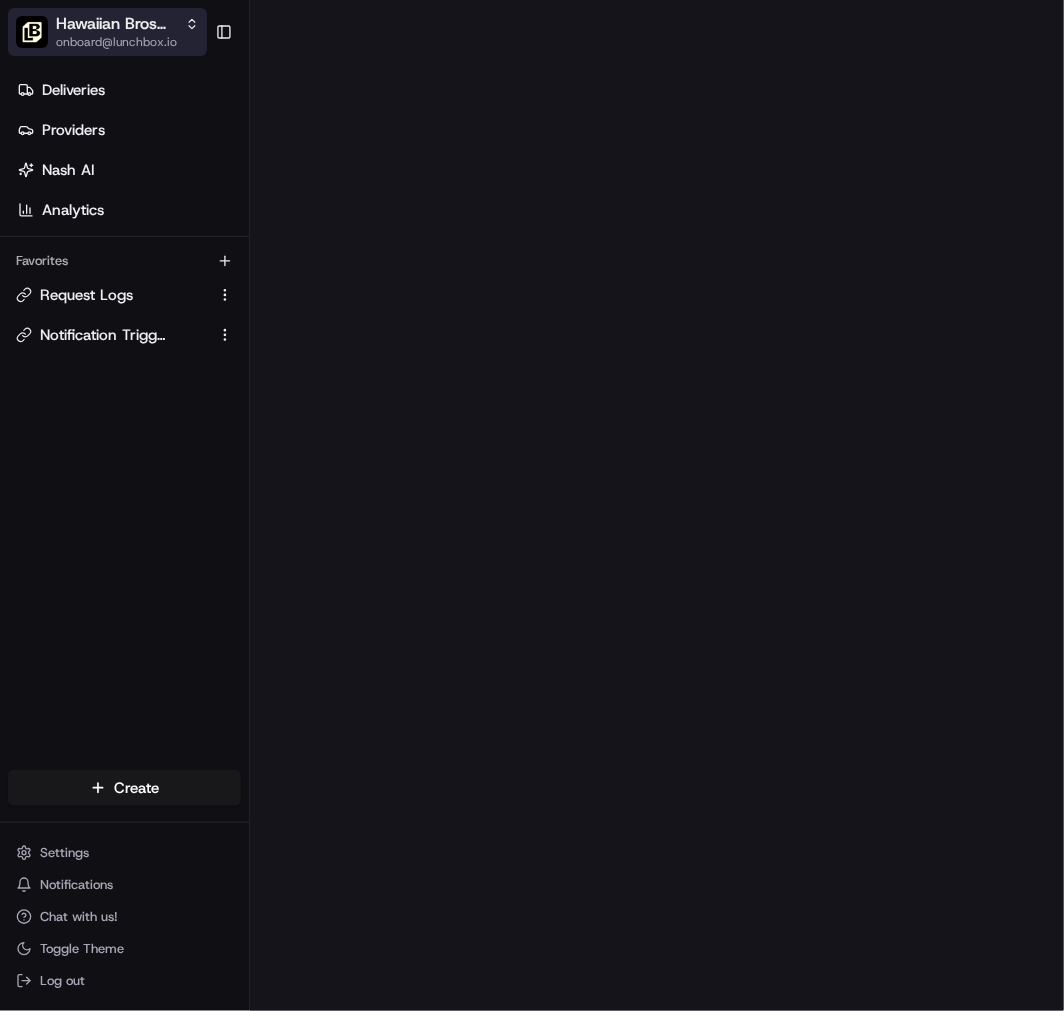 click on "Hawaiian Bros ([CITY] [STATE] [STREET])" at bounding box center [116, 24] 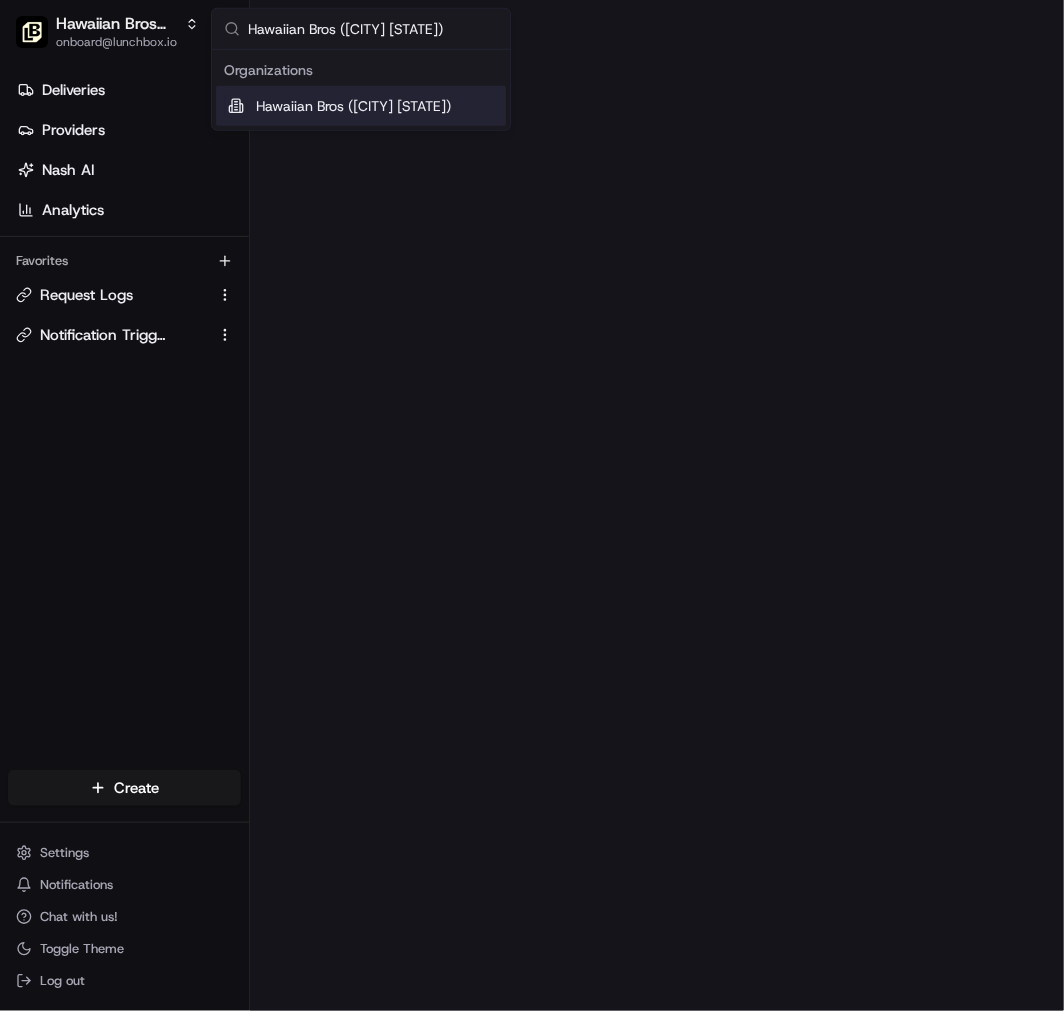 type on "Hawaiian Bros ([CITY] [STATE])" 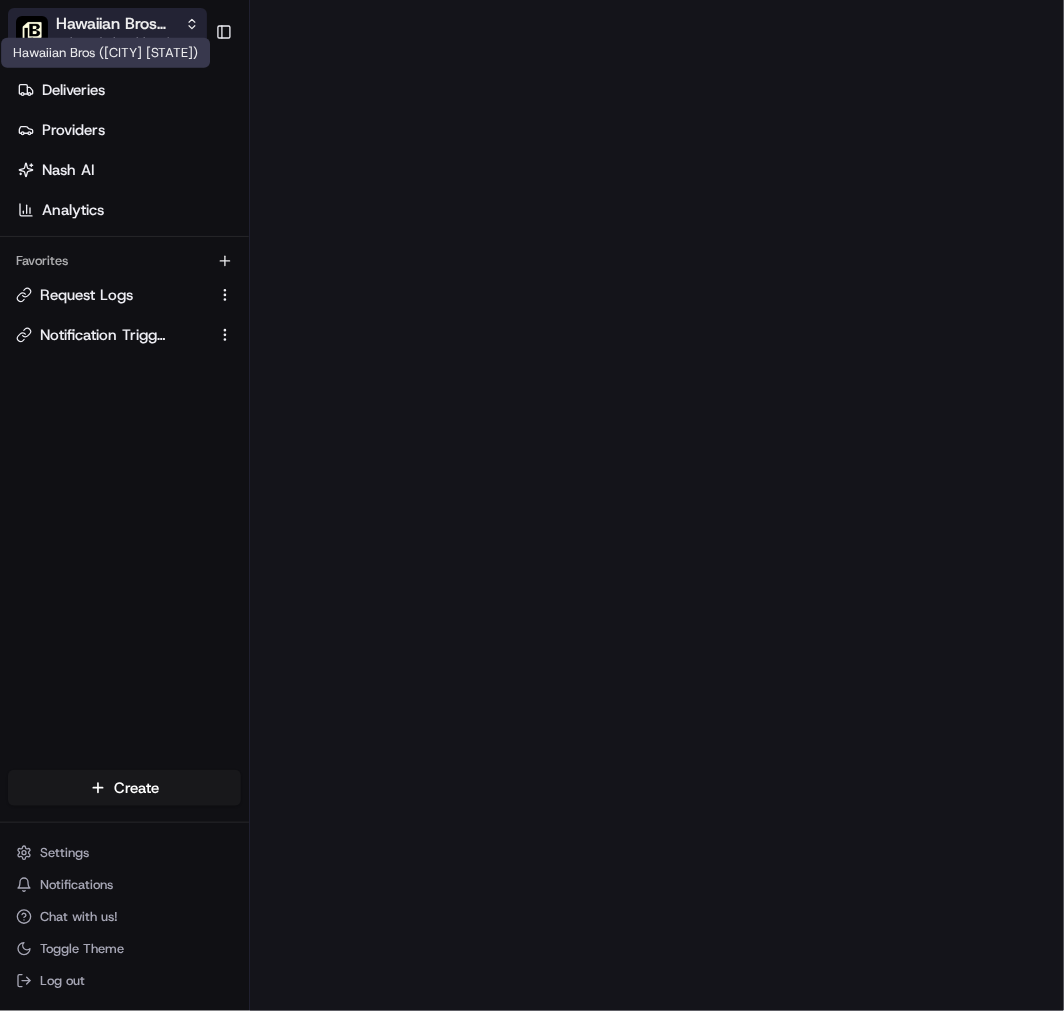 click on "Hawaiian Bros ([CITY] [STATE])" at bounding box center (116, 24) 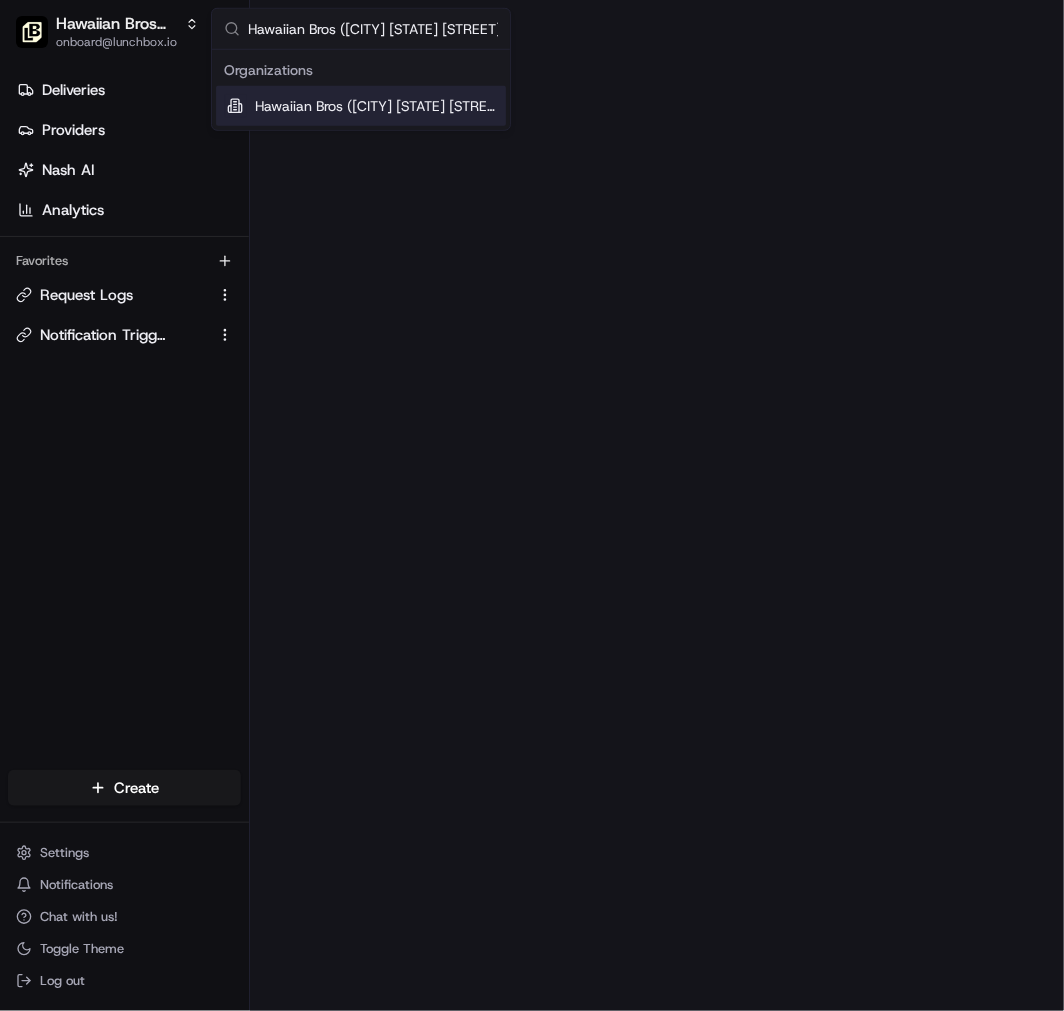 scroll, scrollTop: 0, scrollLeft: 16, axis: horizontal 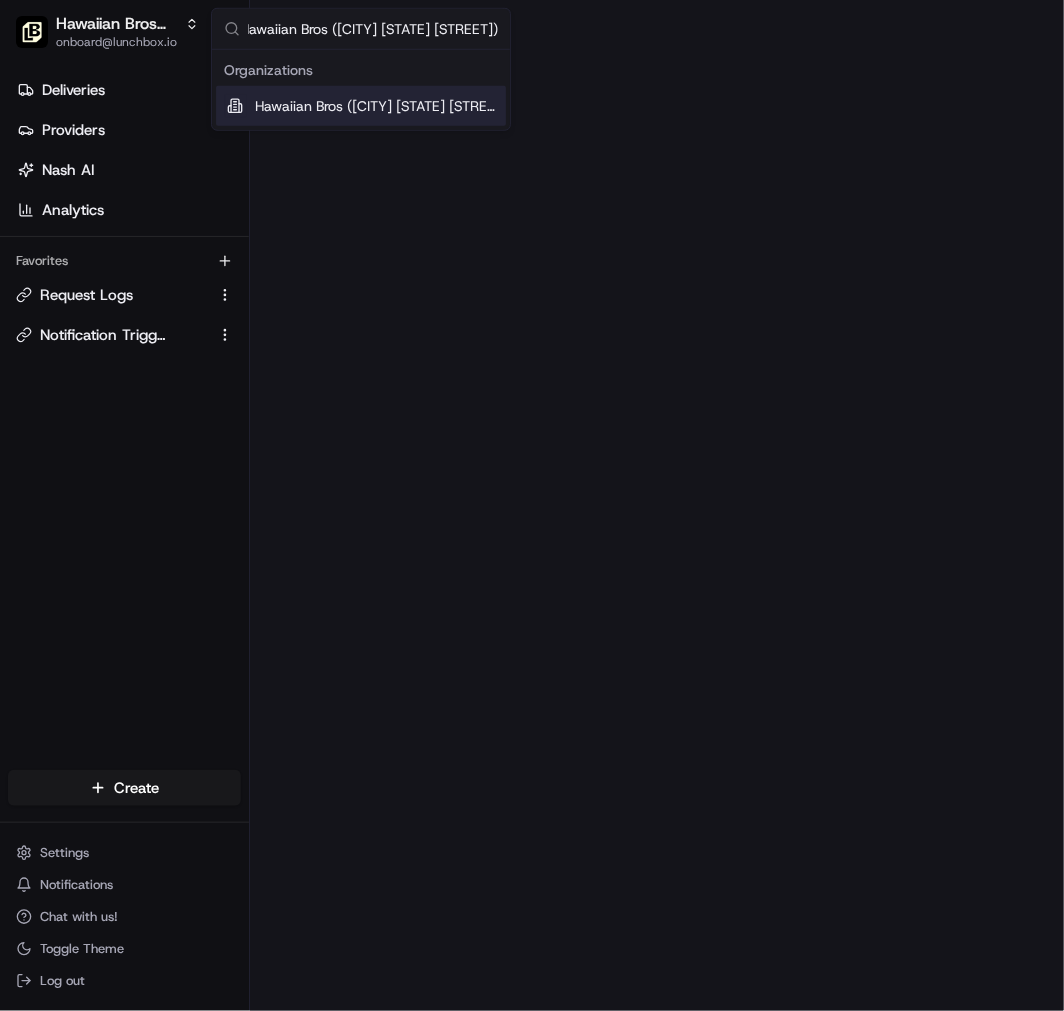 type on "Hawaiian Bros ([CITY] [STATE] [STREET])" 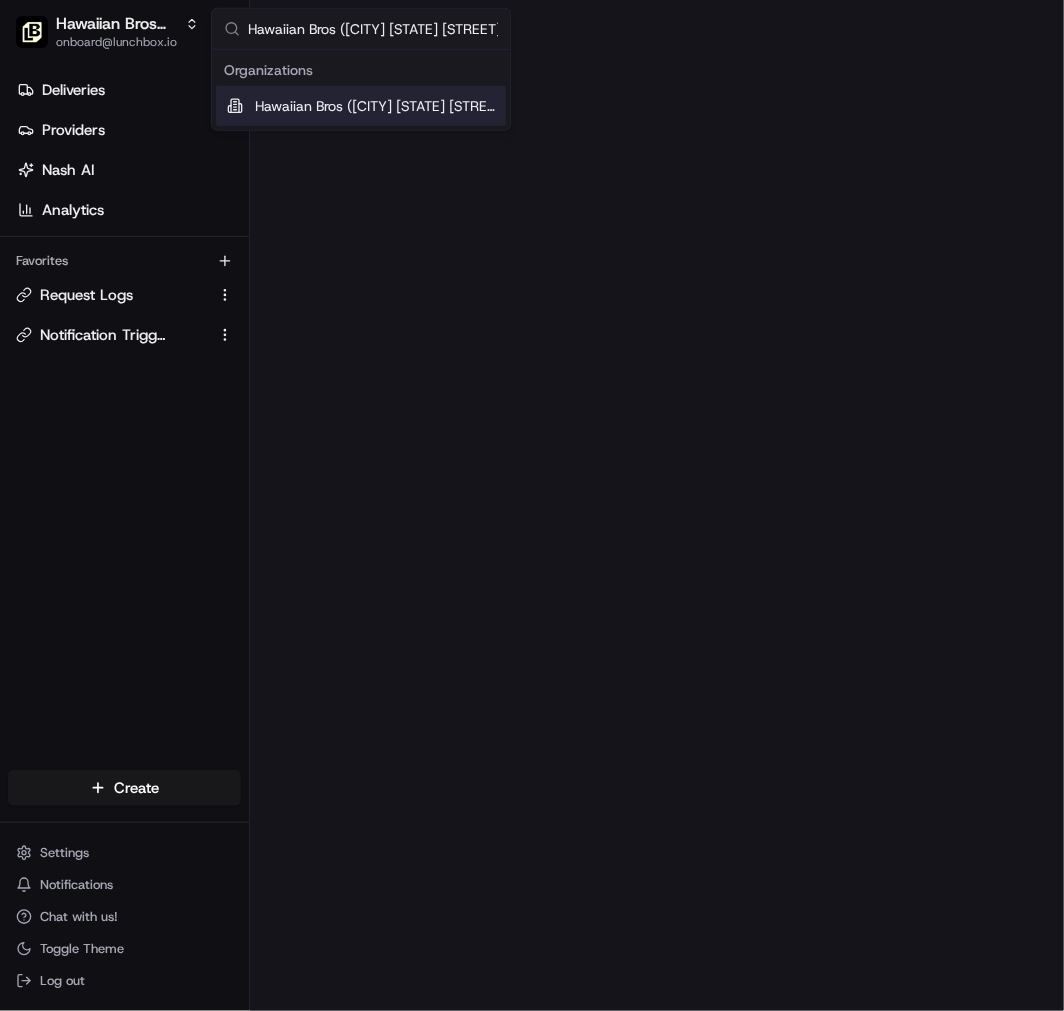 click on "Hawaiian Bros ([CITY] [STATE] [STREET])" at bounding box center (376, 106) 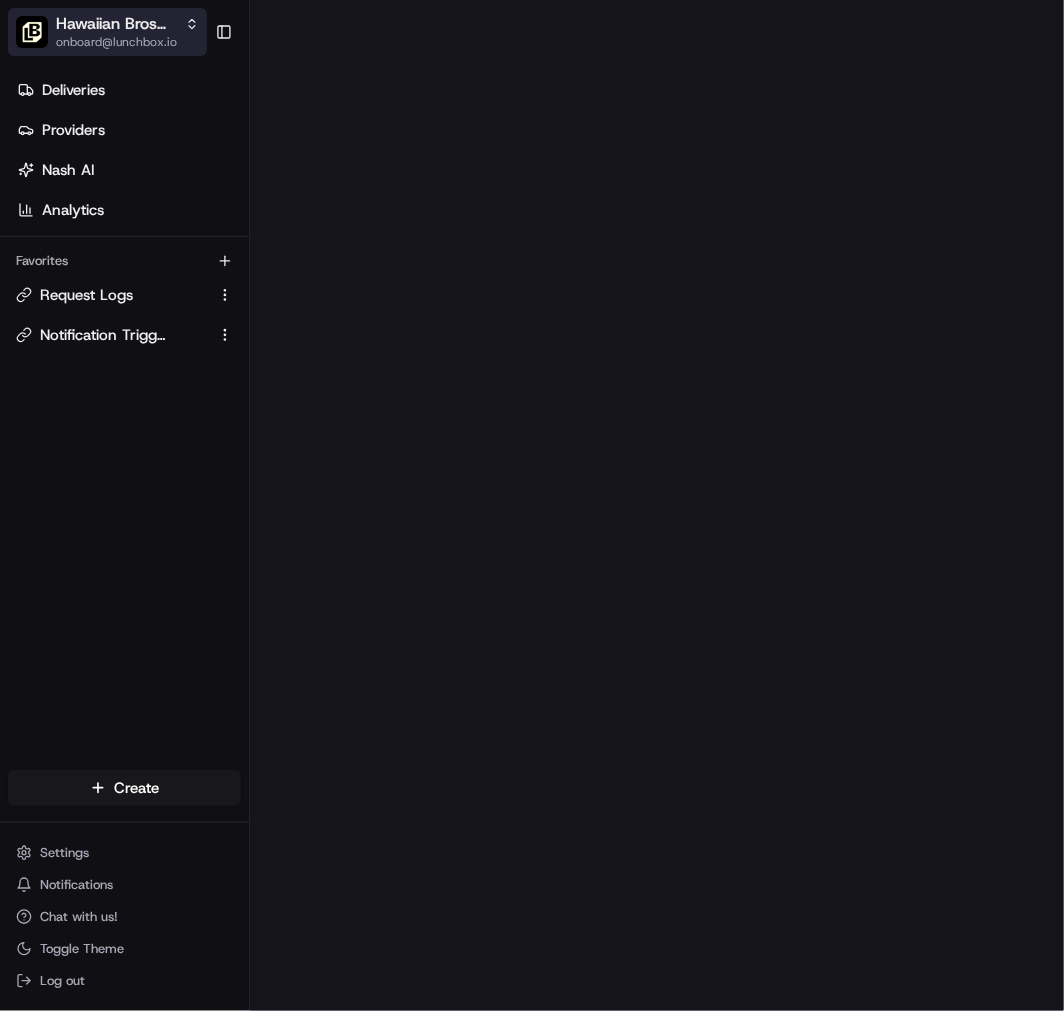 click on "onboard@lunchbox.io" at bounding box center [127, 42] 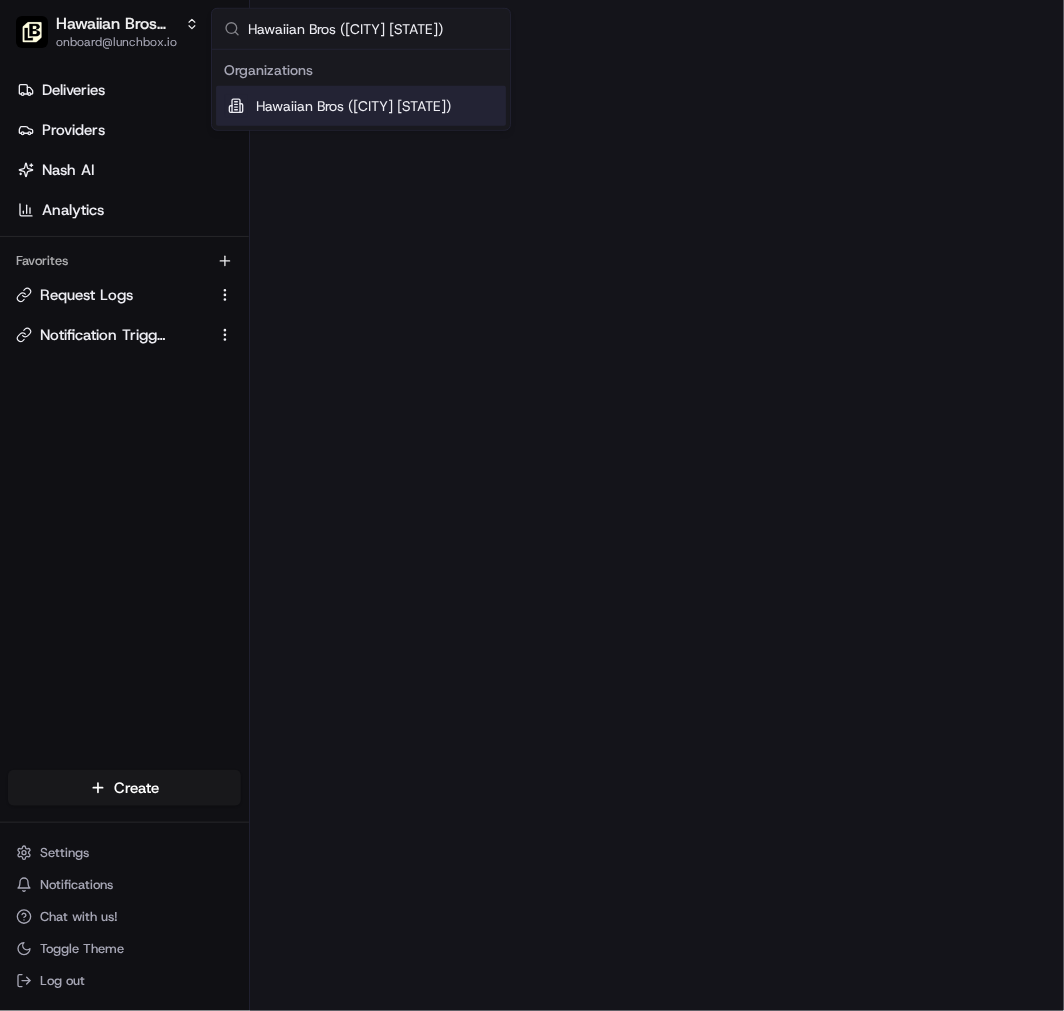 type on "Hawaiian Bros ([CITY] [STATE])" 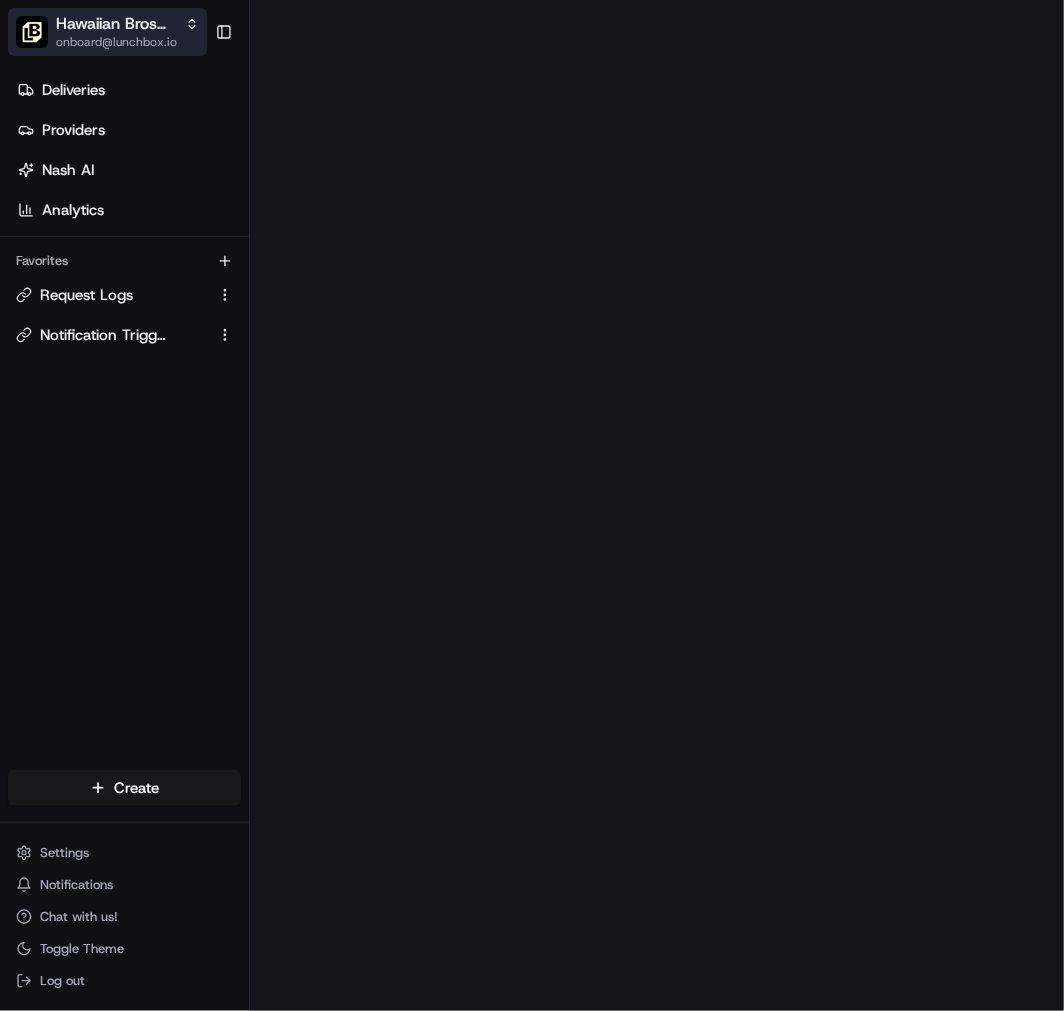 click on "Hawaiian Bros (Lenexa KS) onboard@lunchbox.io" at bounding box center [107, 32] 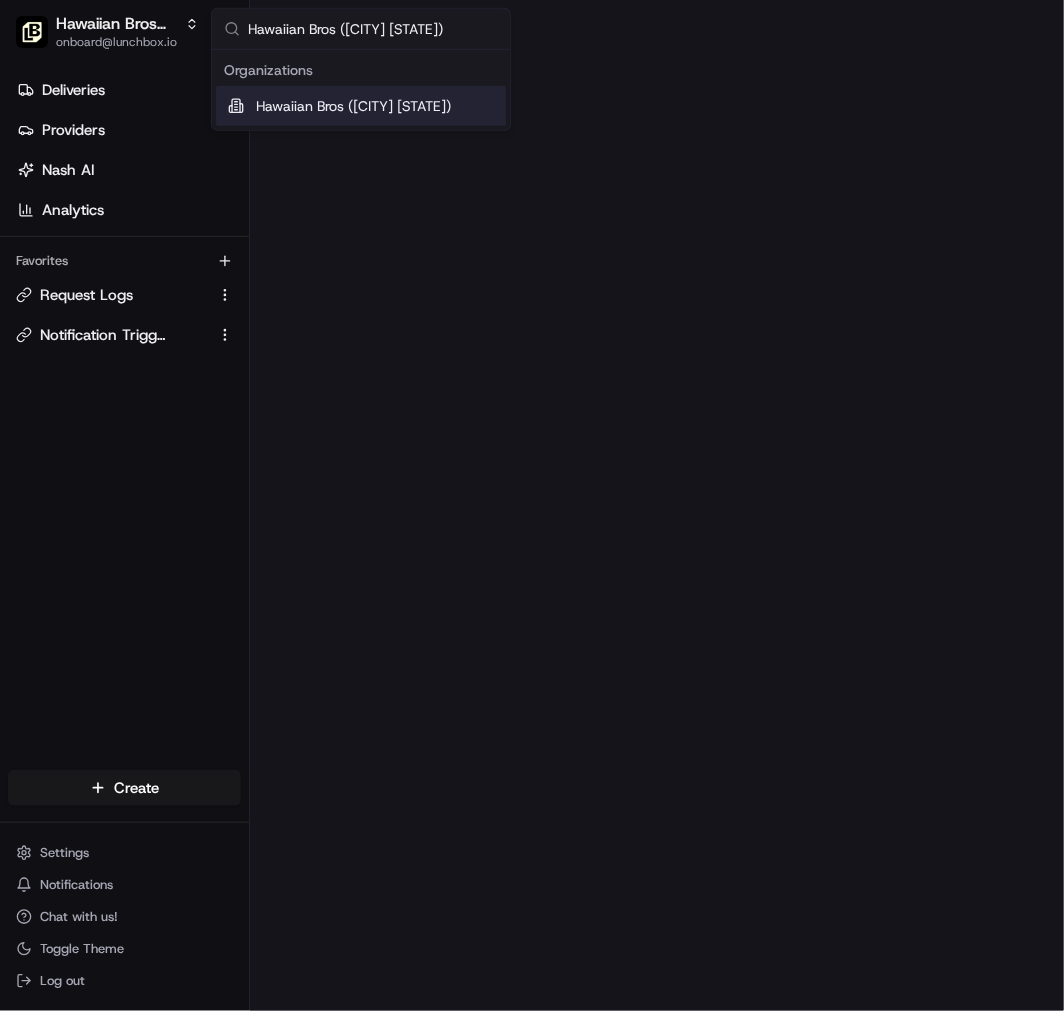 type on "Hawaiian Bros ([CITY] [STATE])" 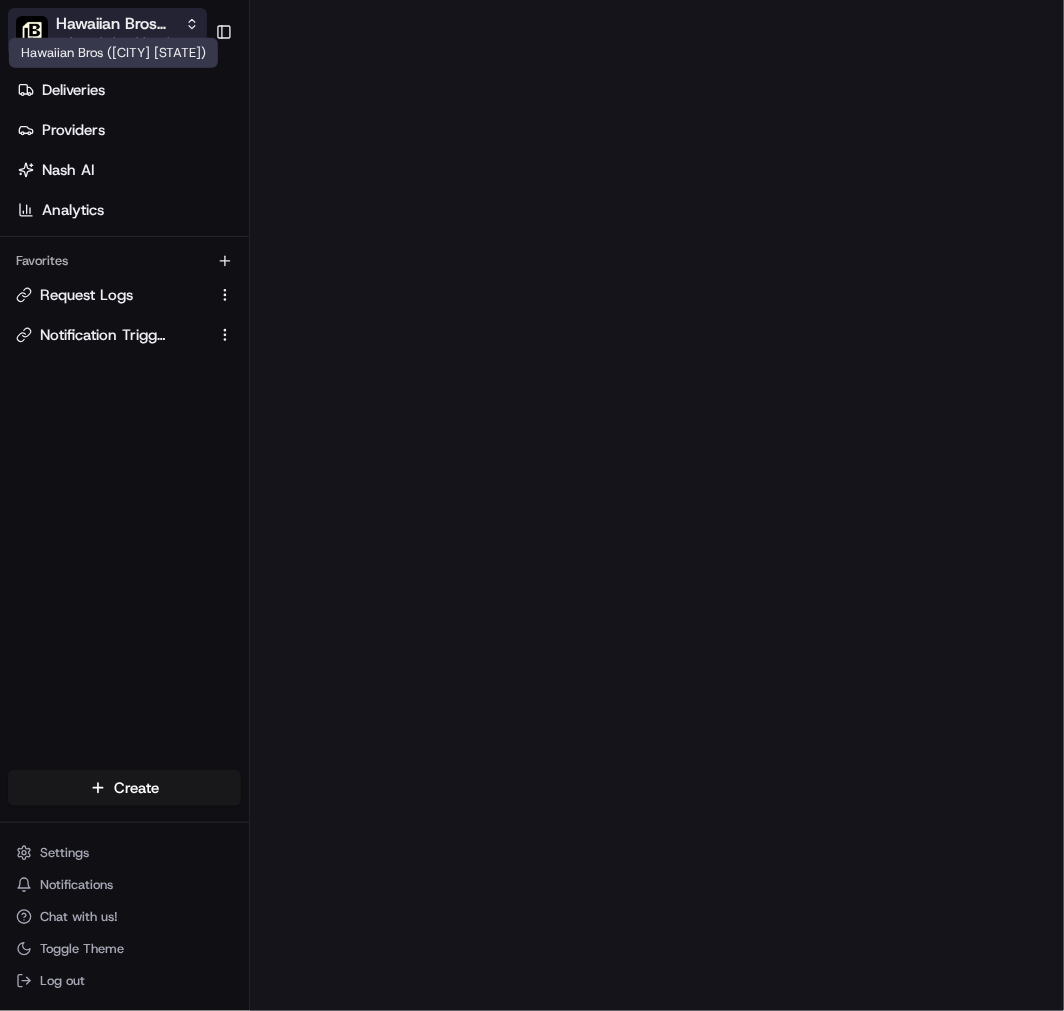 click on "Hawaiian Bros ([CITY] [STATE])" at bounding box center [116, 24] 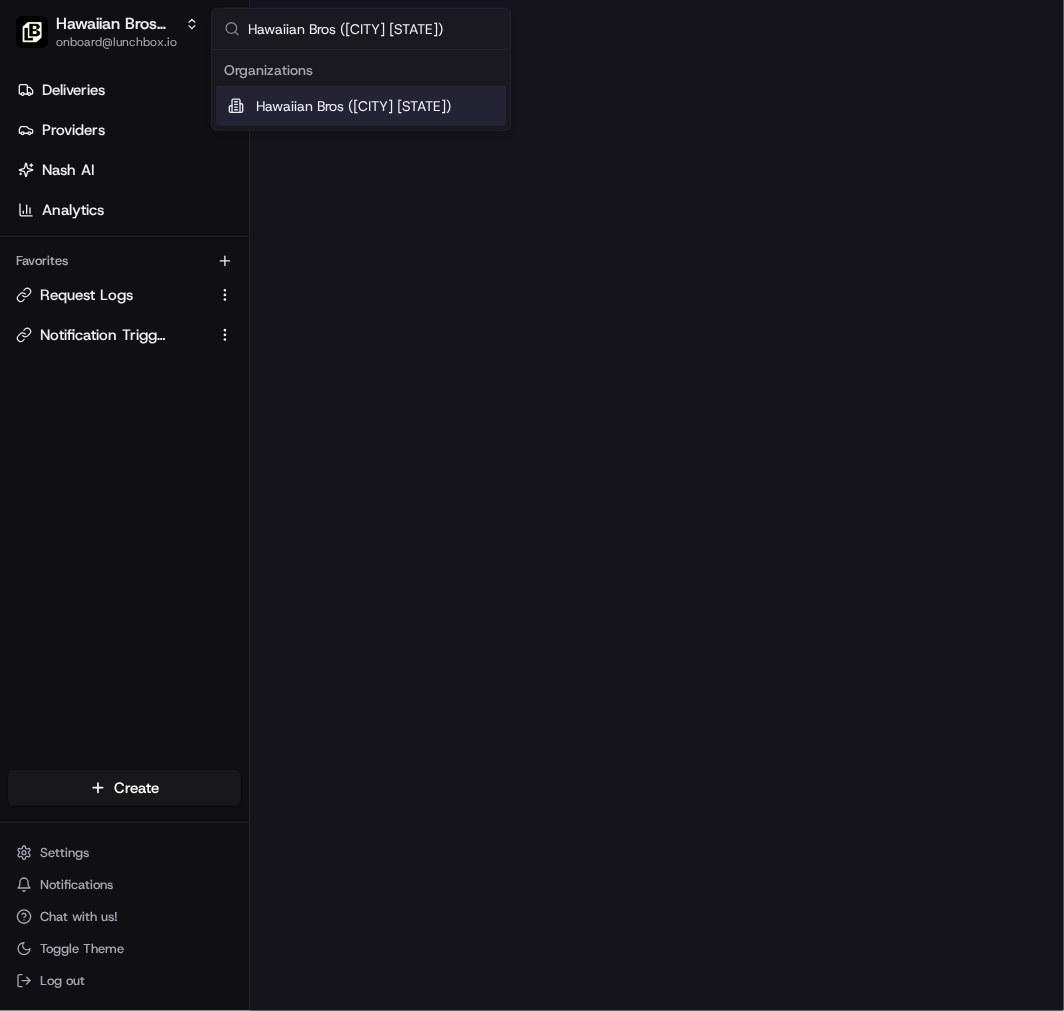 type on "Hawaiian Bros ([CITY] [STATE])" 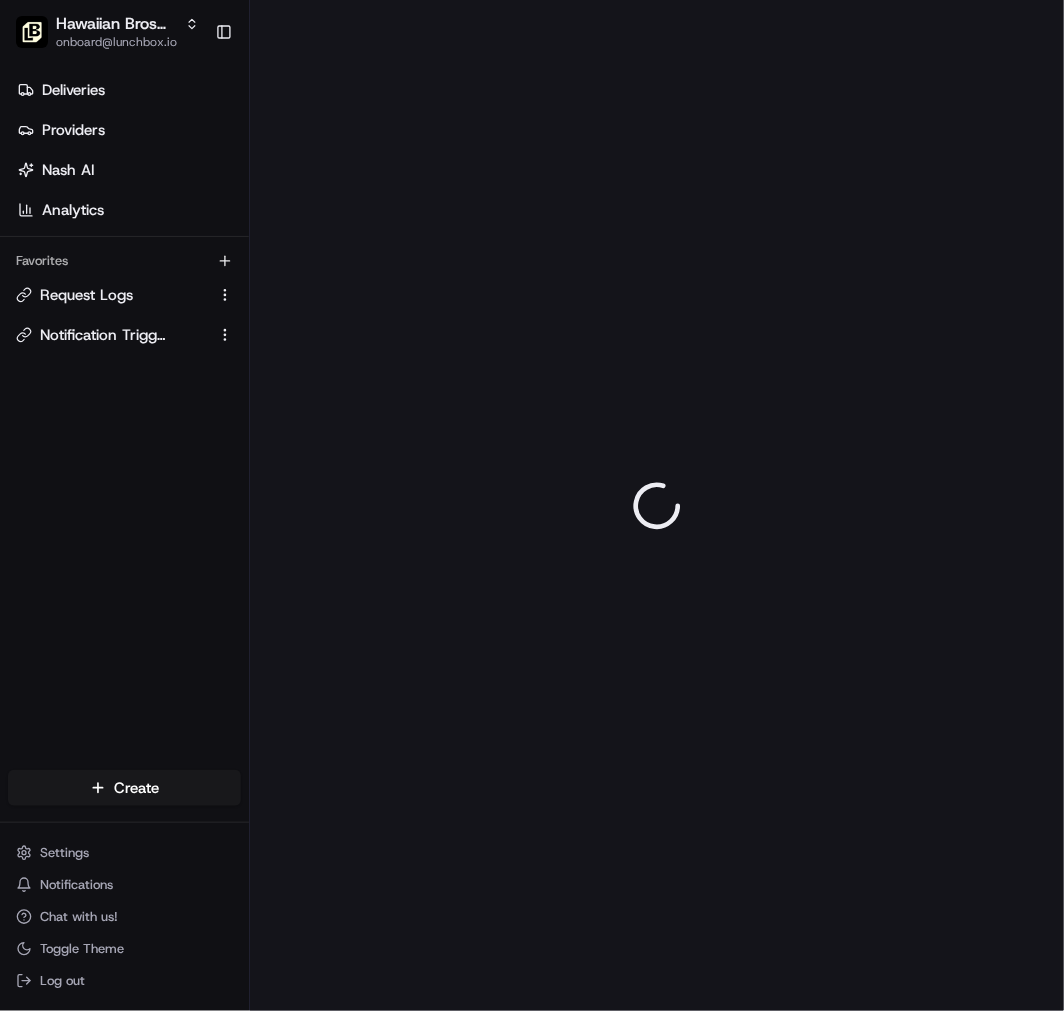 scroll, scrollTop: 0, scrollLeft: 0, axis: both 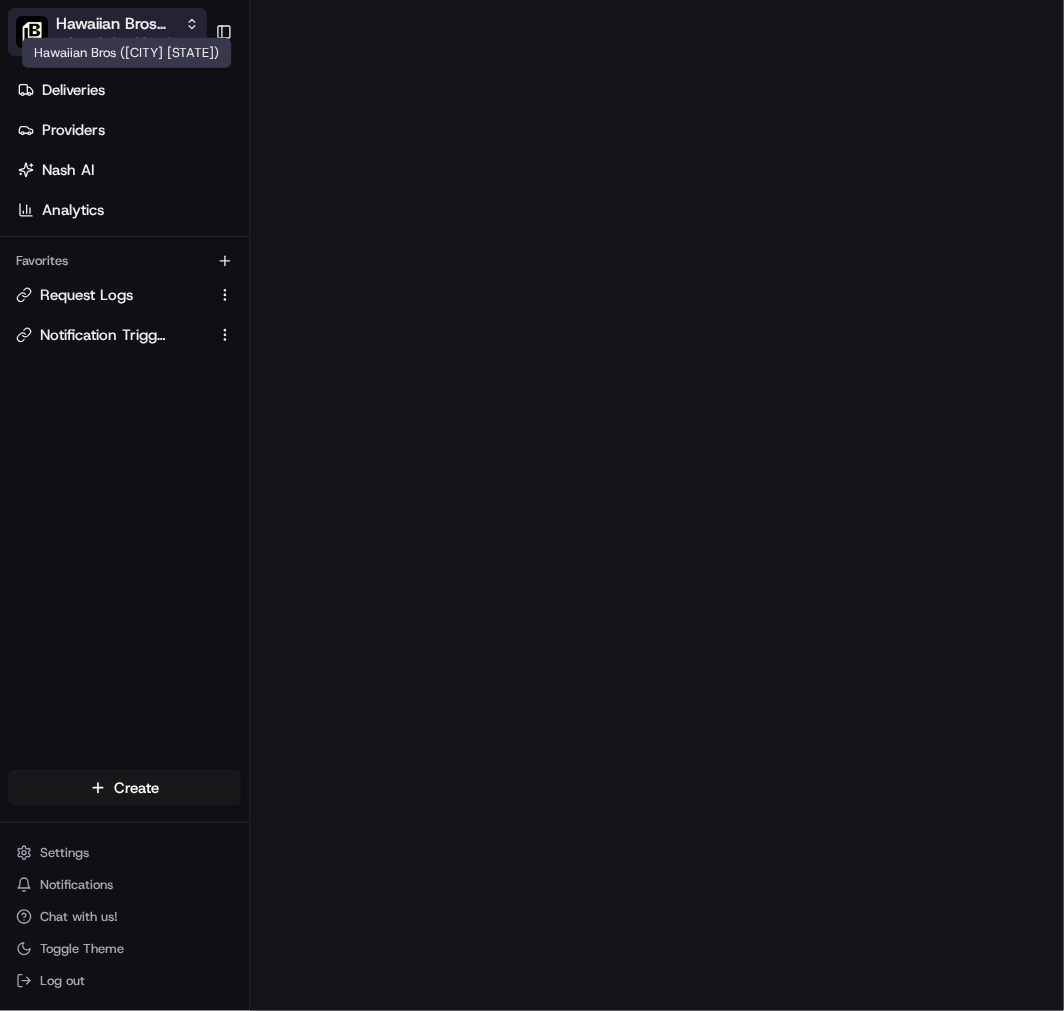 click on "Hawaiian Bros ([CITY] [STATE])" at bounding box center [116, 24] 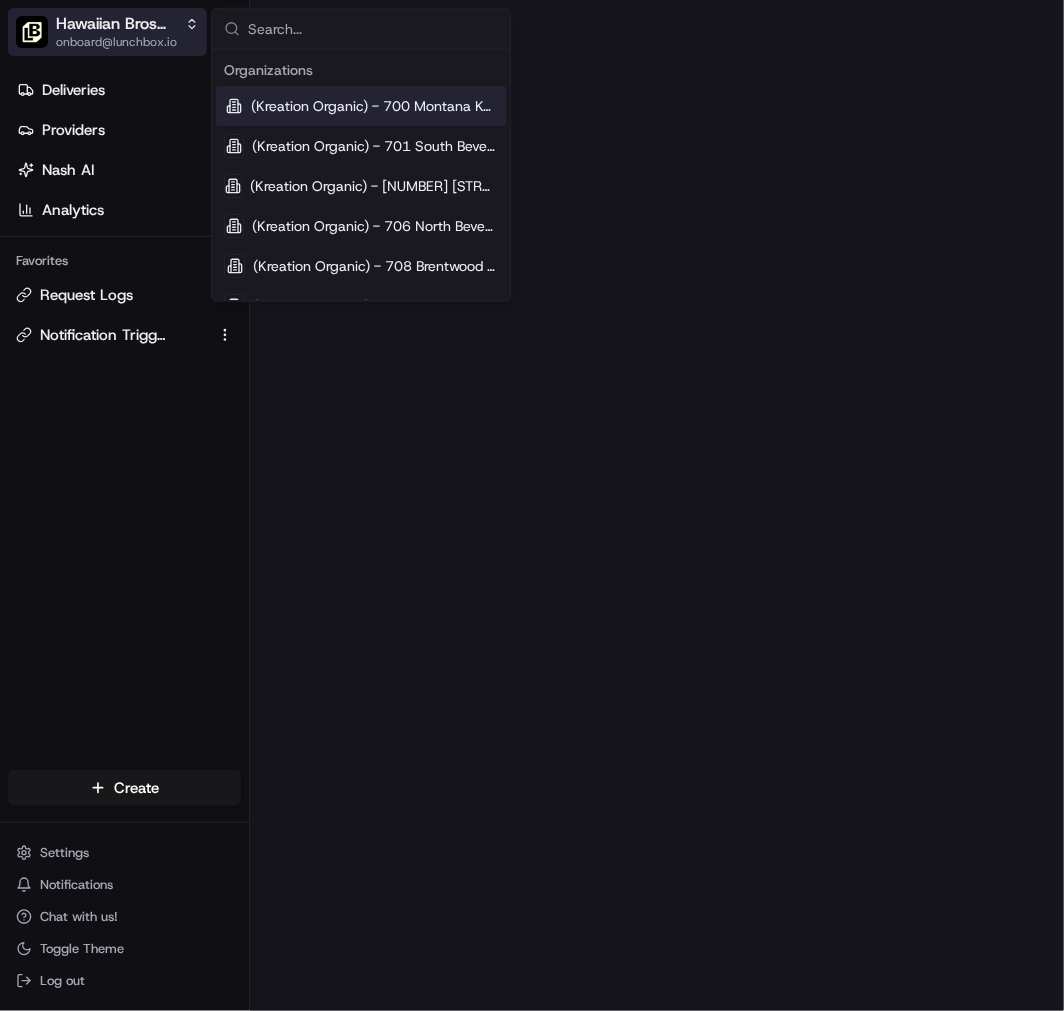 type on "Hawaiian Bros ([CITY] [STATE])" 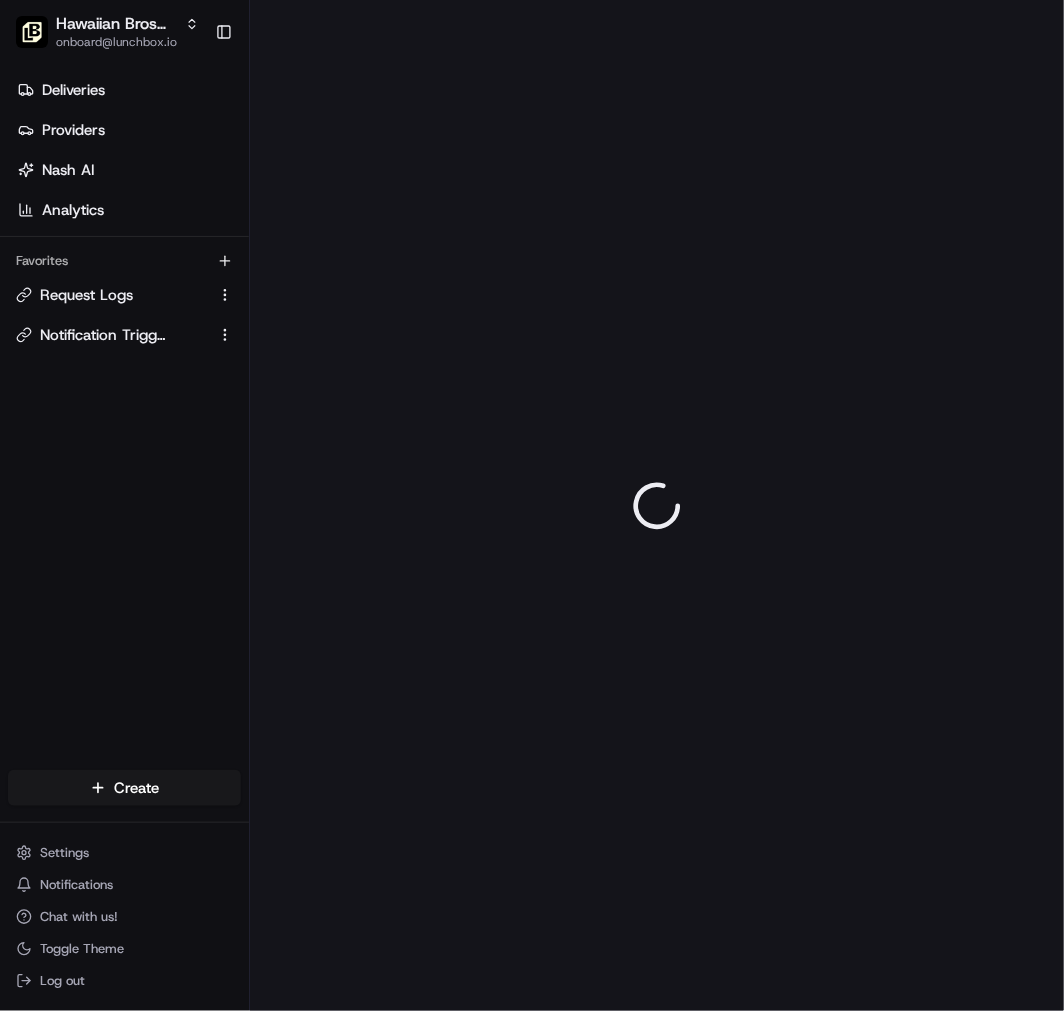 scroll, scrollTop: 0, scrollLeft: 0, axis: both 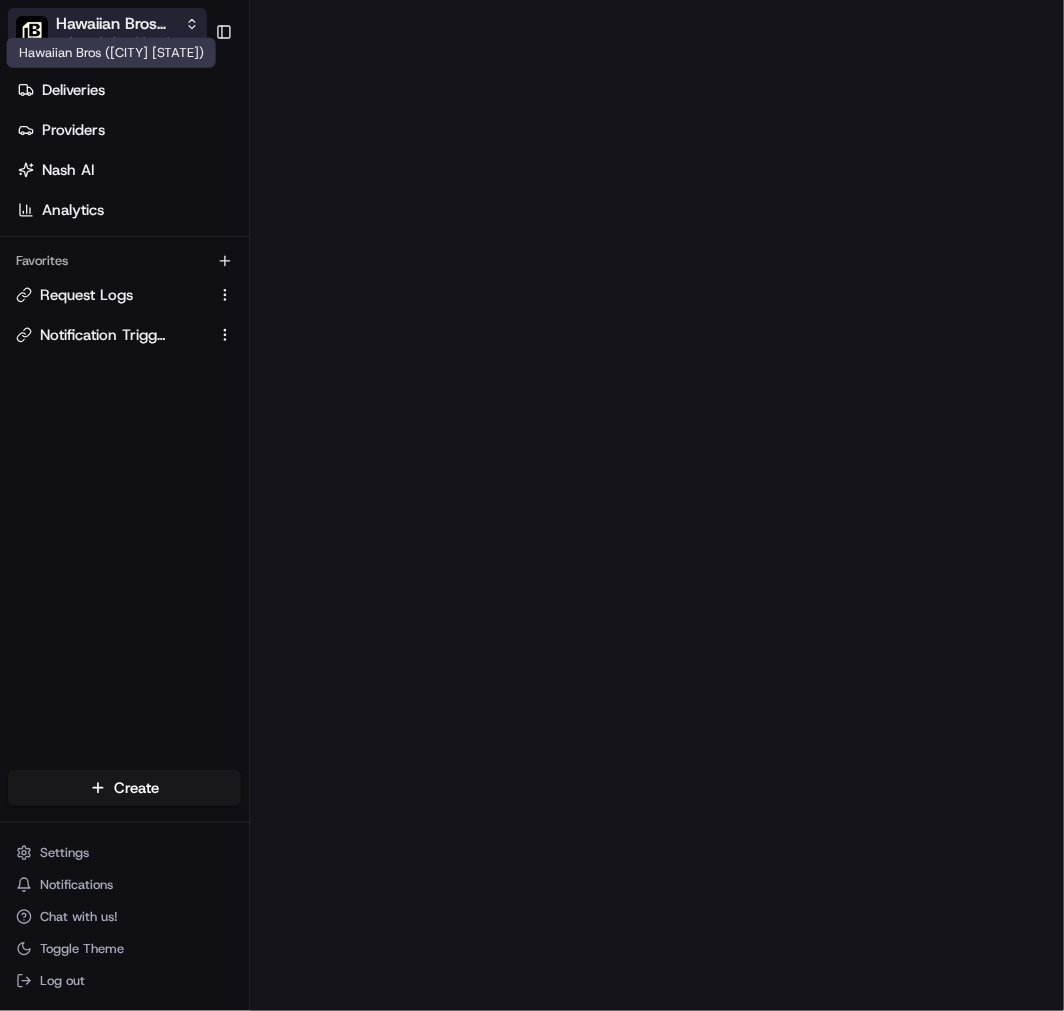 click on "Hawaiian Bros ([CITY] [STATE])" at bounding box center (116, 24) 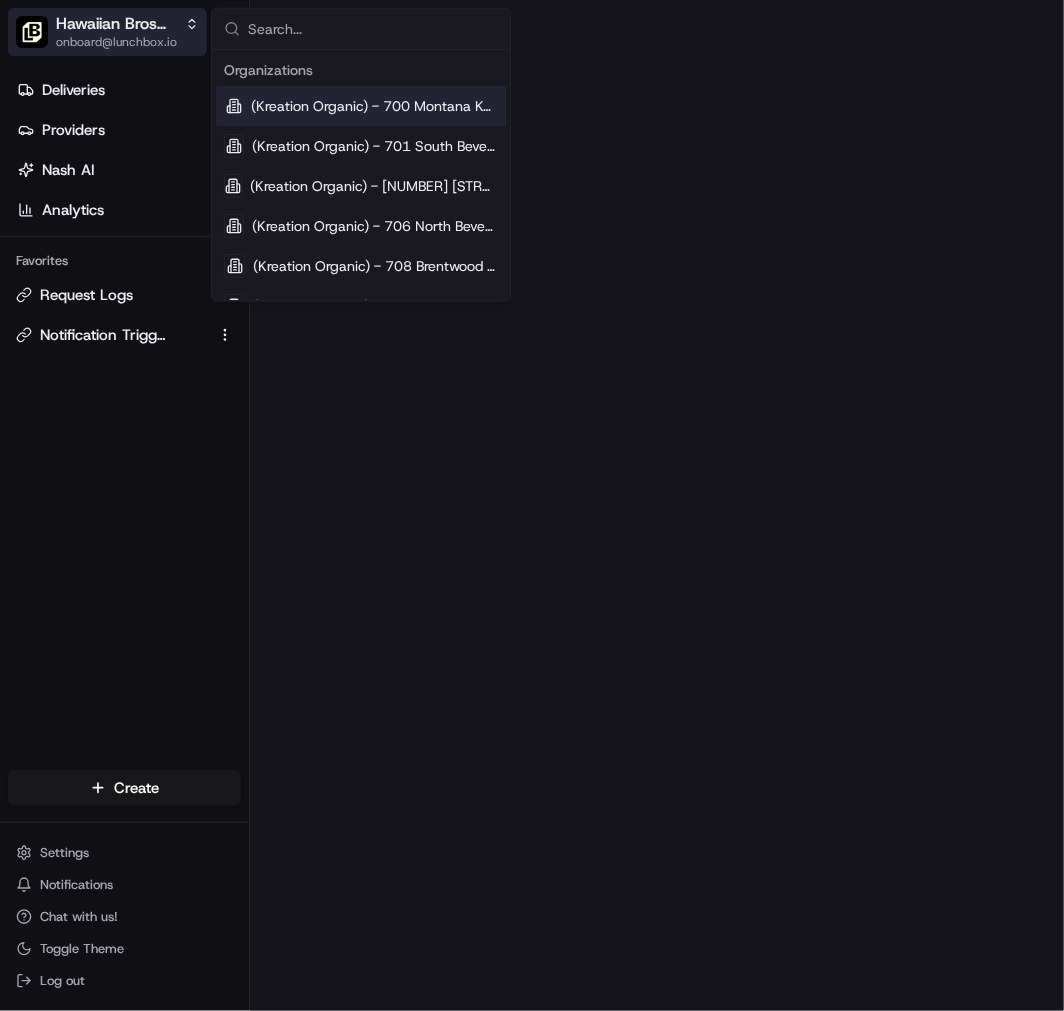 type on "Hawaiian Bros (Columbia MO)" 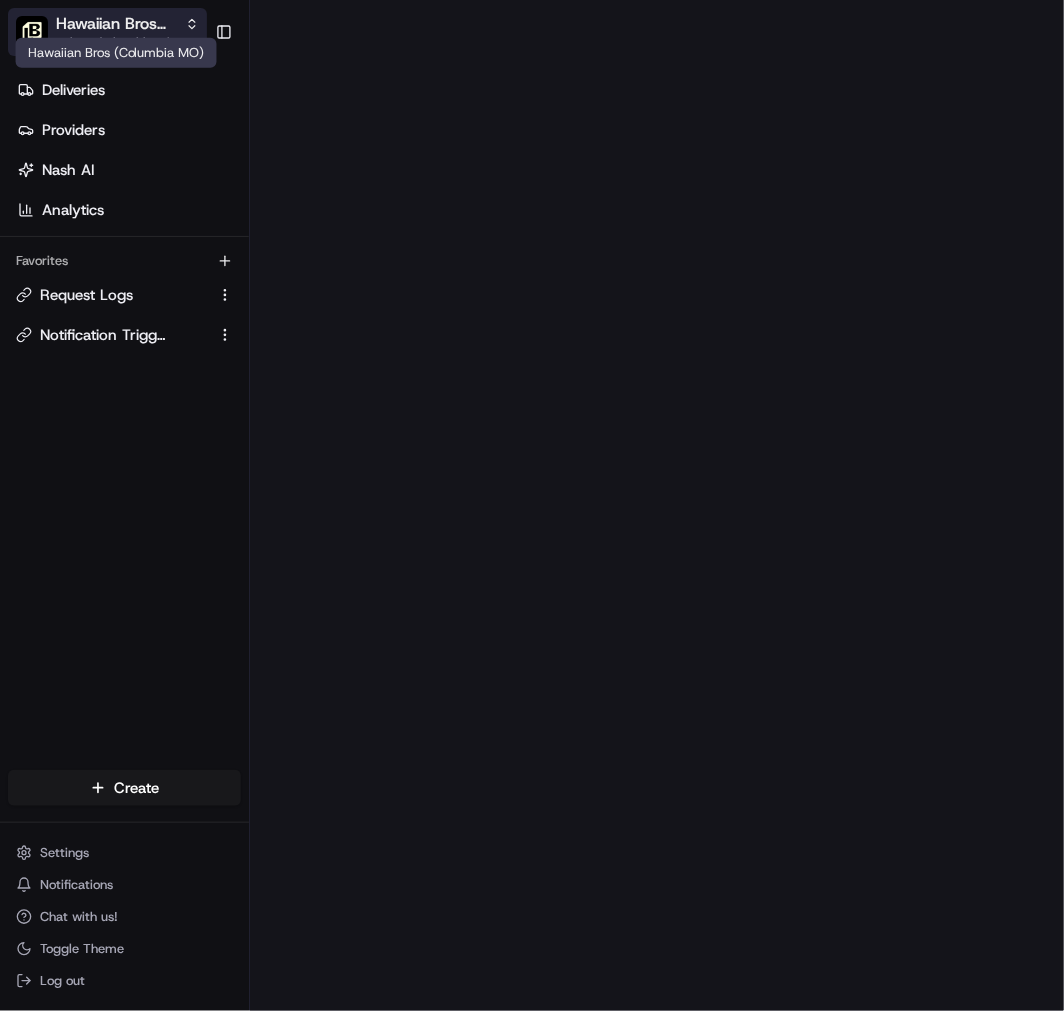 click on "Hawaiian Bros (Columbia MO)" at bounding box center [116, 24] 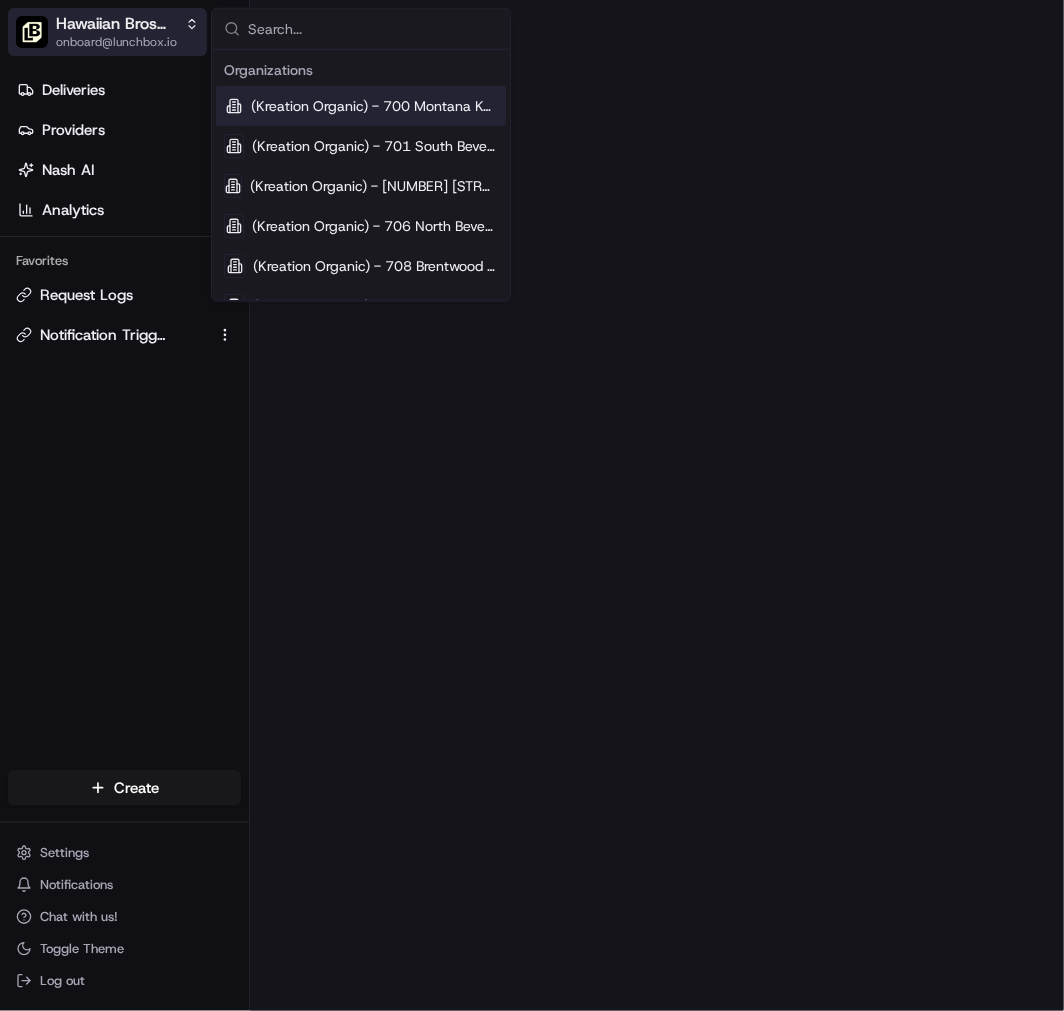 type on "Hawaiian Bros (O'Fallon IL)" 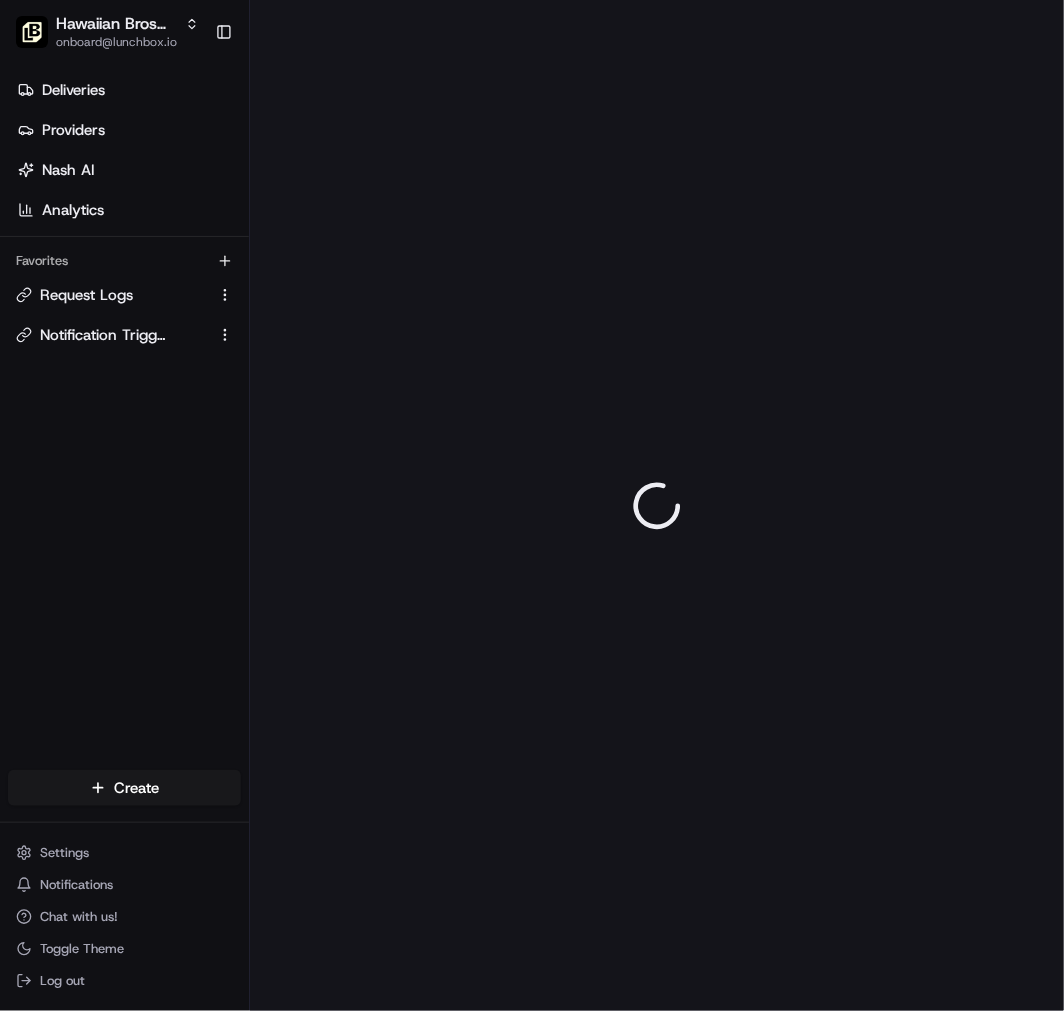 scroll, scrollTop: 0, scrollLeft: 0, axis: both 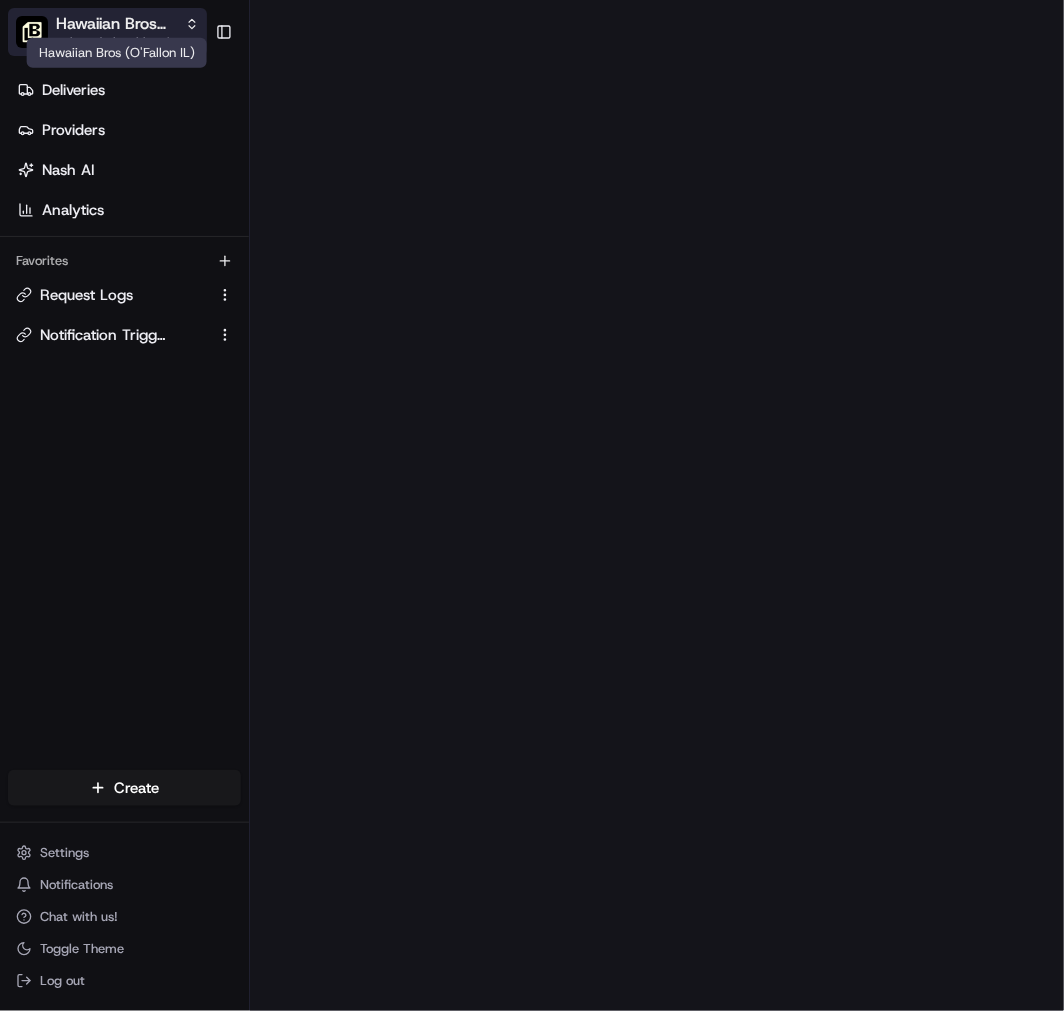 click on "Hawaiian Bros (O'Fallon IL)" at bounding box center (116, 24) 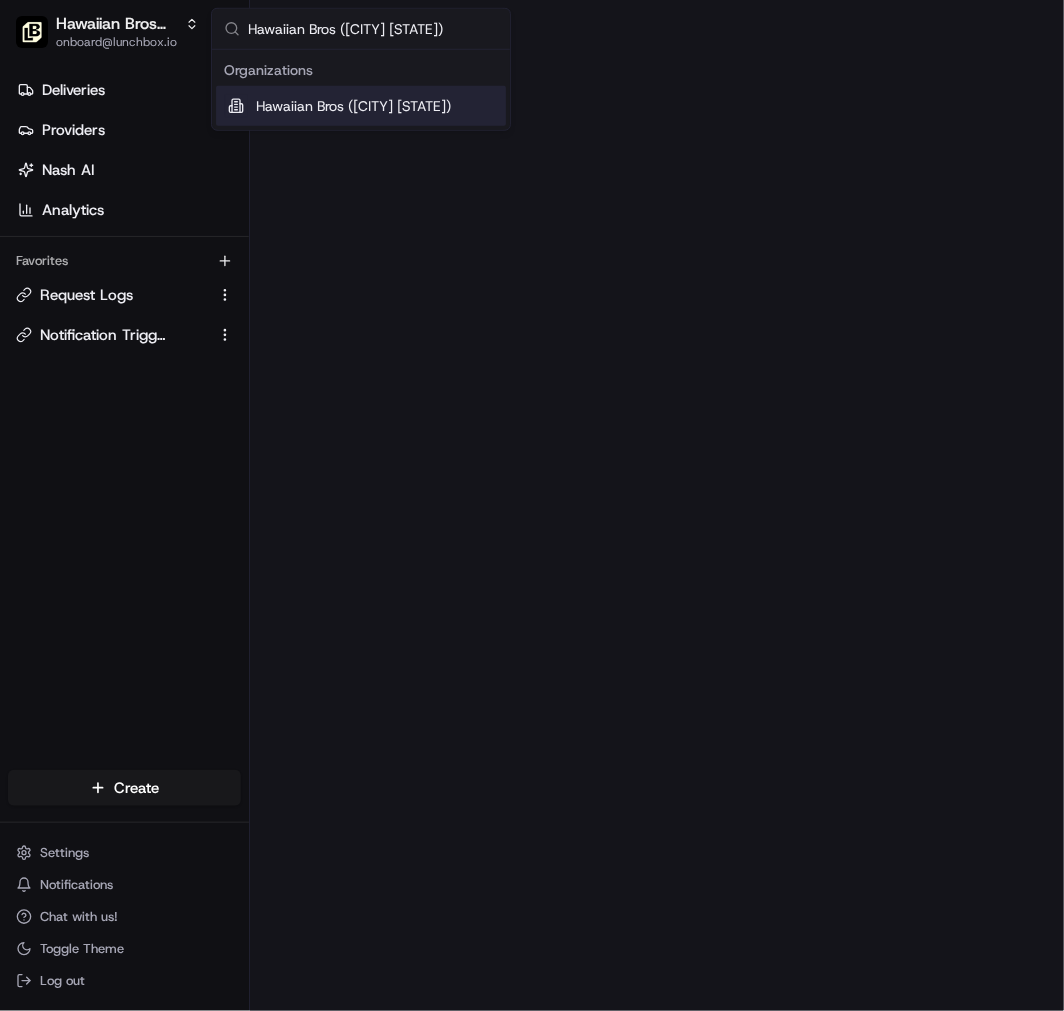type on "Hawaiian Bros ([CITY] [STATE])" 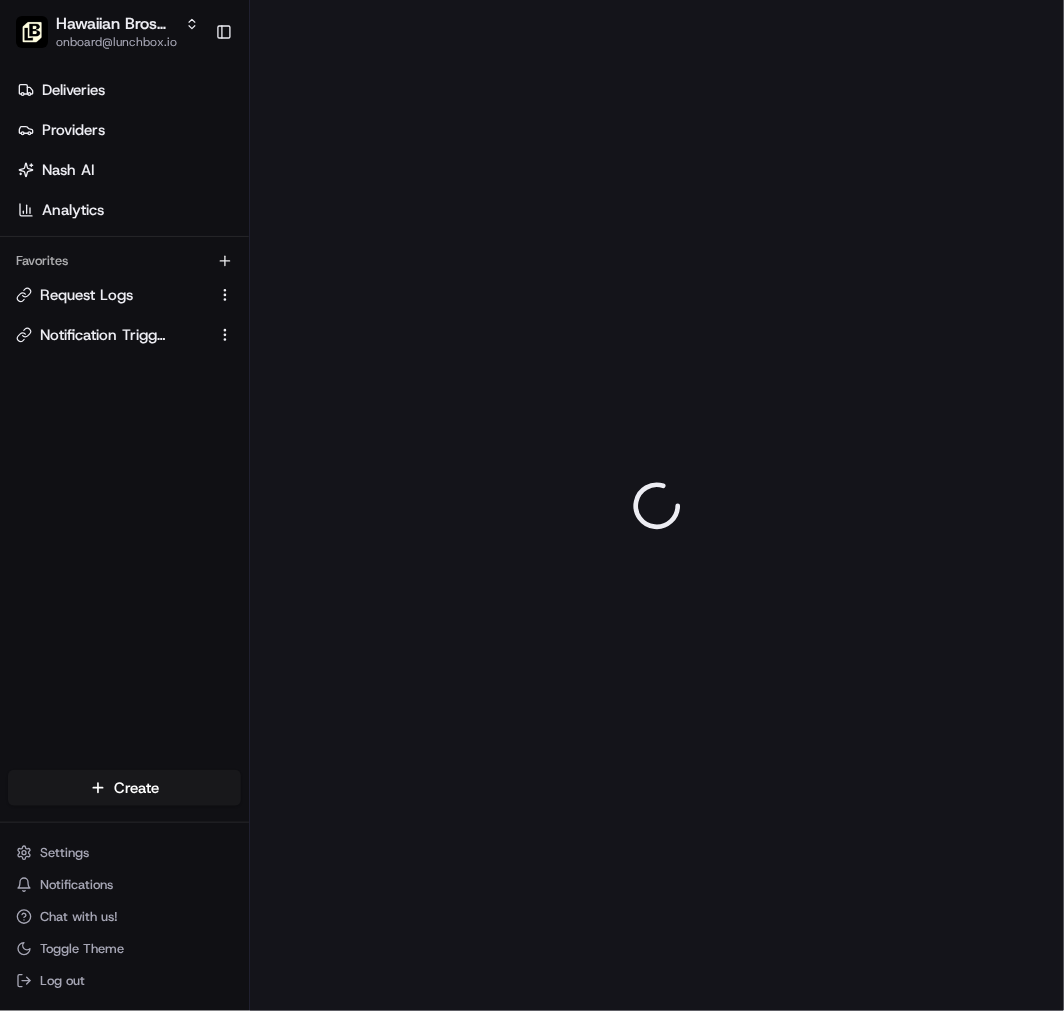 scroll, scrollTop: 0, scrollLeft: 0, axis: both 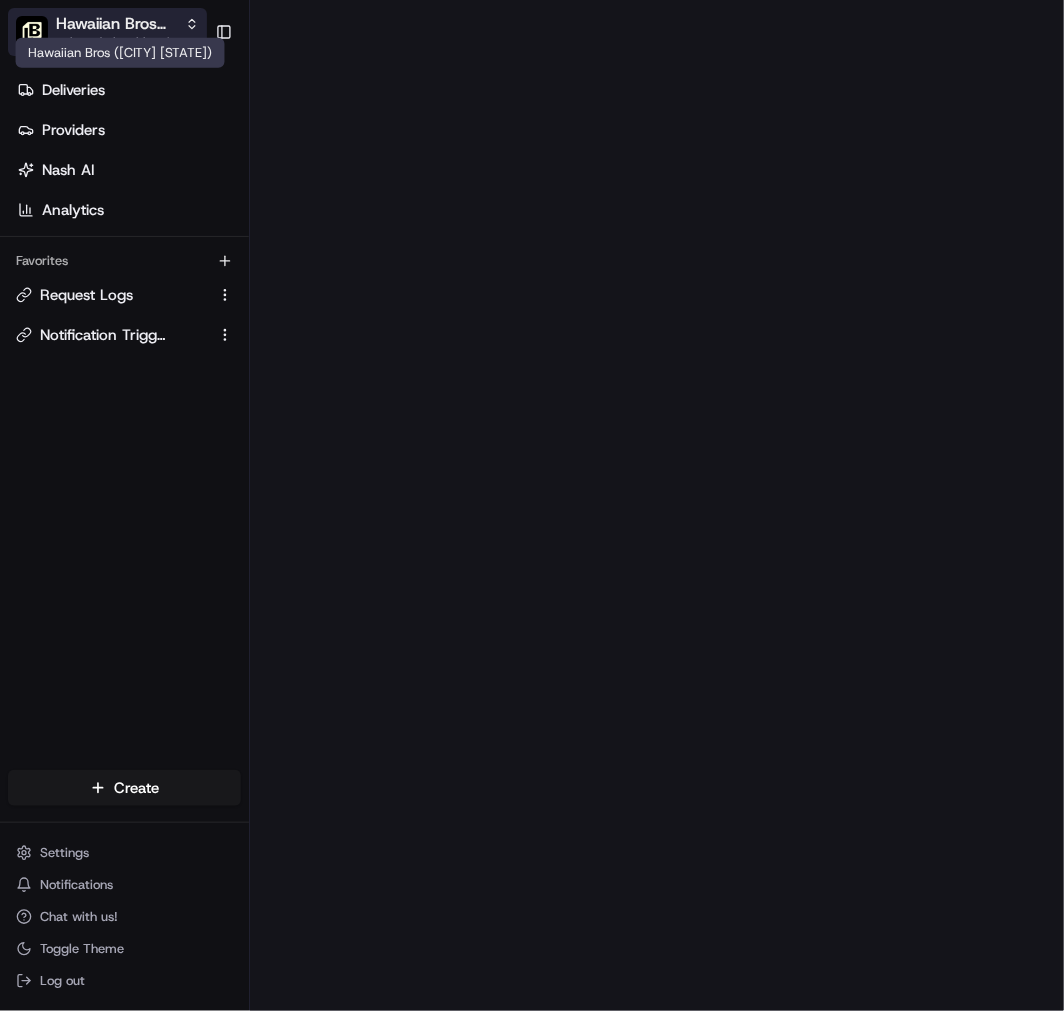 drag, startPoint x: 150, startPoint y: 26, endPoint x: 154, endPoint y: 38, distance: 12.649111 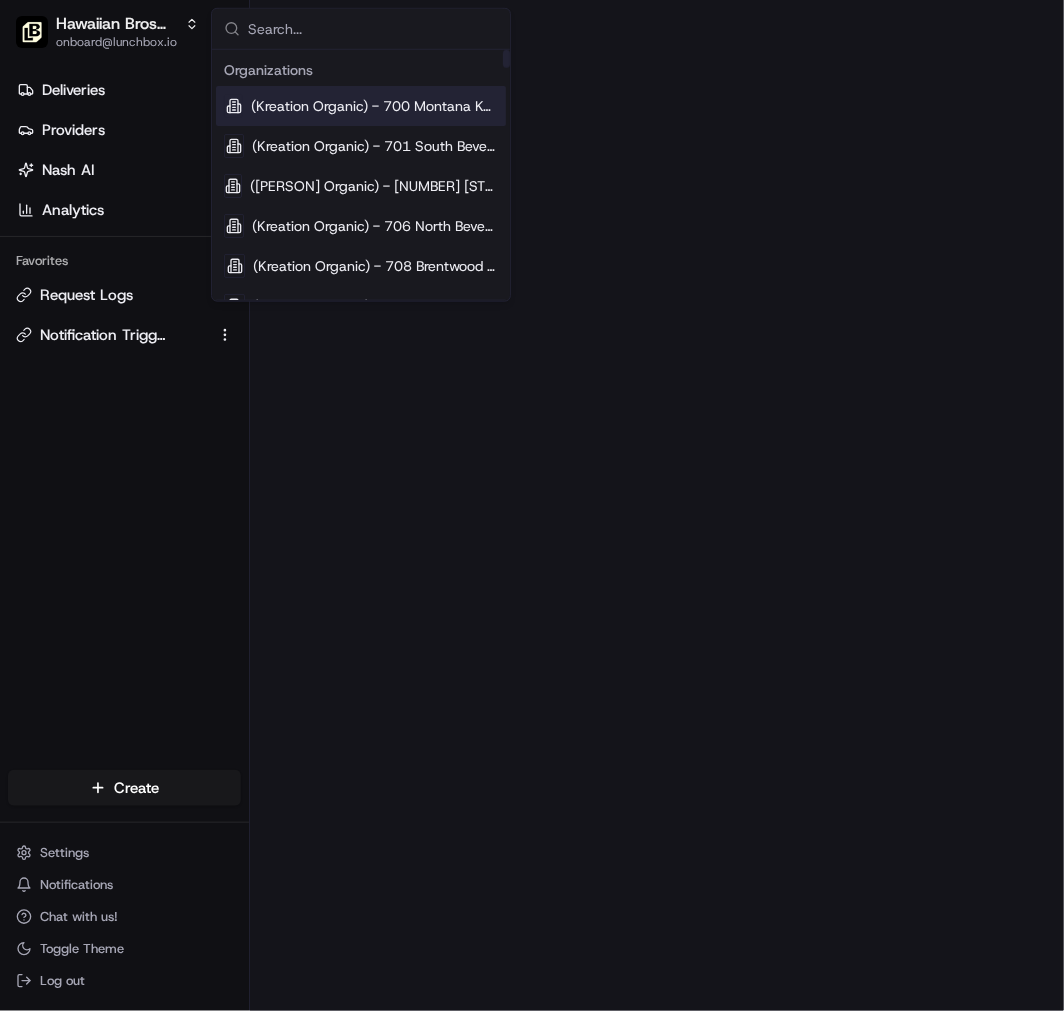 type on "Hawaiian Bros ([CITY] [STATE])" 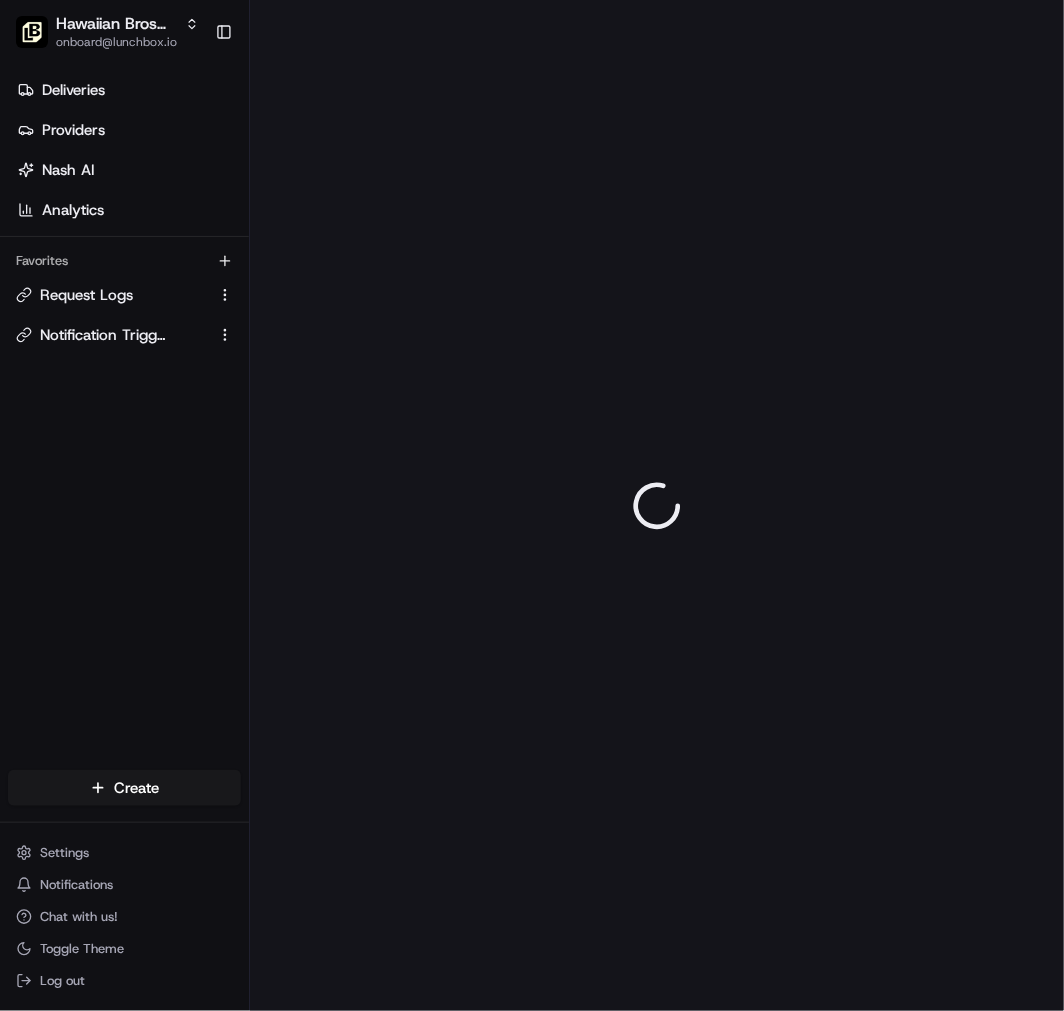 scroll, scrollTop: 0, scrollLeft: 0, axis: both 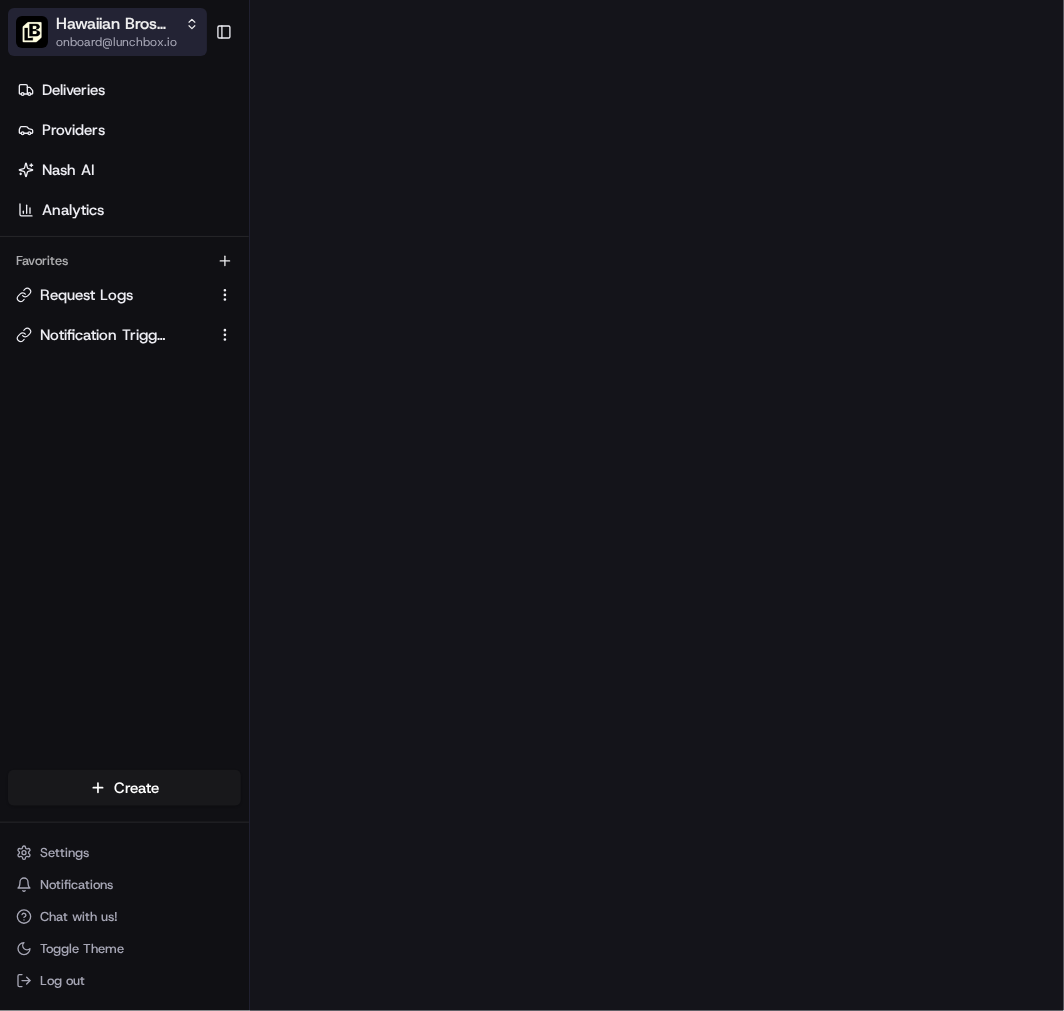 click on "Hawaiian Bros (Edwardsville [STATE])" at bounding box center (116, 24) 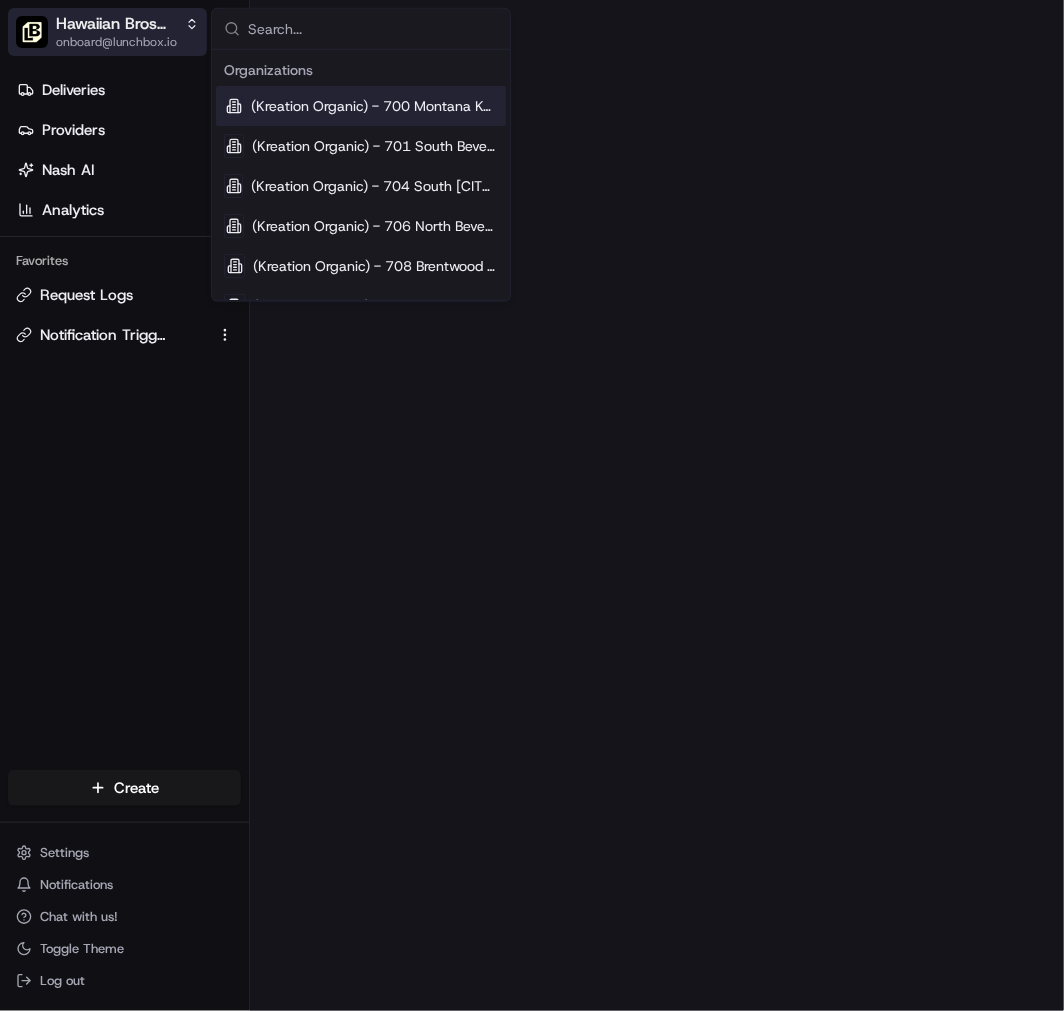 type on "Hawaiian Bros ([CITY] [STATE] 75th)" 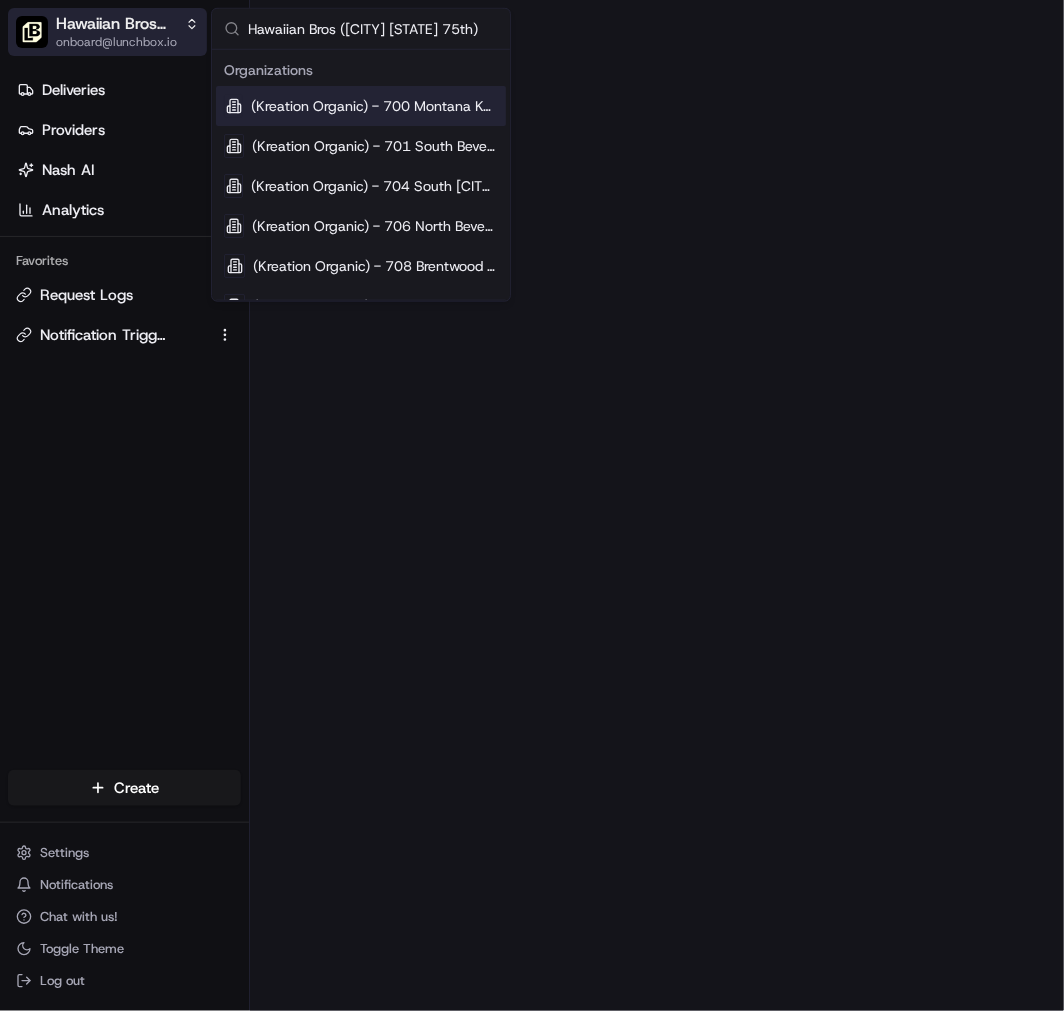 scroll, scrollTop: 0, scrollLeft: 1, axis: horizontal 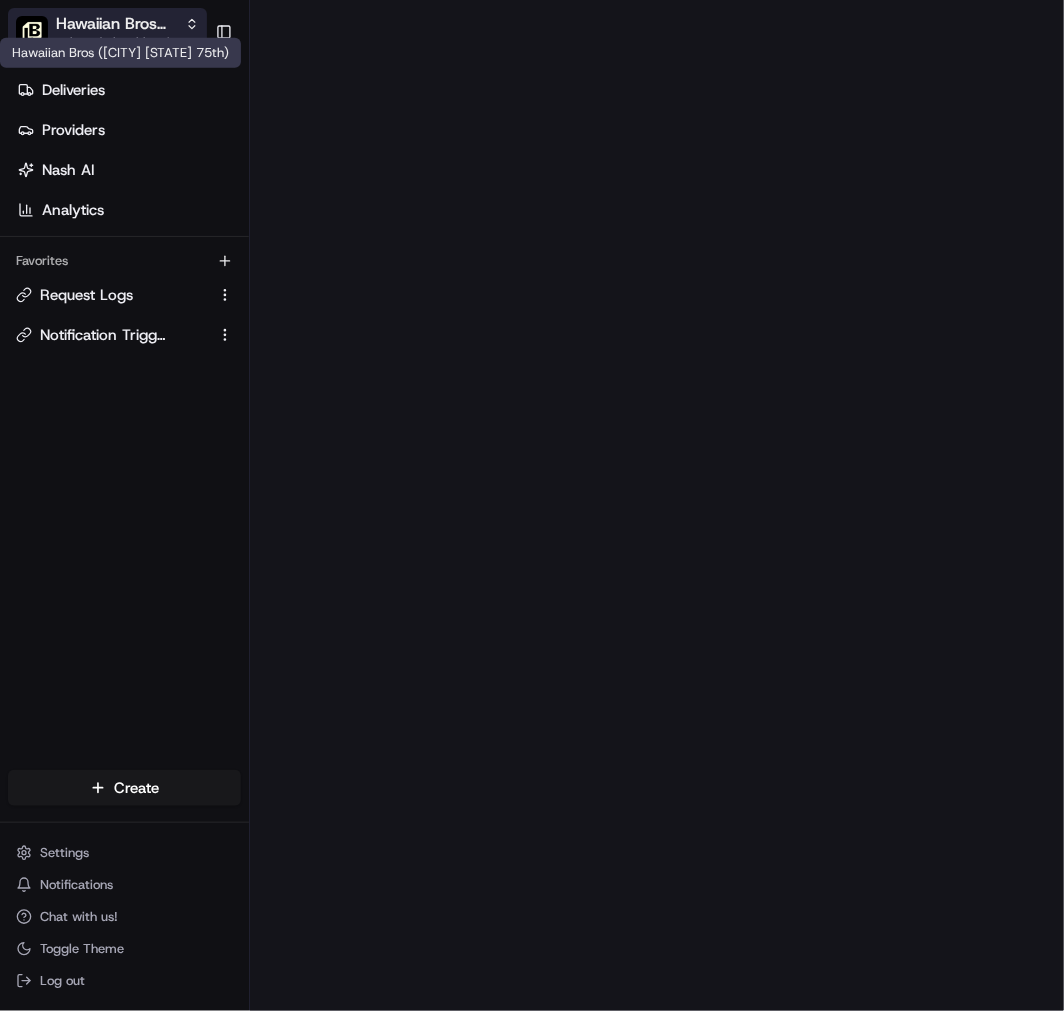 click on "Hawaiian Bros ([CITY] [STATE] [NUMBER])" at bounding box center (116, 24) 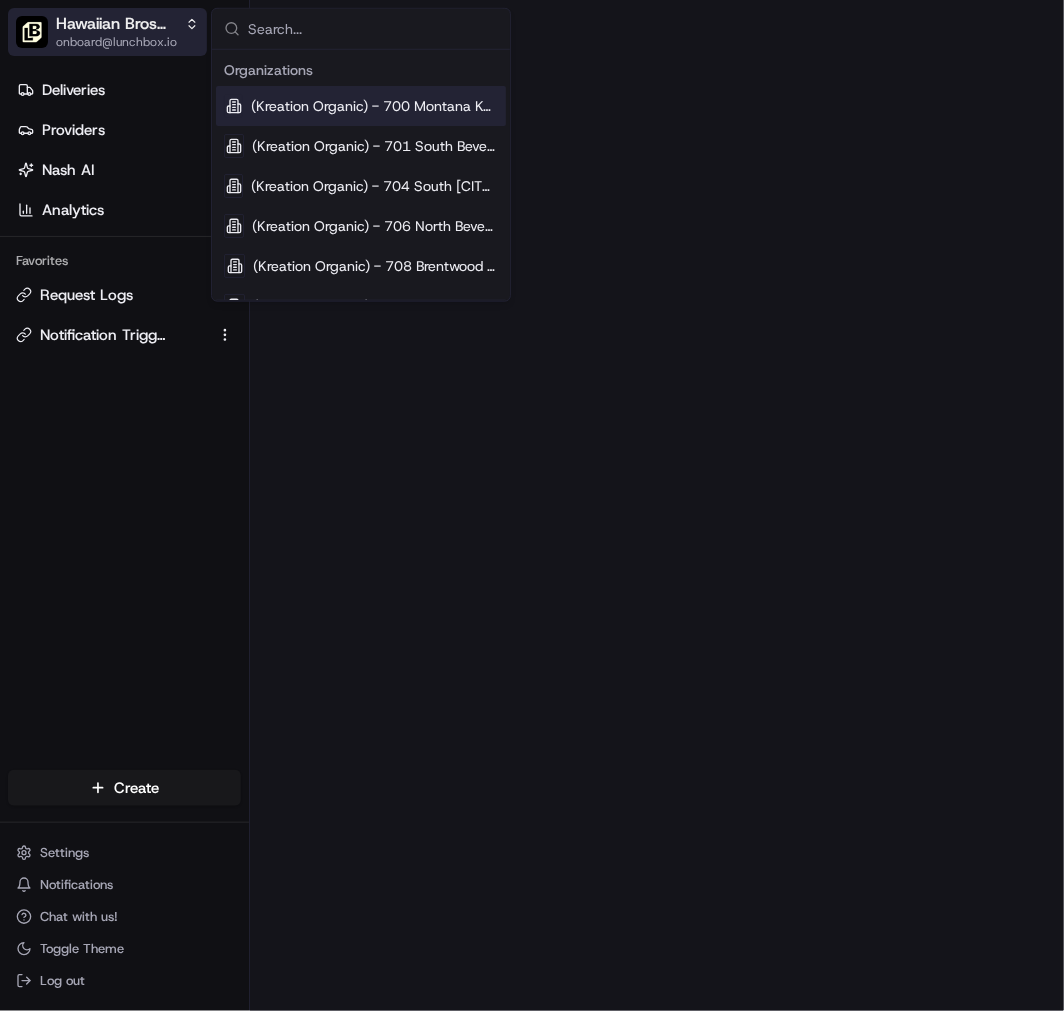 type on "Hawaiian Bros ([CITY] [STATE])" 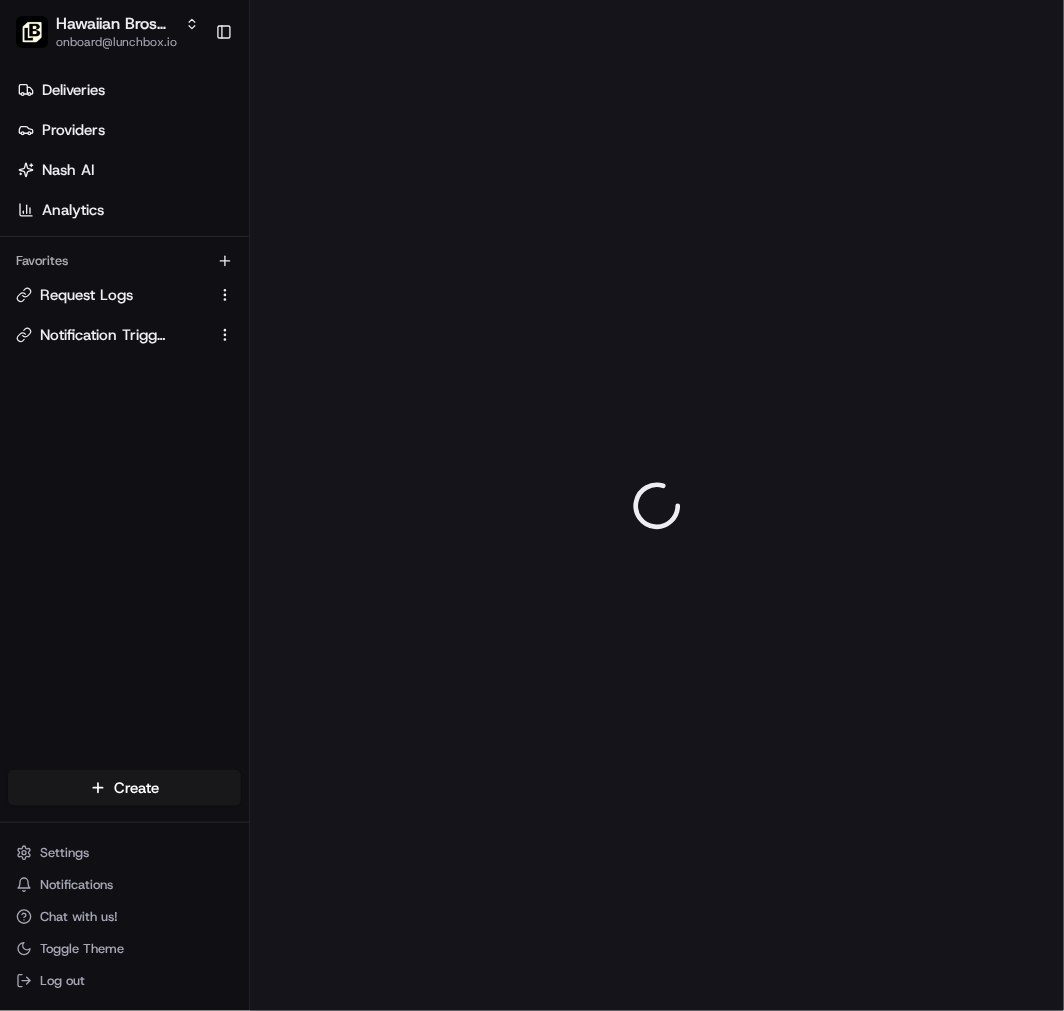 scroll, scrollTop: 0, scrollLeft: 0, axis: both 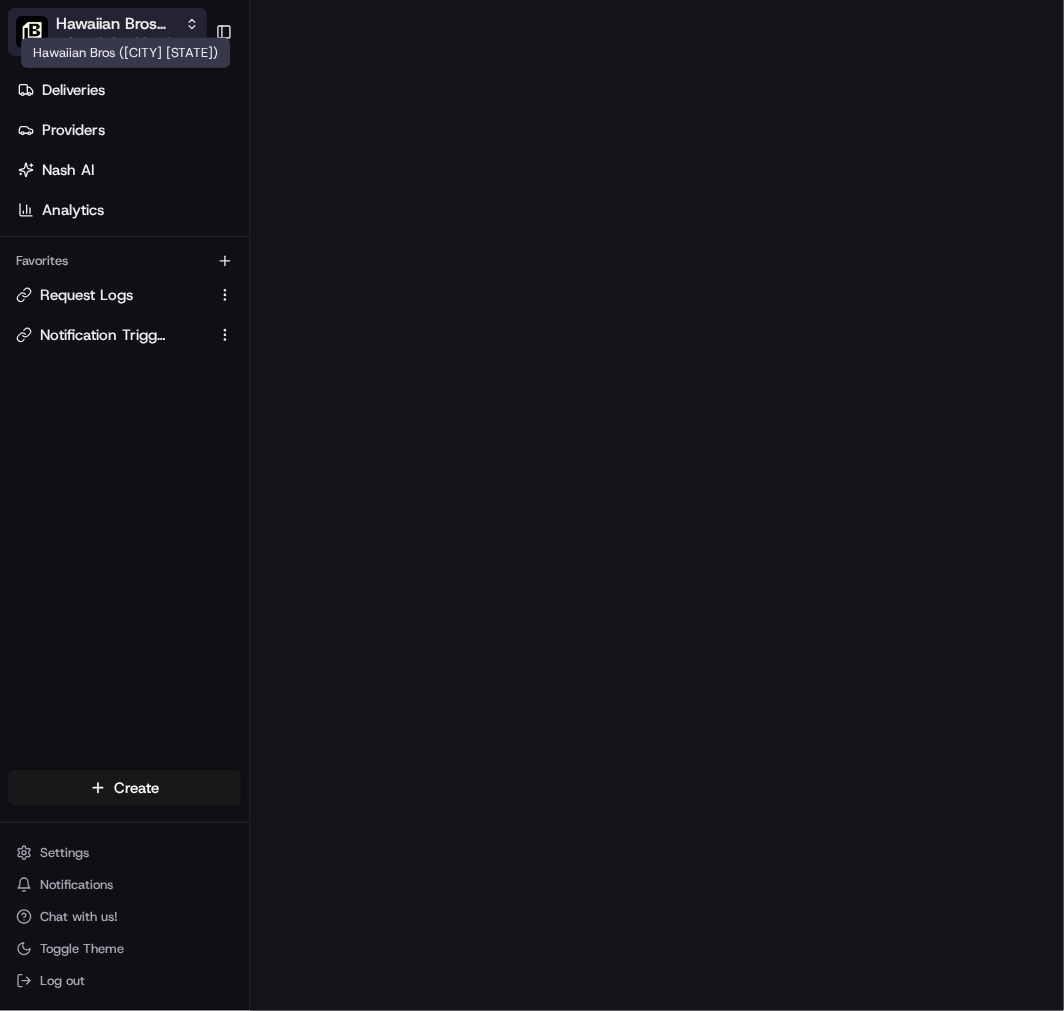 click on "Hawaiian Bros ([CITY] [STATE])" at bounding box center (116, 24) 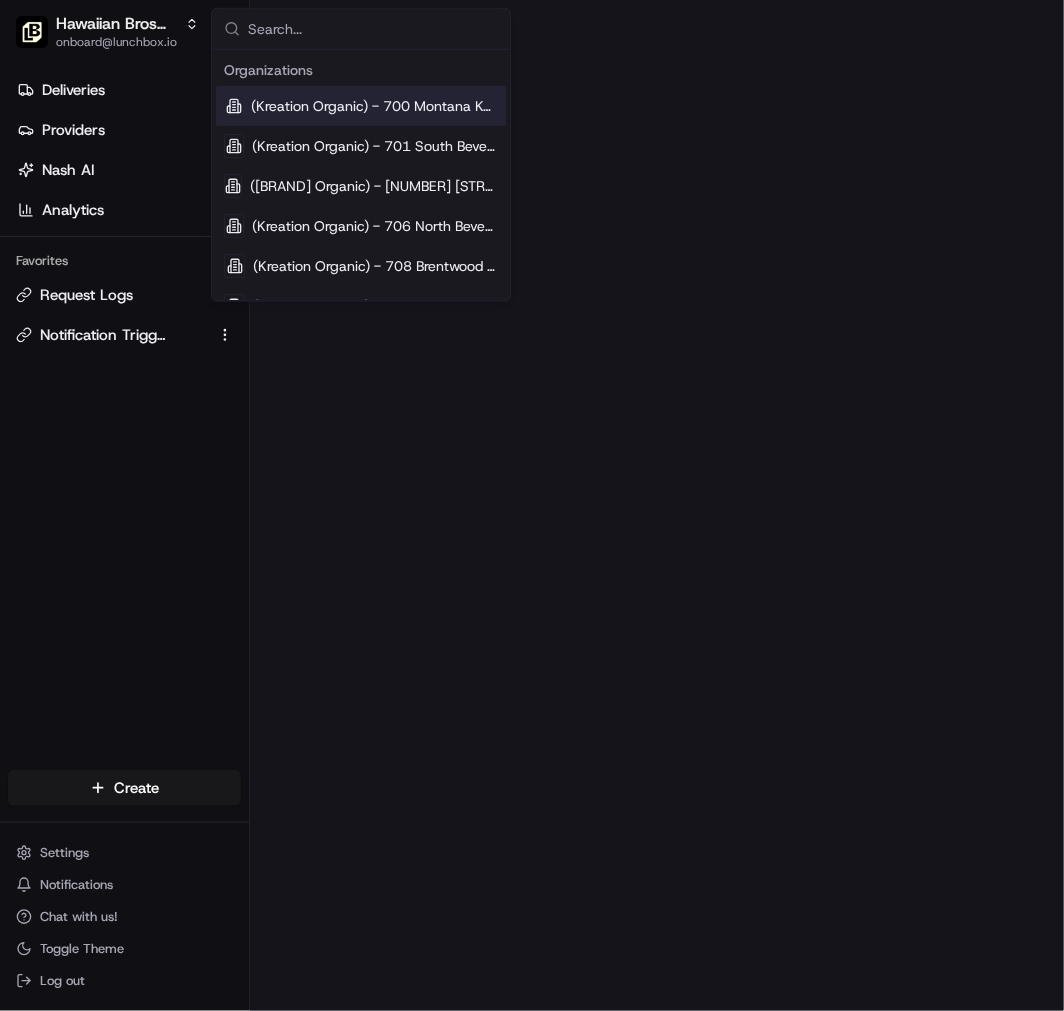 type on "Hawaiian Bros (Broken Arrow OK)" 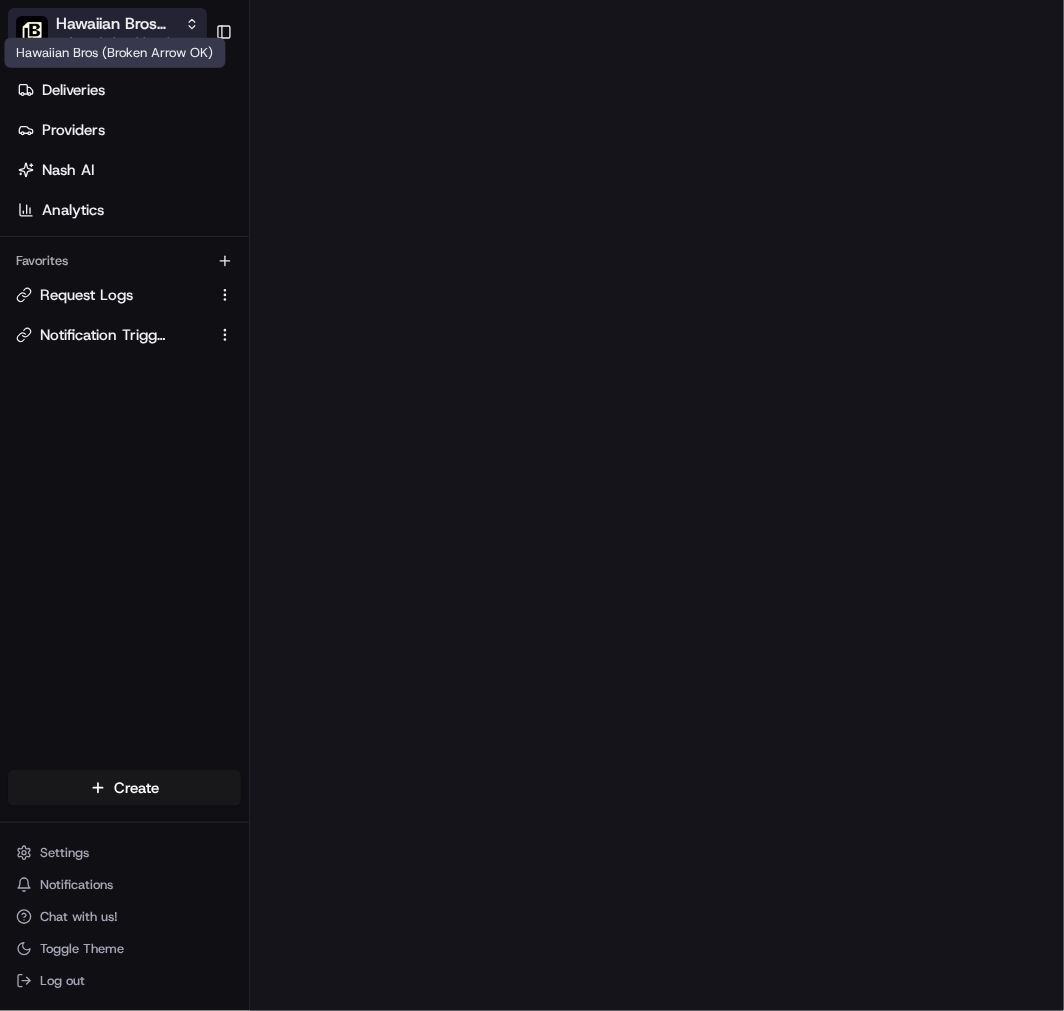 click on "Hawaiian Bros (Broken Arrow OK)" at bounding box center [116, 24] 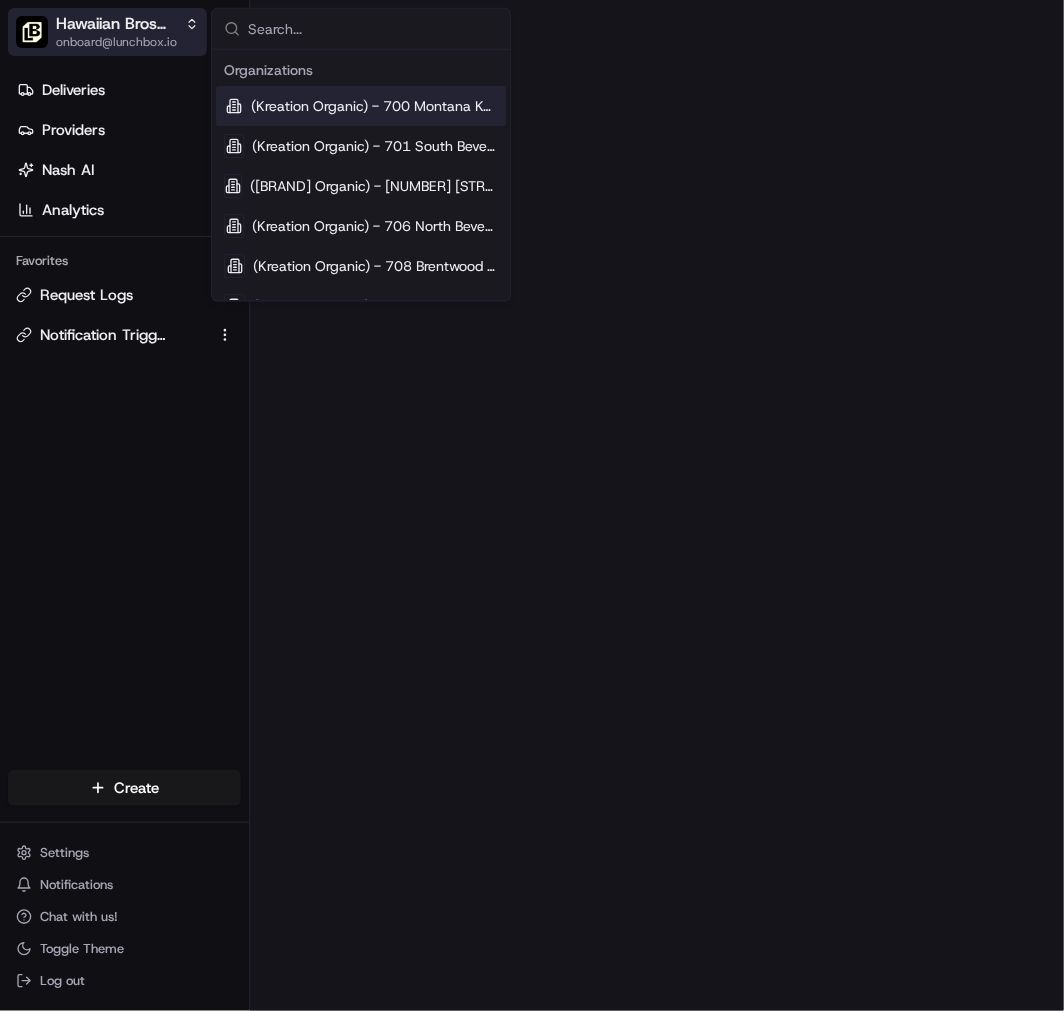 type on "Hawaiian Bros (Liberty MO)" 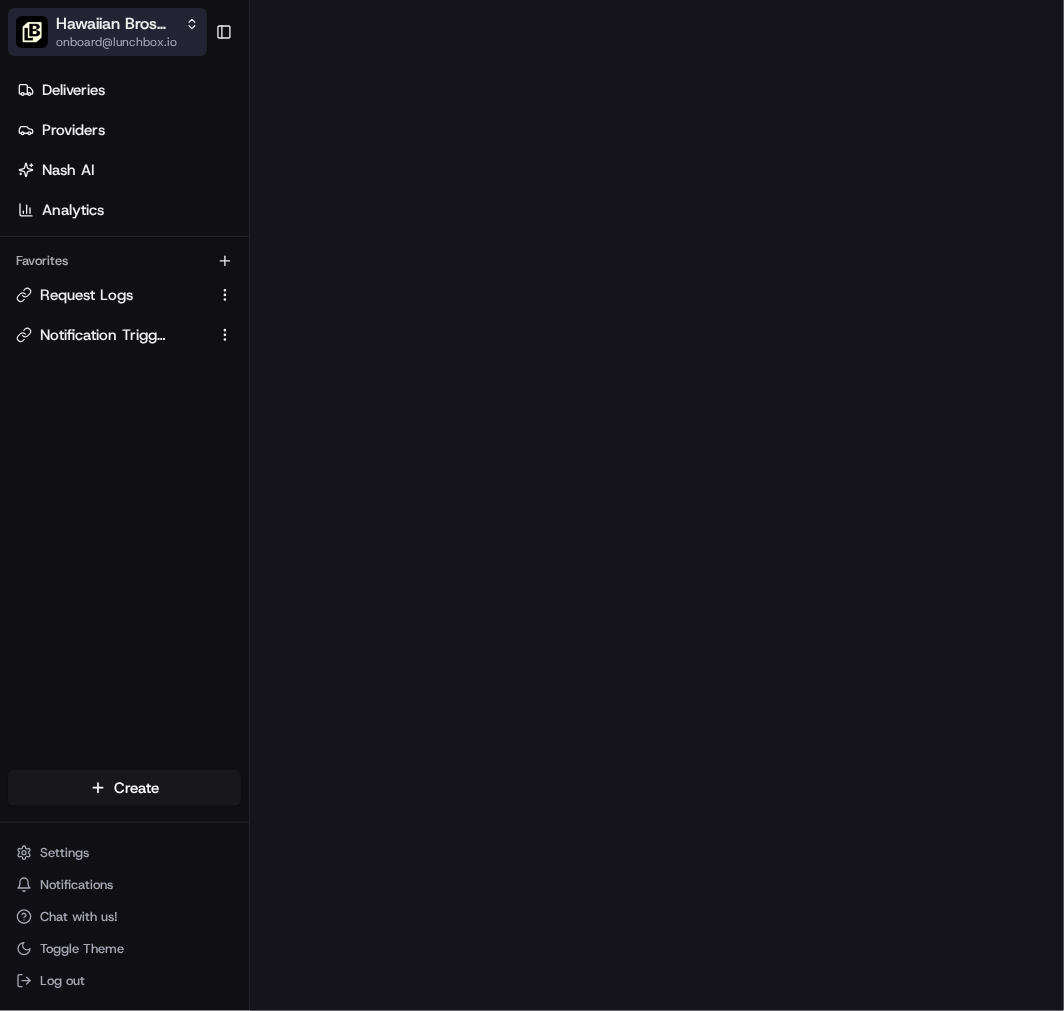 click on "Hawaiian Bros (Broken Arrow OK)" at bounding box center (116, 24) 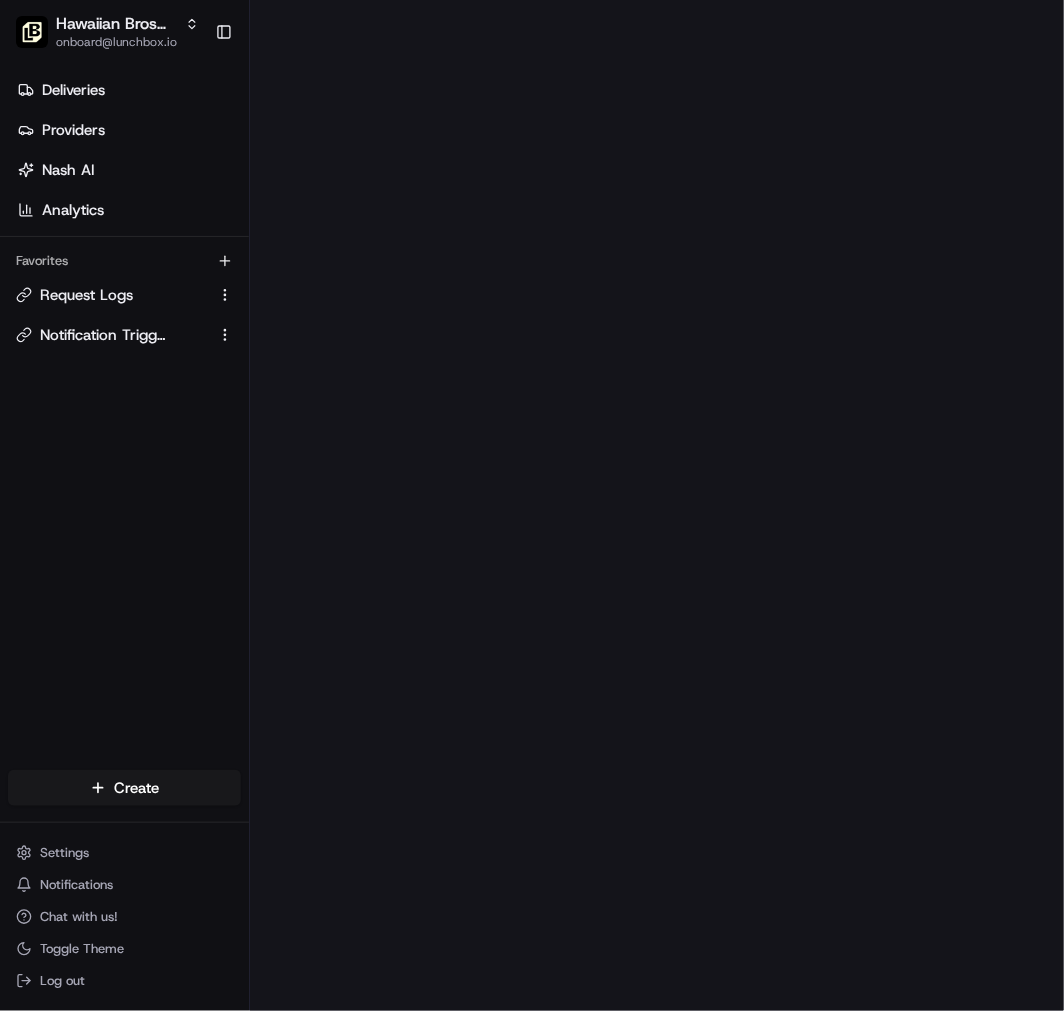 click on "Deliveries Providers Nash AI Analytics Favorites Request Logs Notification Triggers" at bounding box center [124, 425] 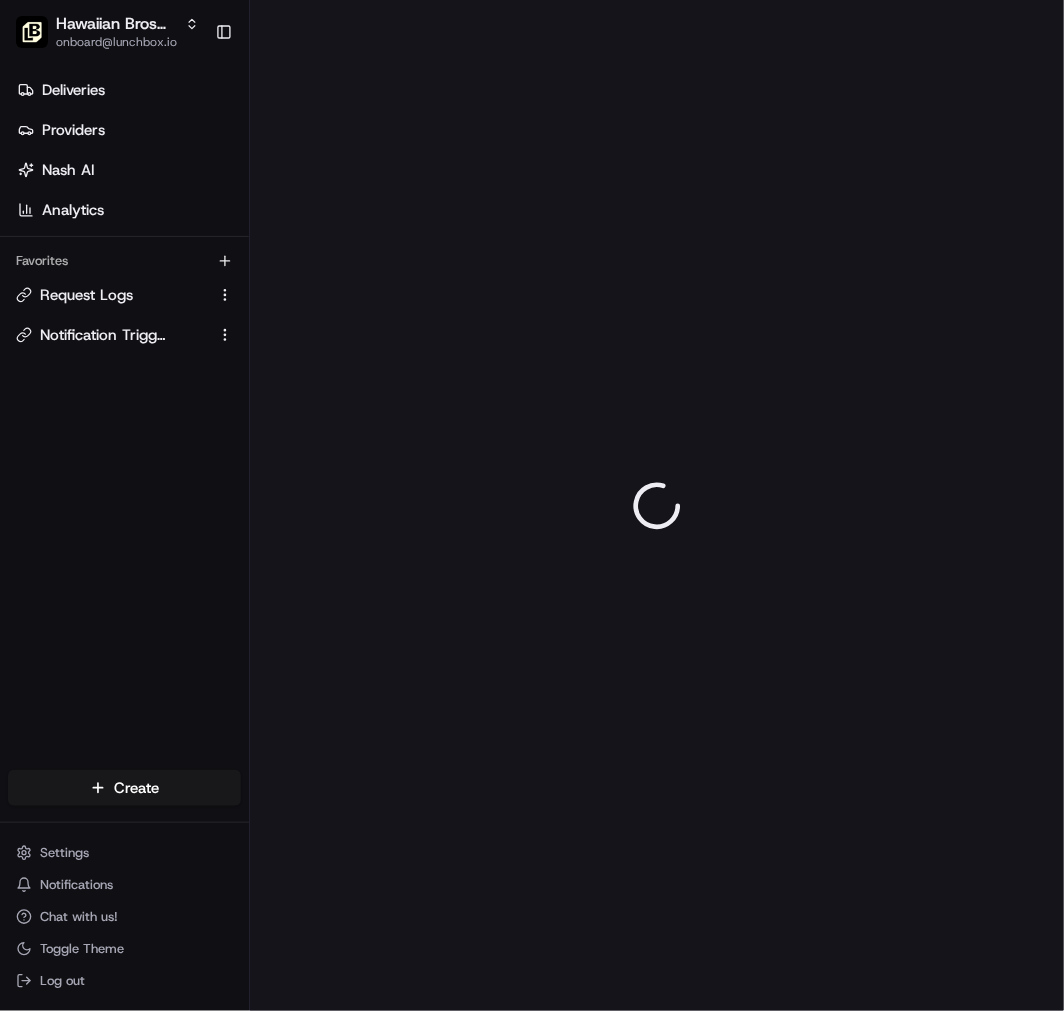 scroll, scrollTop: 0, scrollLeft: 0, axis: both 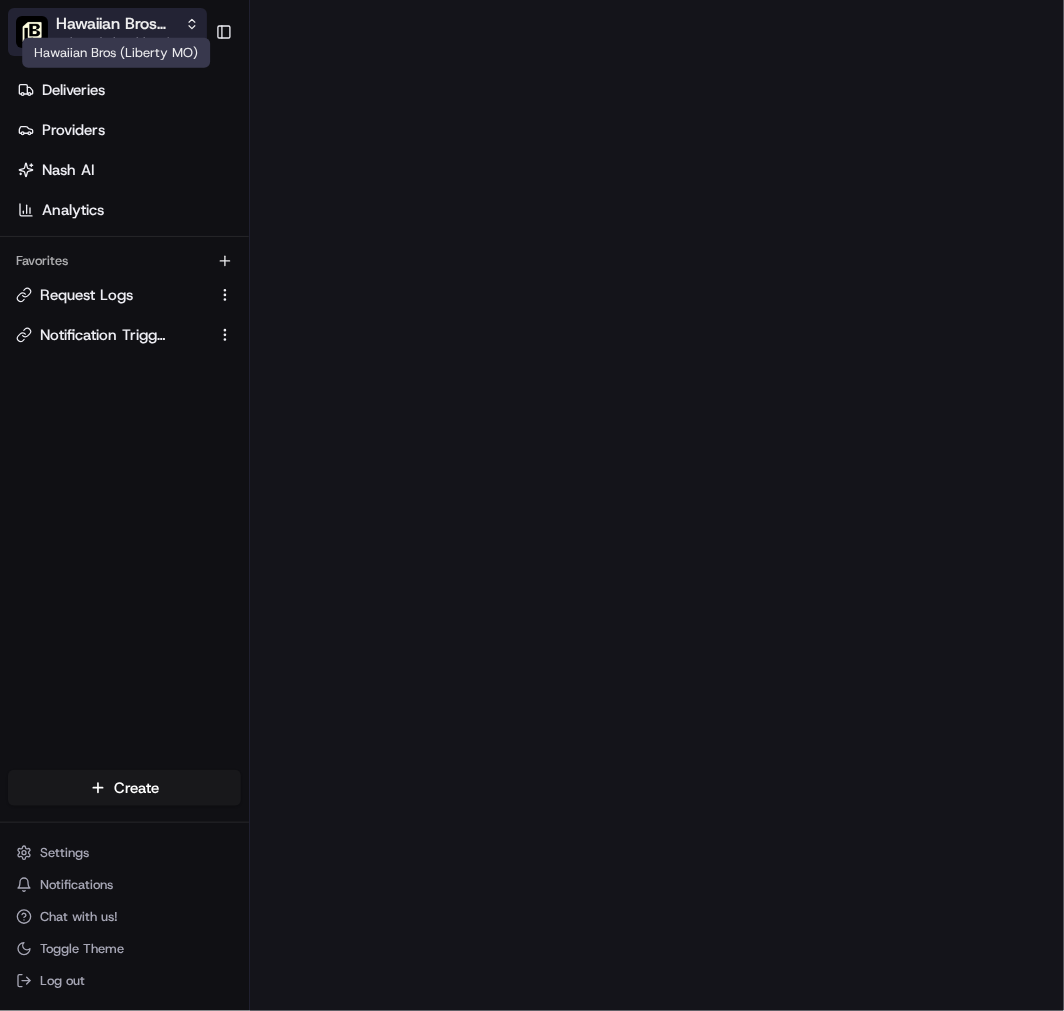 click on "Hawaiian Bros (Liberty MO)" at bounding box center (116, 24) 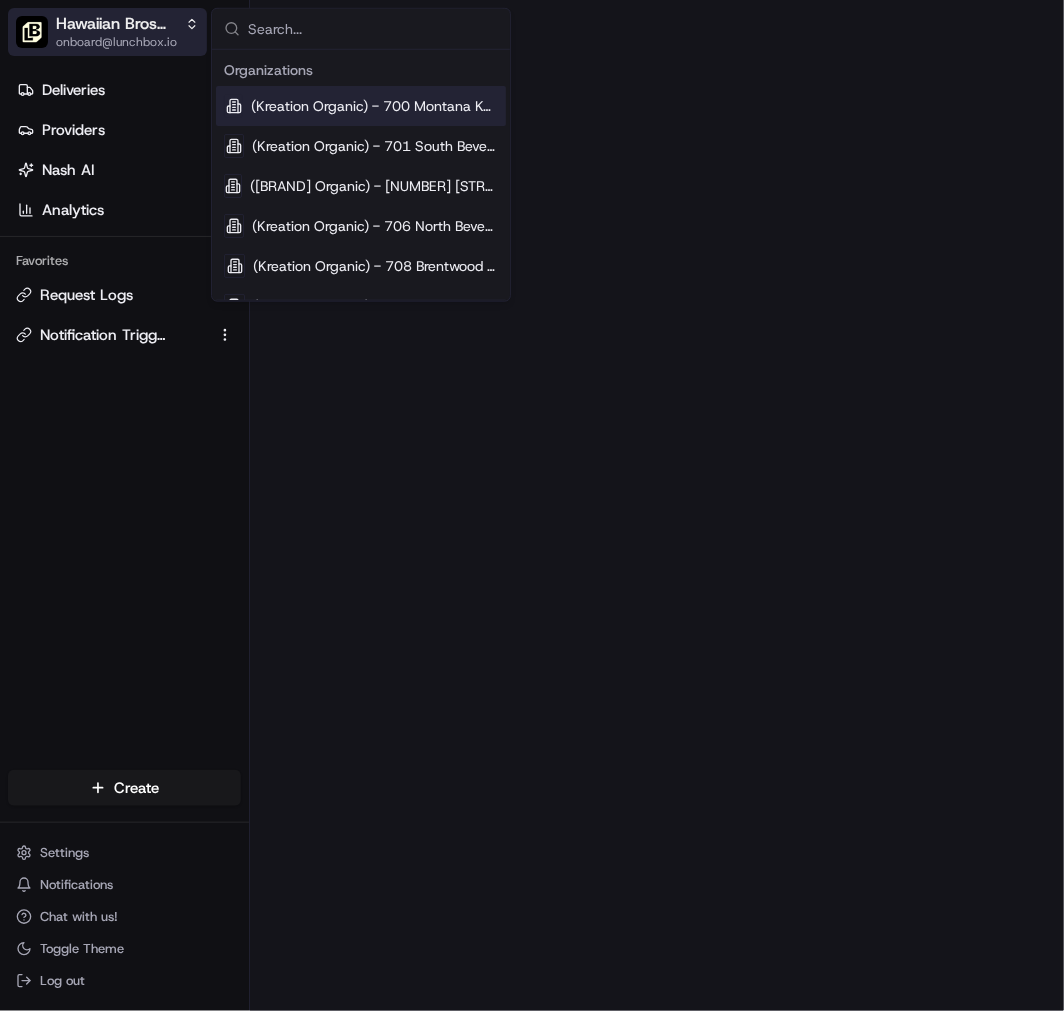 type on "Hawaiian Bros ([CITY] [STATE])" 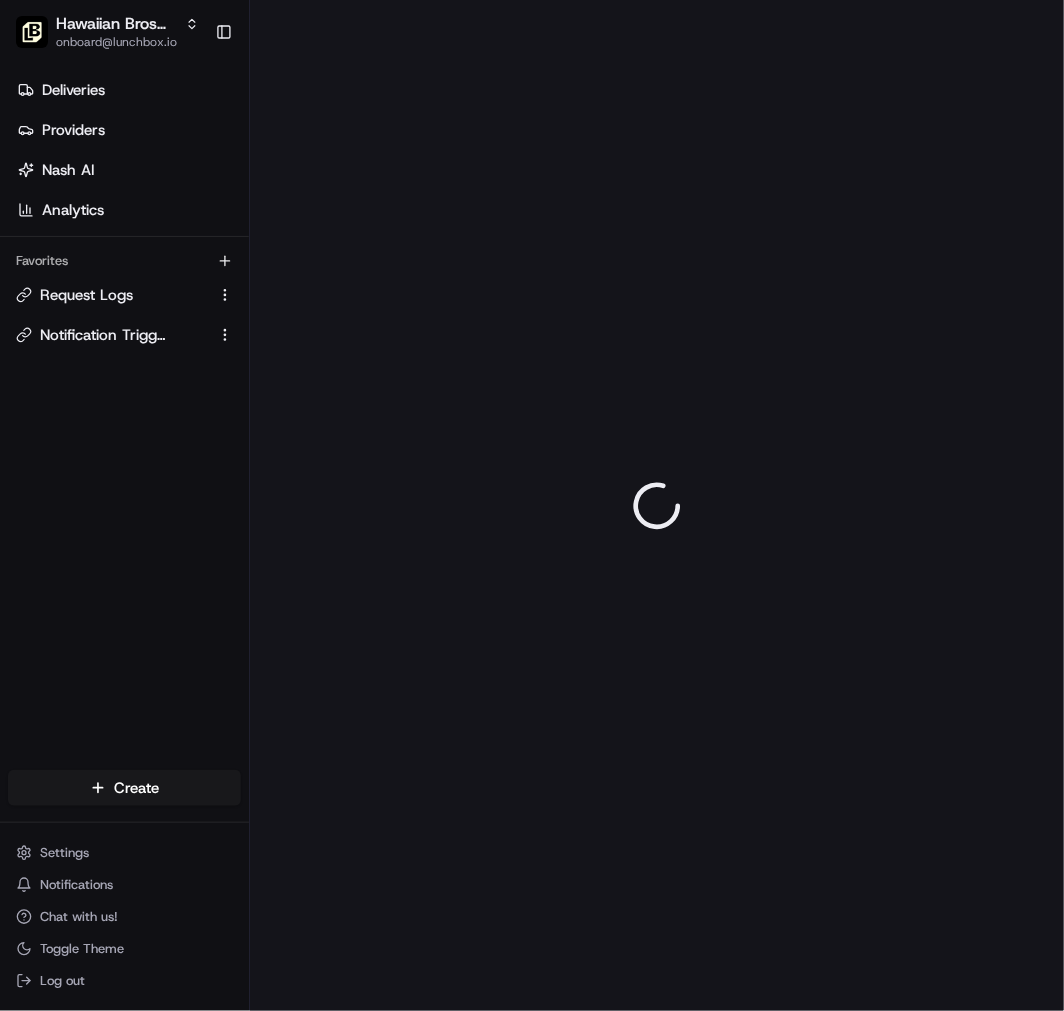 scroll, scrollTop: 0, scrollLeft: 0, axis: both 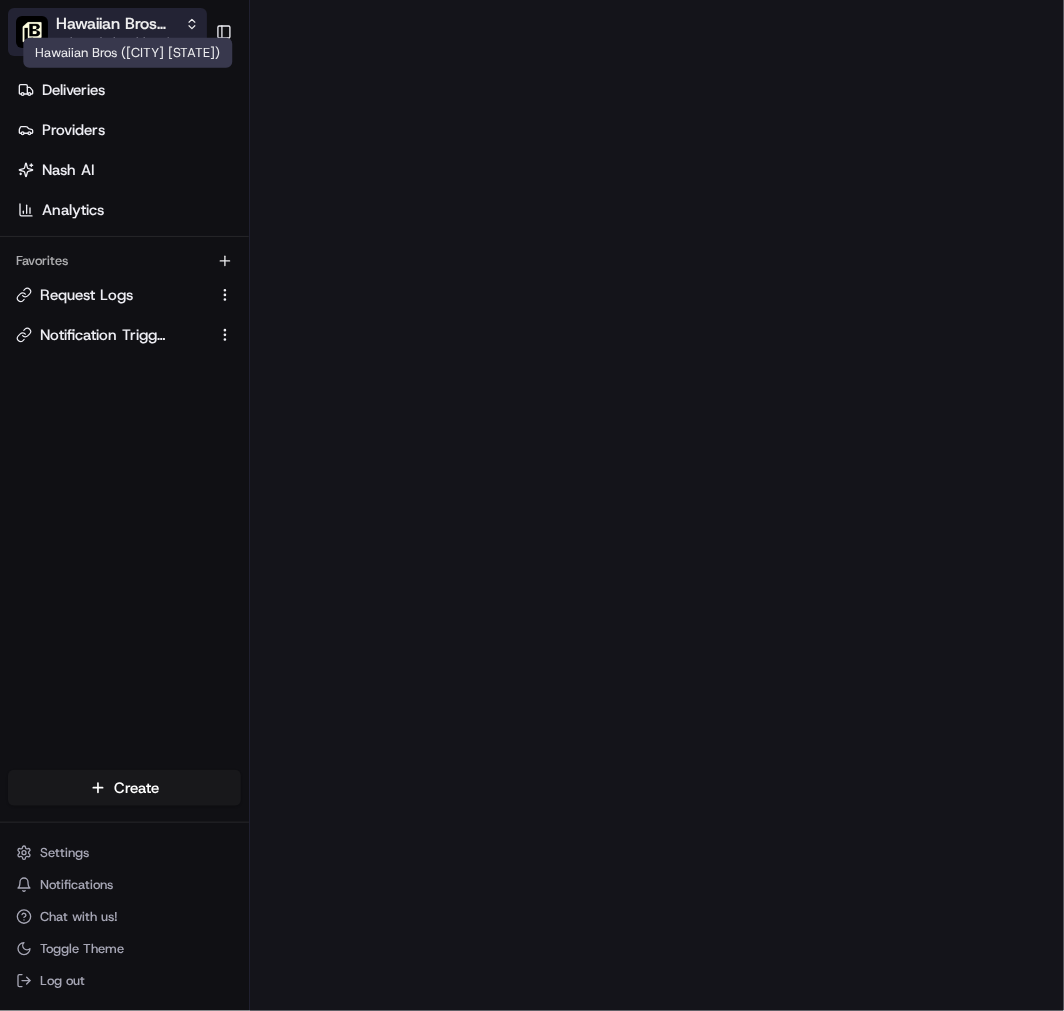click on "Hawaiian Bros ([CITY] [STATE])" at bounding box center [116, 24] 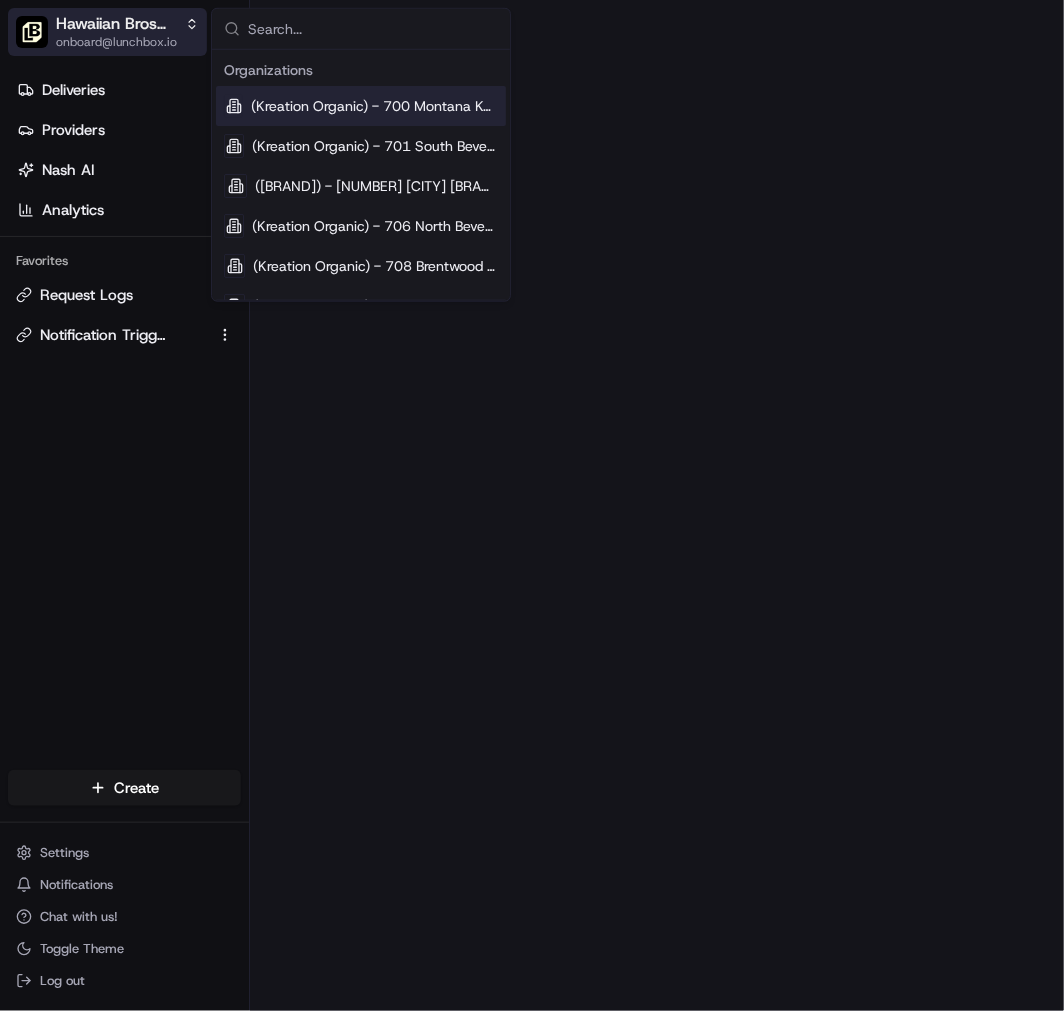 type on "Hawaiian Bros ([CITY] [STATE])" 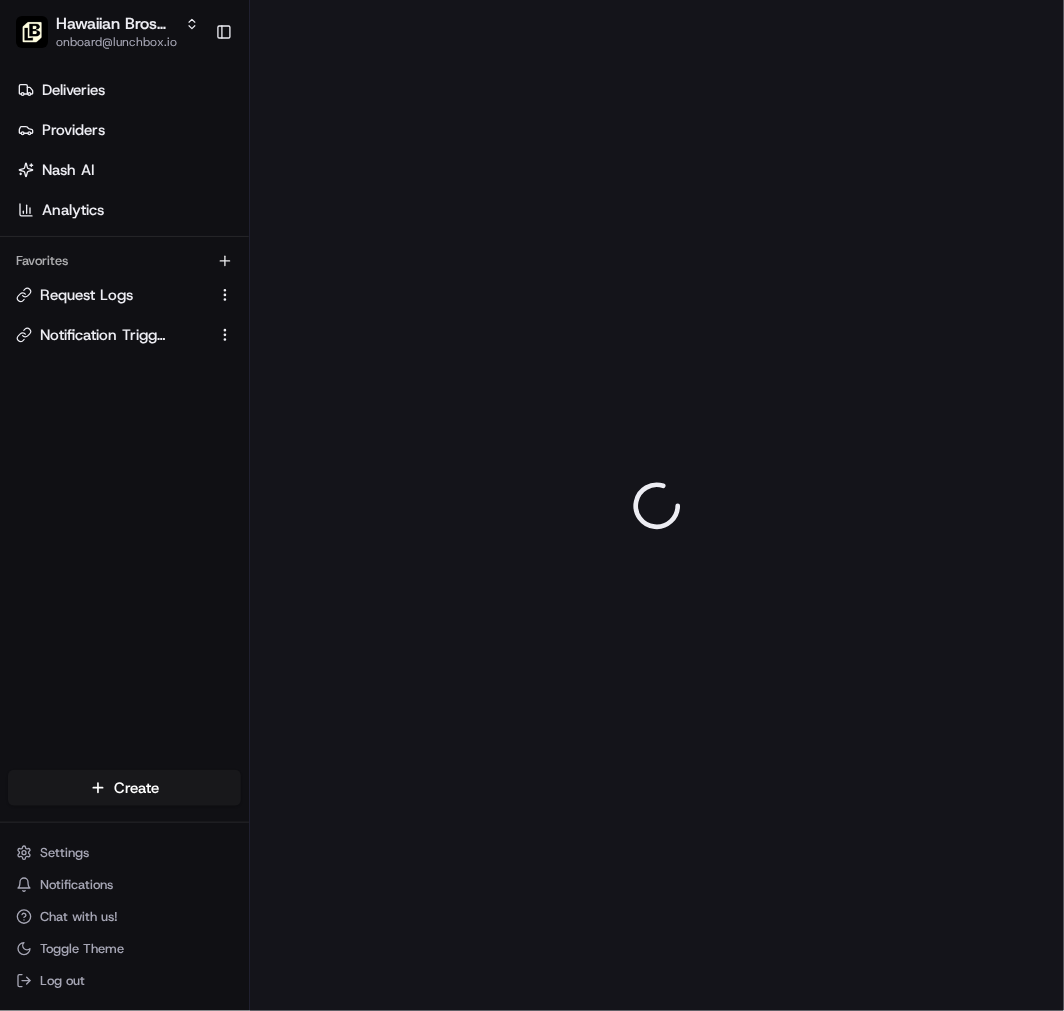 scroll, scrollTop: 0, scrollLeft: 0, axis: both 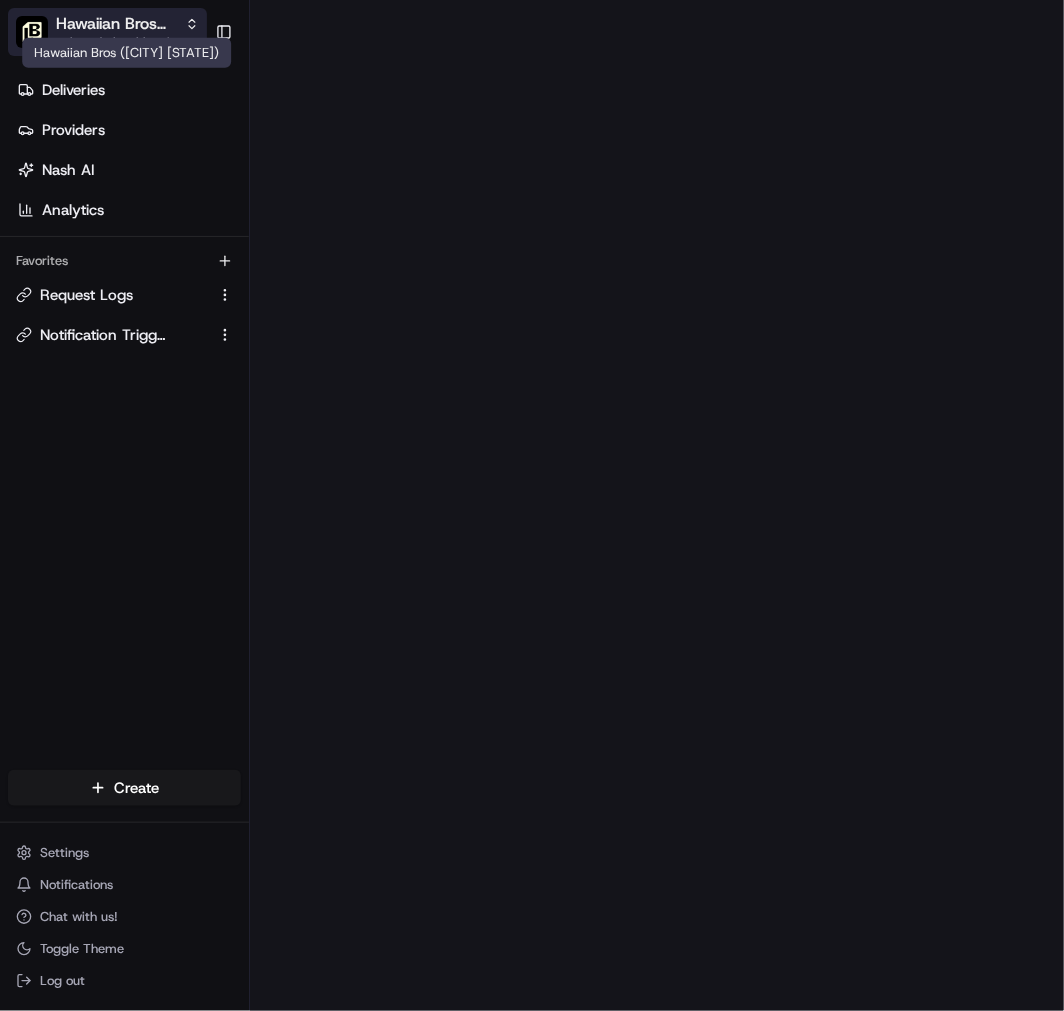 click on "Hawaiian Bros ([CITY] [STATE])" at bounding box center [116, 24] 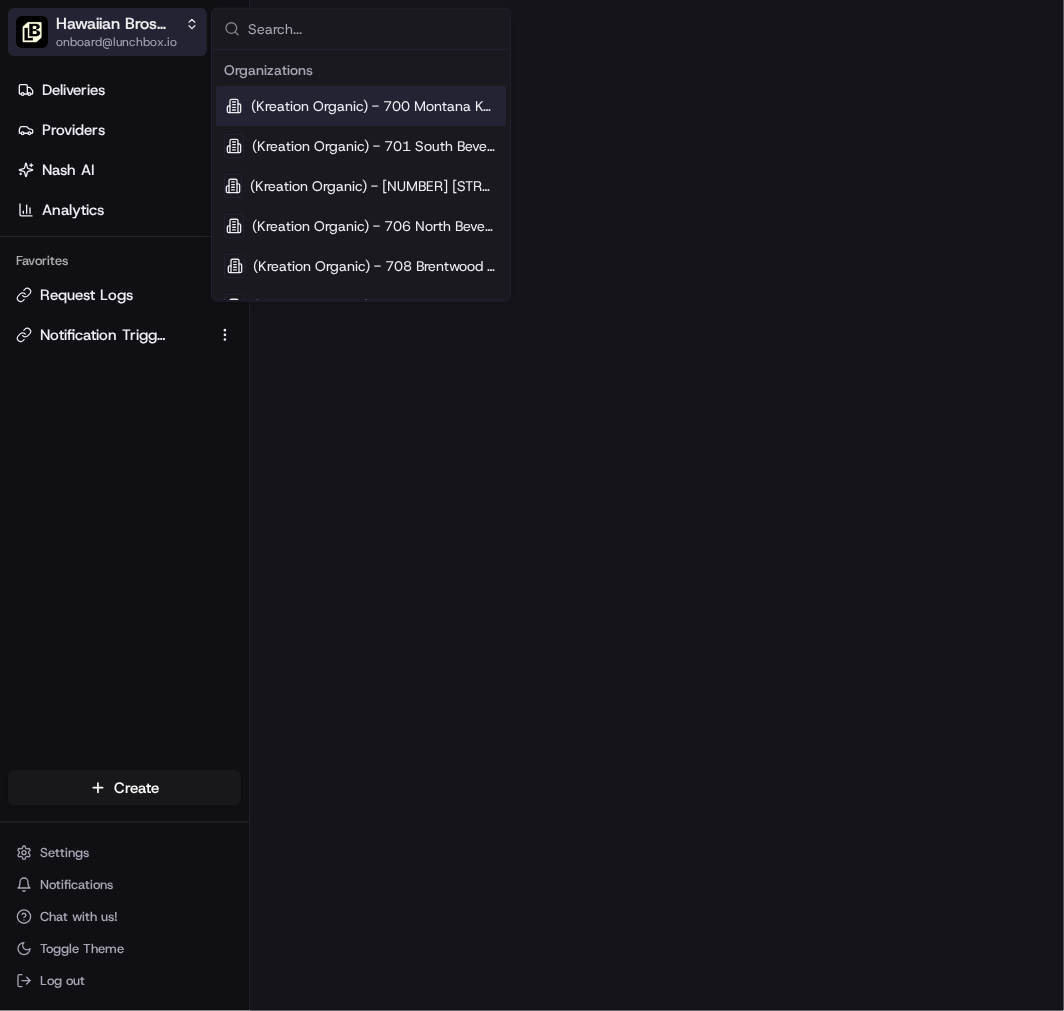 type on "Hawaiian Bros (Lab)" 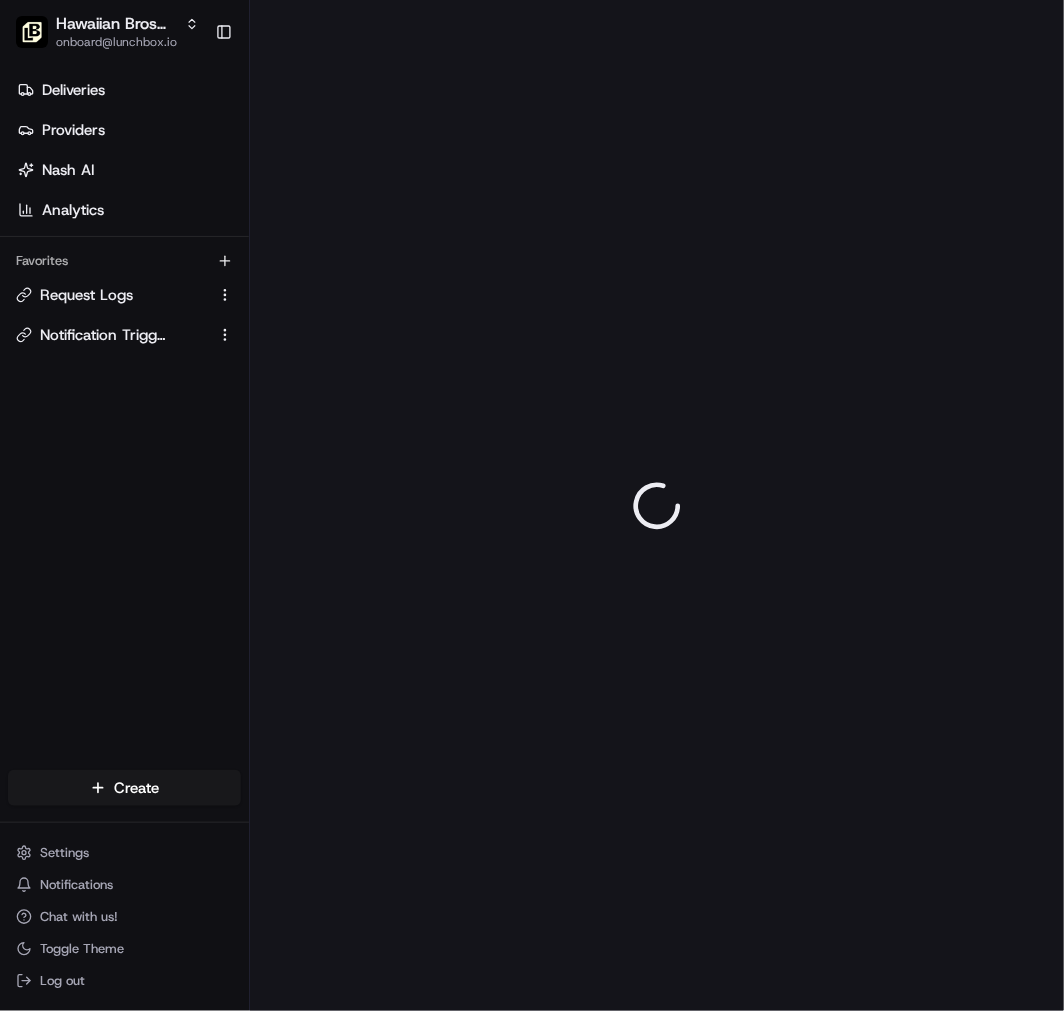 scroll, scrollTop: 0, scrollLeft: 0, axis: both 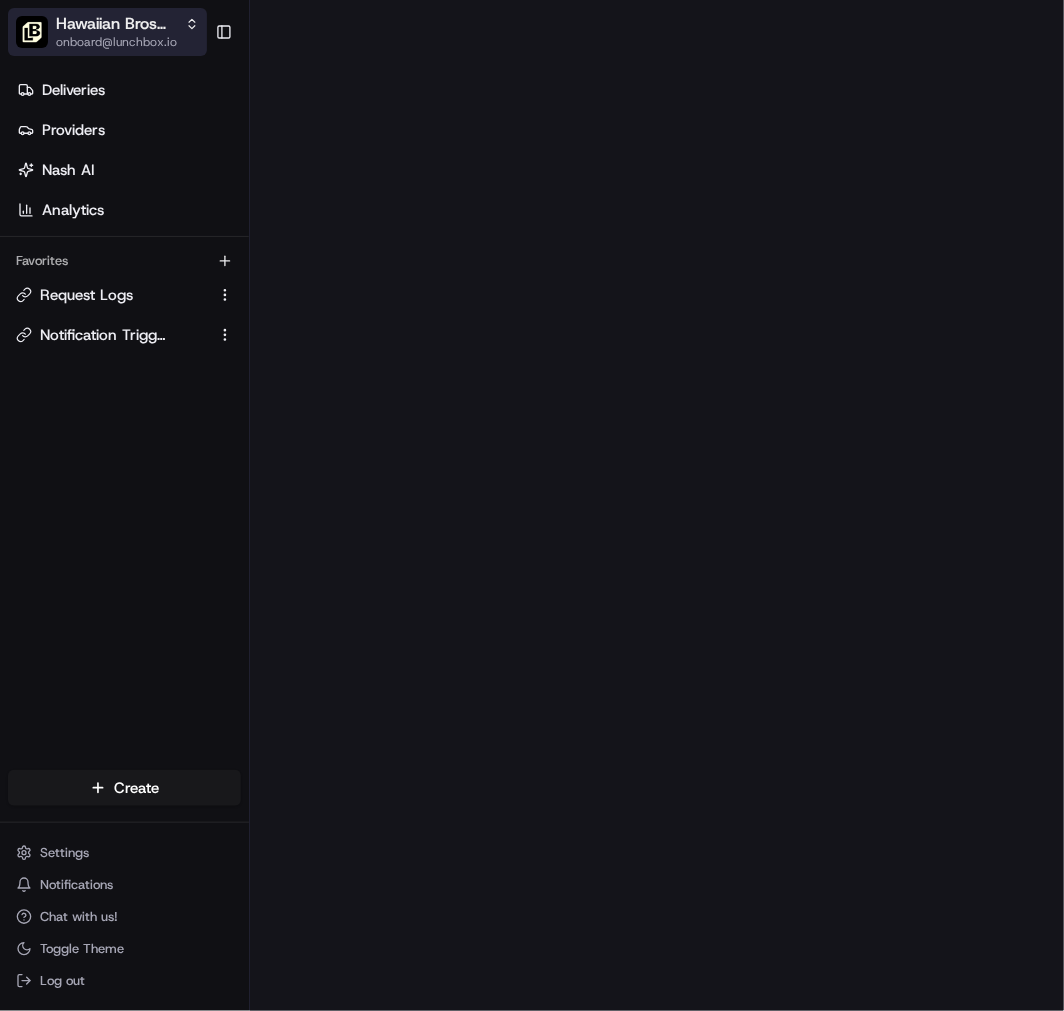click on "onboard@lunchbox.io" at bounding box center [127, 42] 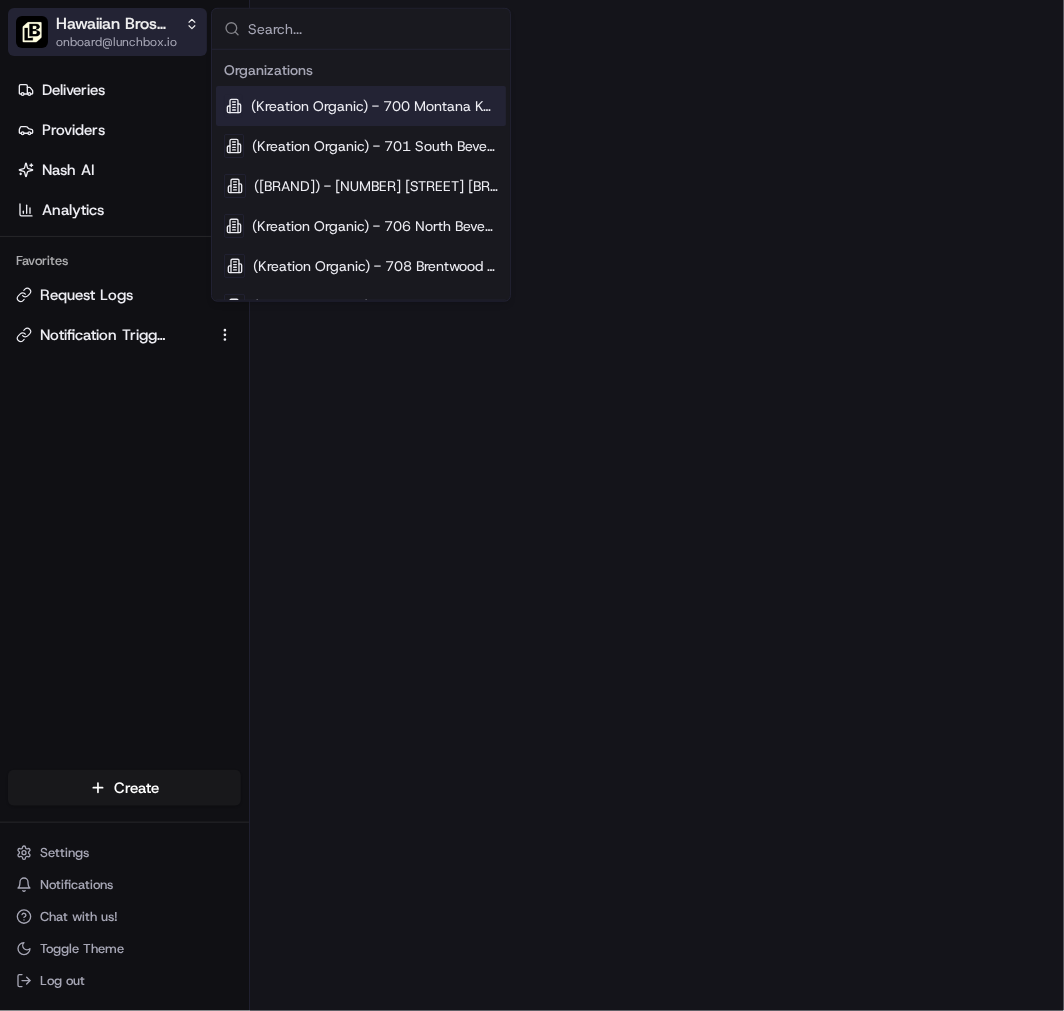type on "Hawaiian Bros ([CITY] [STATE]_[STREET])" 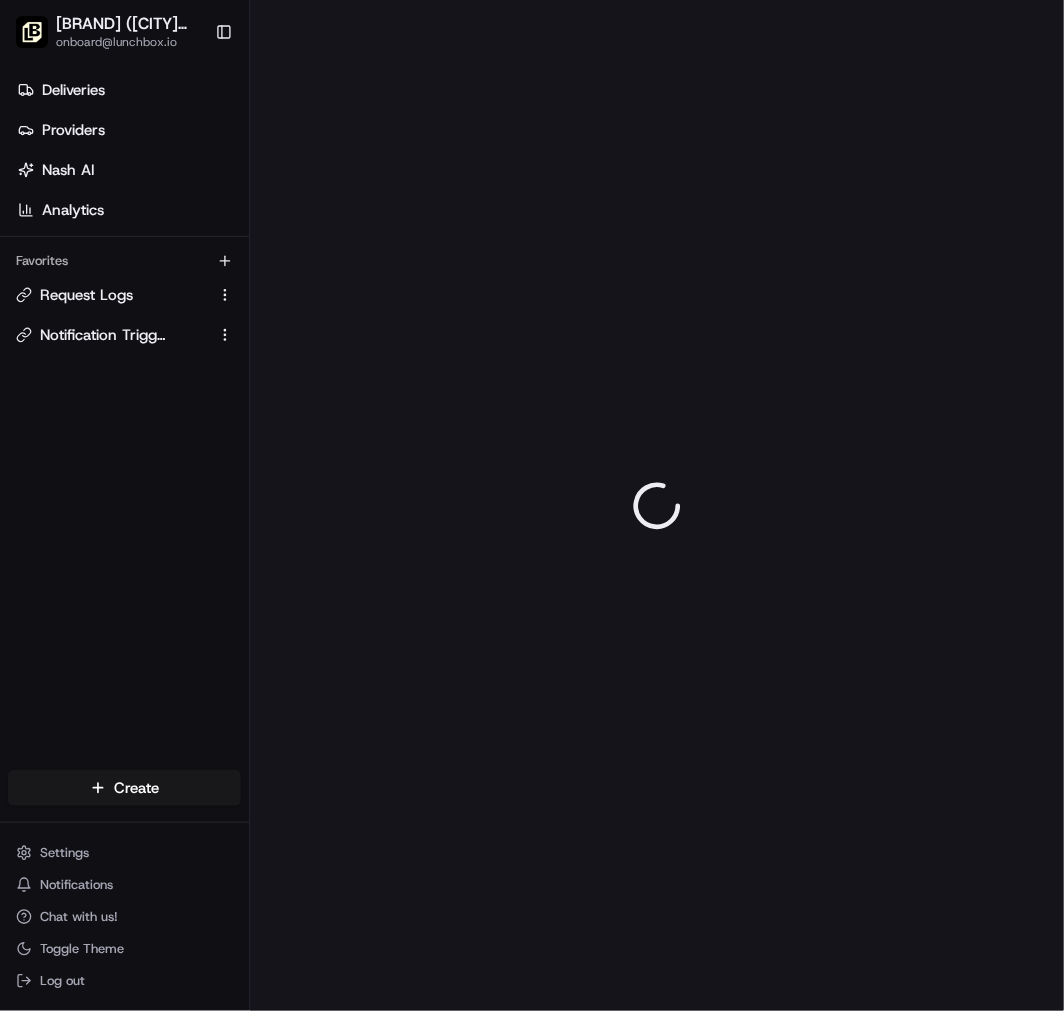 scroll, scrollTop: 0, scrollLeft: 0, axis: both 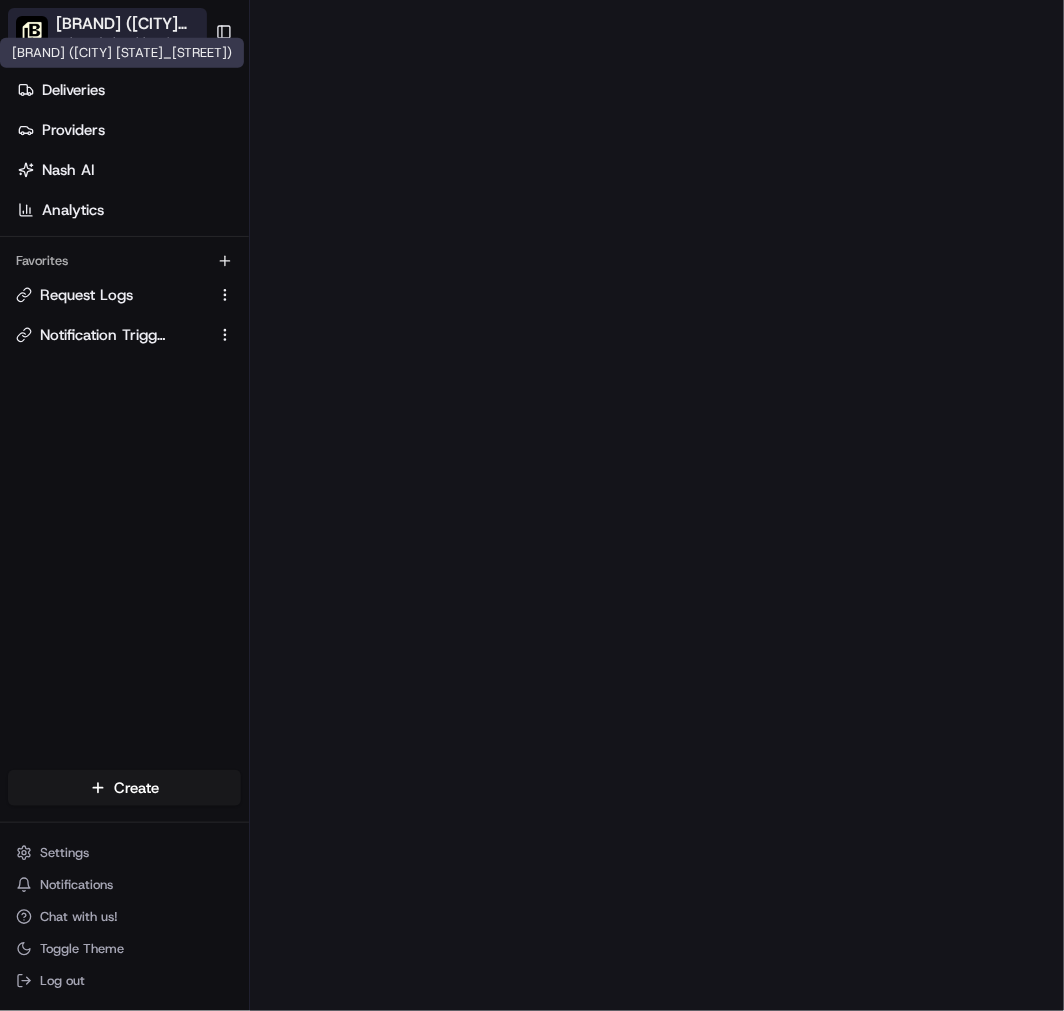click on "[BRAND] ([CITY] [STATE]_[STREET])" at bounding box center (126, 24) 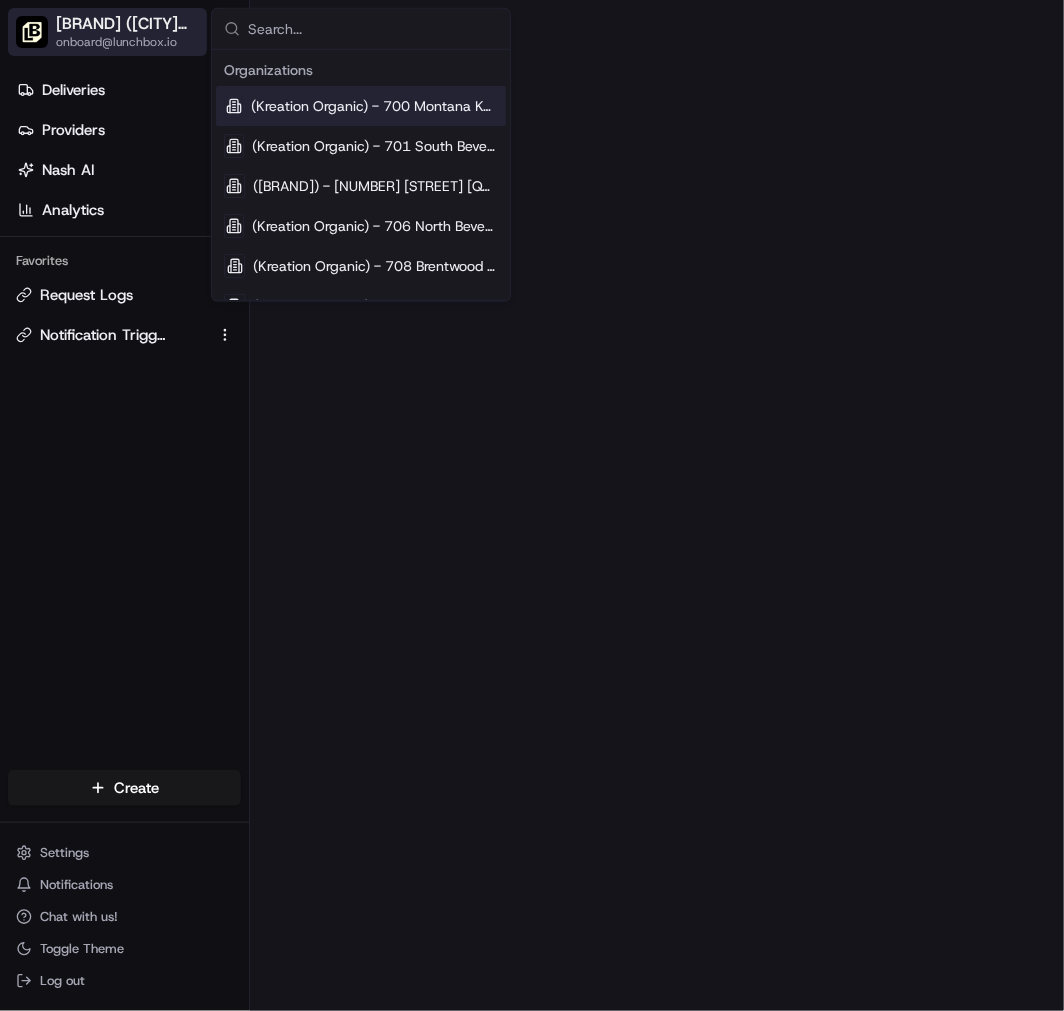 type on "[BRAND] ([CITY] [STATE]_[STREET])" 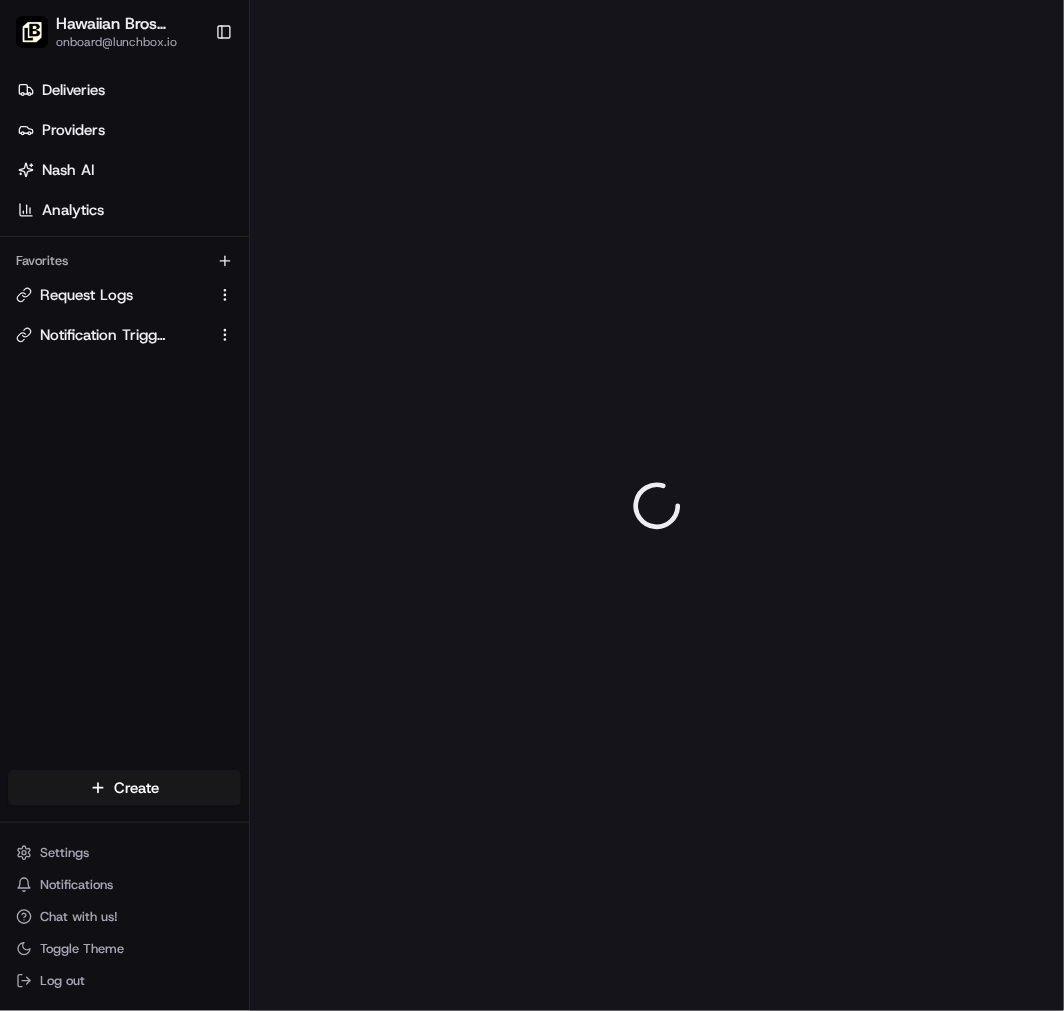 scroll, scrollTop: 0, scrollLeft: 0, axis: both 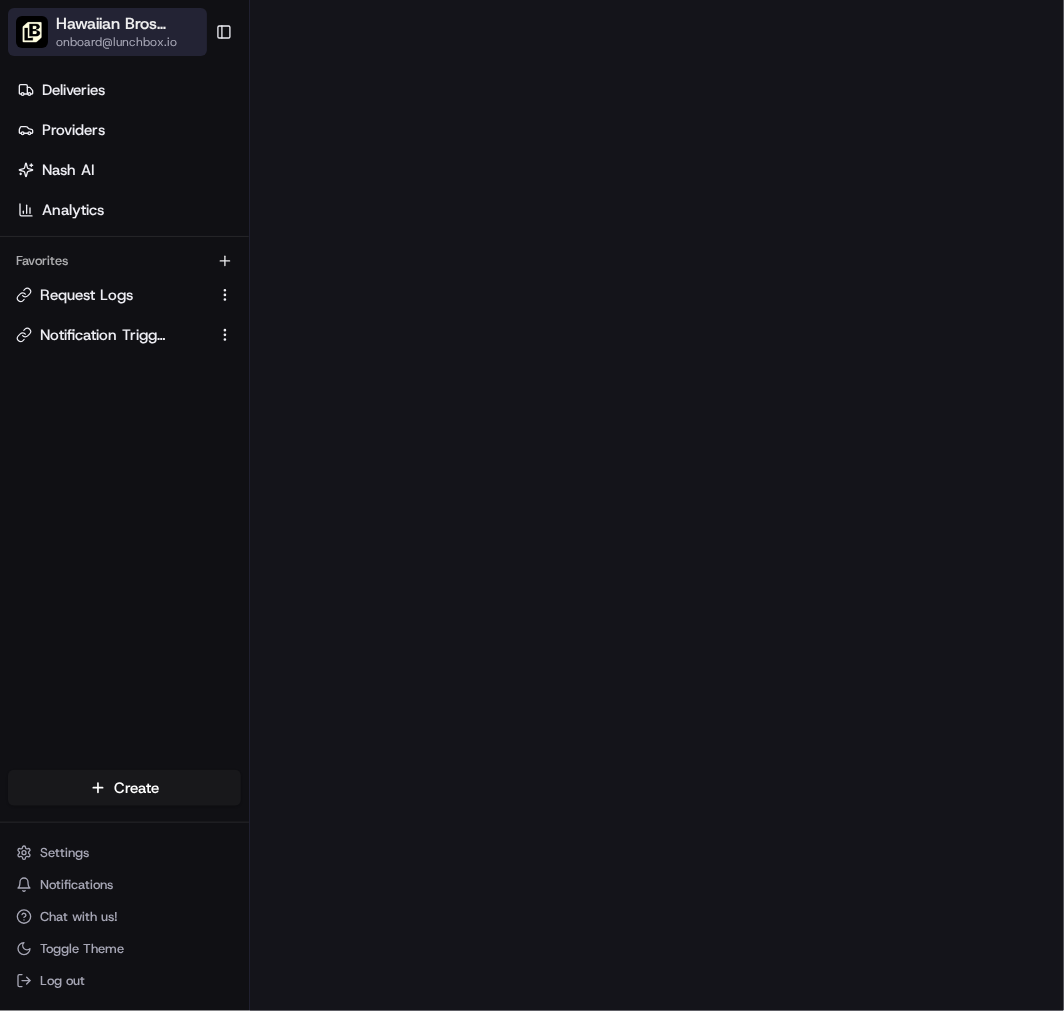 click on "Hawaiian Bros ([CITY] [STATE]_[STREET])" at bounding box center [126, 24] 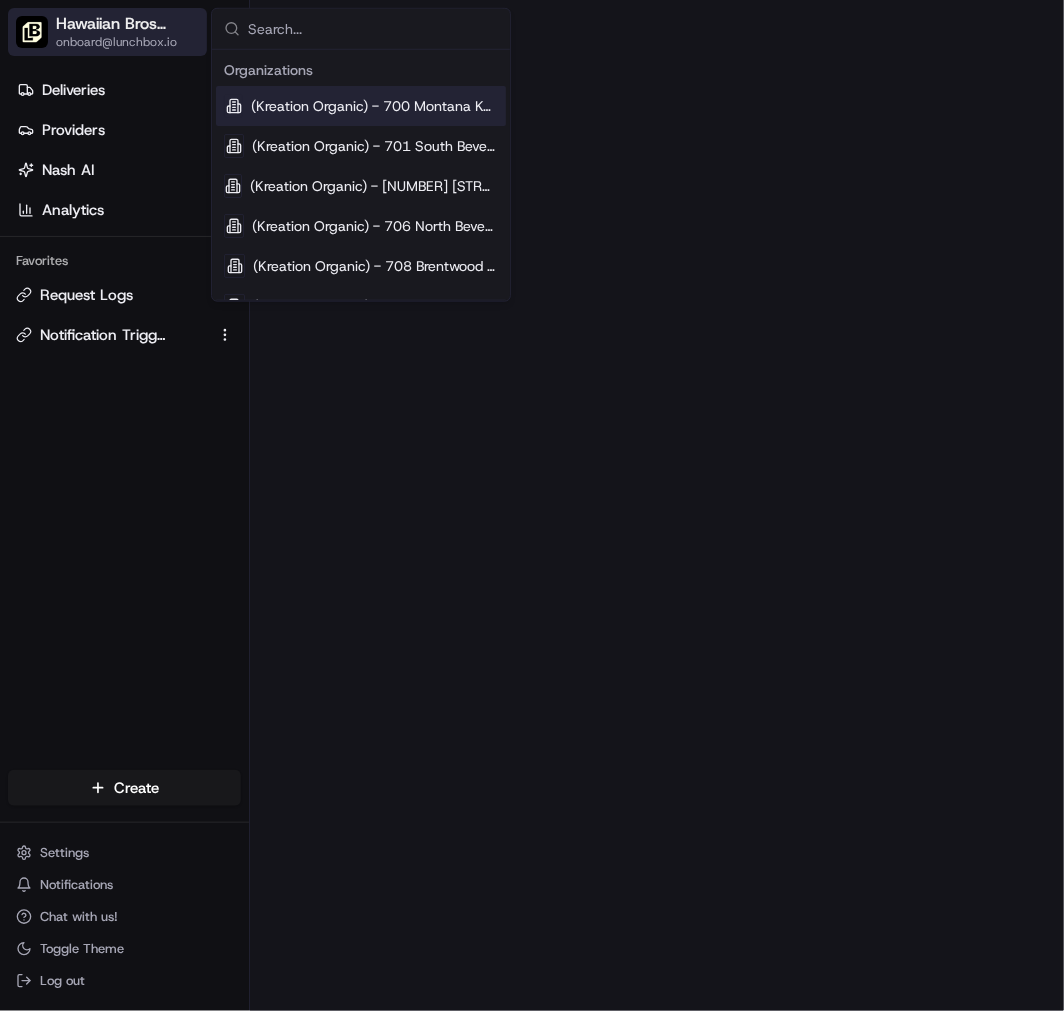 type on "Hawaiian Bros ([CITY]_[STATE]_[STREET])" 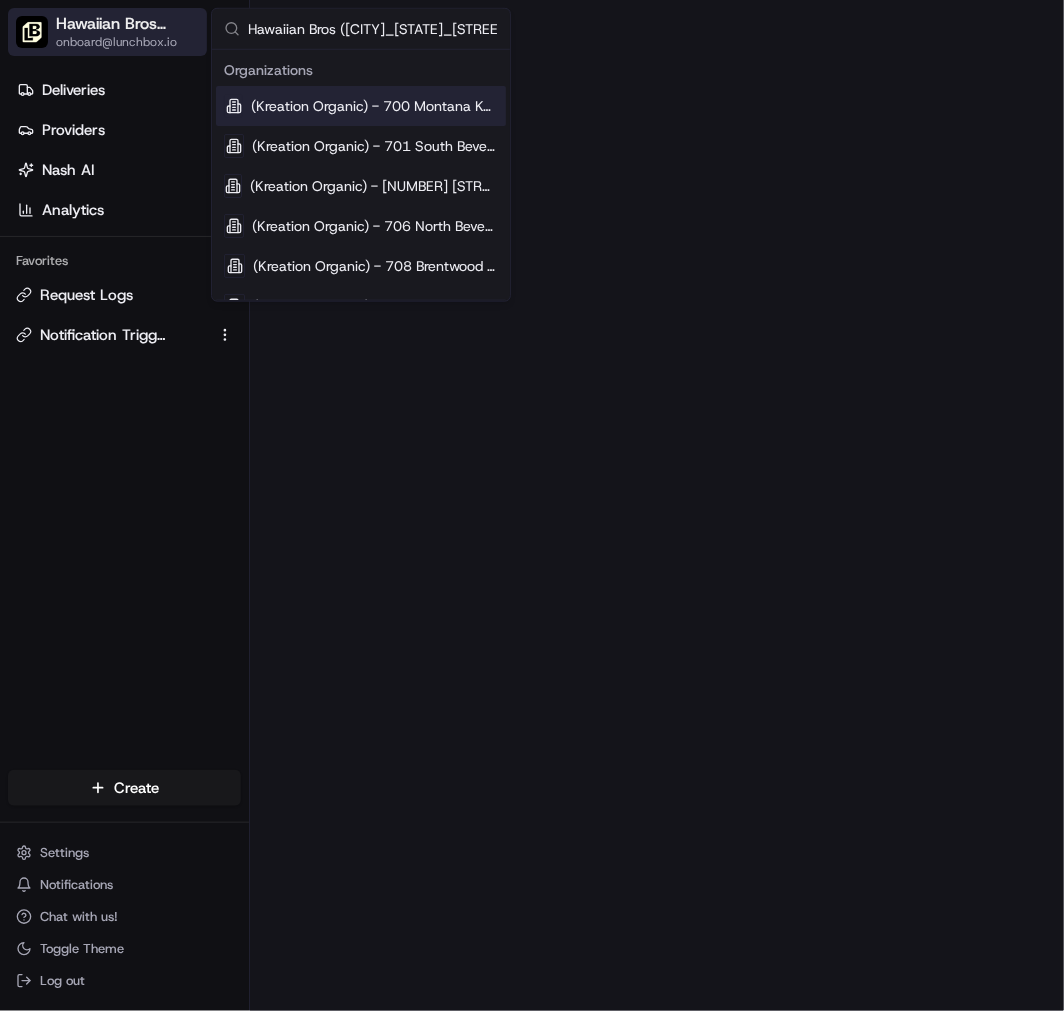 scroll, scrollTop: 0, scrollLeft: 2, axis: horizontal 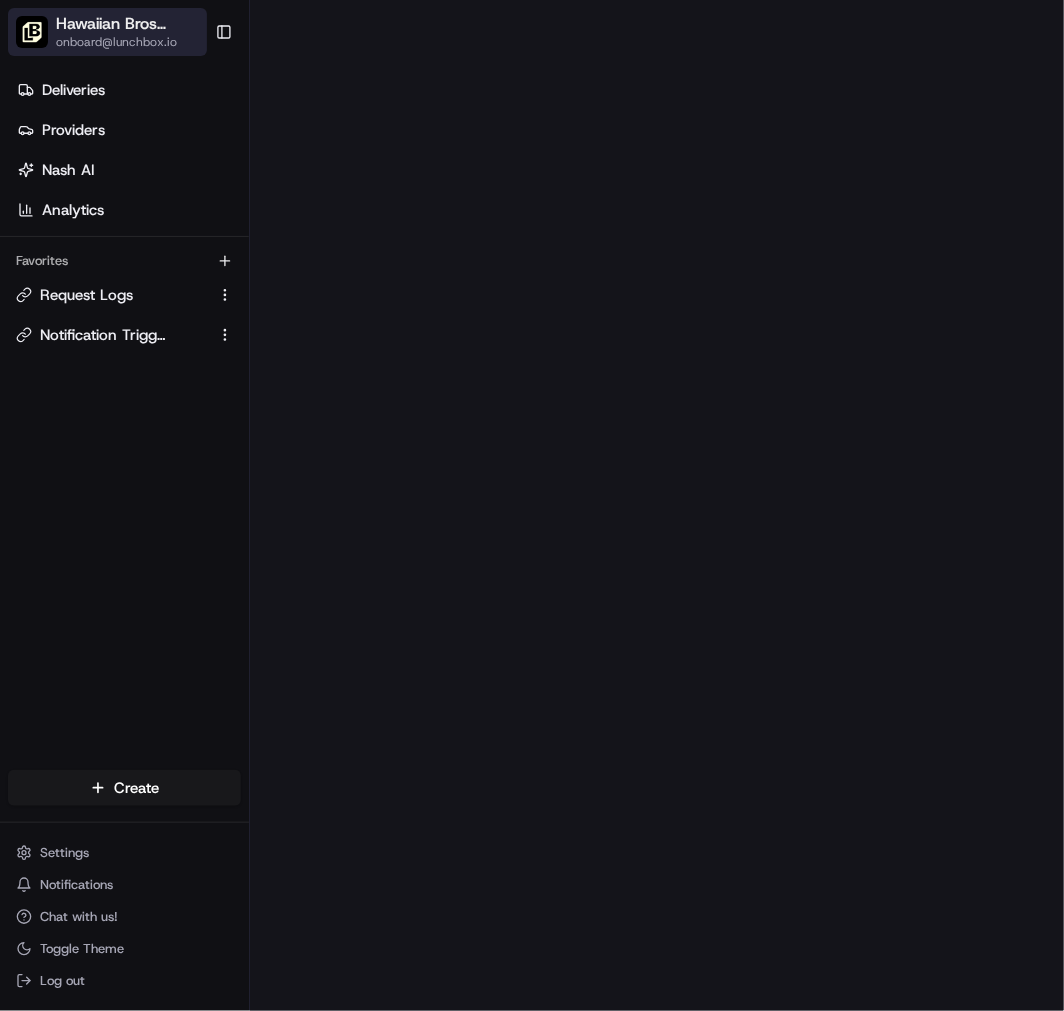 click on "onboard@lunchbox.io" at bounding box center (169, 42) 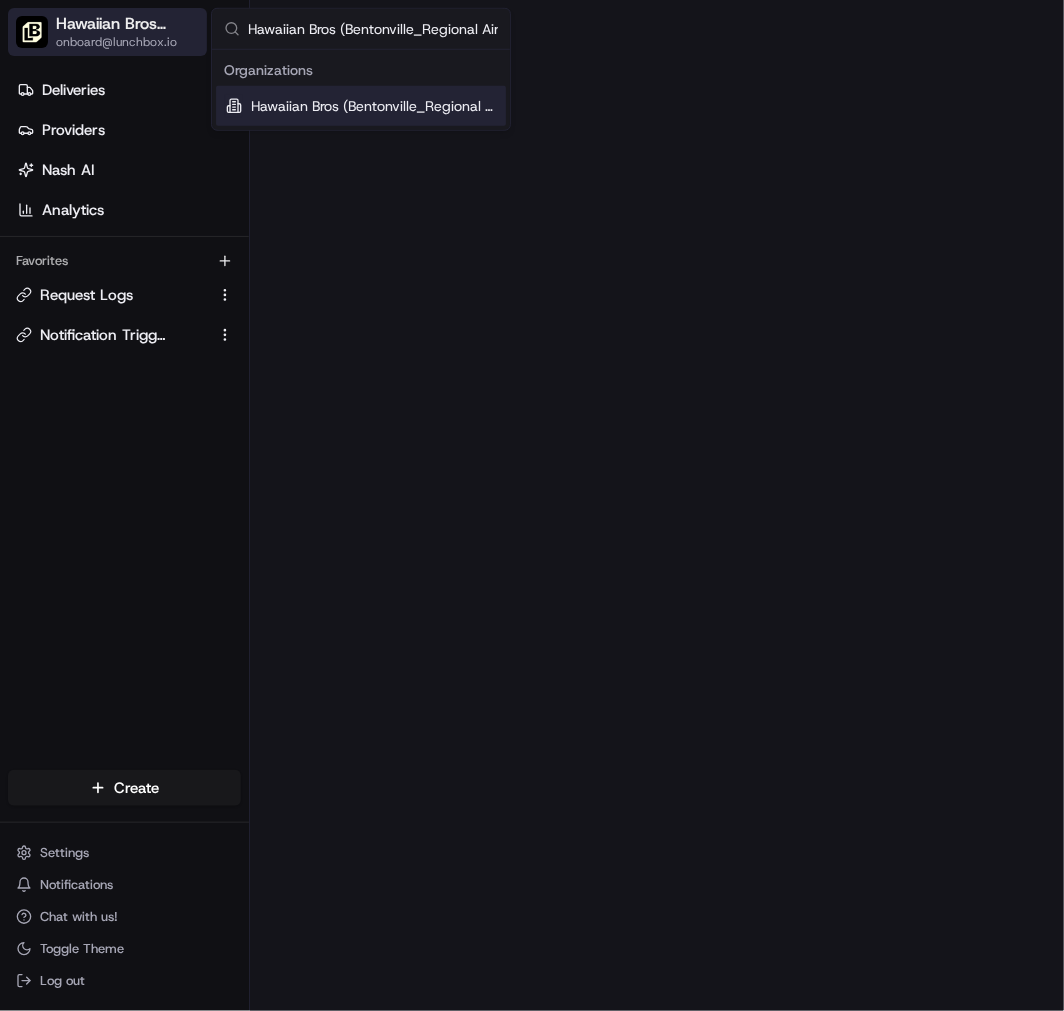 scroll, scrollTop: 0, scrollLeft: 66, axis: horizontal 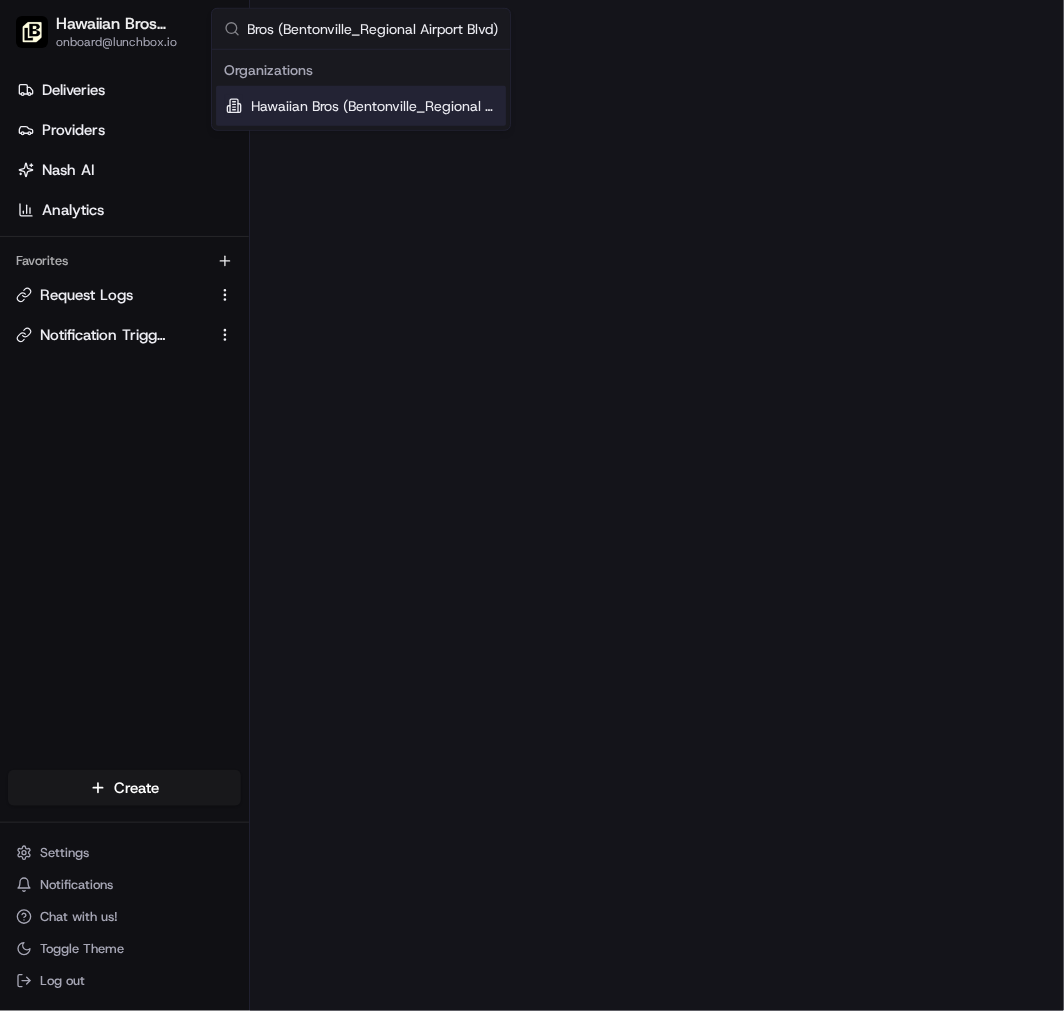 type on "Hawaiian Bros (Bentonville_Regional Airport Blvd)" 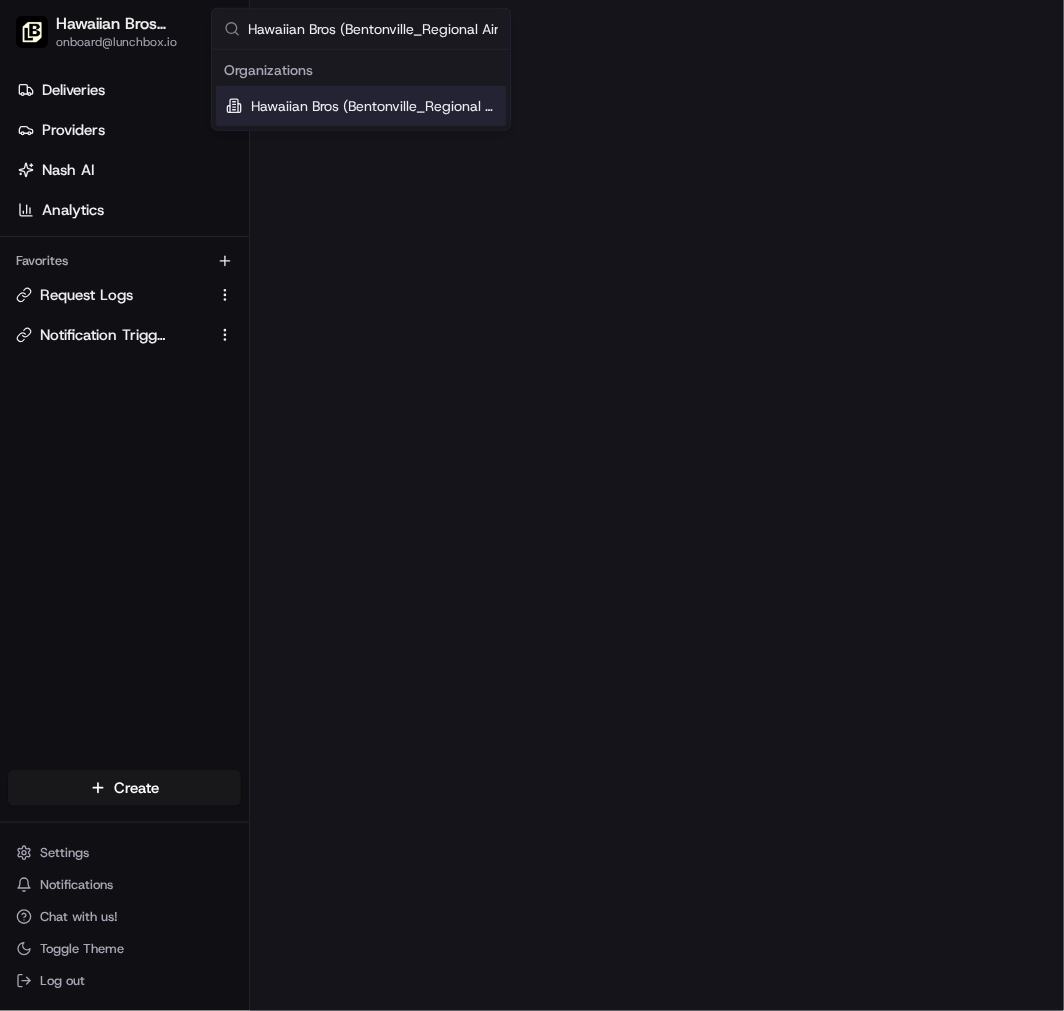 click on "Hawaiian Bros (Bentonville_Regional Airport Blvd)" at bounding box center [375, 106] 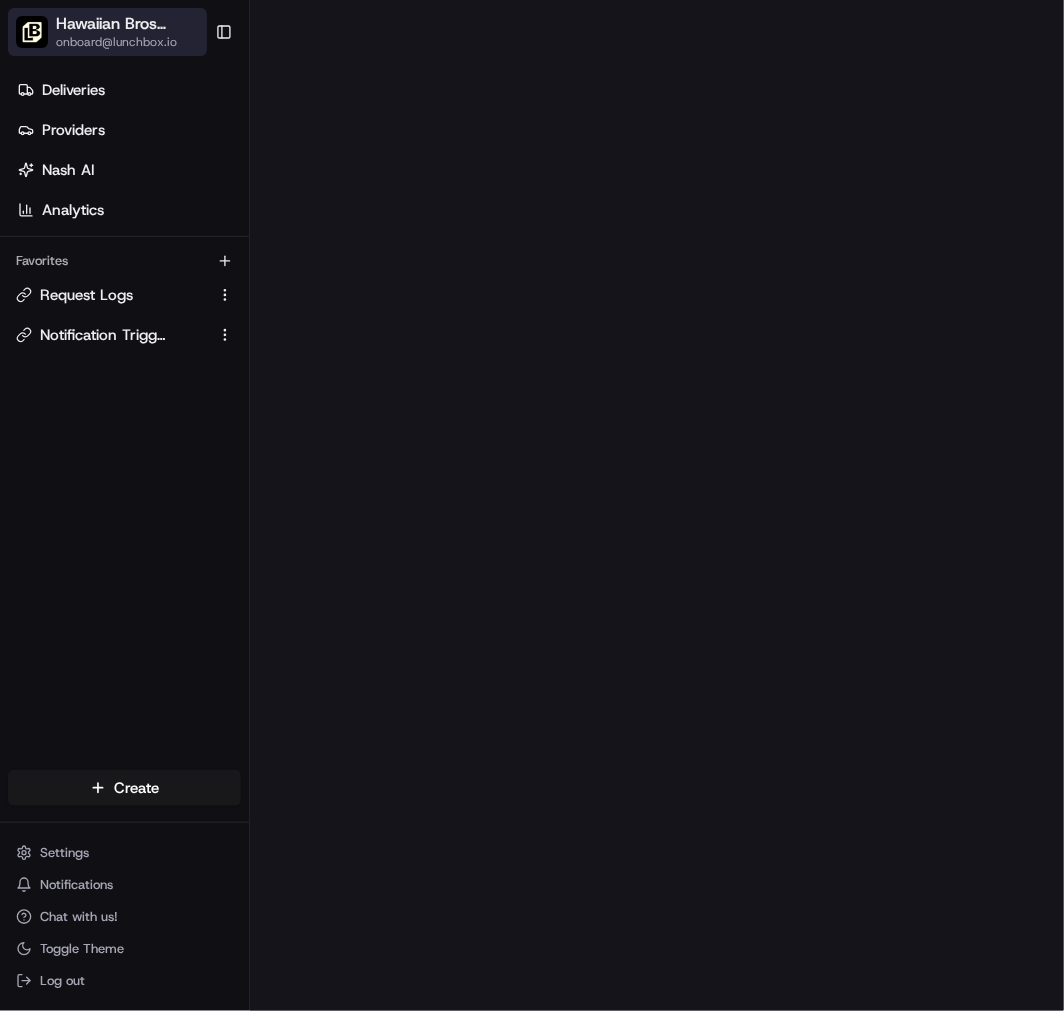 click on "Hawaiian Bros (Bentonville_Regional Airport Blvd)" at bounding box center (134, 24) 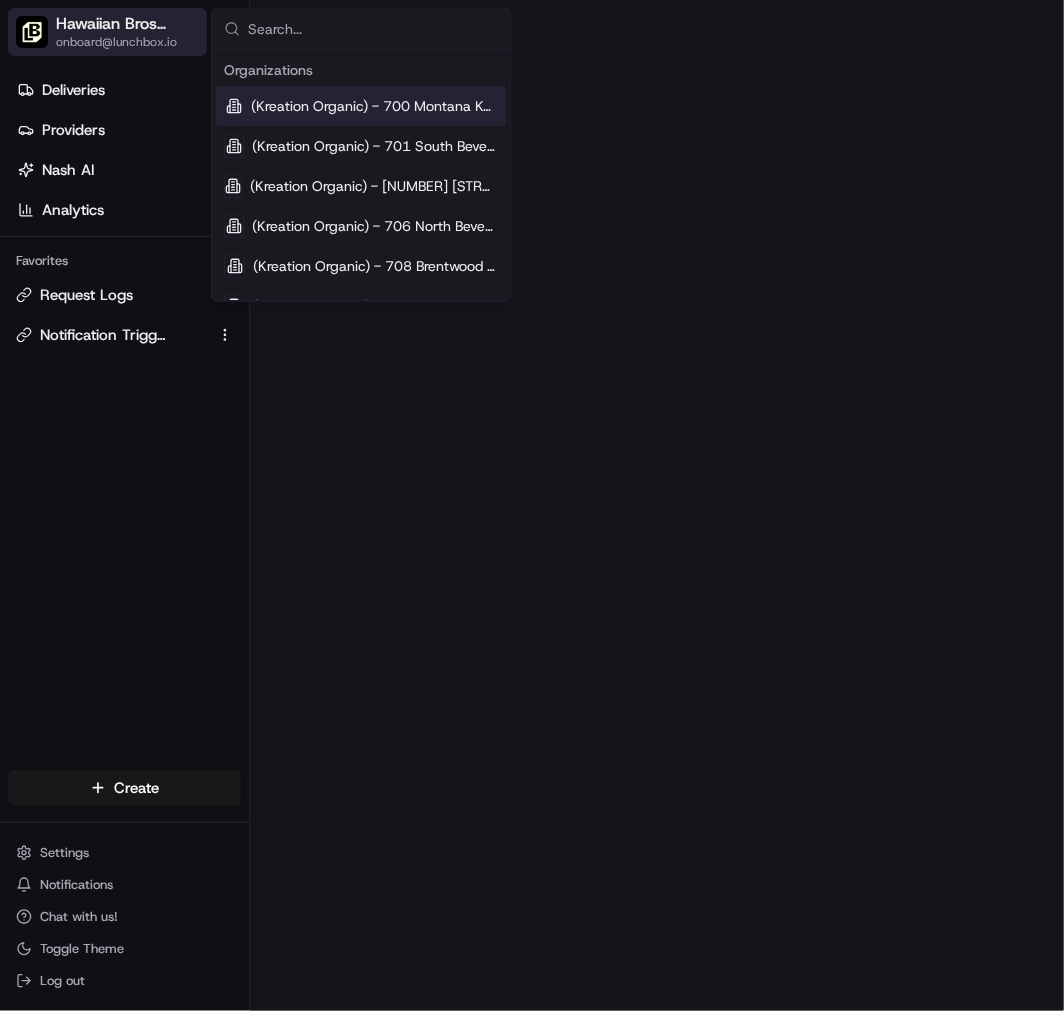 type on "Hawaiian Bros (Arlington_TX_N Collins)" 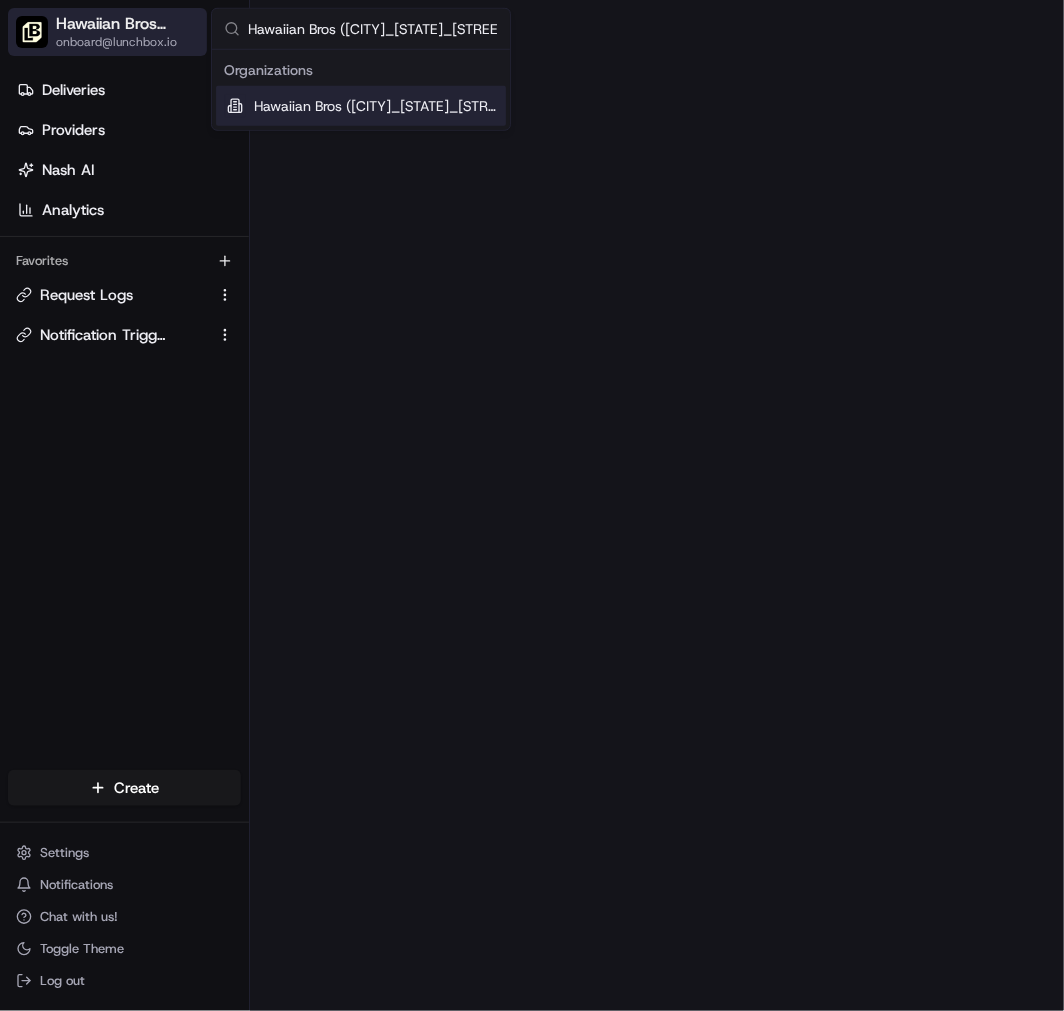 scroll, scrollTop: 0, scrollLeft: 2, axis: horizontal 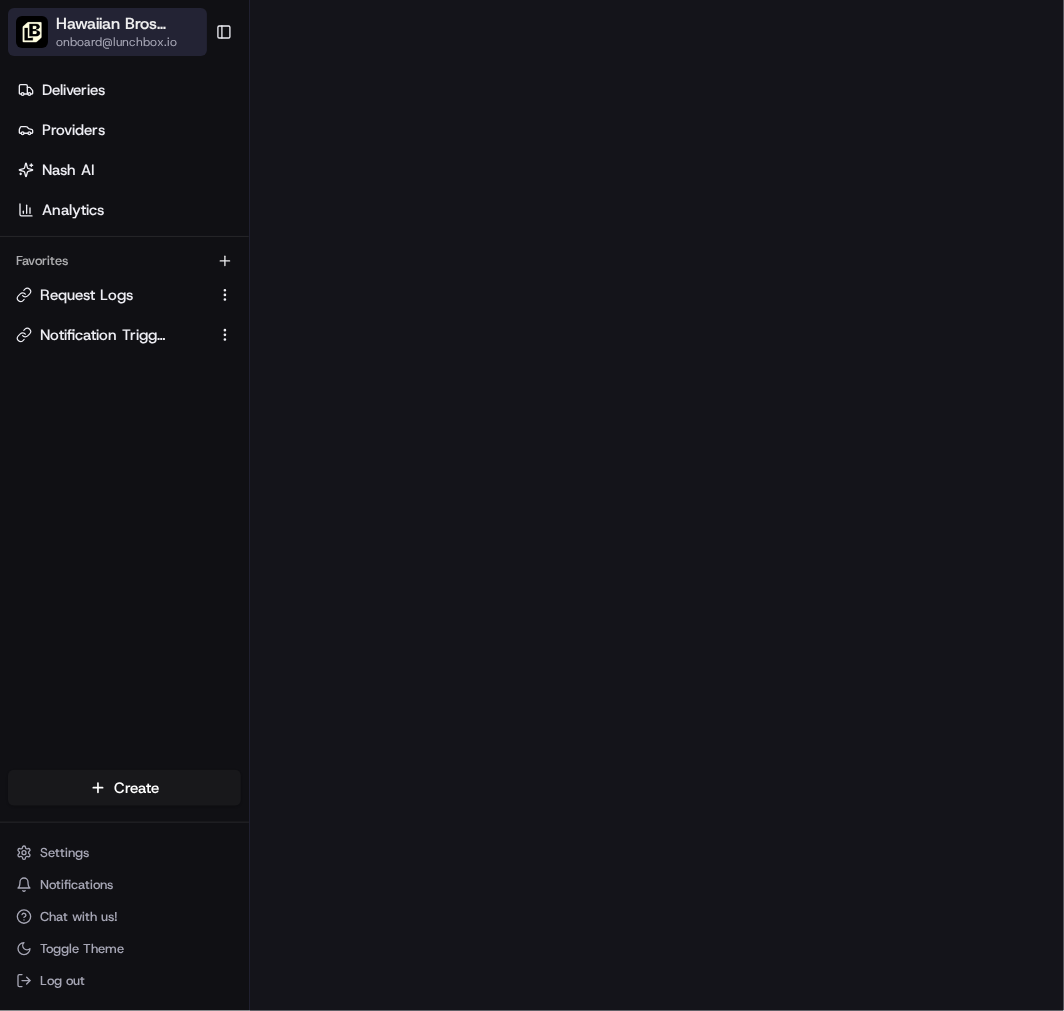 click on "onboard@lunchbox.io" at bounding box center [169, 42] 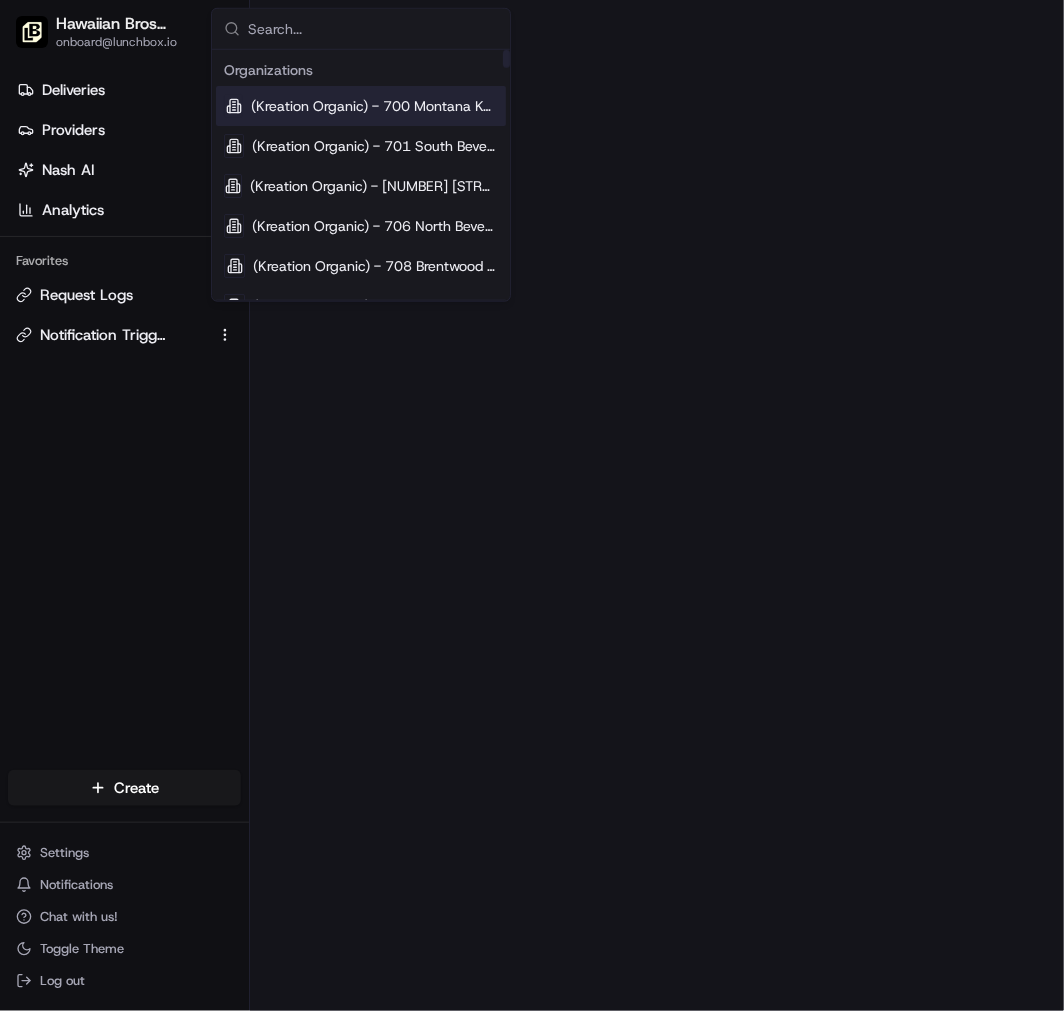 type on "Hawaiian Bros (Bentonville_Regional Airport Blvd)" 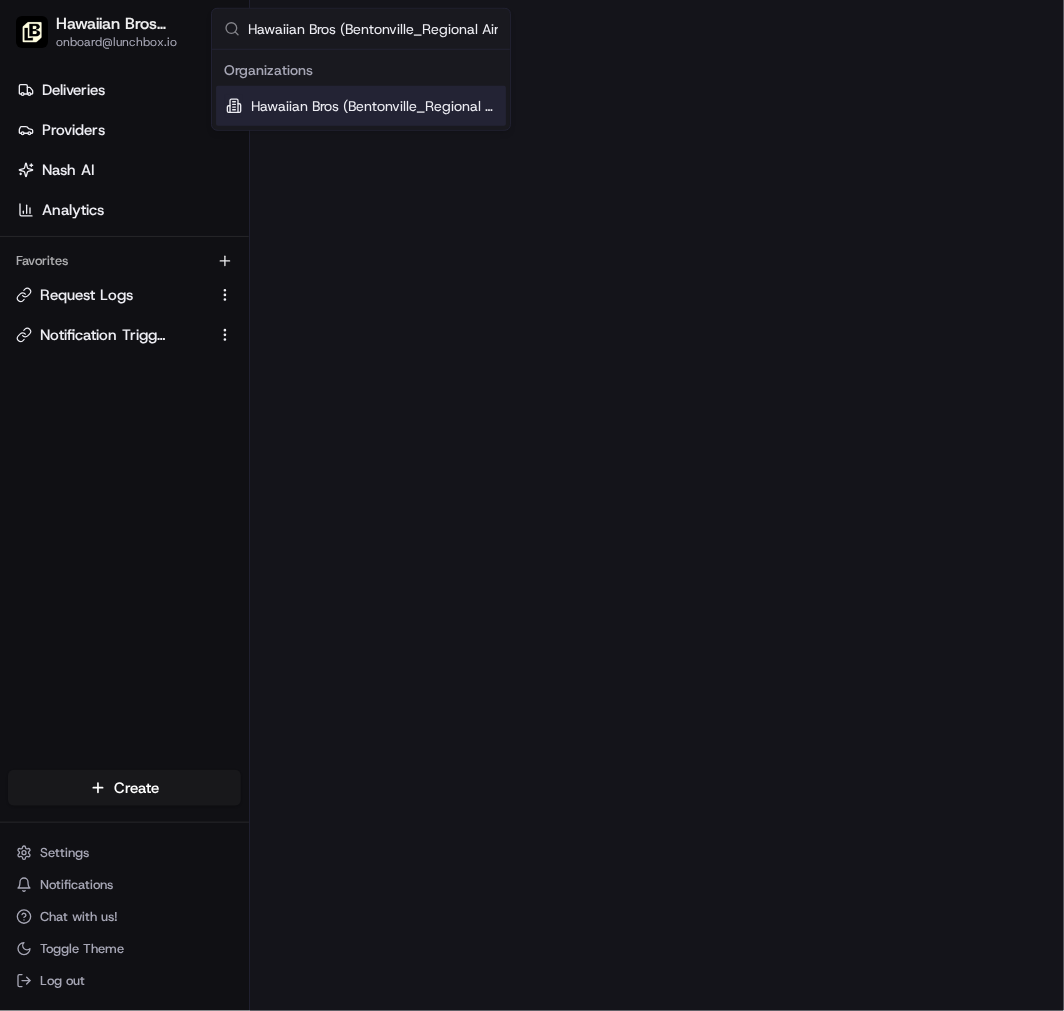scroll, scrollTop: 0, scrollLeft: 66, axis: horizontal 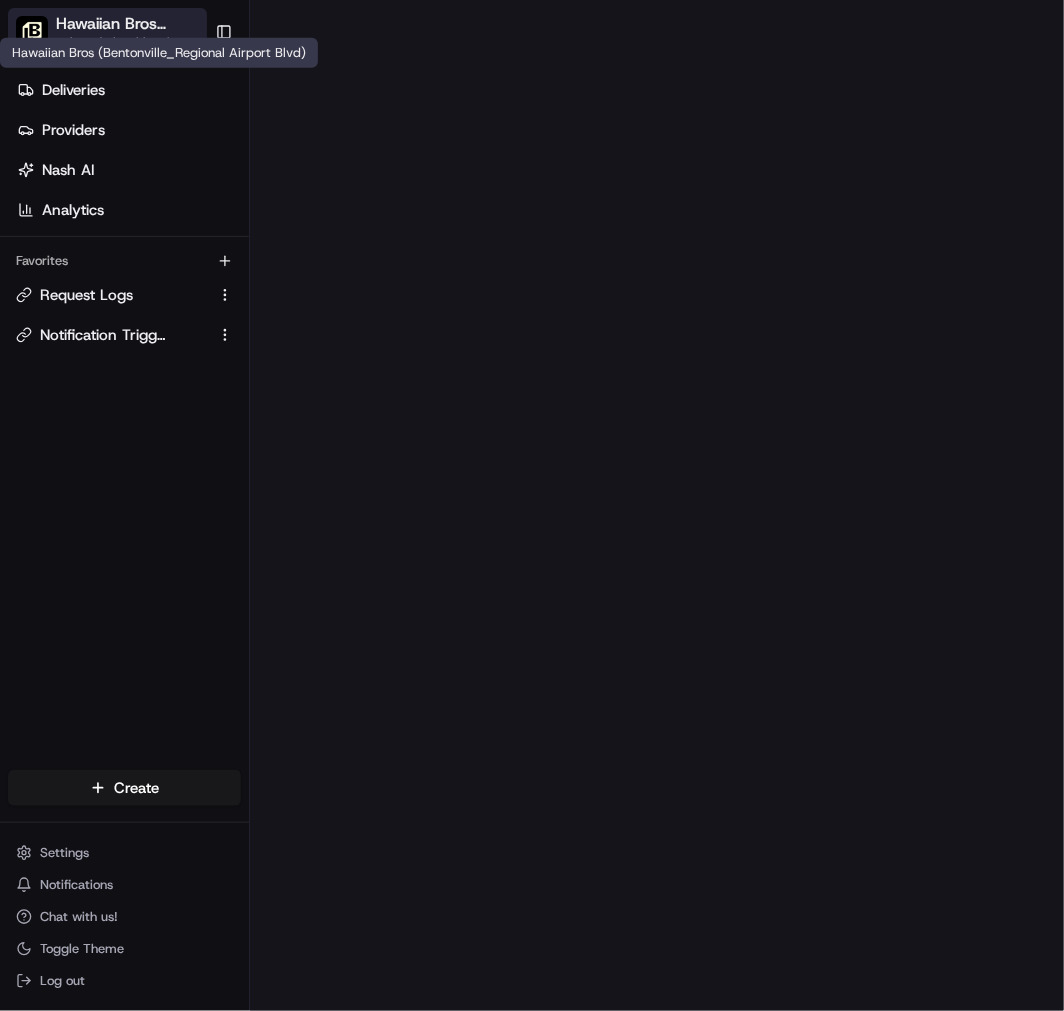 click on "Hawaiian Bros (Bentonville_Regional Airport Blvd)" at bounding box center [134, 24] 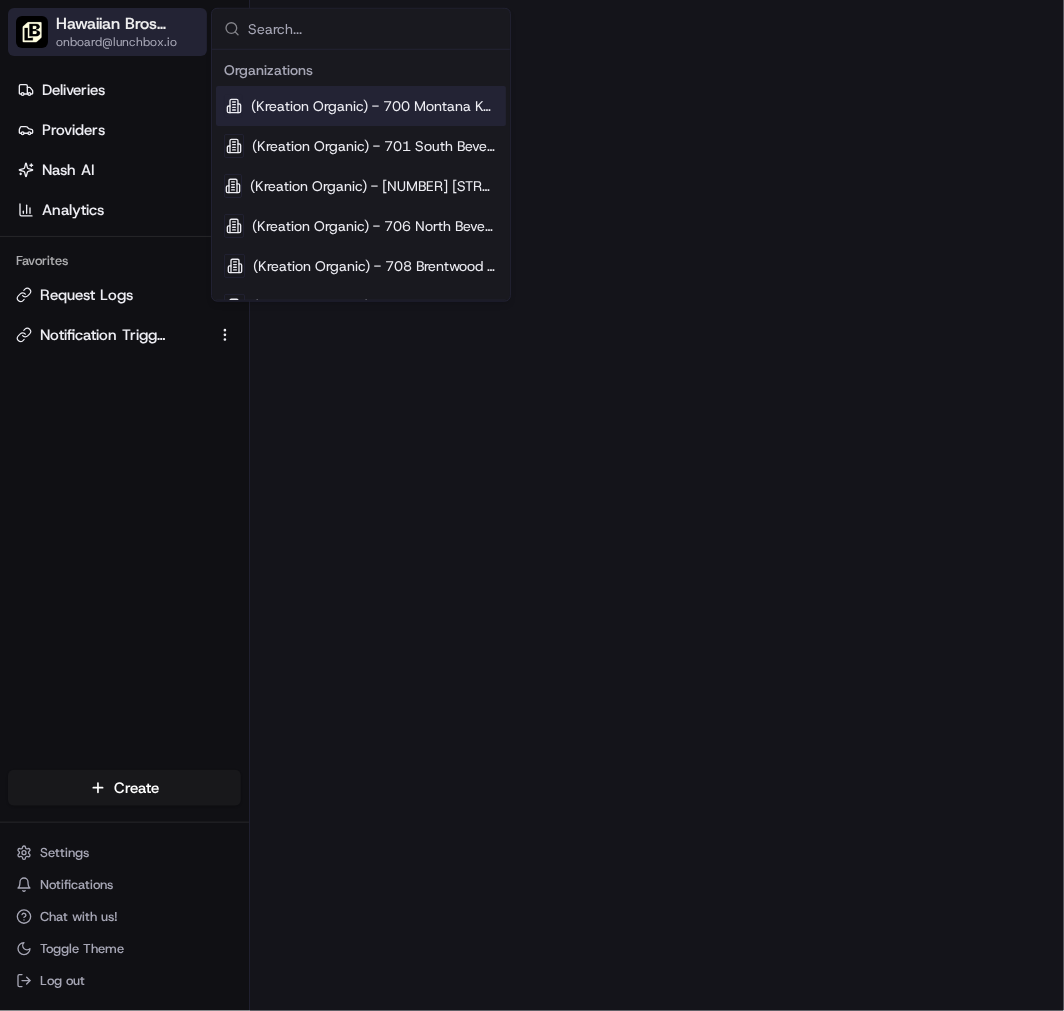 type on "Hawaiian Bros (Dallas [STATE]_Greenville)" 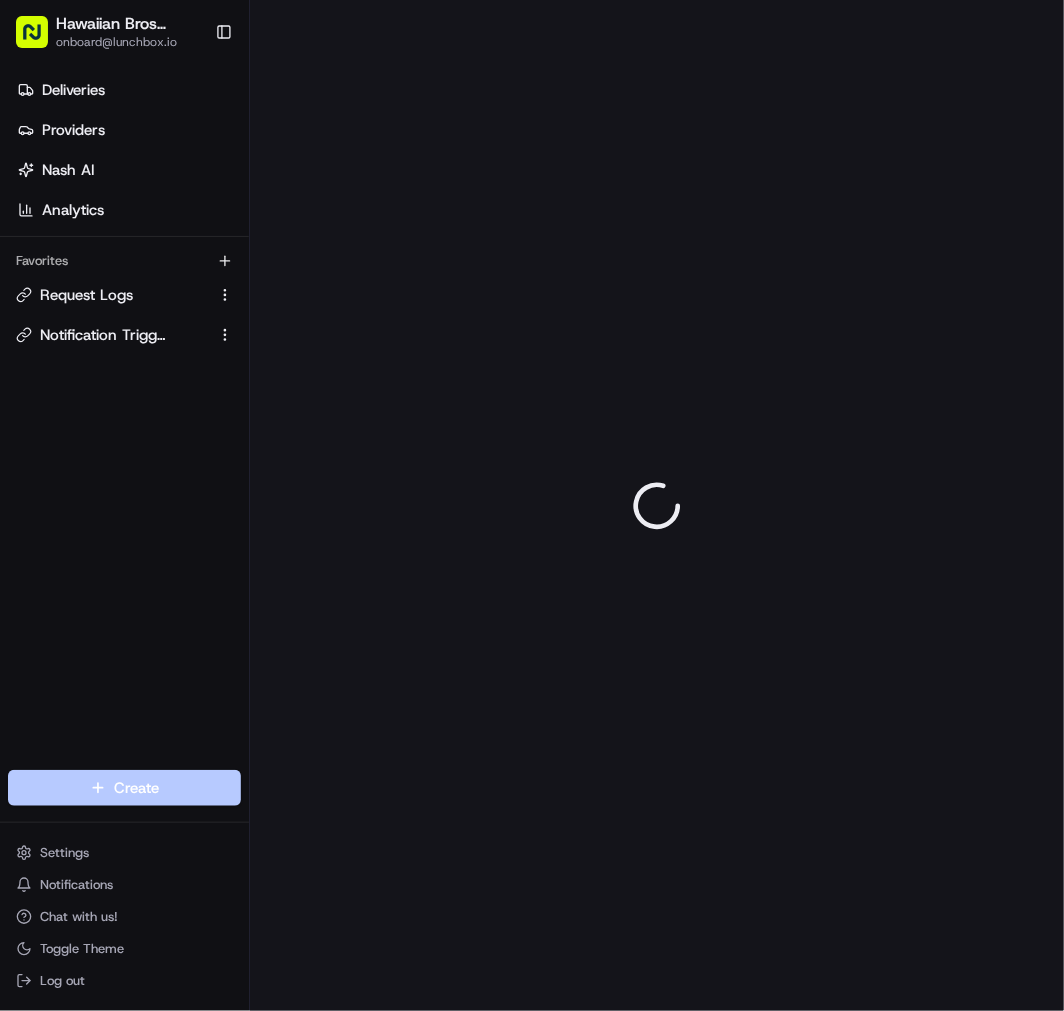 scroll, scrollTop: 0, scrollLeft: 0, axis: both 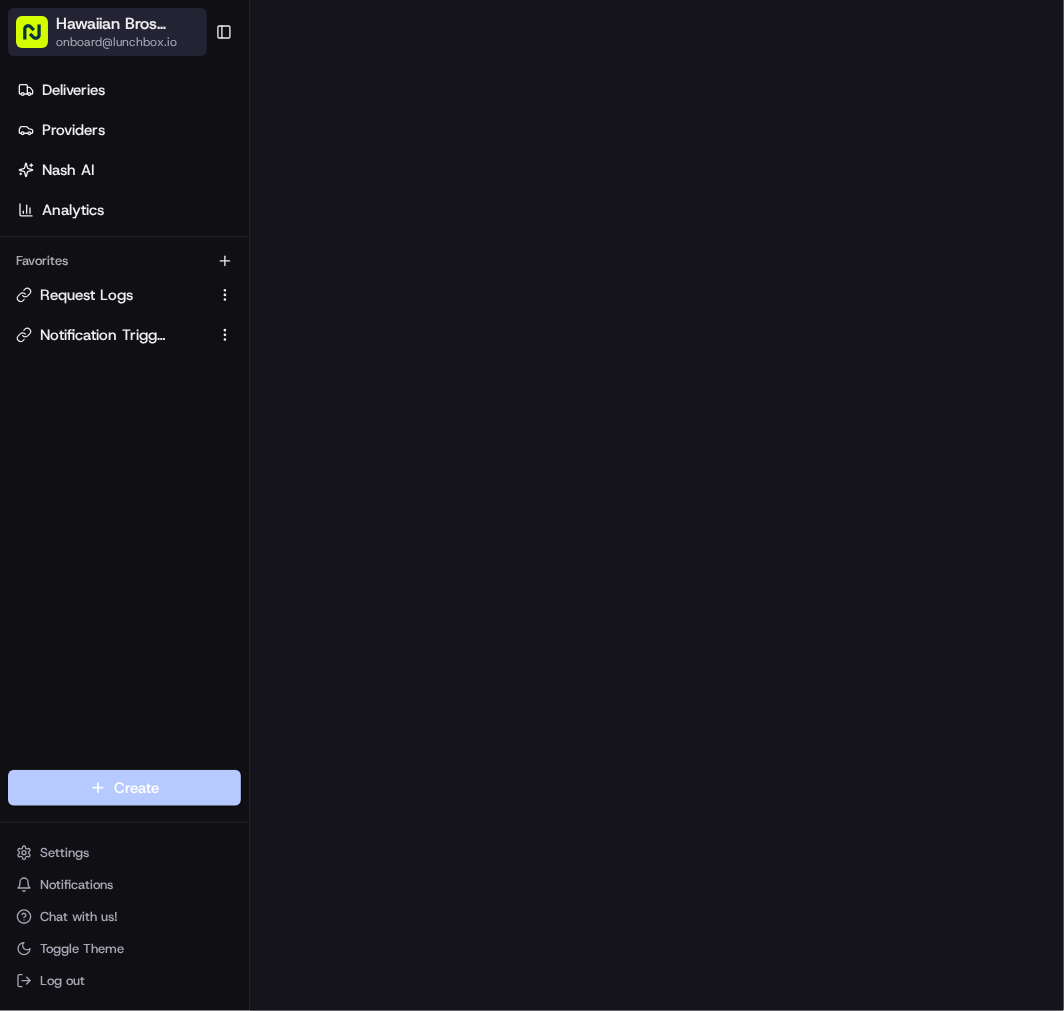 click on "onboard@lunchbox.io" at bounding box center [138, 42] 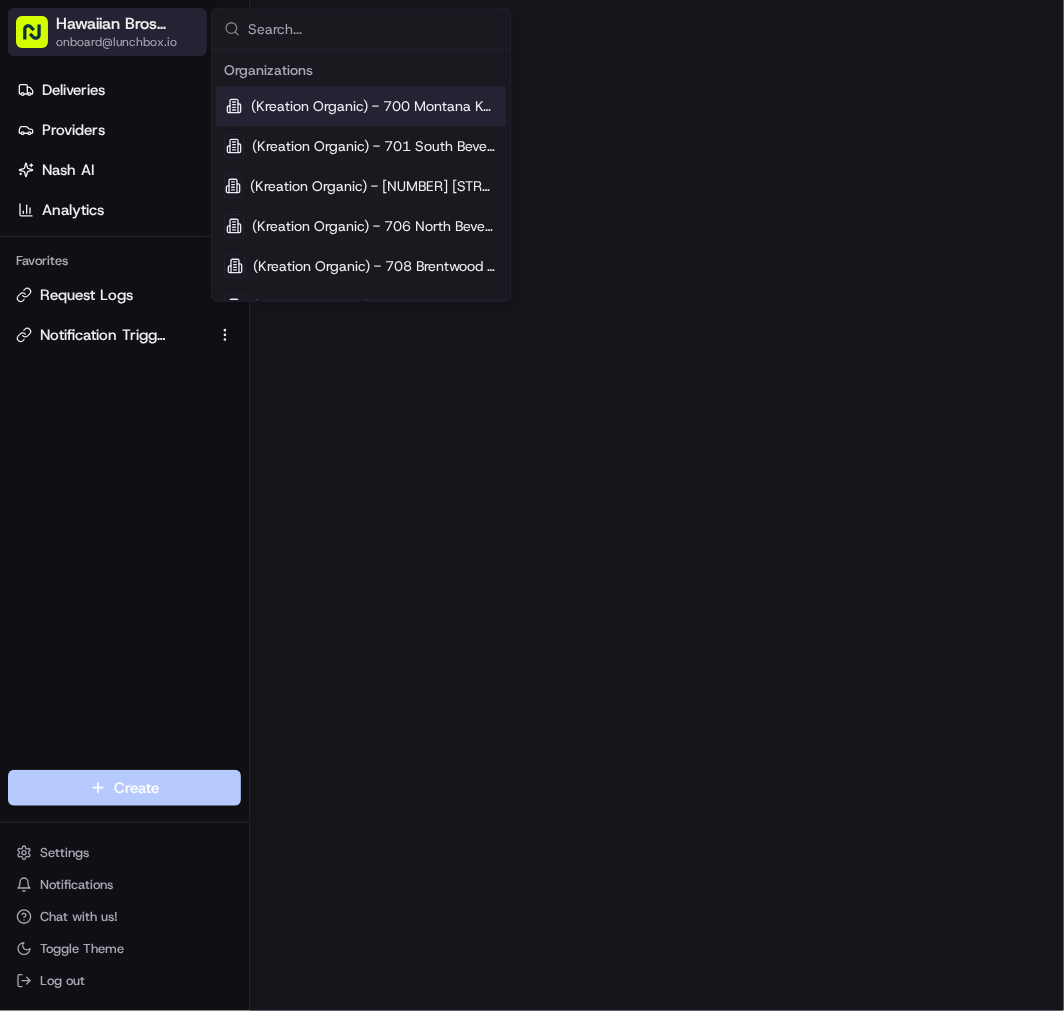 type on "Hawaiian Bros (Davenport_IA_E 53rd)" 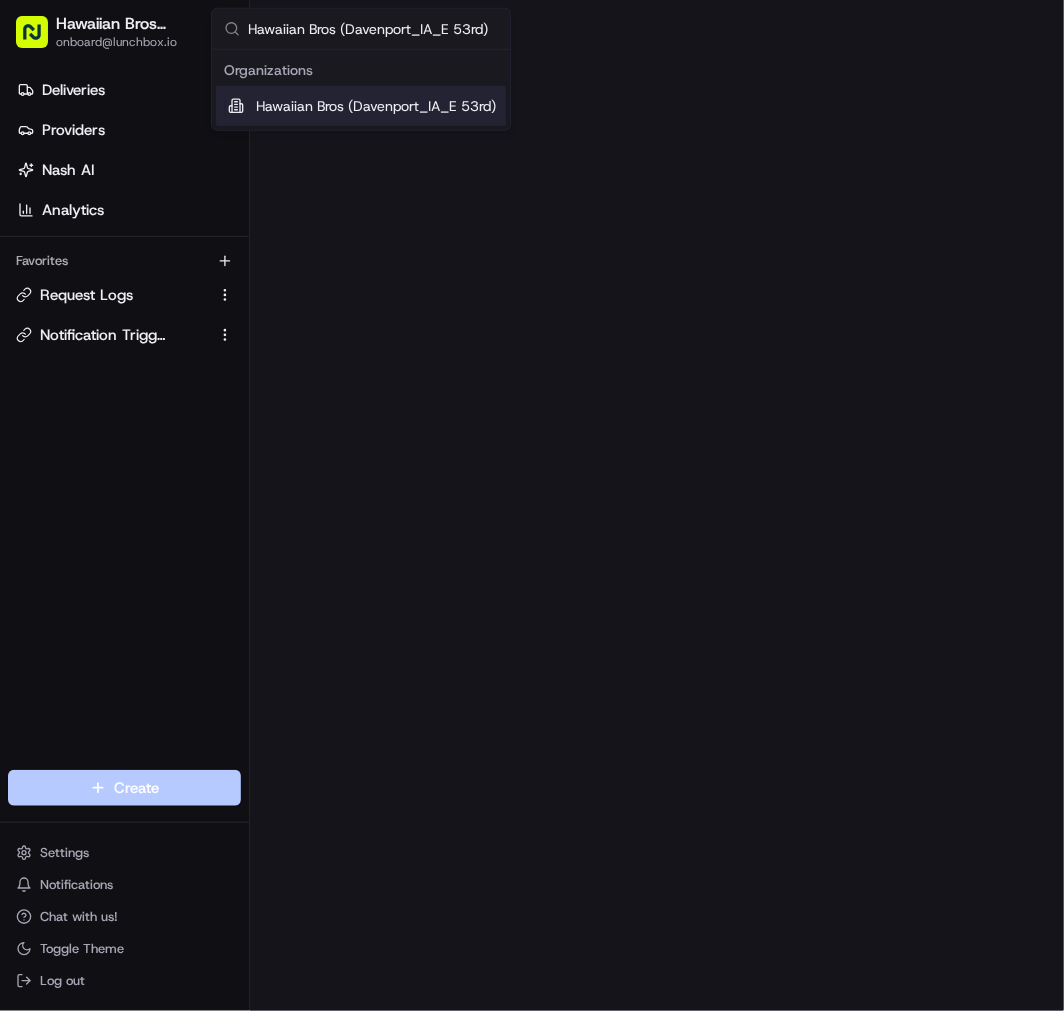 click on "Deliveries Providers Nash AI Analytics Favorites Request Logs Notification Triggers" at bounding box center (124, 425) 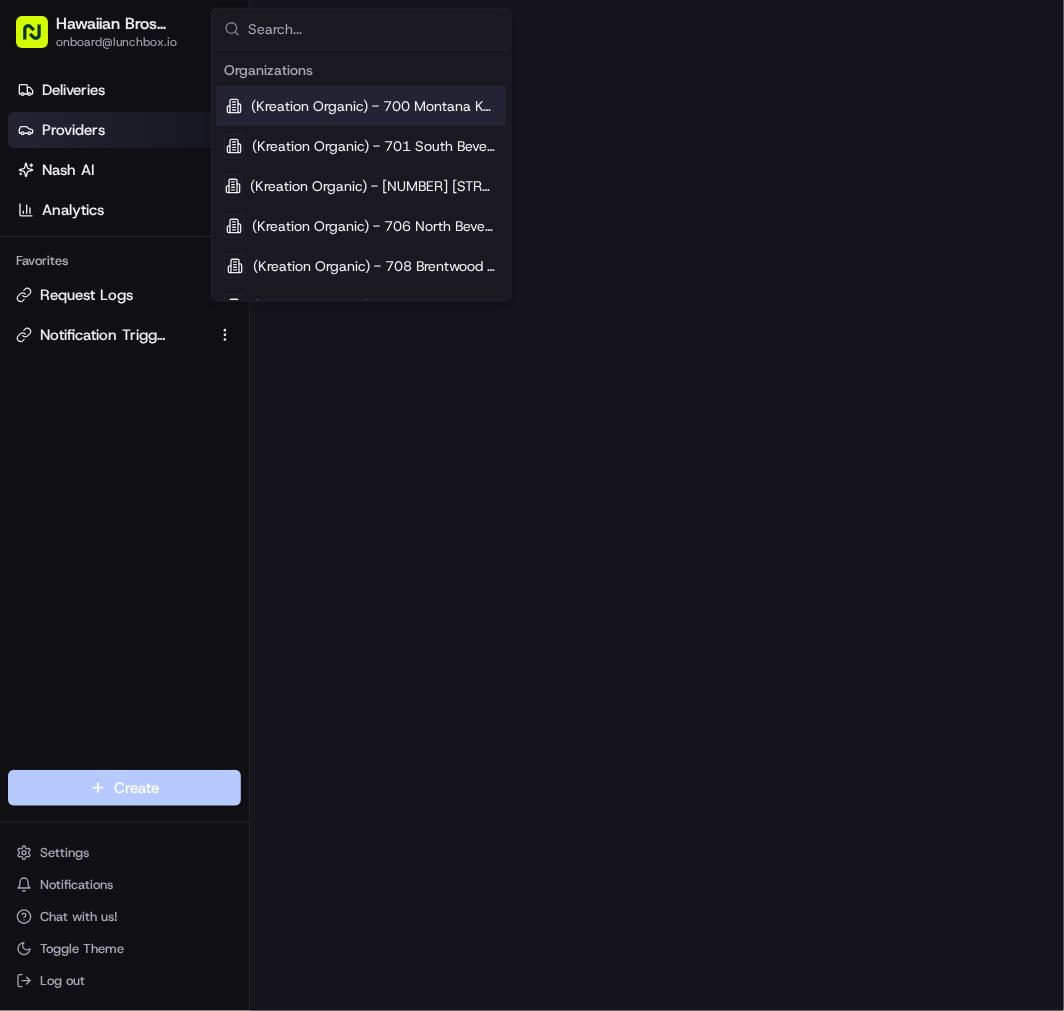 scroll, scrollTop: 7738, scrollLeft: 0, axis: vertical 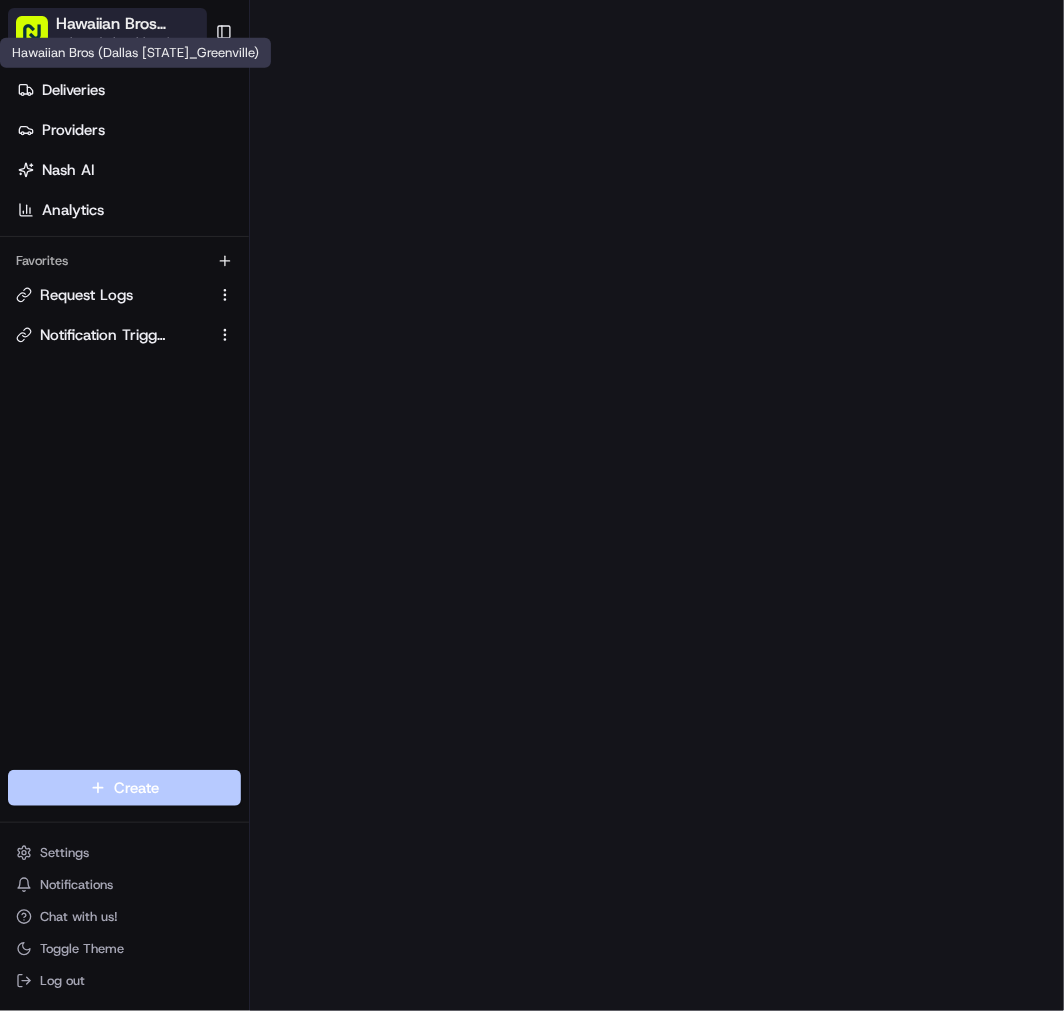 click on "Hawaiian Bros (Dallas [STATE]_Greenville)" at bounding box center (127, 24) 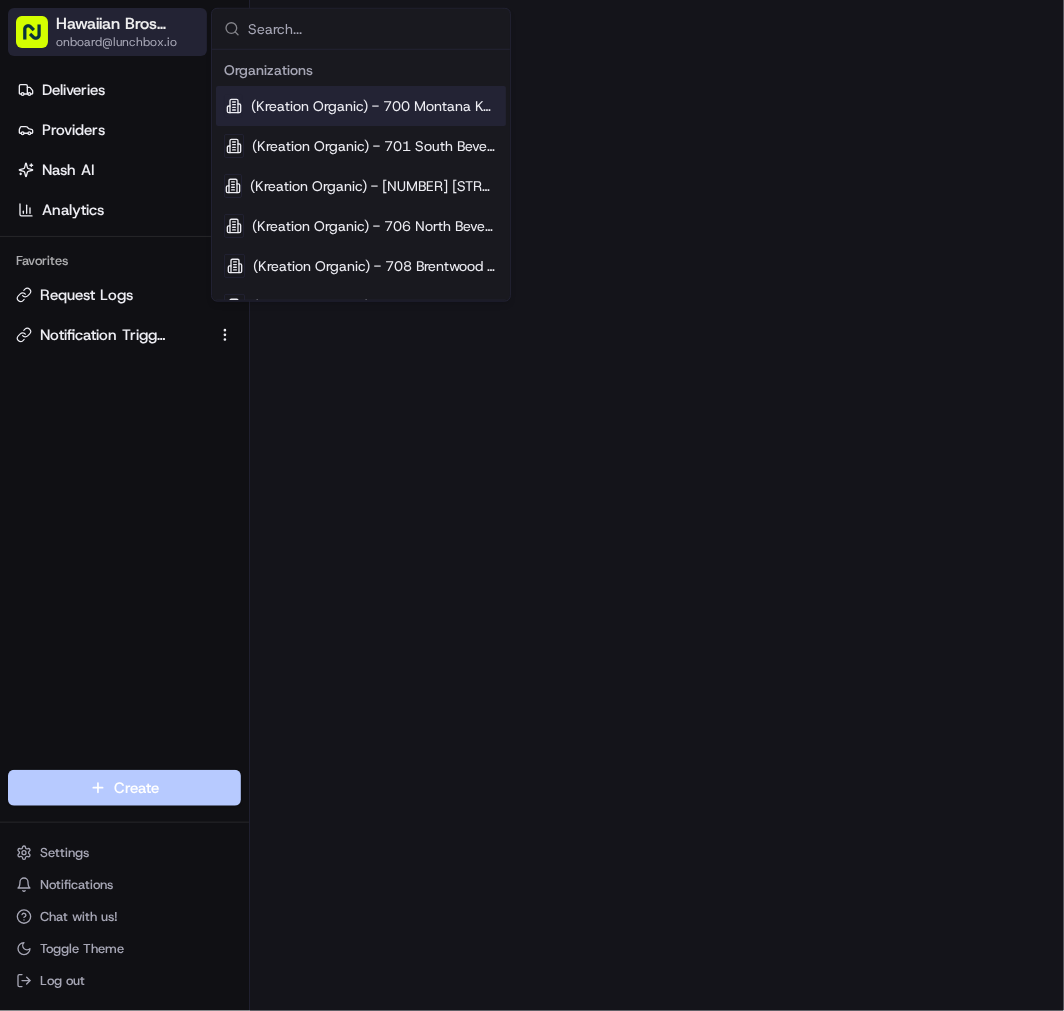 type on "Hawaiian Bros (Davenport_IA_E 53rd)" 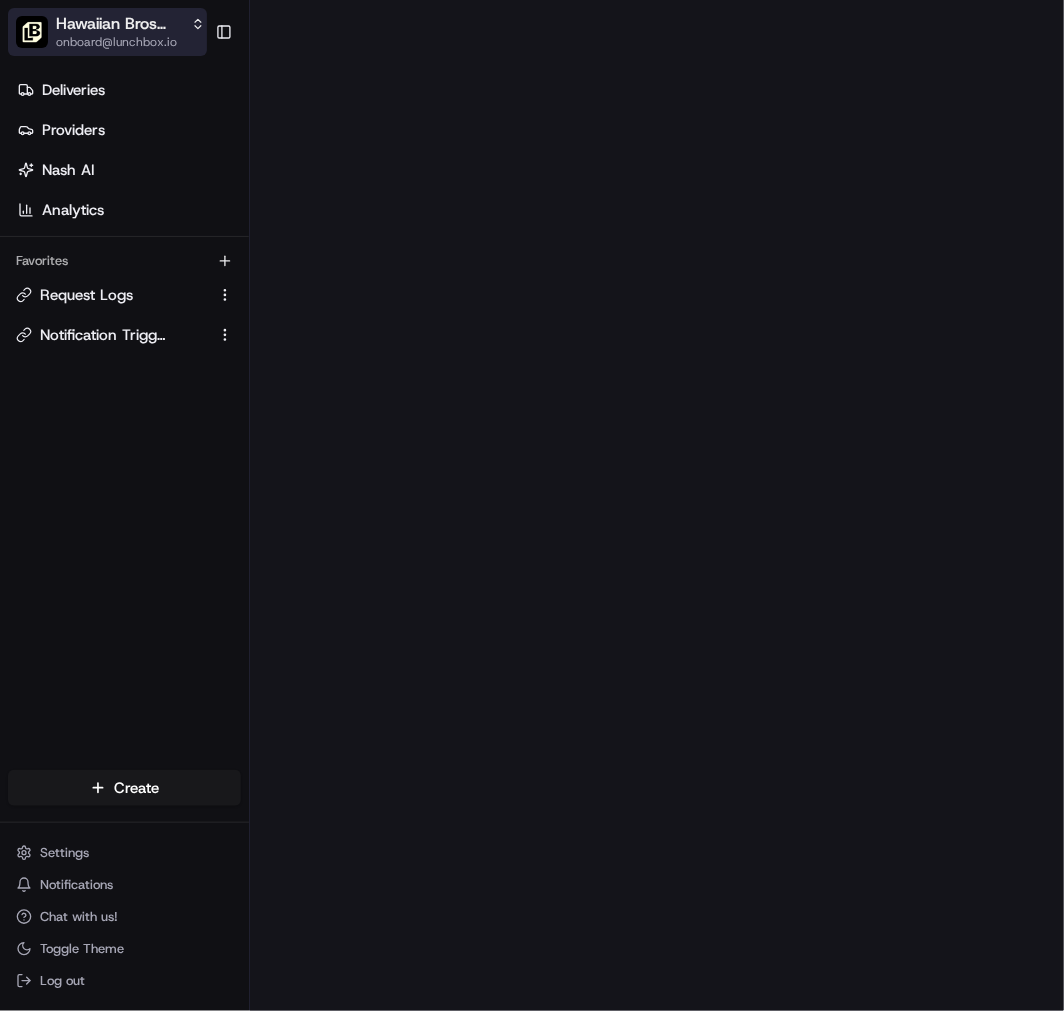 click on "Hawaiian Bros (Davenport_IA_E 53rd)" at bounding box center [119, 24] 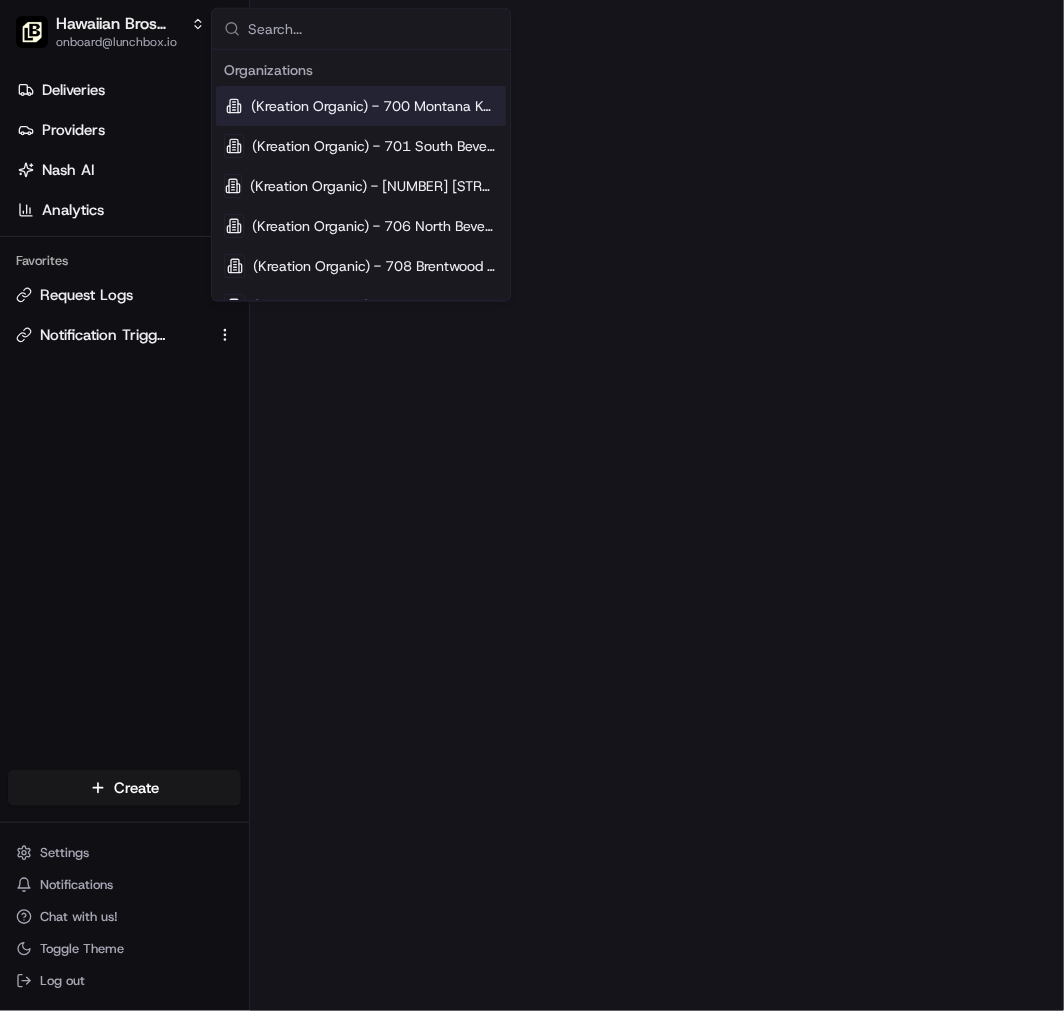 click on "Deliveries Providers Nash AI Analytics Favorites Request Logs Notification Triggers" at bounding box center (124, 425) 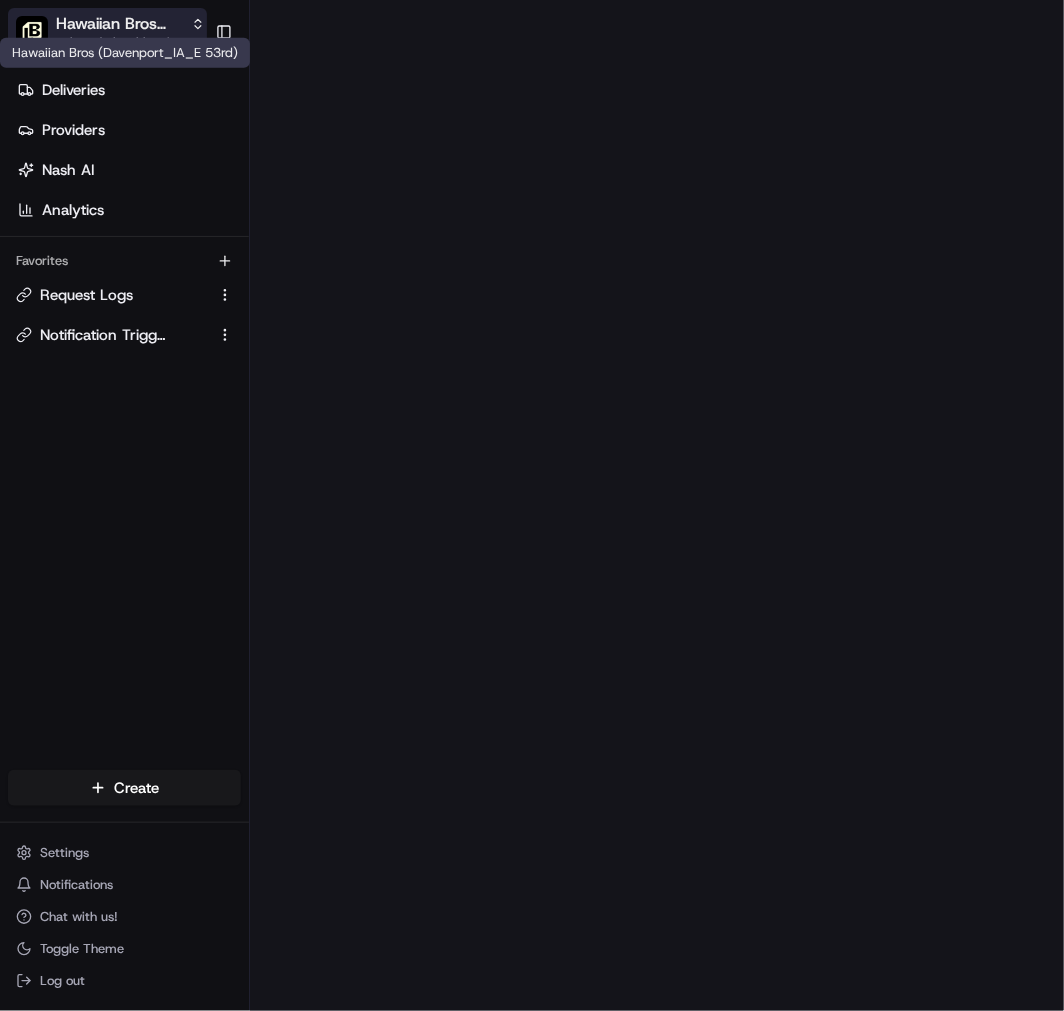 click on "Hawaiian Bros (Davenport_IA_E 53rd)" at bounding box center (119, 24) 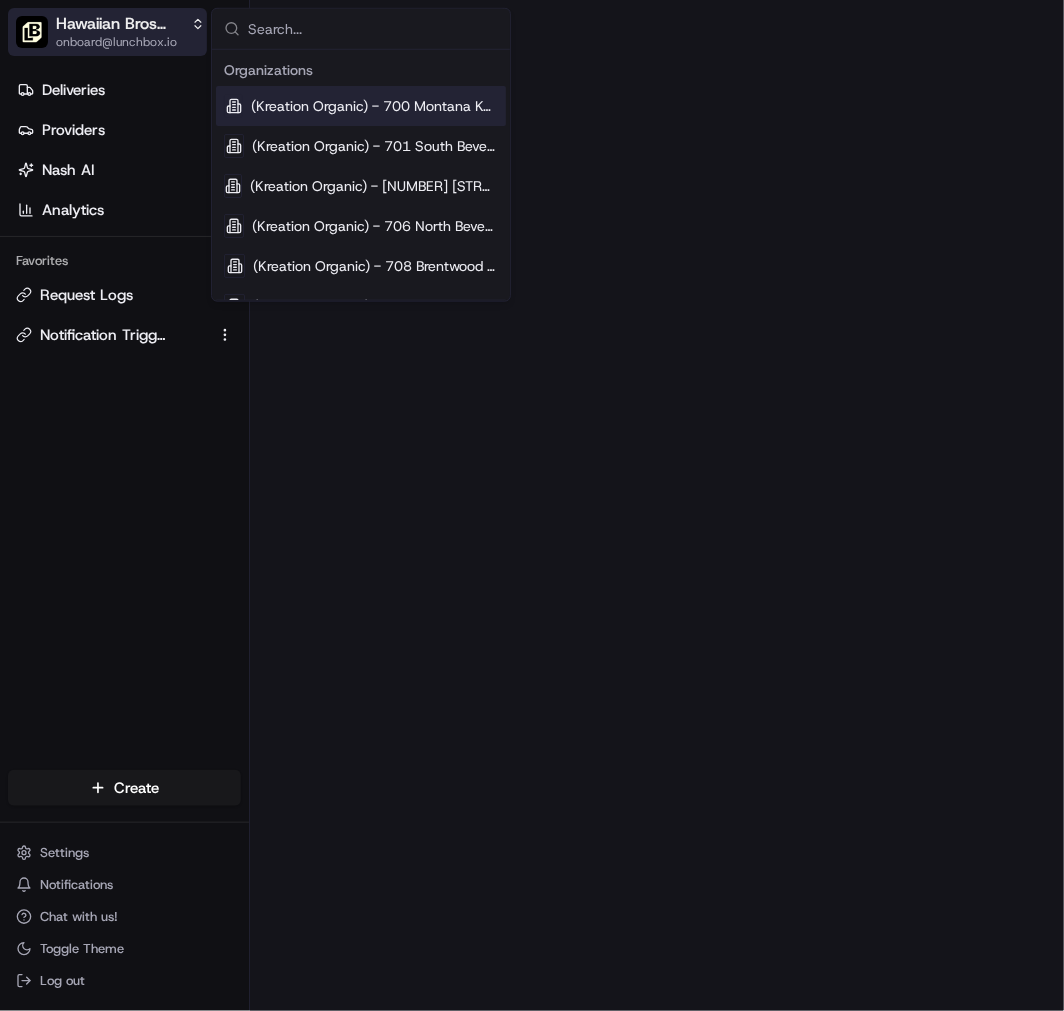 type on "Hawaiian Bros (Denton [STATE]_[STREET])" 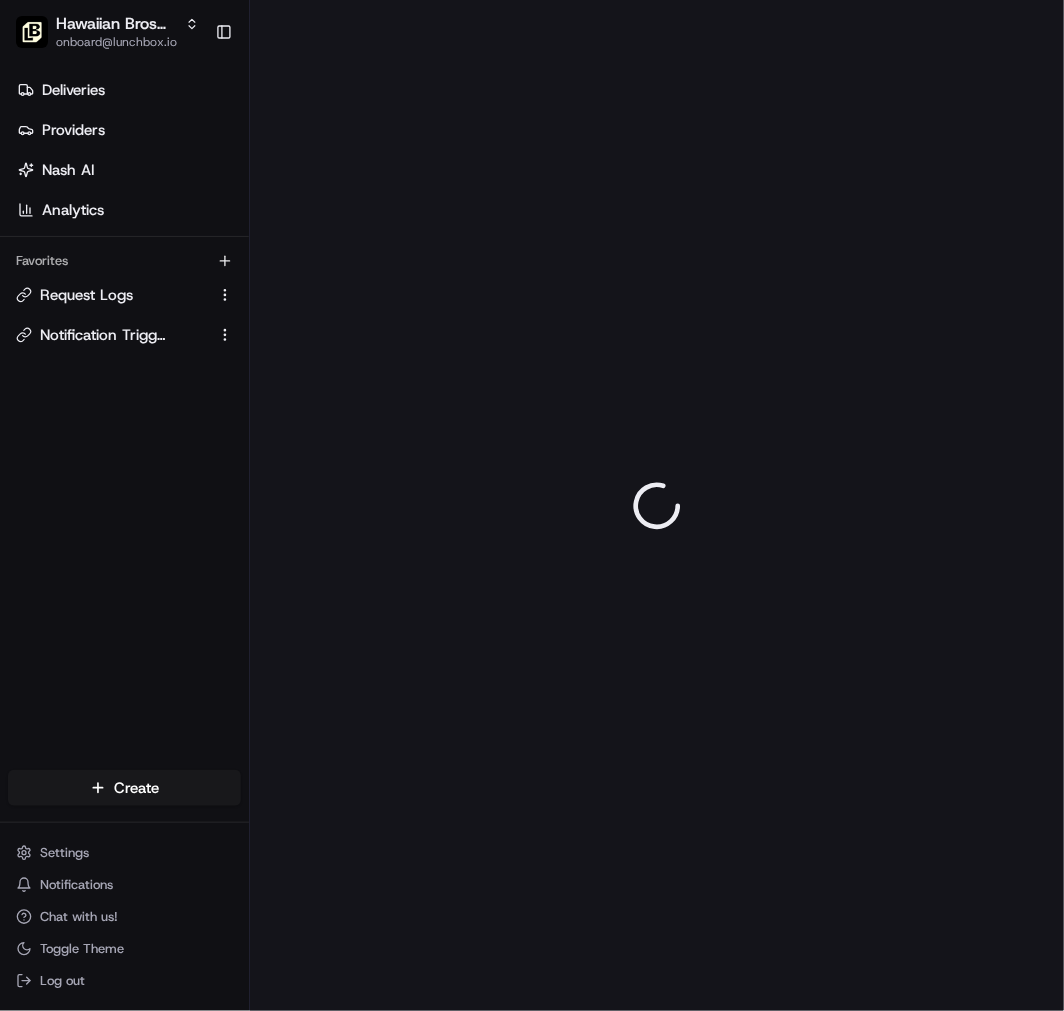 scroll, scrollTop: 0, scrollLeft: 0, axis: both 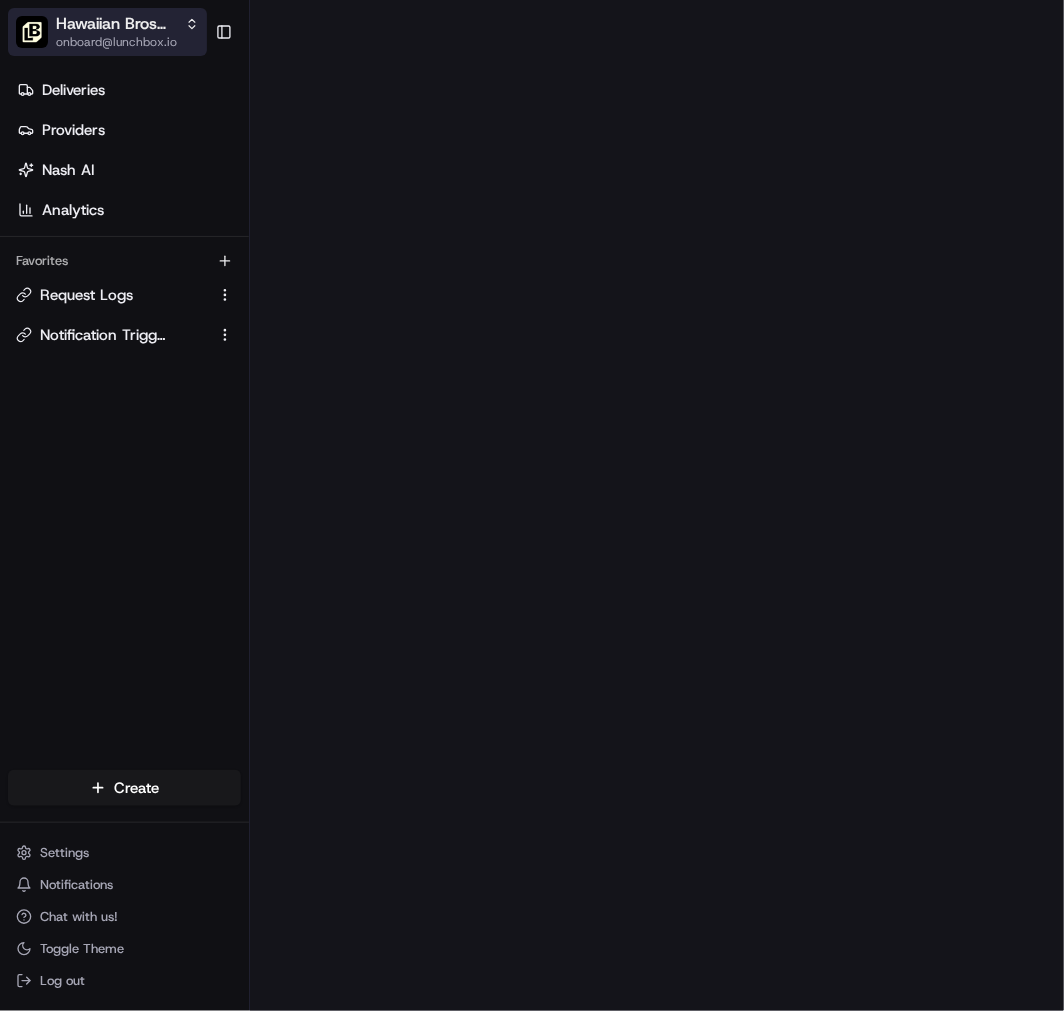 click on "Hawaiian Bros (Denton [STATE]_Loop 288)" at bounding box center (116, 24) 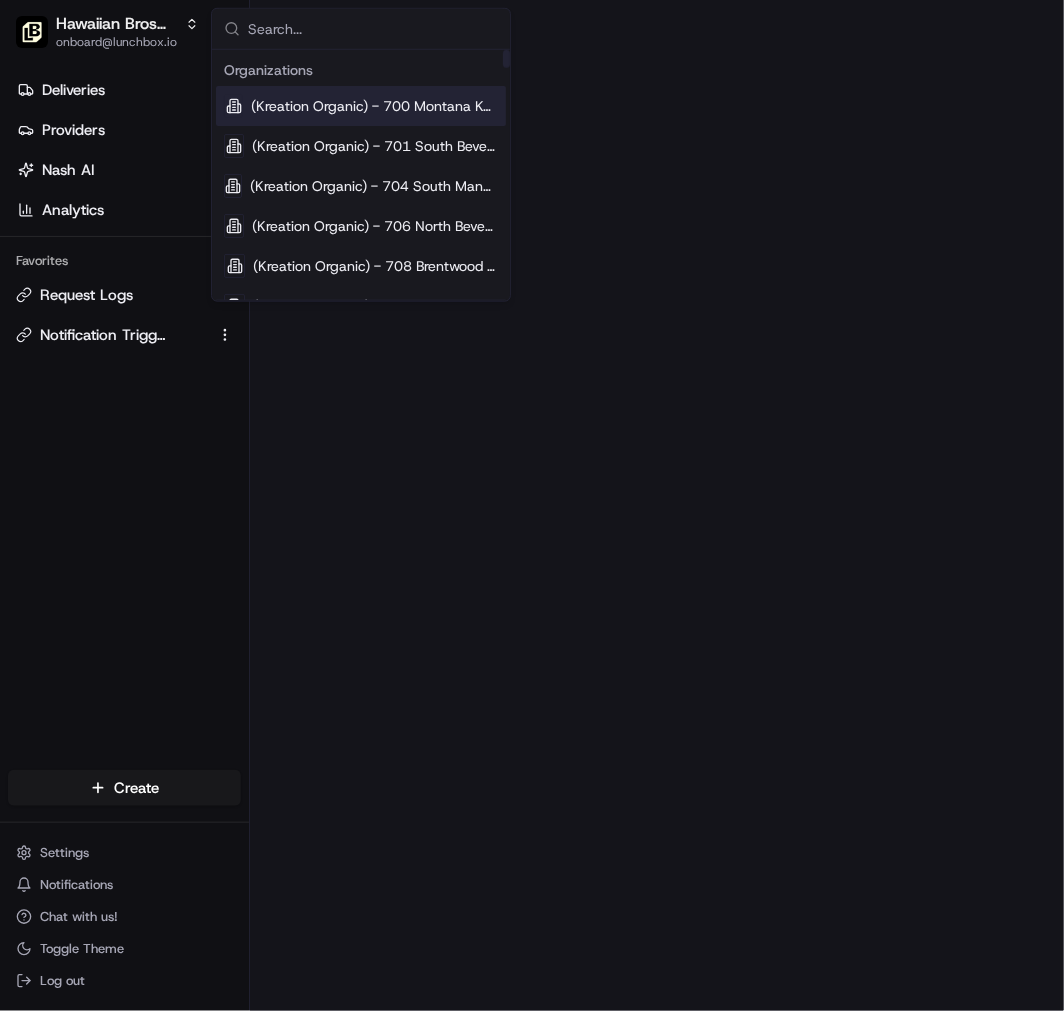 type on "Hawaiian Bros (Fort Worth [STATE]_Bryant Irvin)" 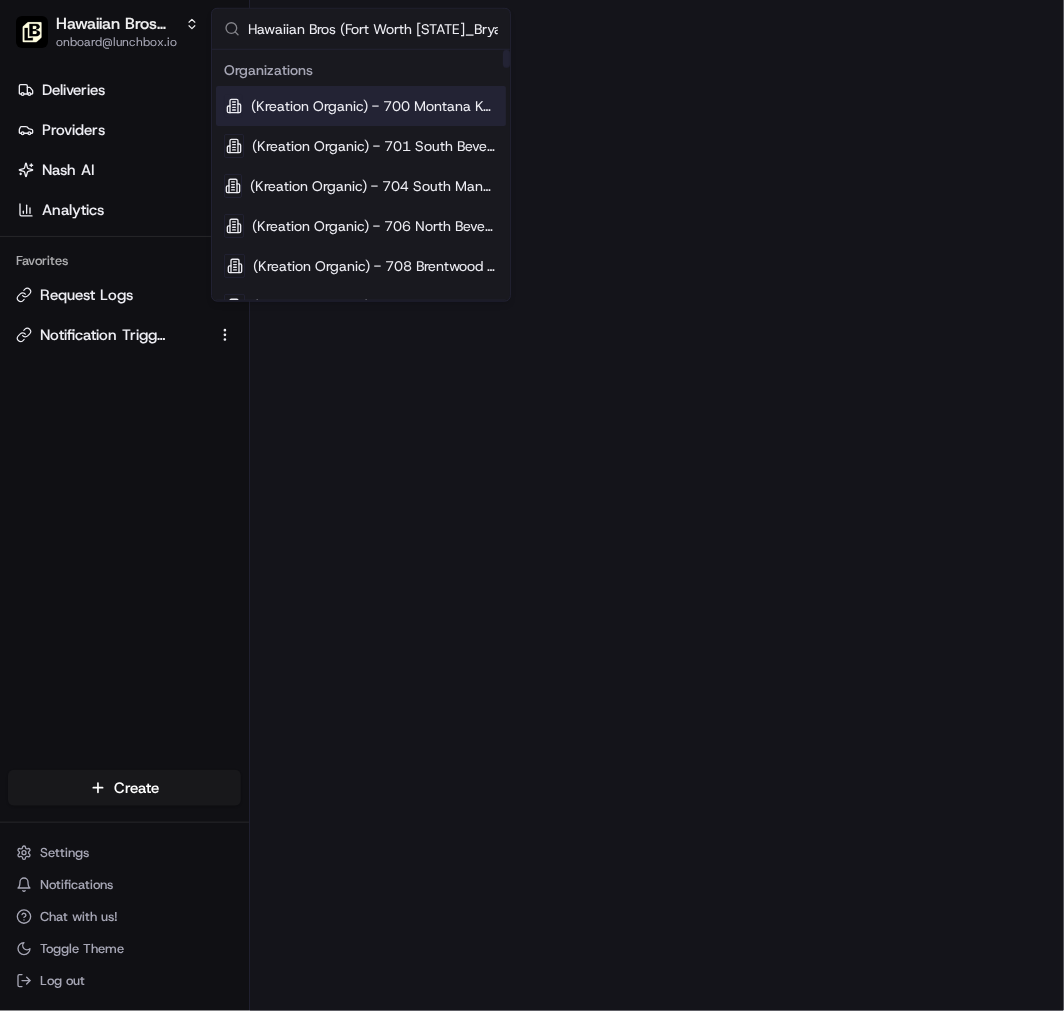 scroll, scrollTop: 0, scrollLeft: 26, axis: horizontal 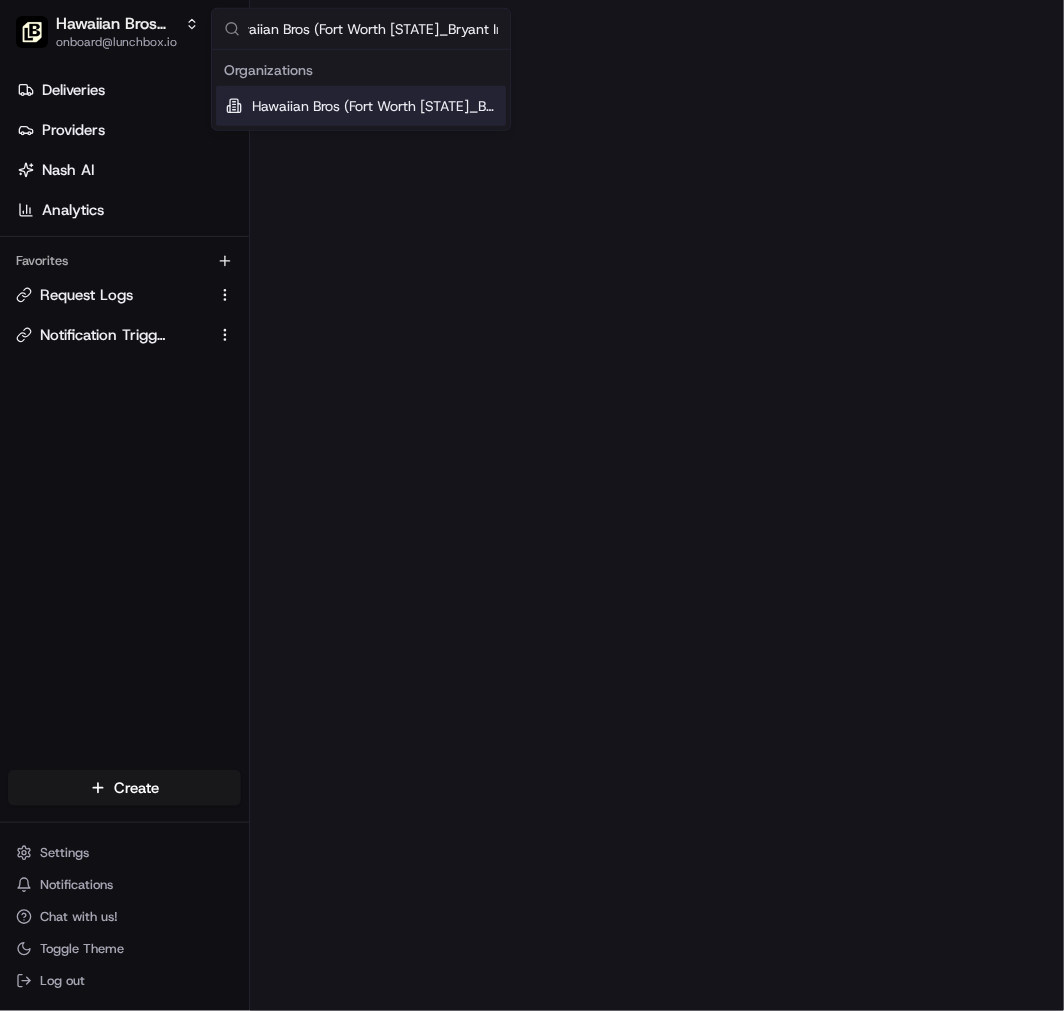 click on "Deliveries Providers Nash AI Analytics Favorites Request Logs Notification Triggers" at bounding box center (124, 425) 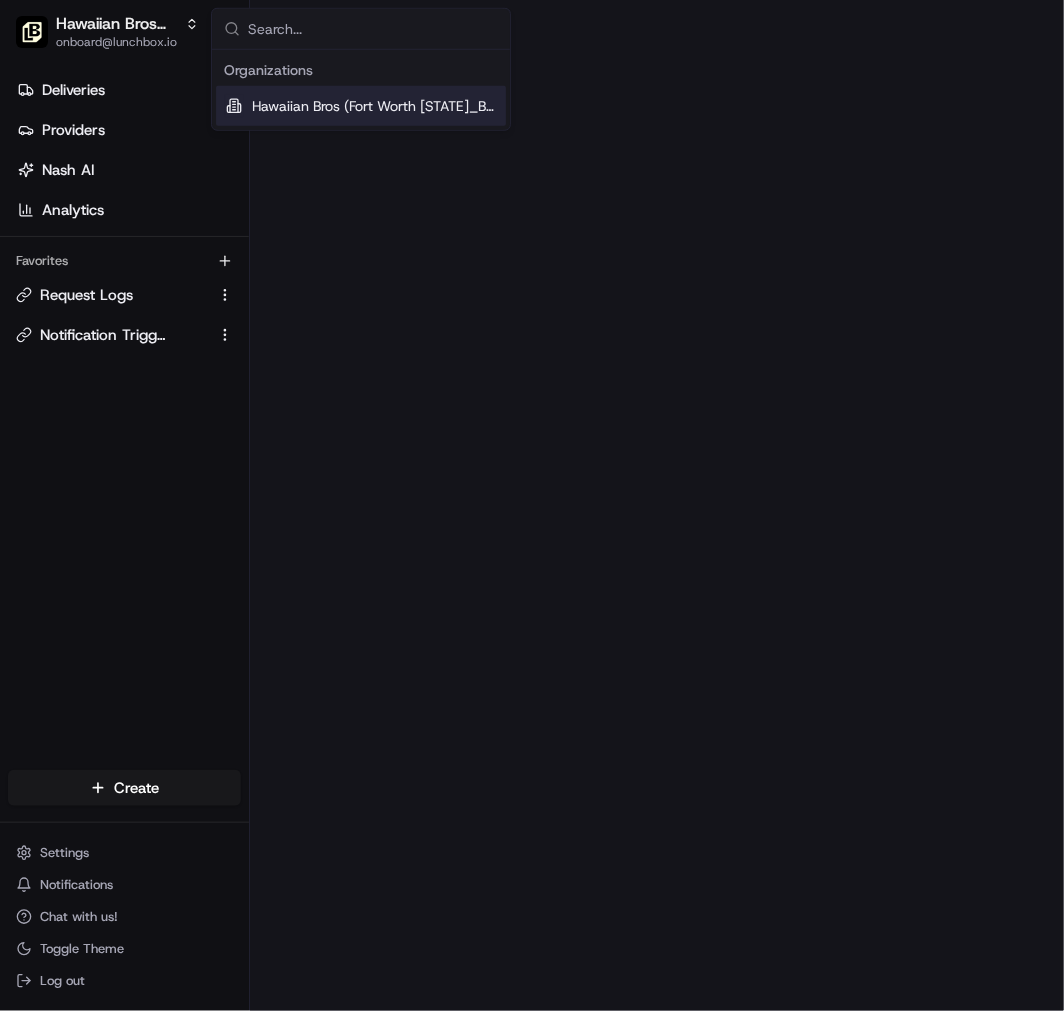 scroll, scrollTop: 7938, scrollLeft: 0, axis: vertical 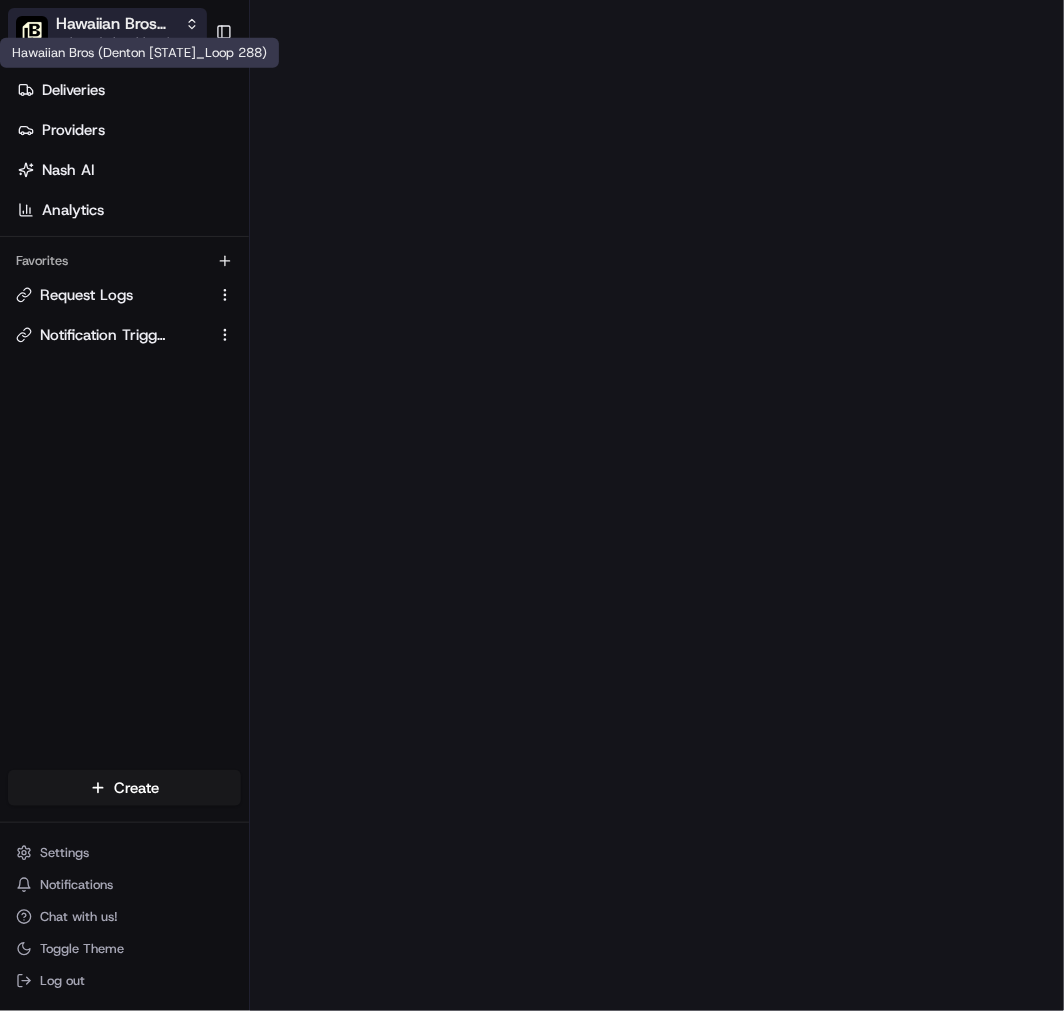 click on "Hawaiian Bros (Denton [STATE]_[STREET])" at bounding box center (116, 24) 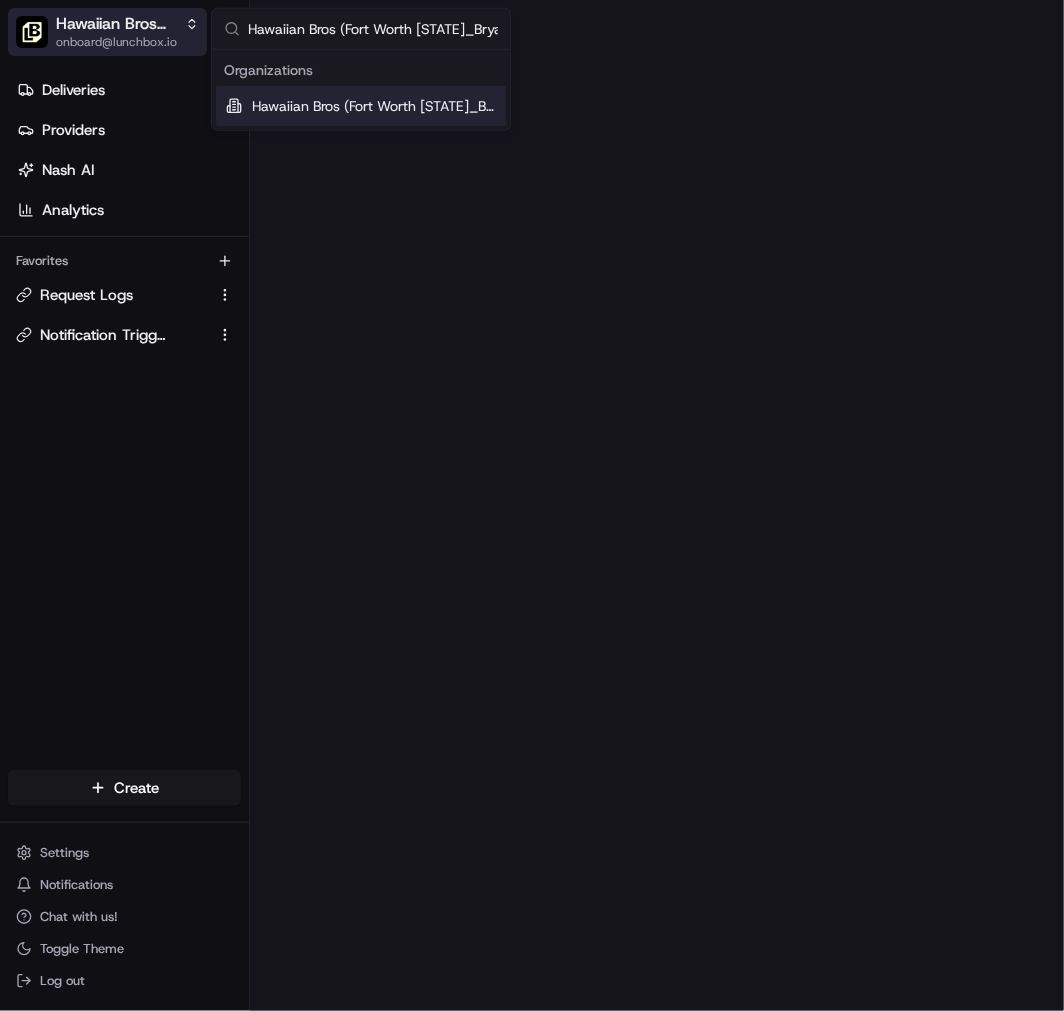 type on "Hawaiian Bros (Fort Worth [STATE]_[STREET])" 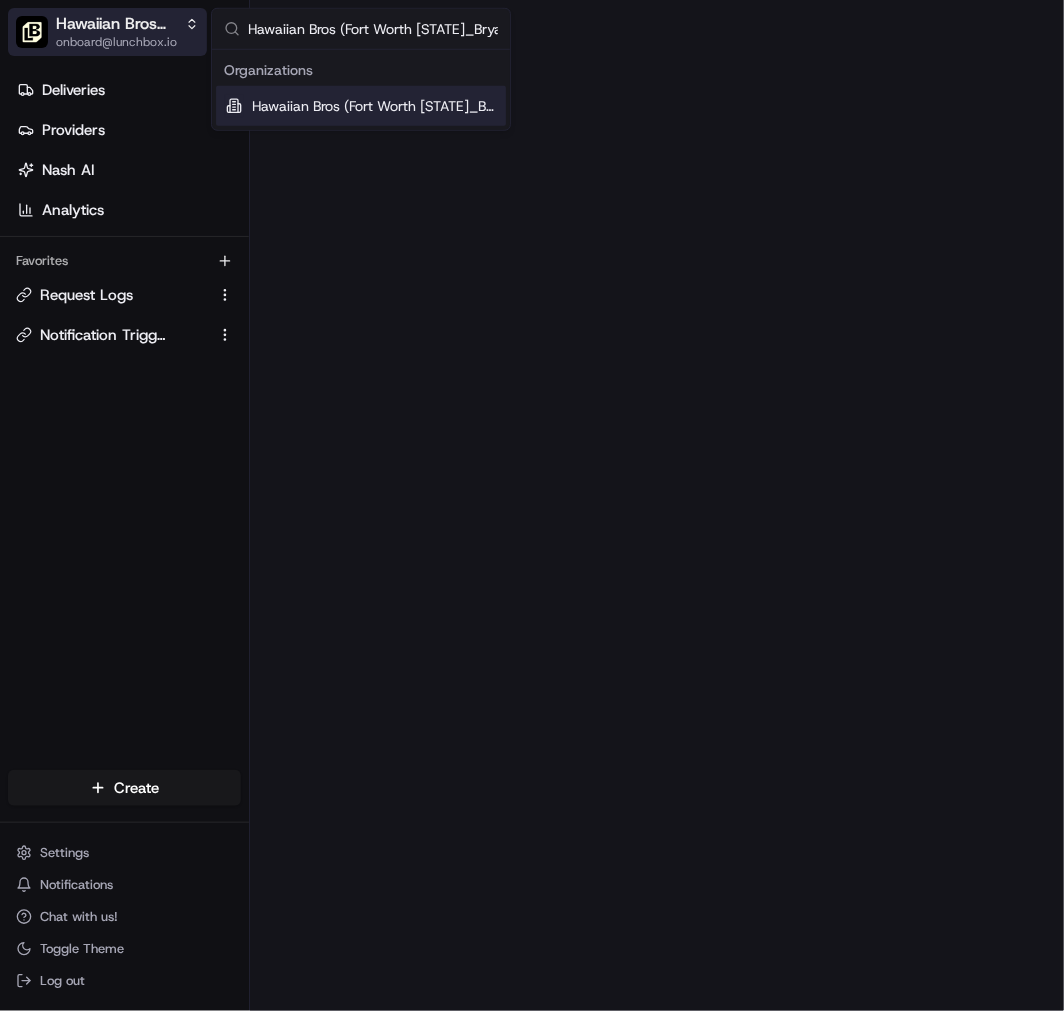 scroll, scrollTop: 0, scrollLeft: 26, axis: horizontal 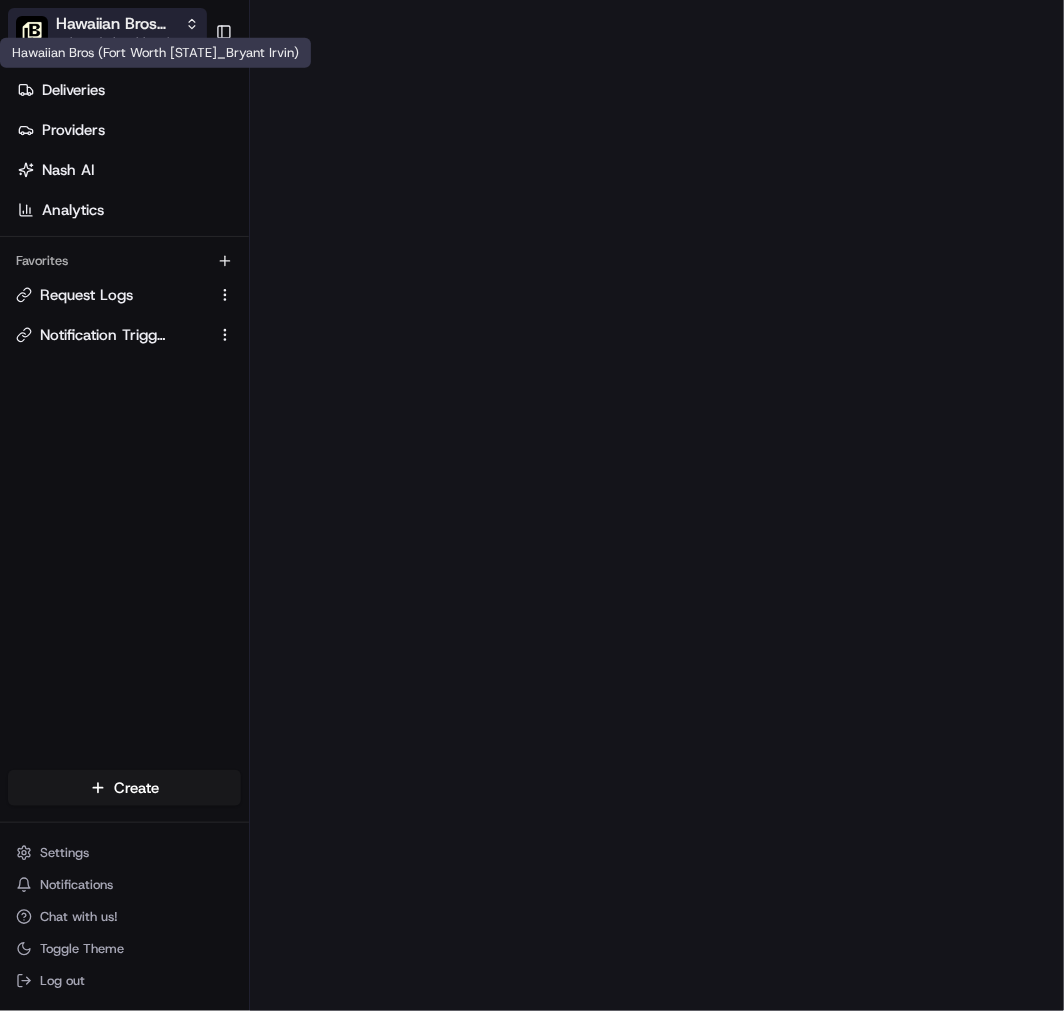 click on "Hawaiian Bros (Fort Worth [STATE]_[STREET])" at bounding box center [116, 24] 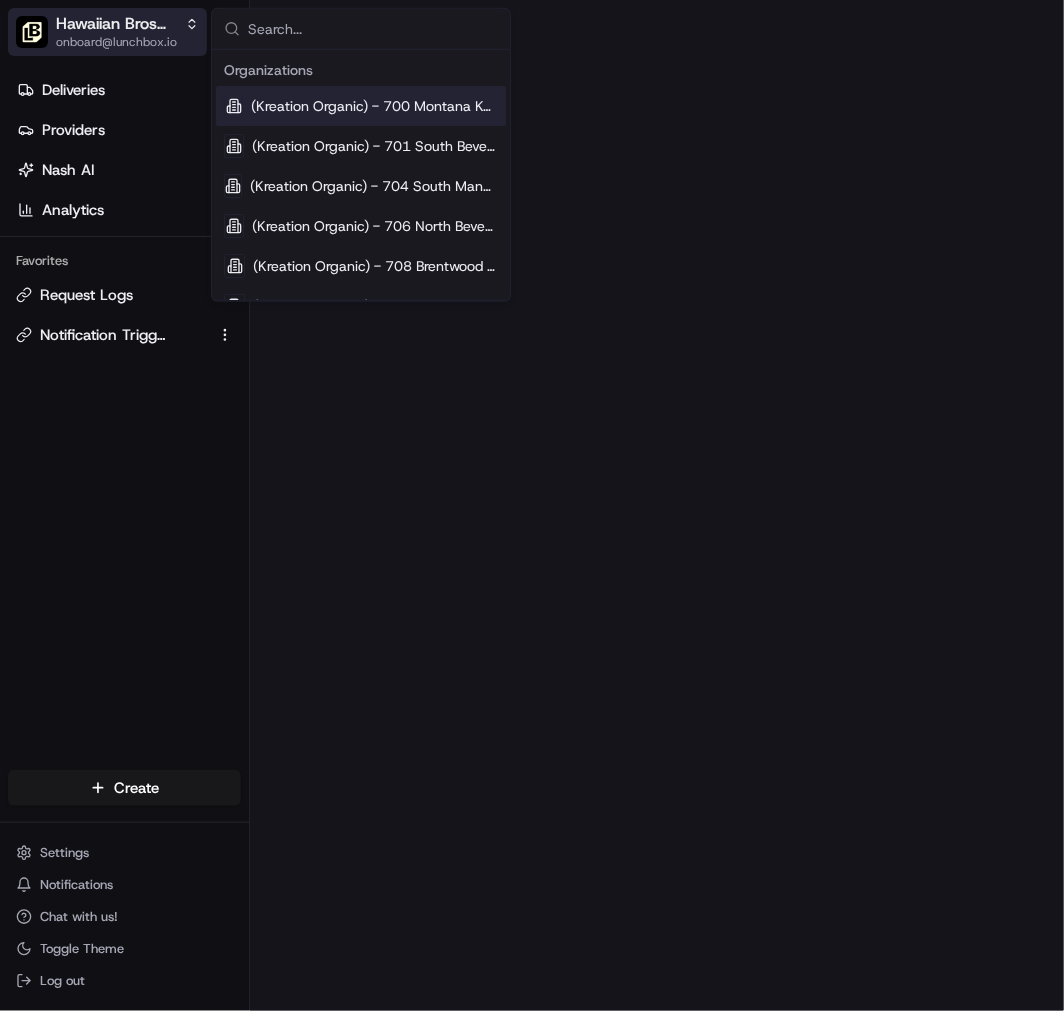 type on "Hawaiian Bros (Fort Worth [STATE]_[STREET])" 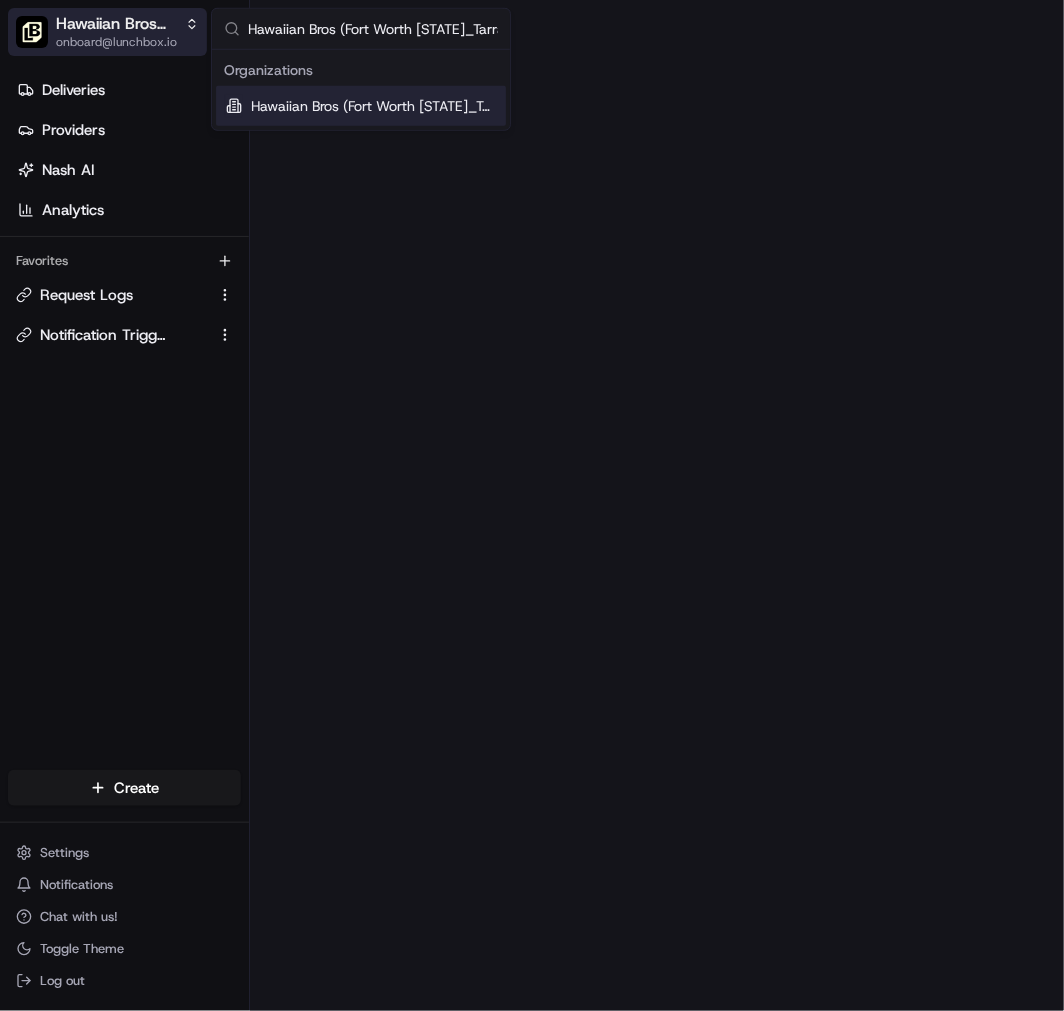 scroll, scrollTop: 0, scrollLeft: 36, axis: horizontal 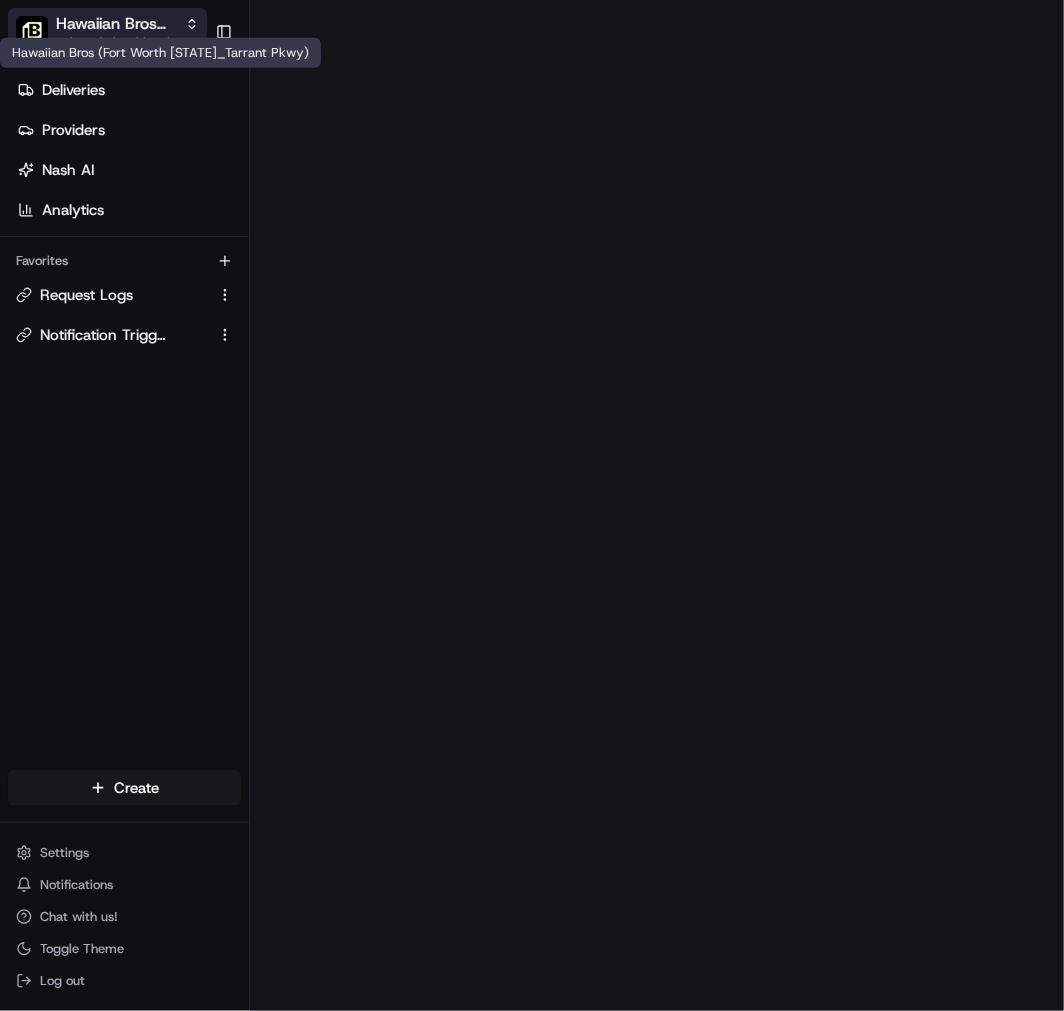 click on "Hawaiian Bros (Fort Worth [STATE]_[STREET])" at bounding box center [116, 24] 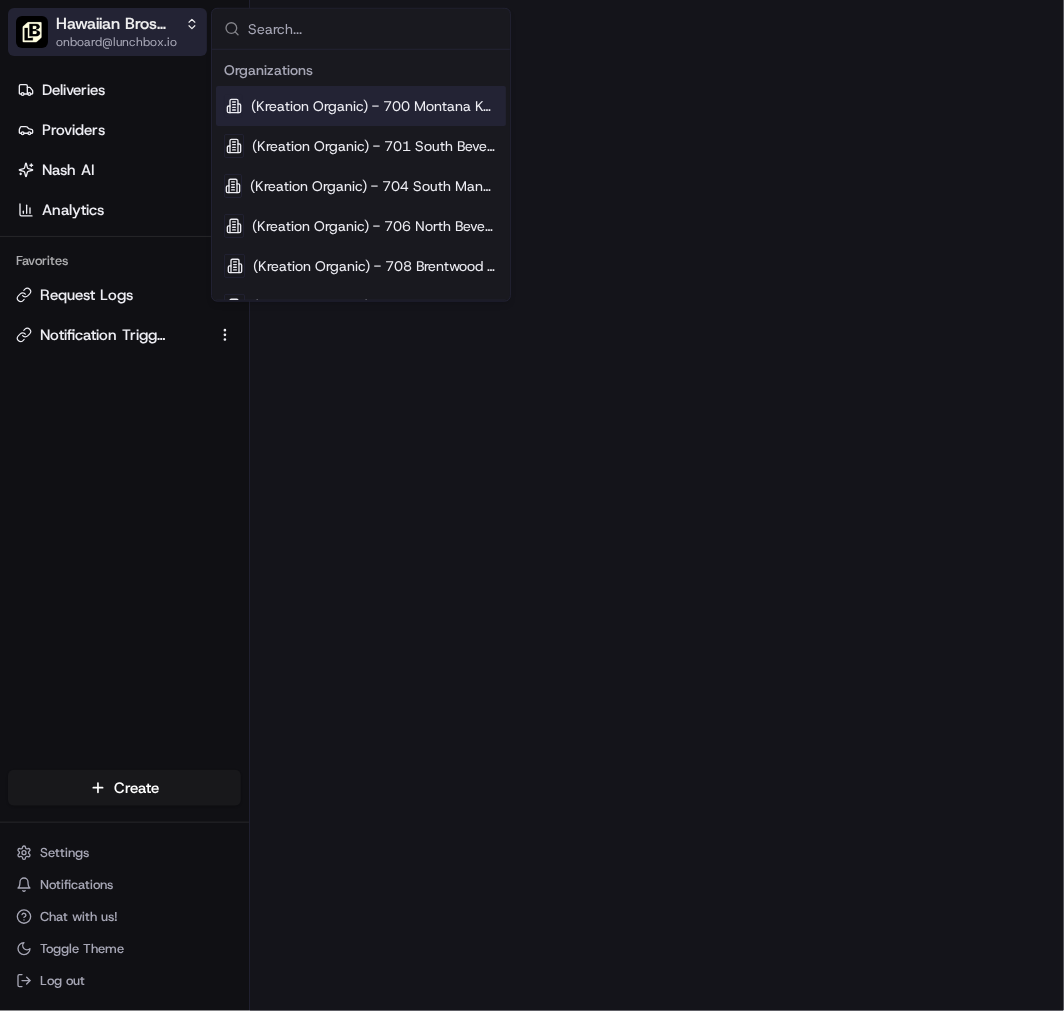 type on "Hawaiian Bros (Frisco [CITY] [STATE])" 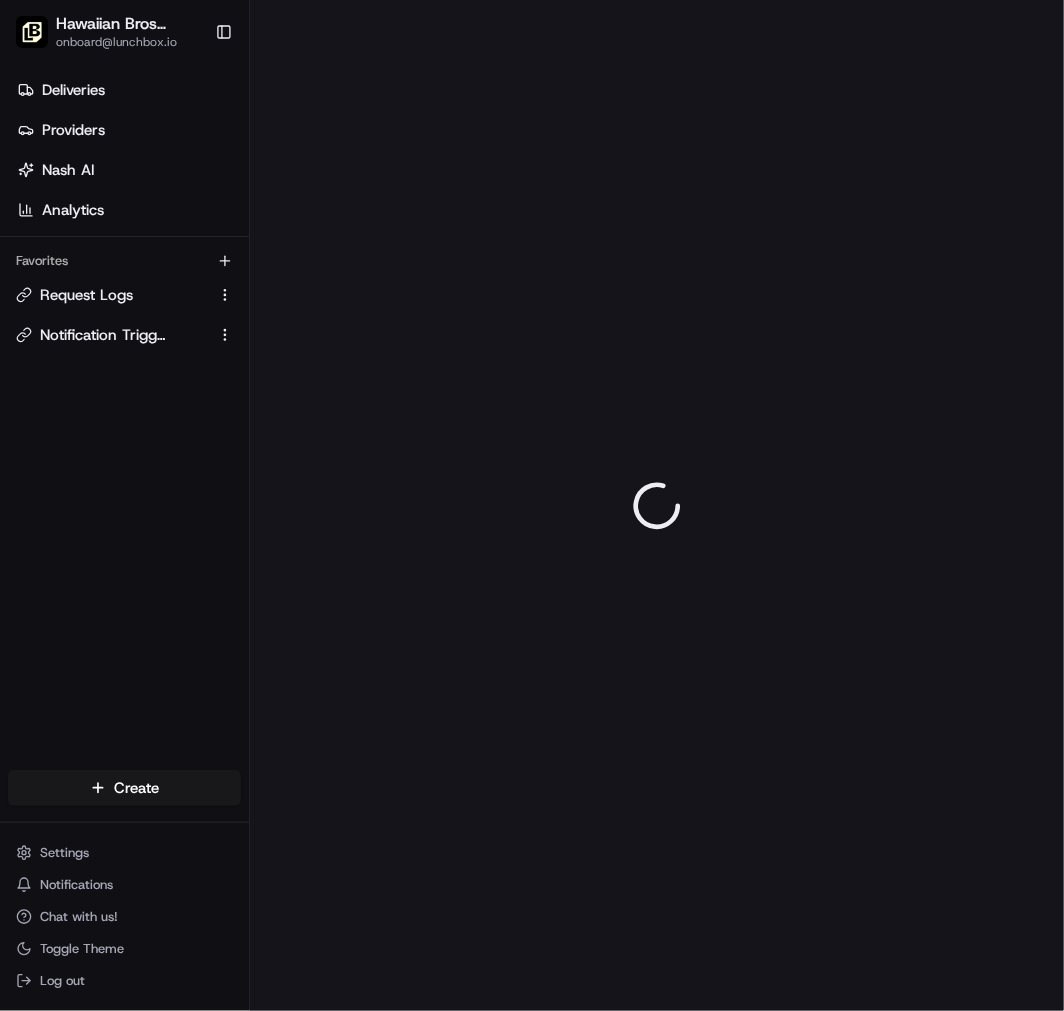 scroll, scrollTop: 0, scrollLeft: 0, axis: both 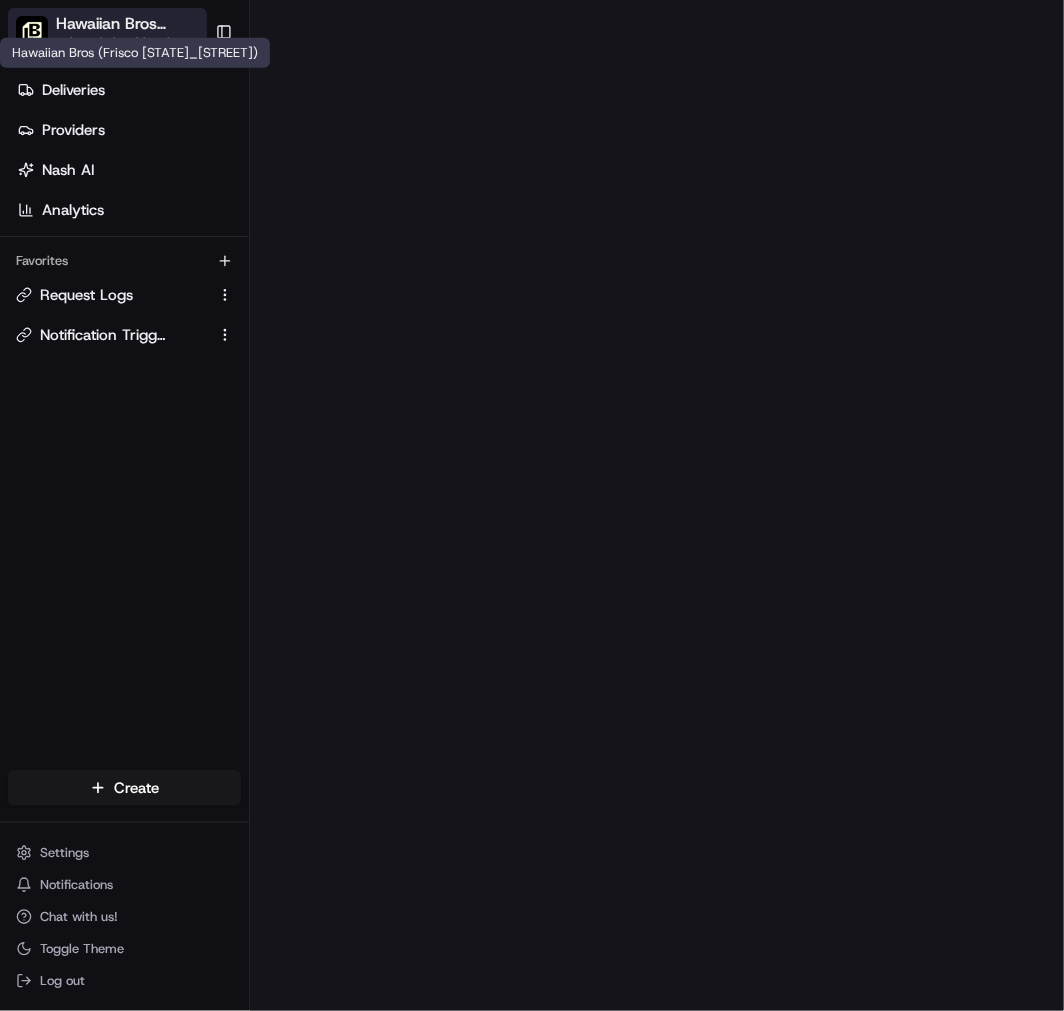 click on "Hawaiian Bros (Frisco [STATE]_[STREET])" at bounding box center [126, 24] 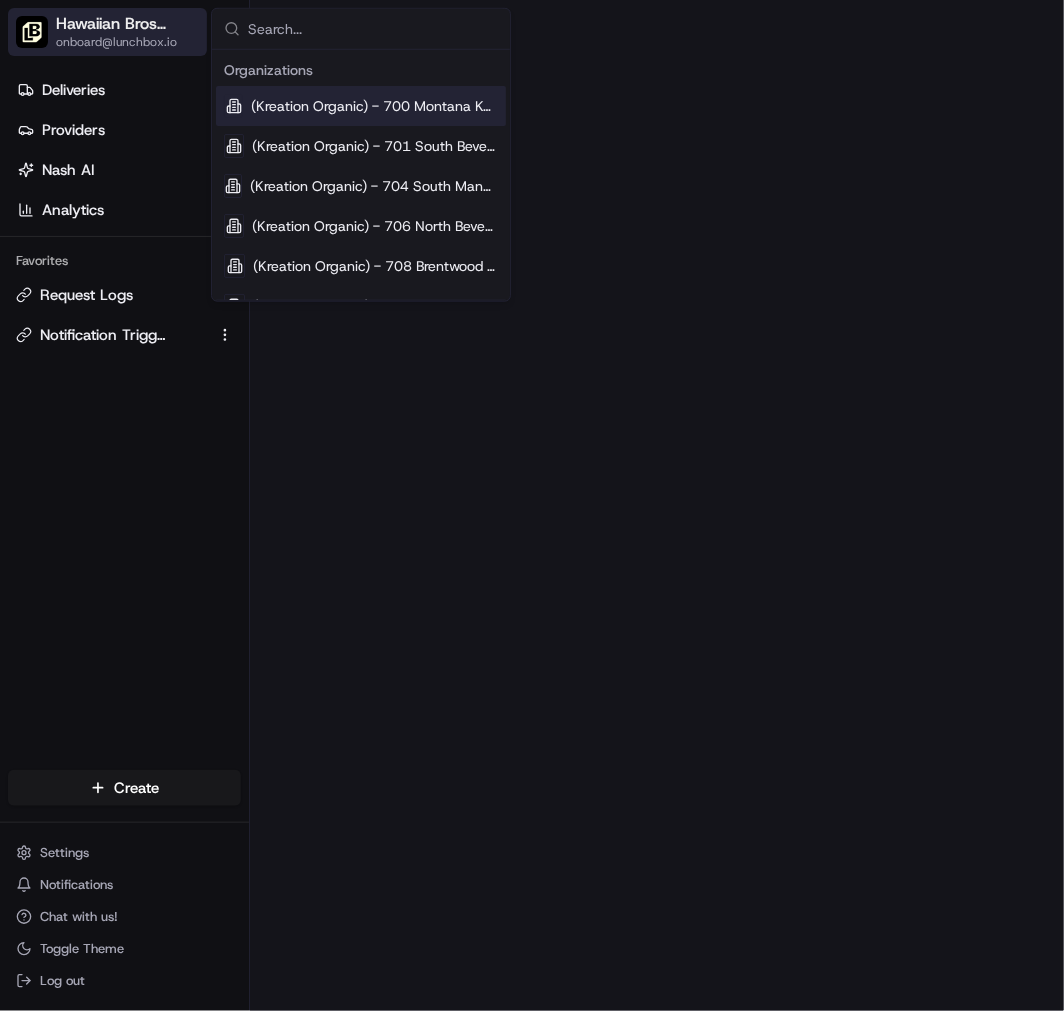 type on "Hawaiian Bros (Frisco [STATE]_[STREET])" 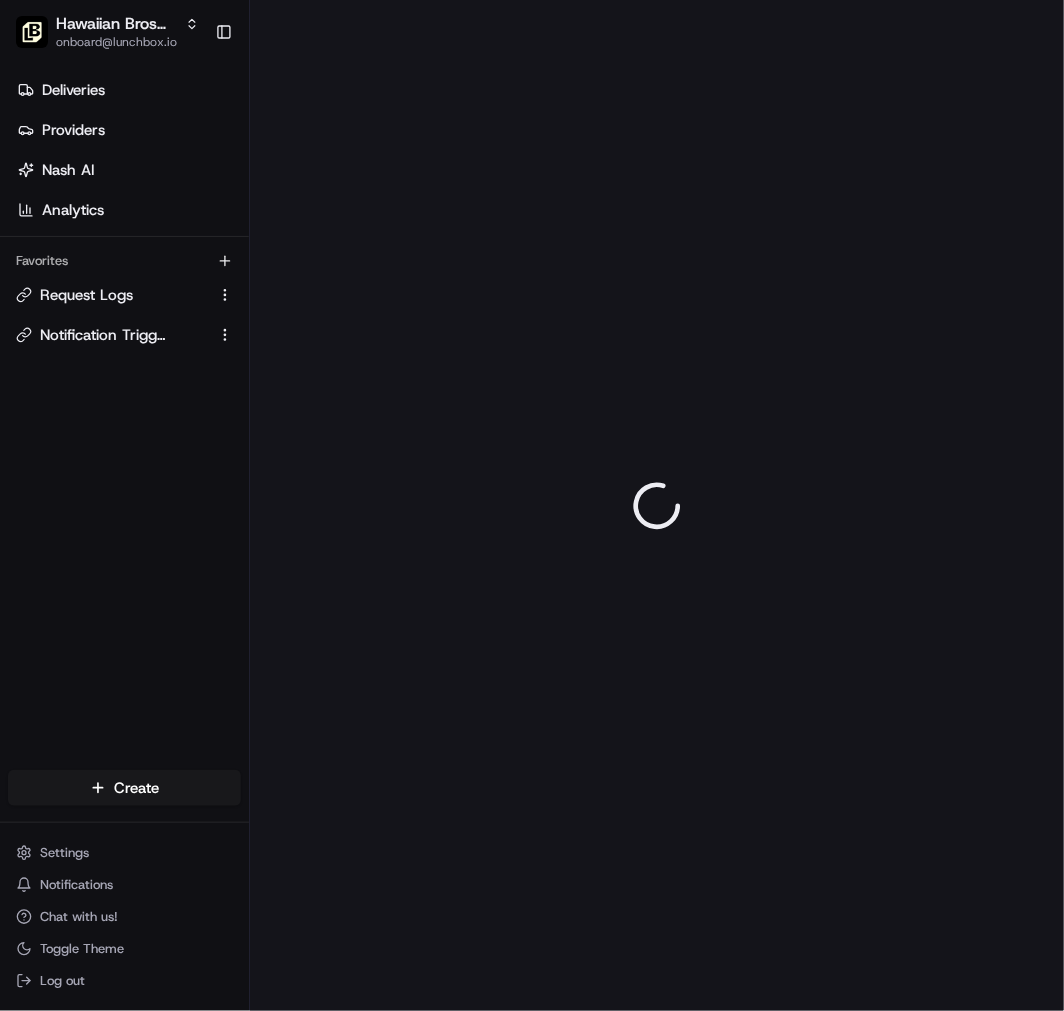 scroll, scrollTop: 0, scrollLeft: 0, axis: both 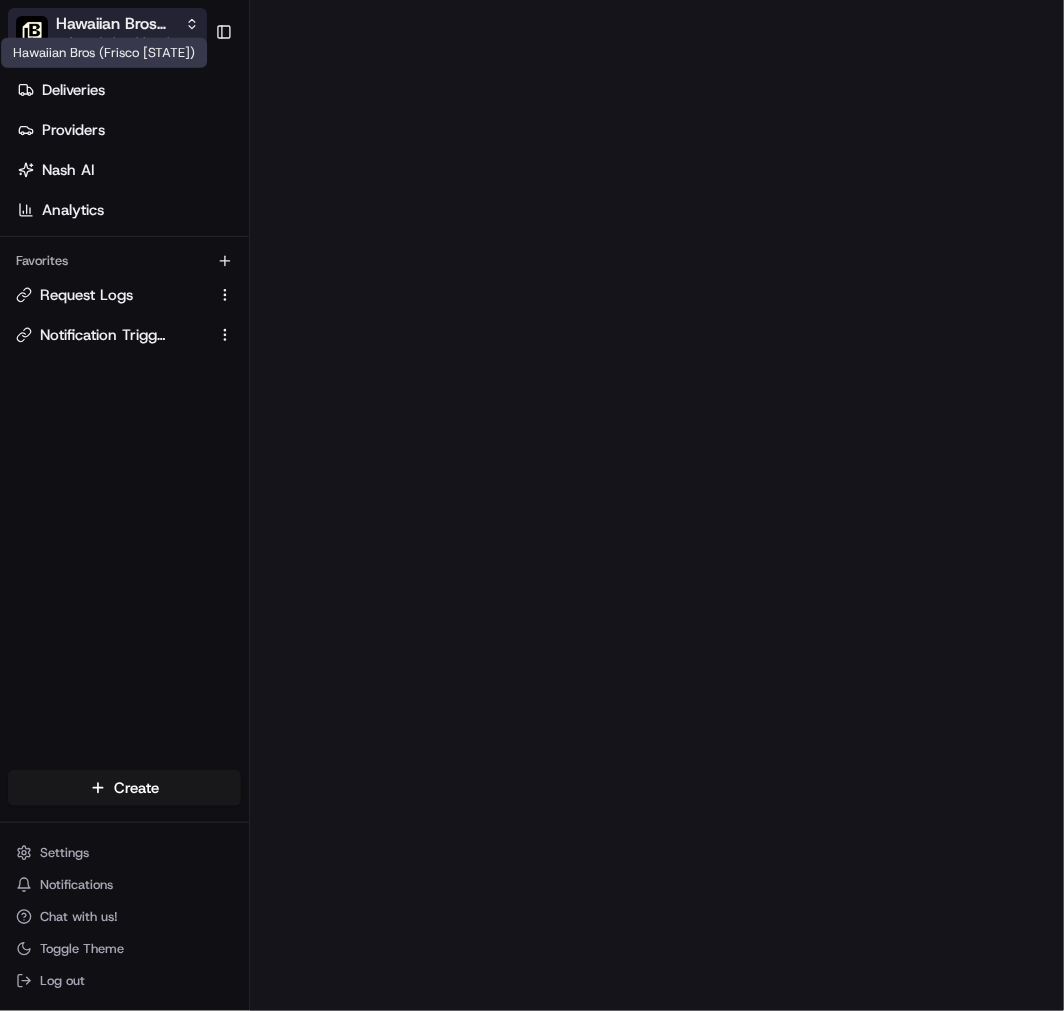 click on "Hawaiian Bros (Frisco [STATE])" at bounding box center (116, 24) 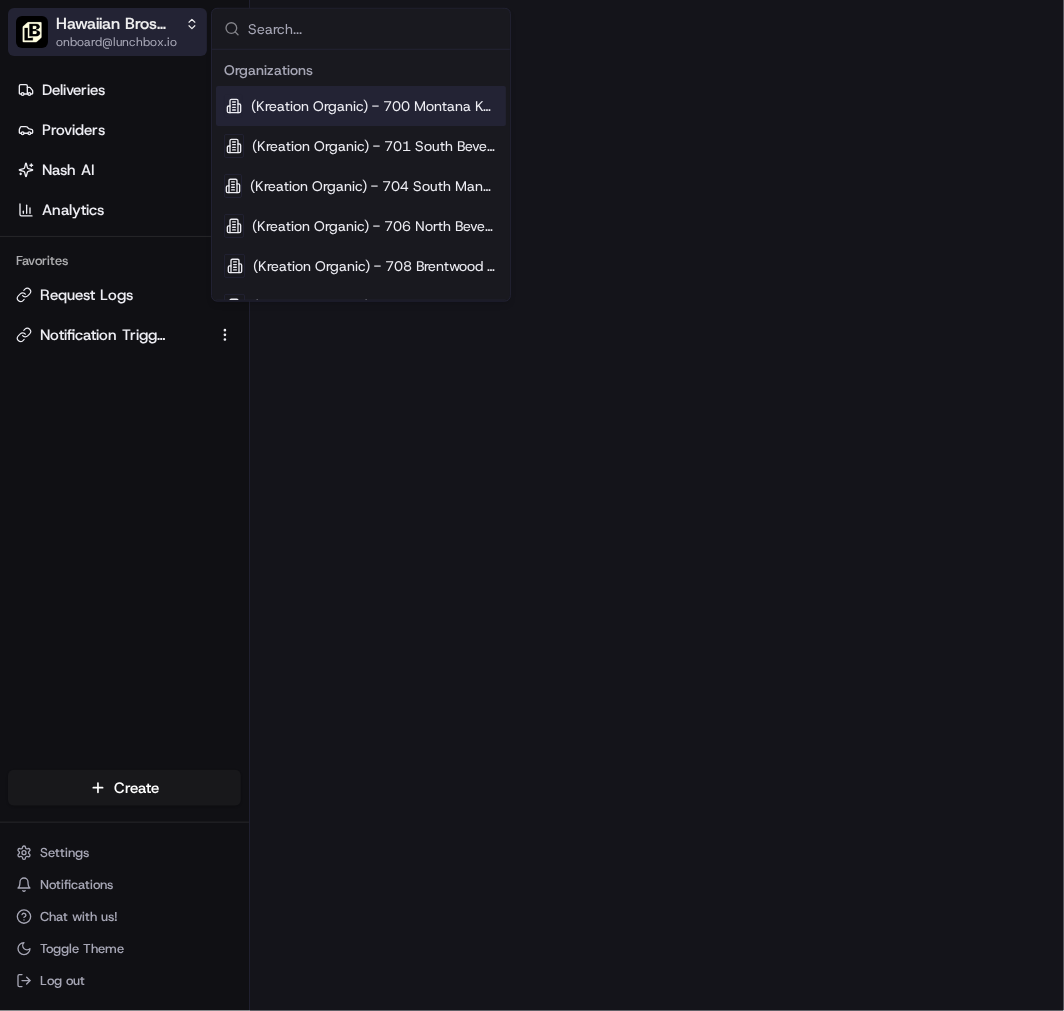 type on "Hawaiian Bros (Glendale_AZ_Bell Rd)" 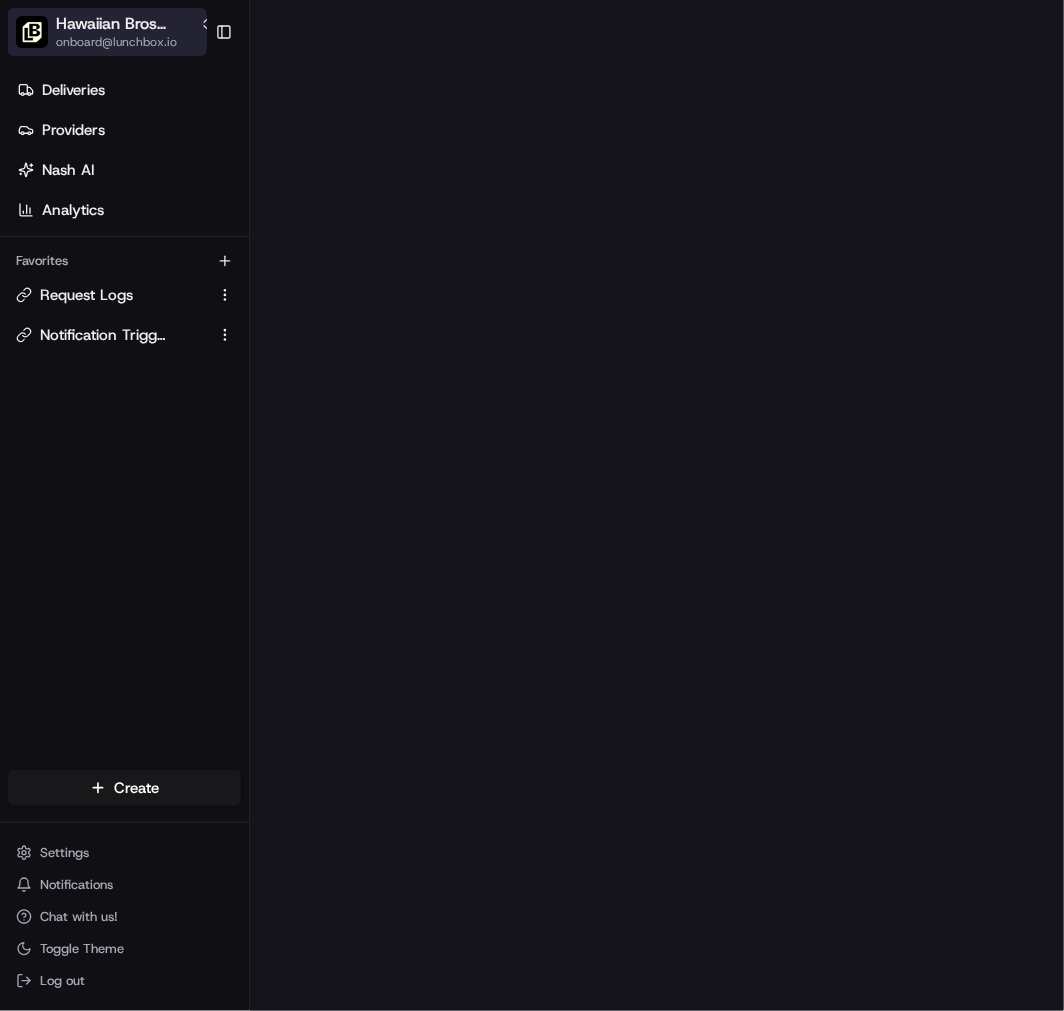 click on "onboard@lunchbox.io" at bounding box center (135, 42) 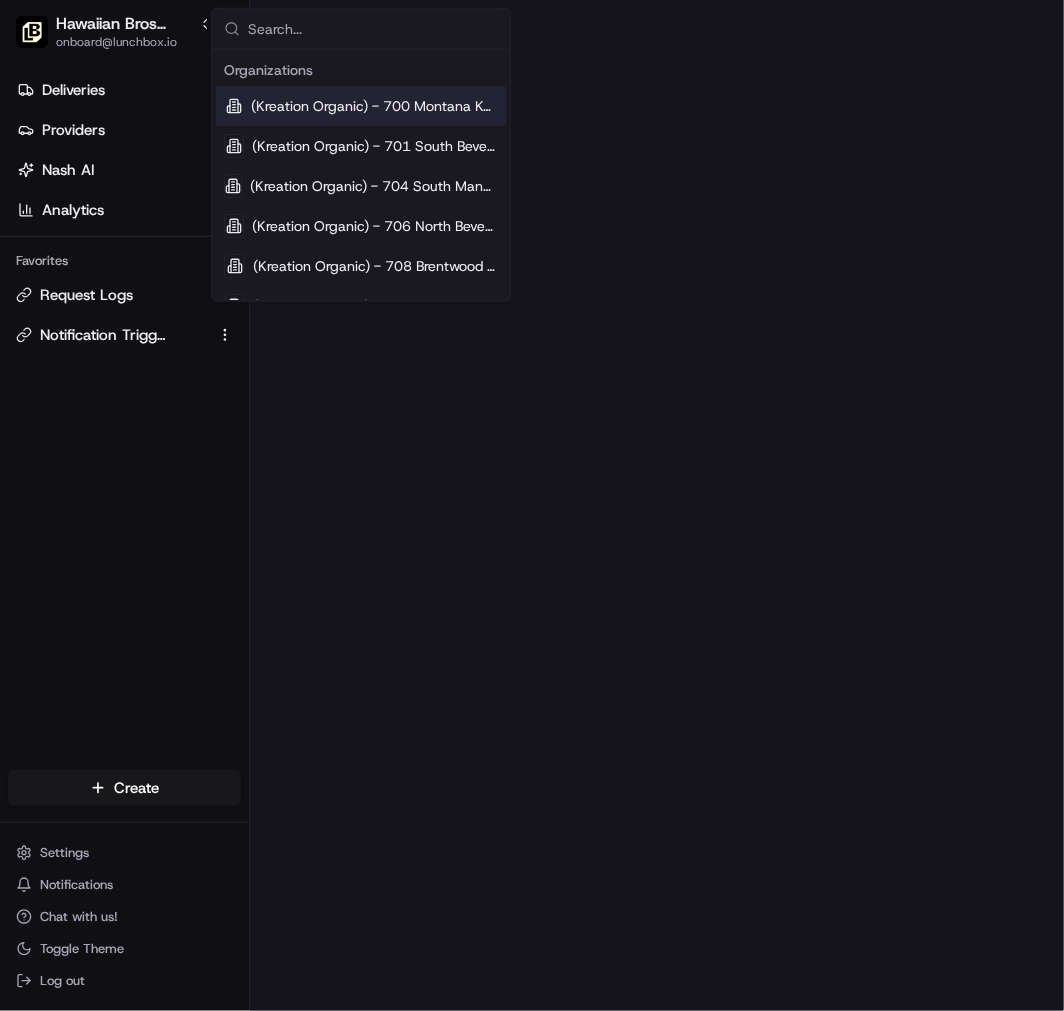 type on "Hawaiian Bros (Gretna_NE_Steven Pointe Circle)" 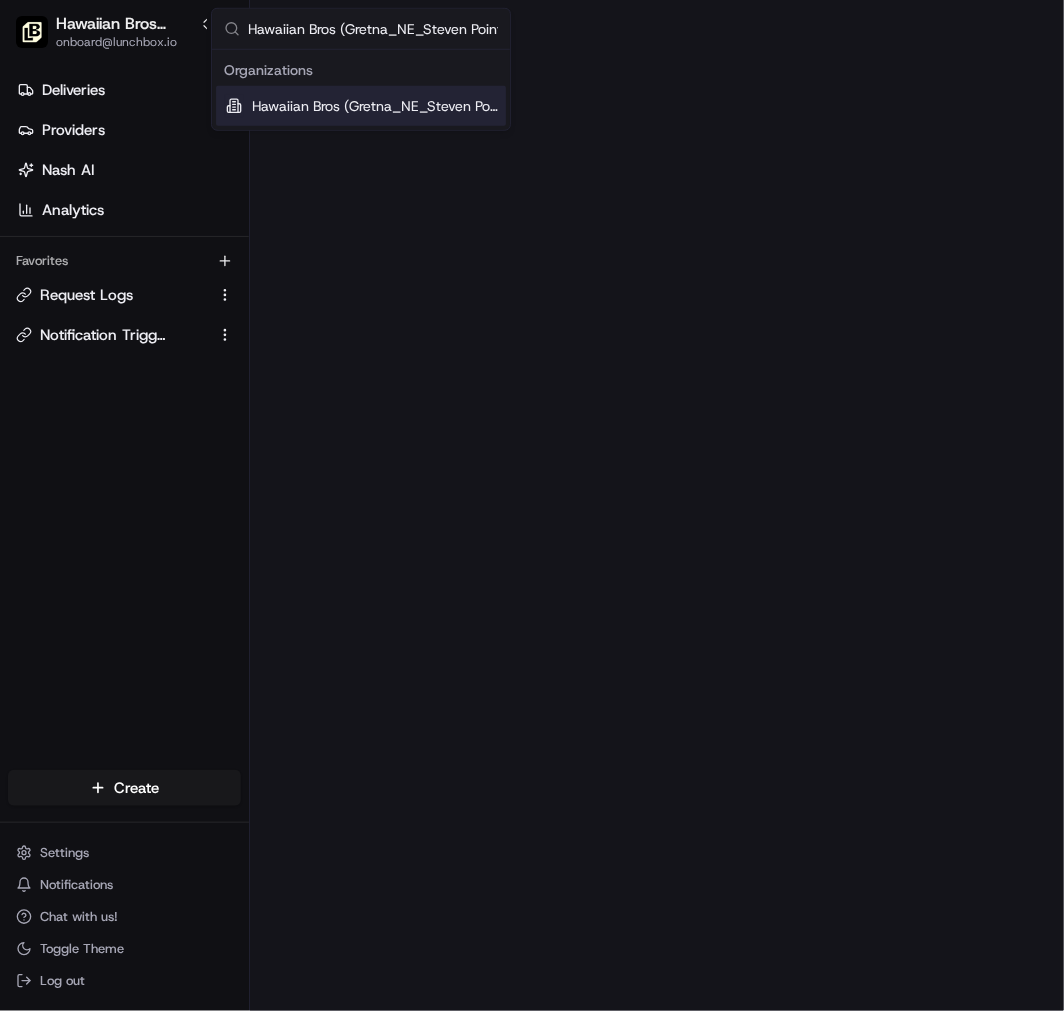 scroll, scrollTop: 0, scrollLeft: 58, axis: horizontal 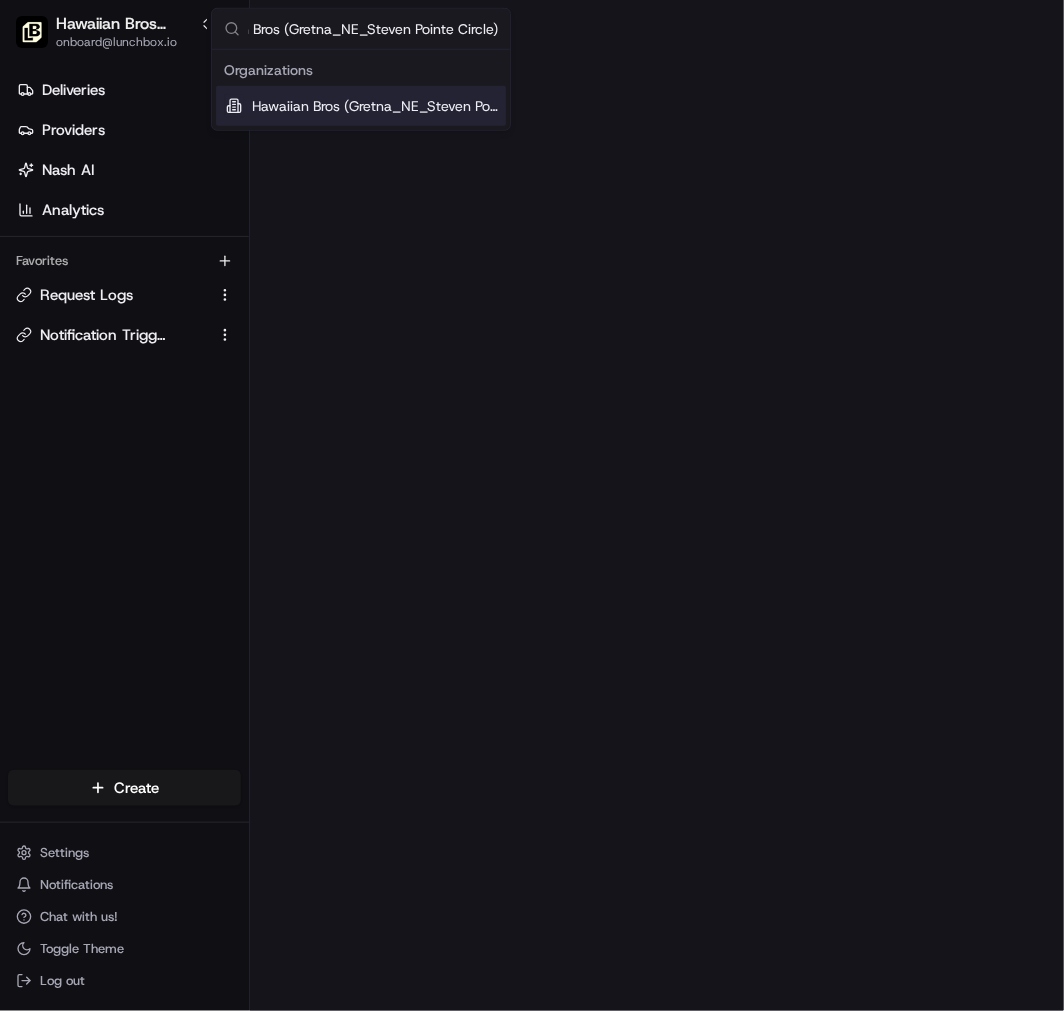 click on "Deliveries Providers Nash AI Analytics Favorites Request Logs Notification Triggers" at bounding box center (124, 425) 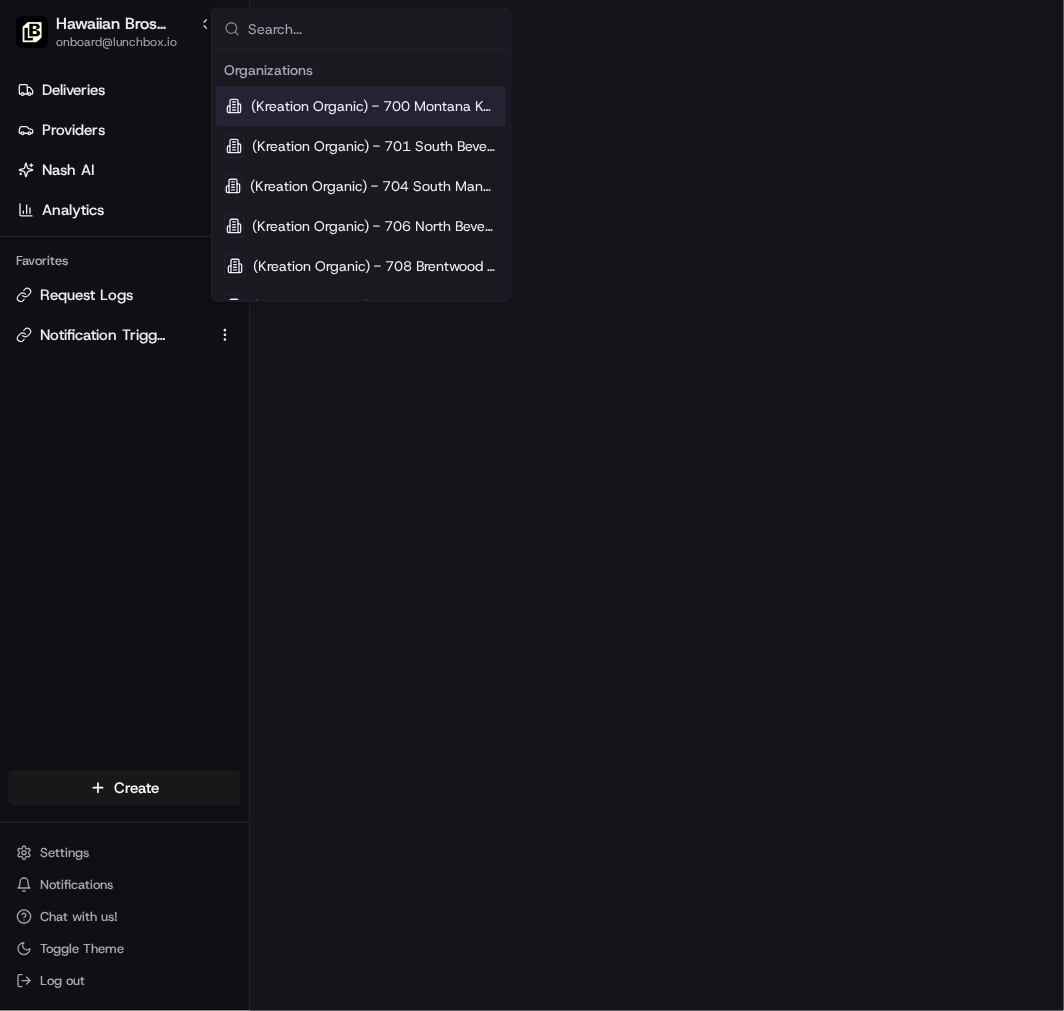 scroll, scrollTop: 8178, scrollLeft: 0, axis: vertical 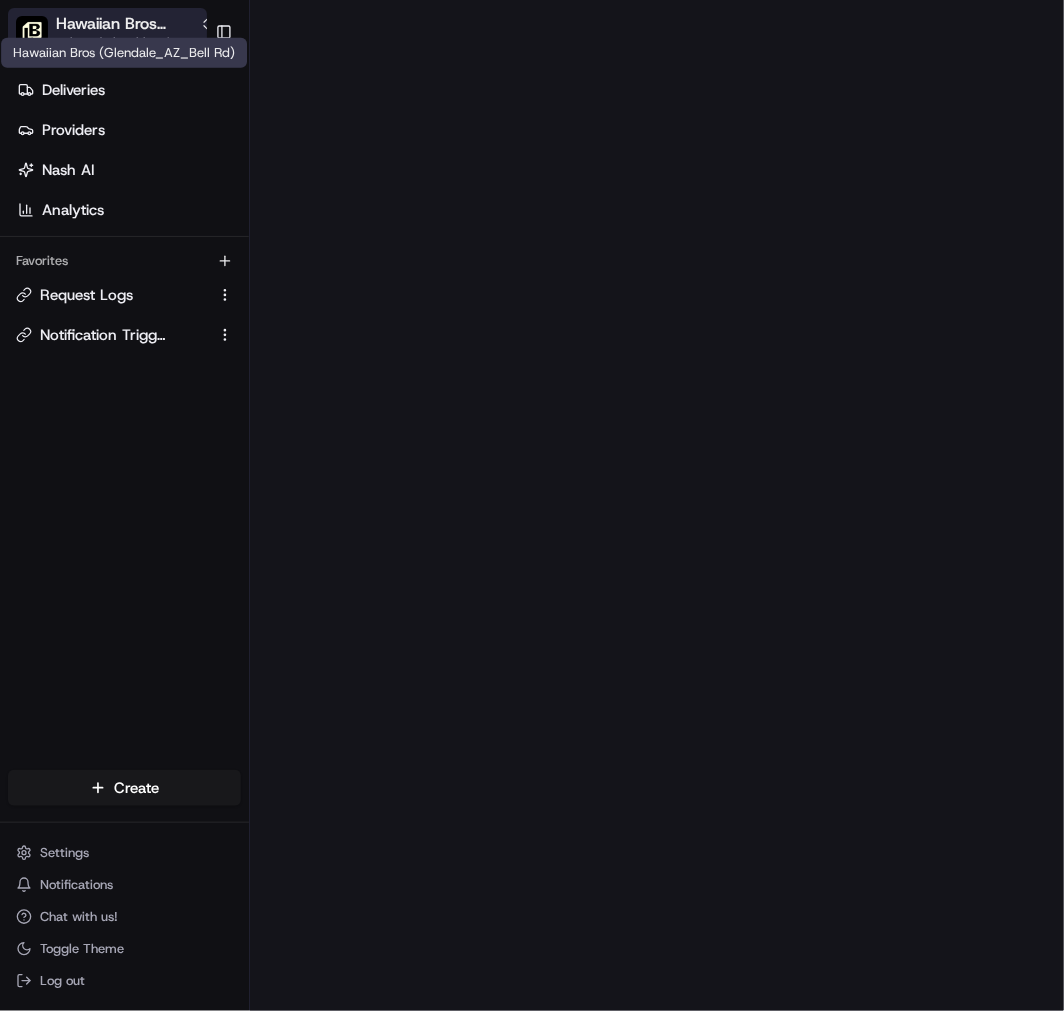 click on "Hawaiian Bros (Glendale_AZ_Bell Rd)" at bounding box center (124, 24) 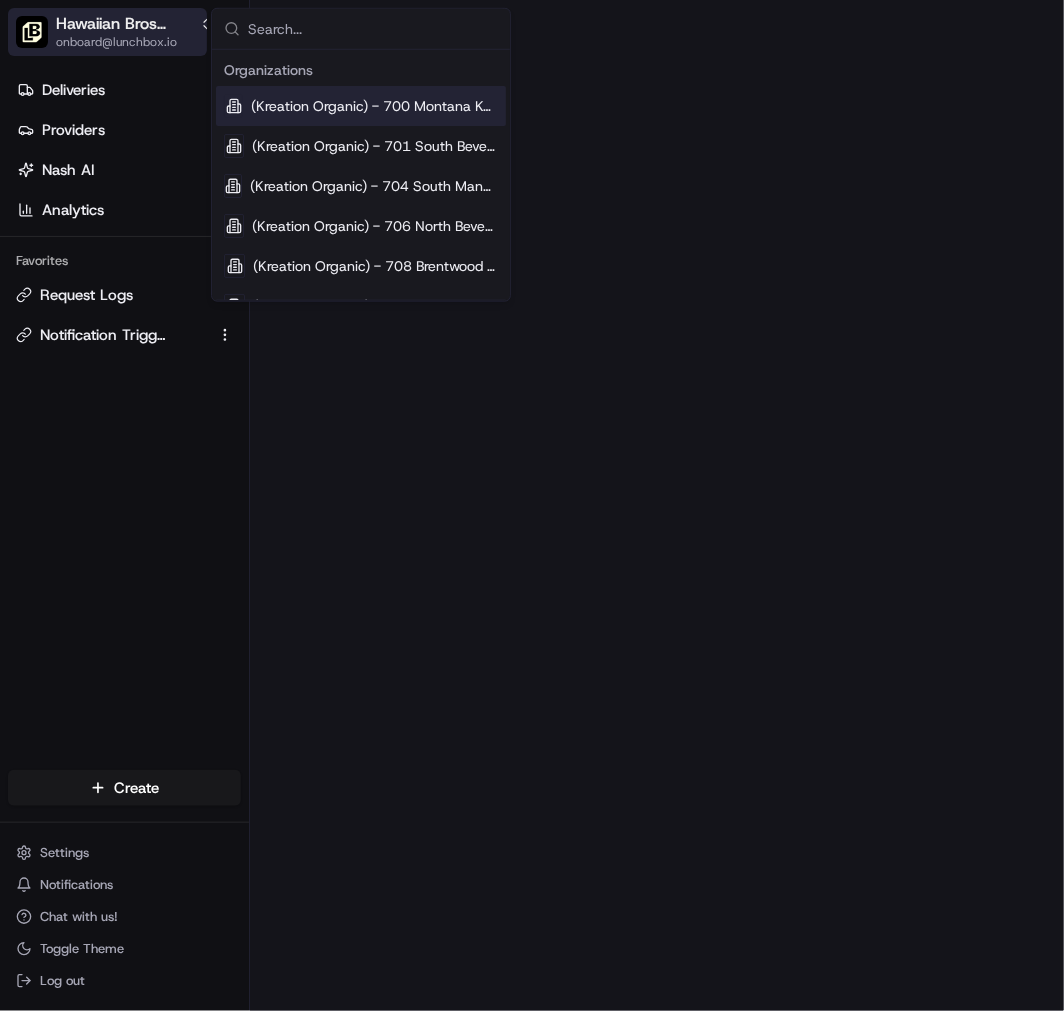 type on "Hawaiian Bros (Gretna_NE_Steven Pointe Circle)" 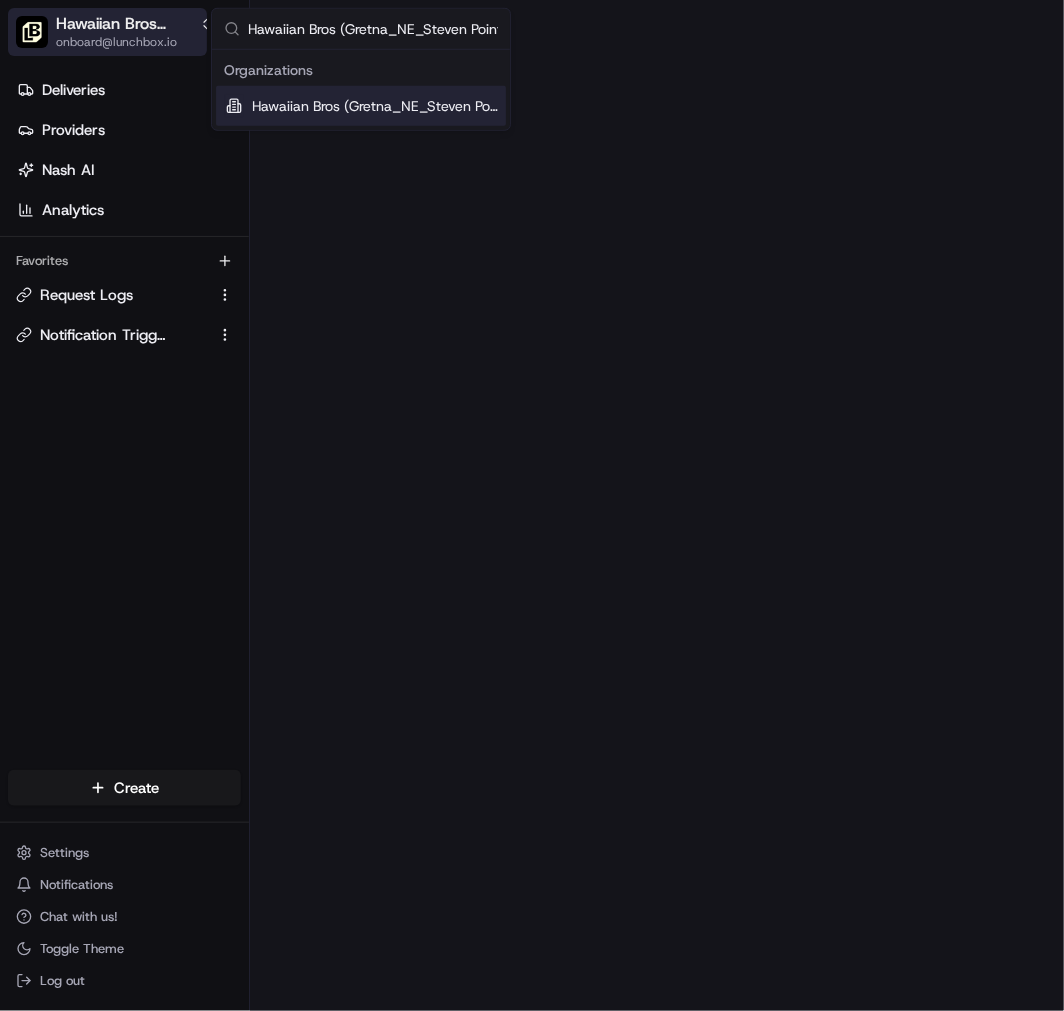 scroll, scrollTop: 0, scrollLeft: 58, axis: horizontal 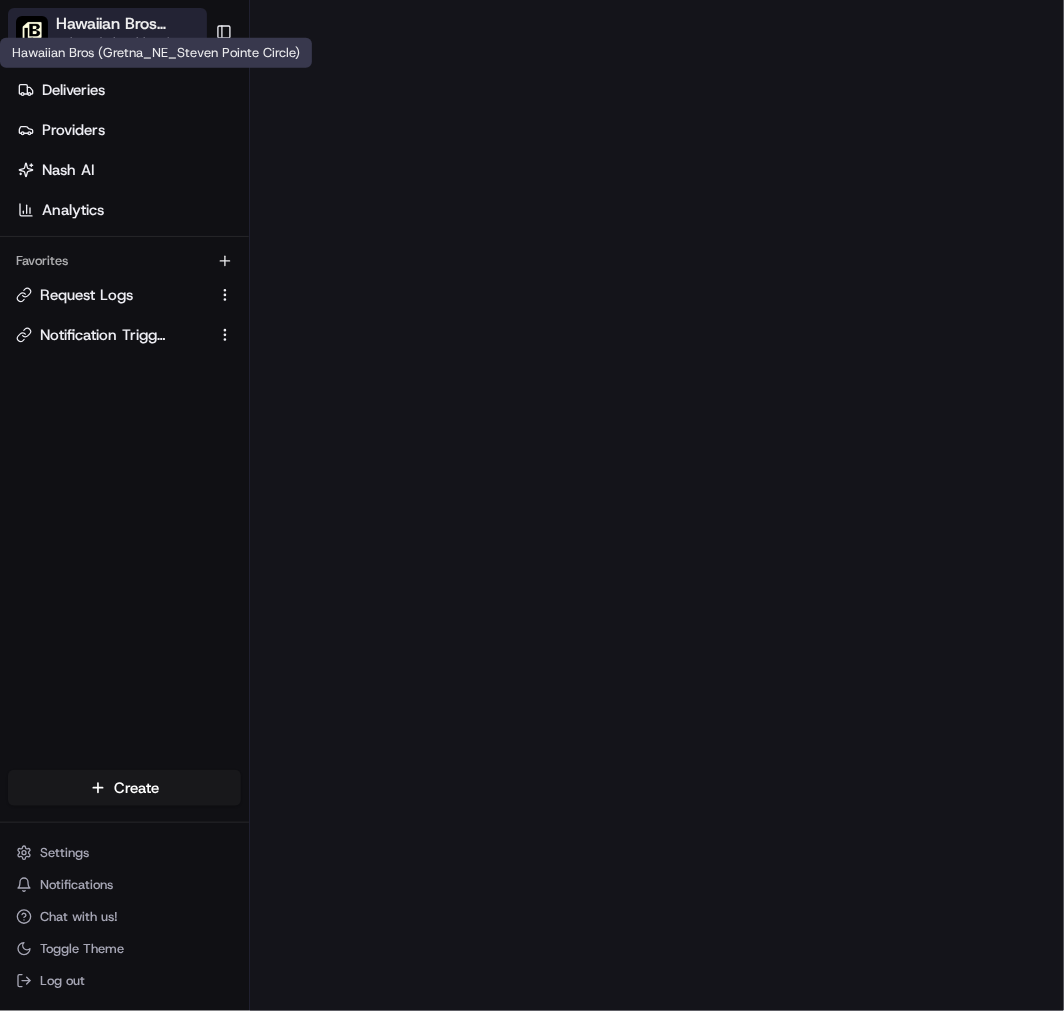 click on "Hawaiian Bros (Gretna_NE_Steven Pointe Circle)" at bounding box center (129, 24) 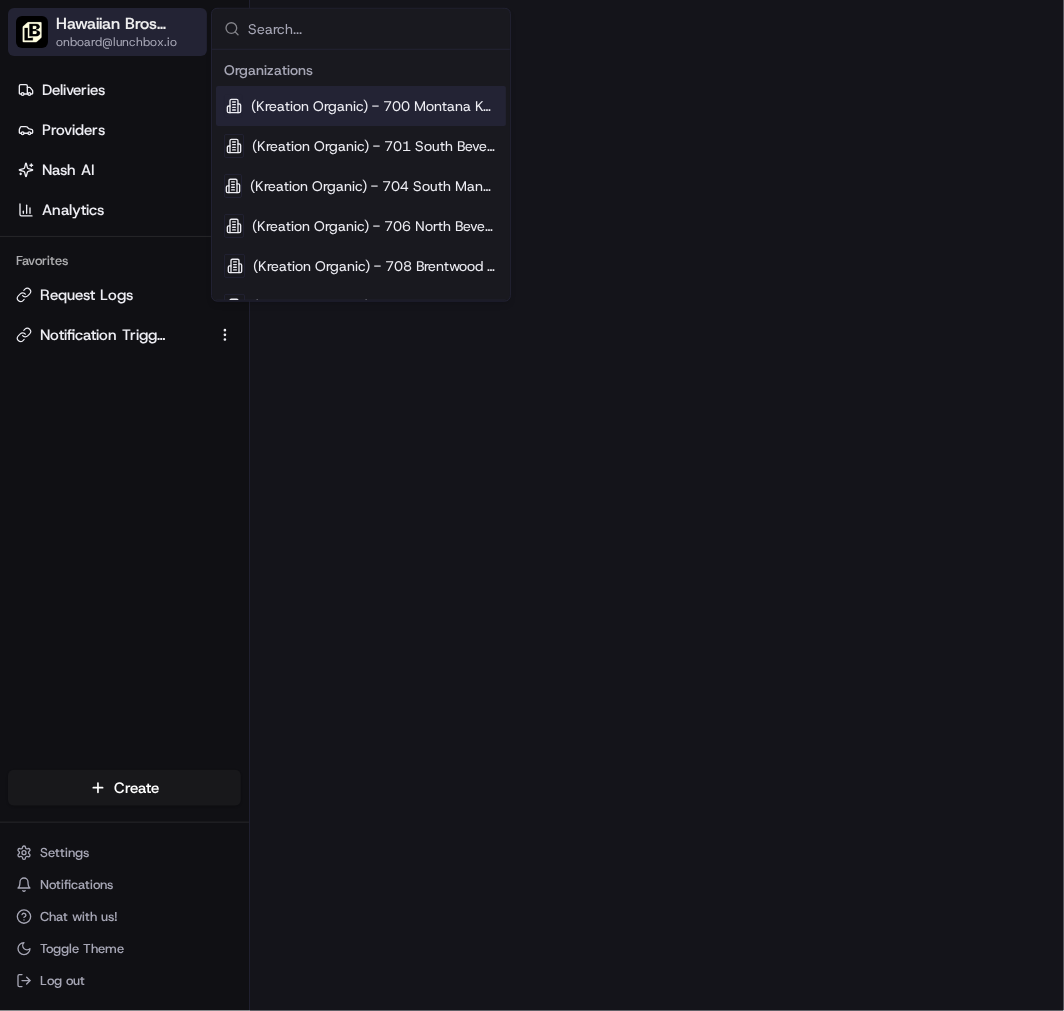 type on "Hawaiian Bros ([CITY] [STATE]_[STREET])" 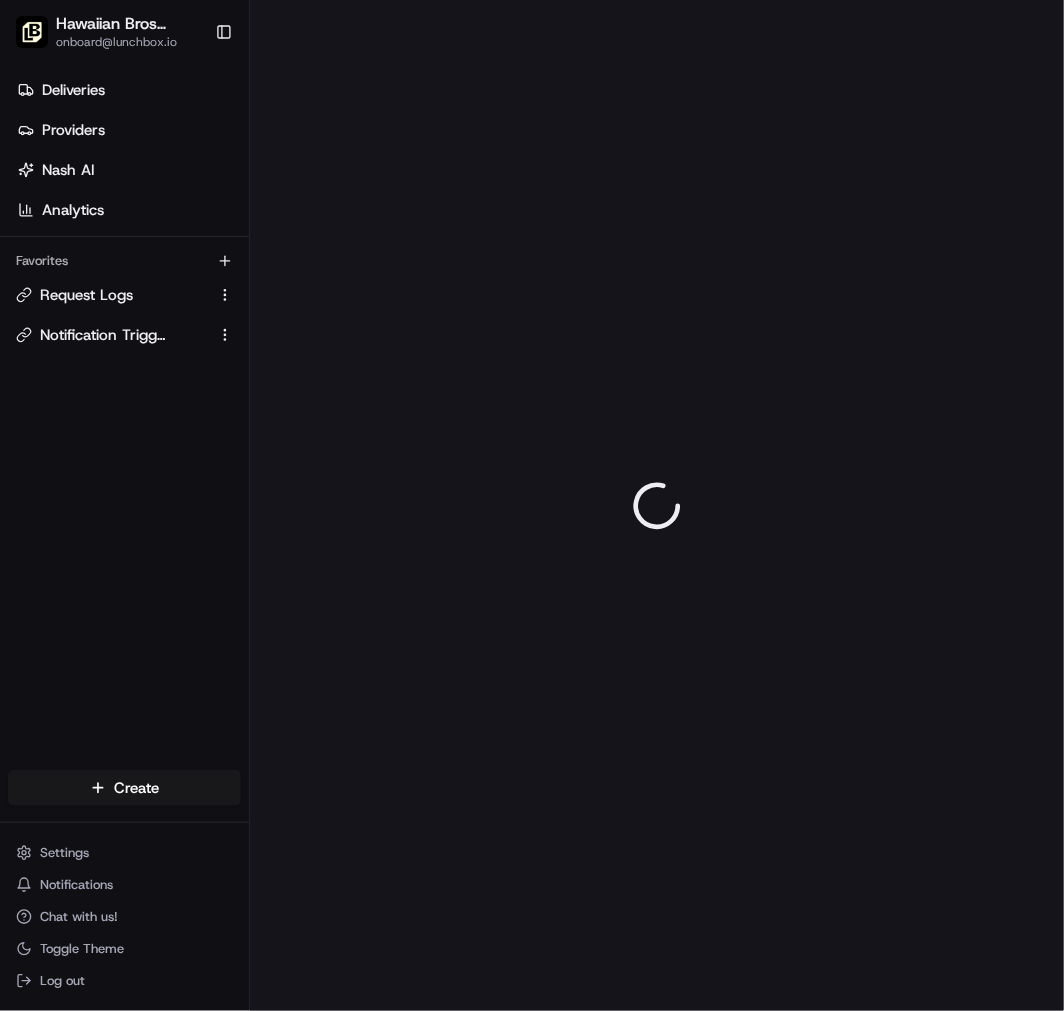scroll, scrollTop: 0, scrollLeft: 0, axis: both 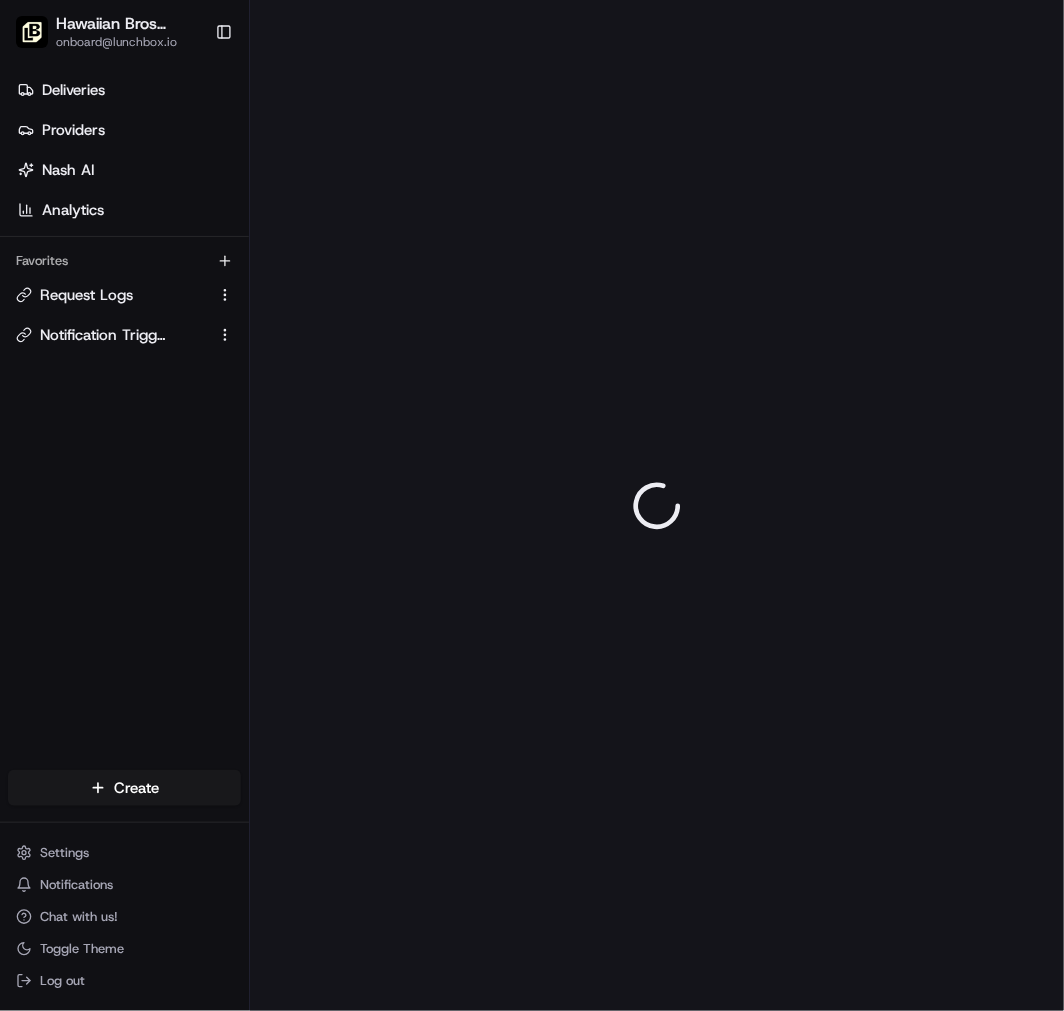 click at bounding box center (657, 505) 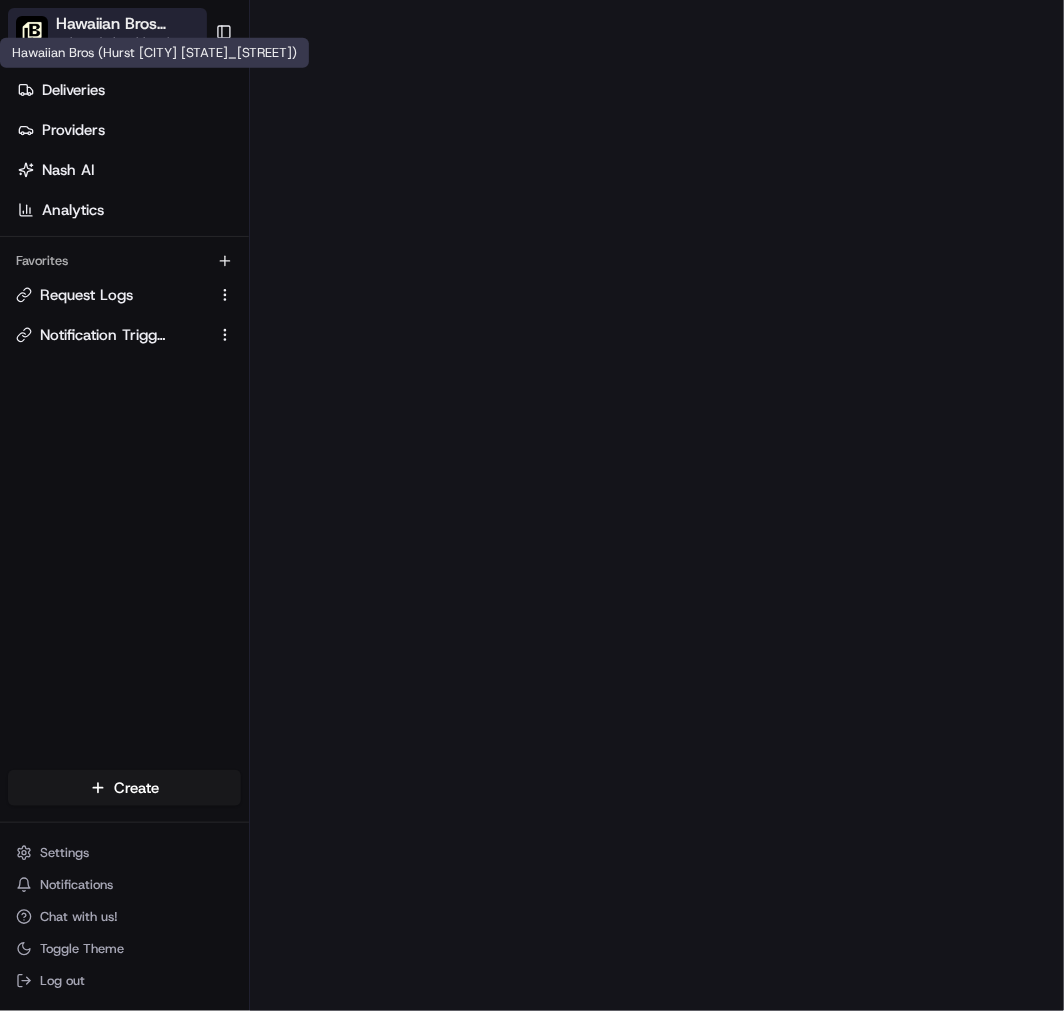 click on "Hawaiian Bros (Hurst [CITY] [STATE]_[STREET])" at bounding box center (126, 24) 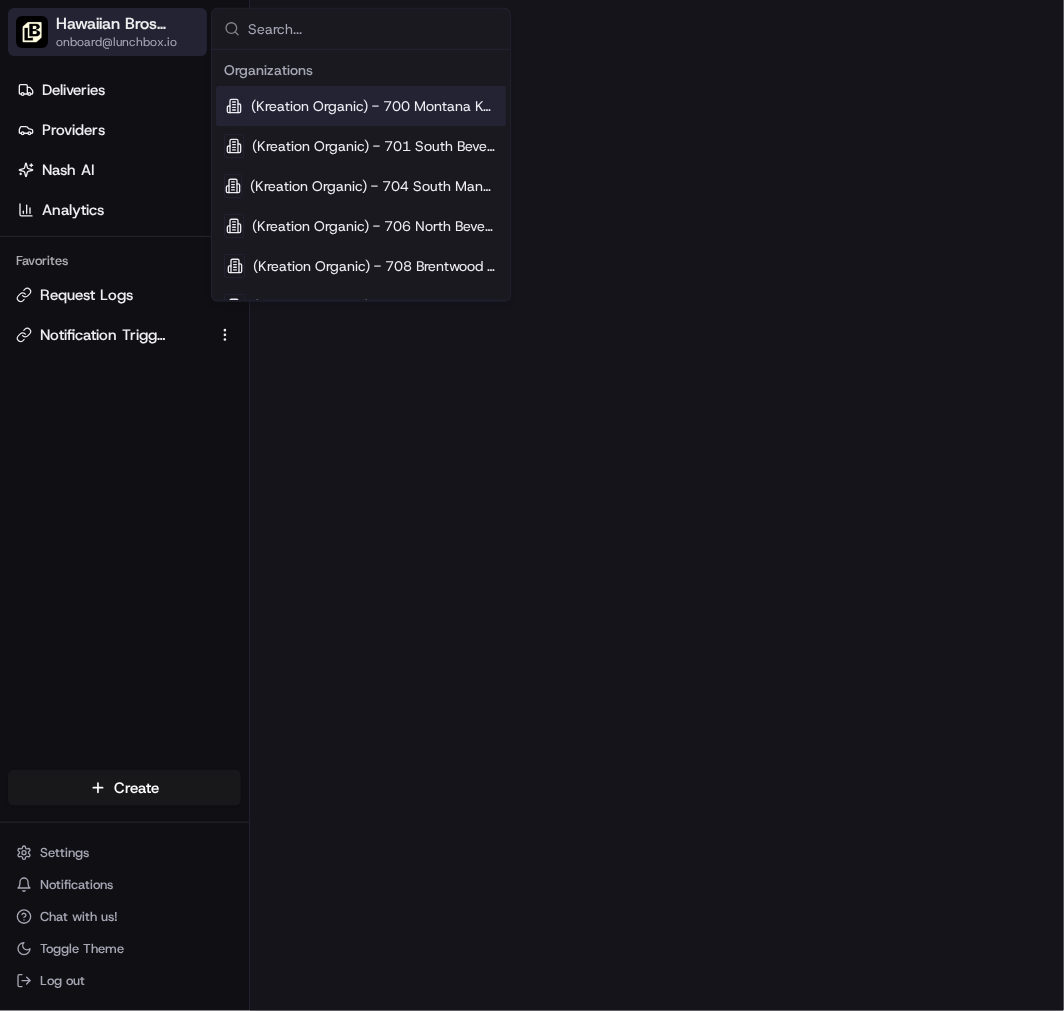 type on "Hawaiian Bros (Kyle [CITY] [STATE]_[STREET])" 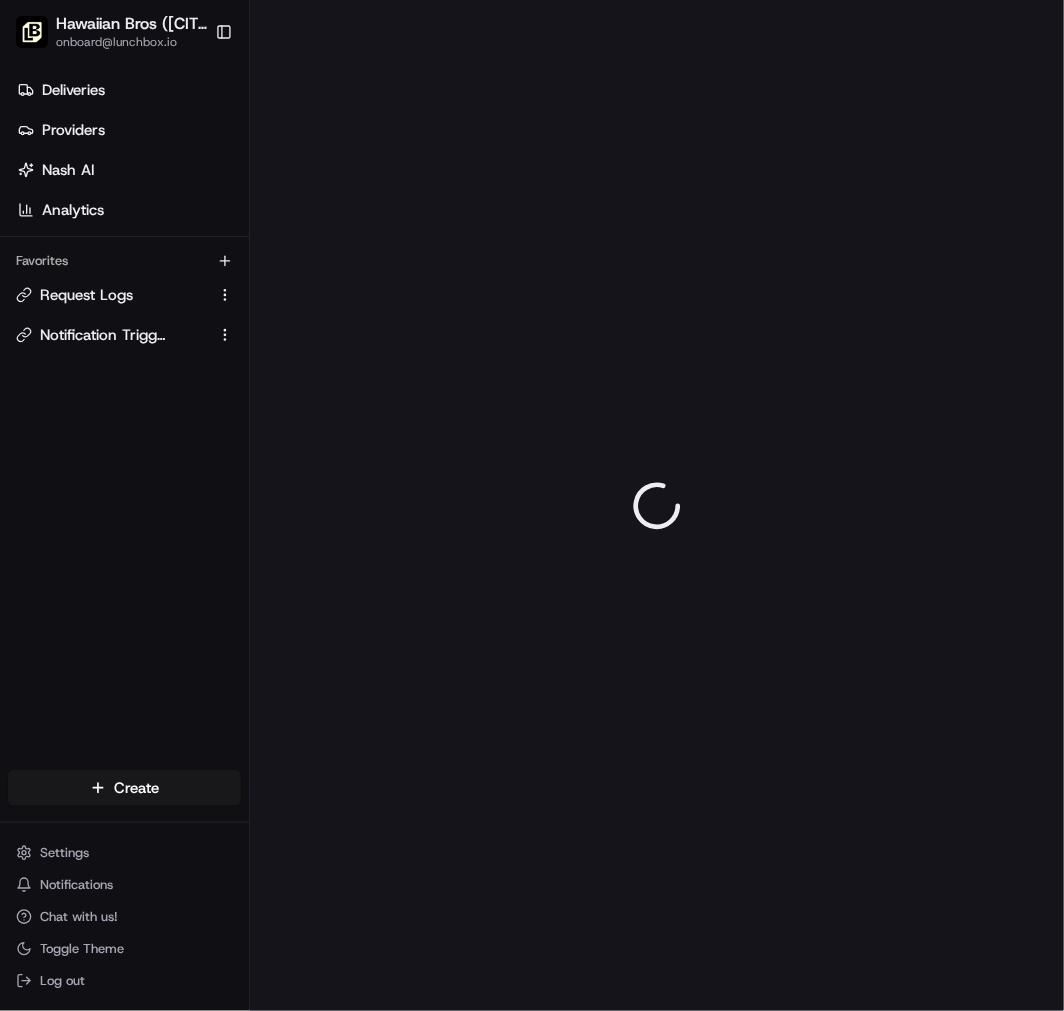 scroll, scrollTop: 0, scrollLeft: 0, axis: both 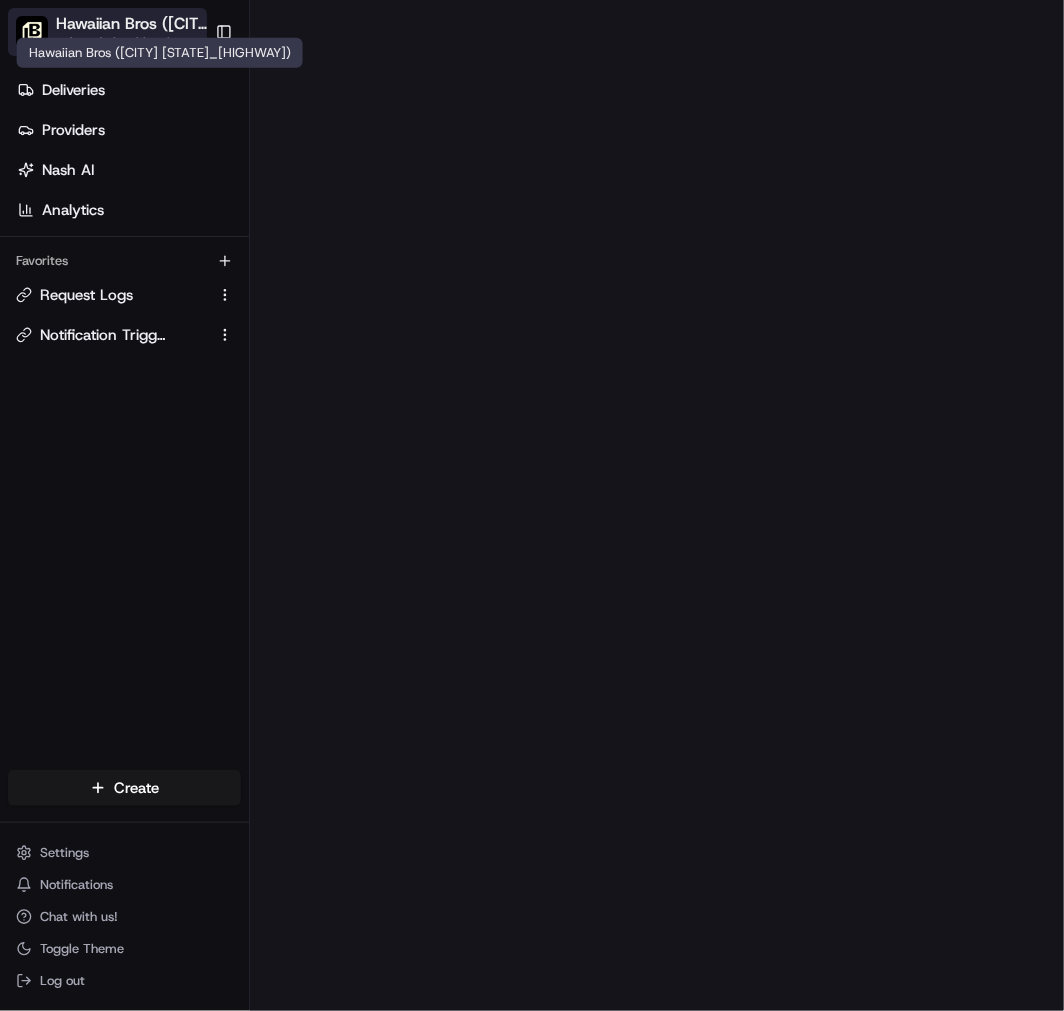 click on "Hawaiian Bros (Kyle [STATE]_[STREET])" at bounding box center (135, 24) 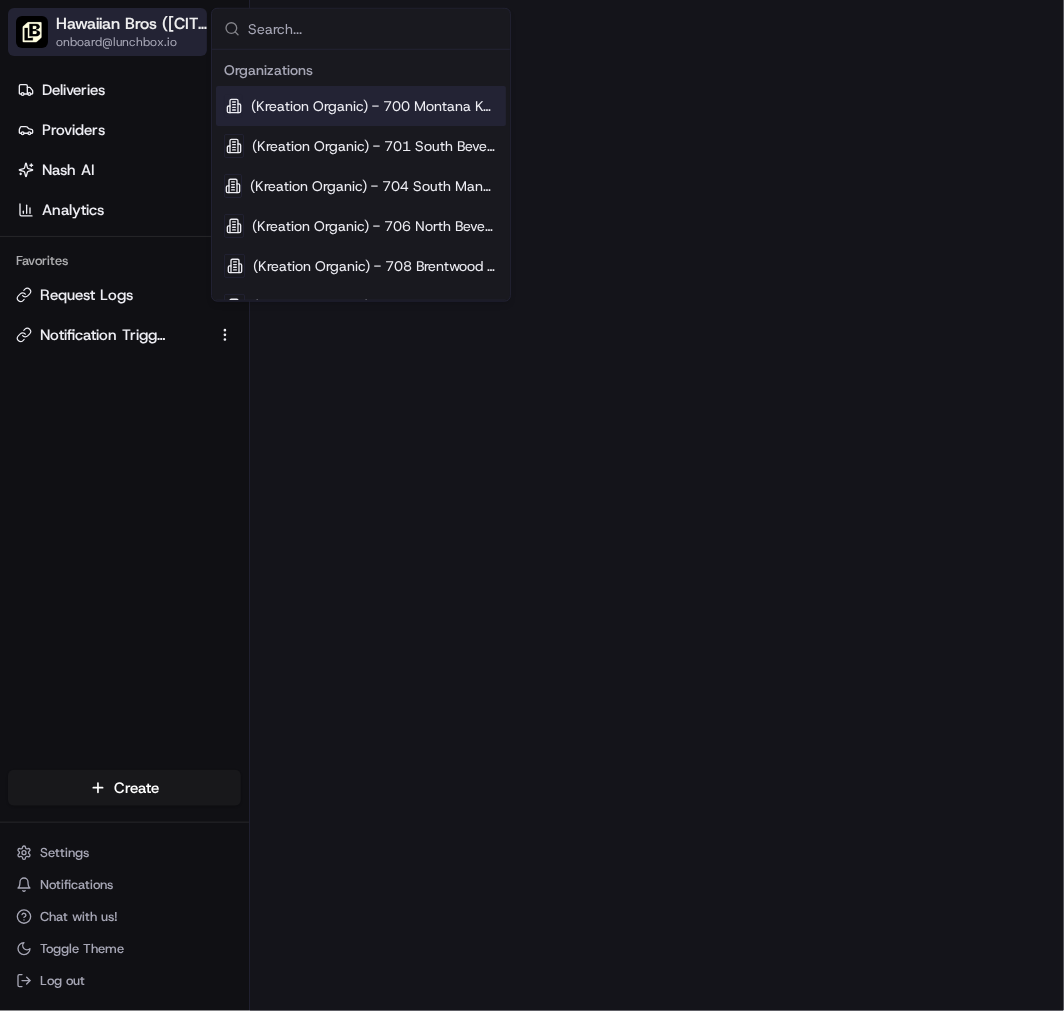 type on "Hawaiian Bros (Lewisville_TX_W Main)" 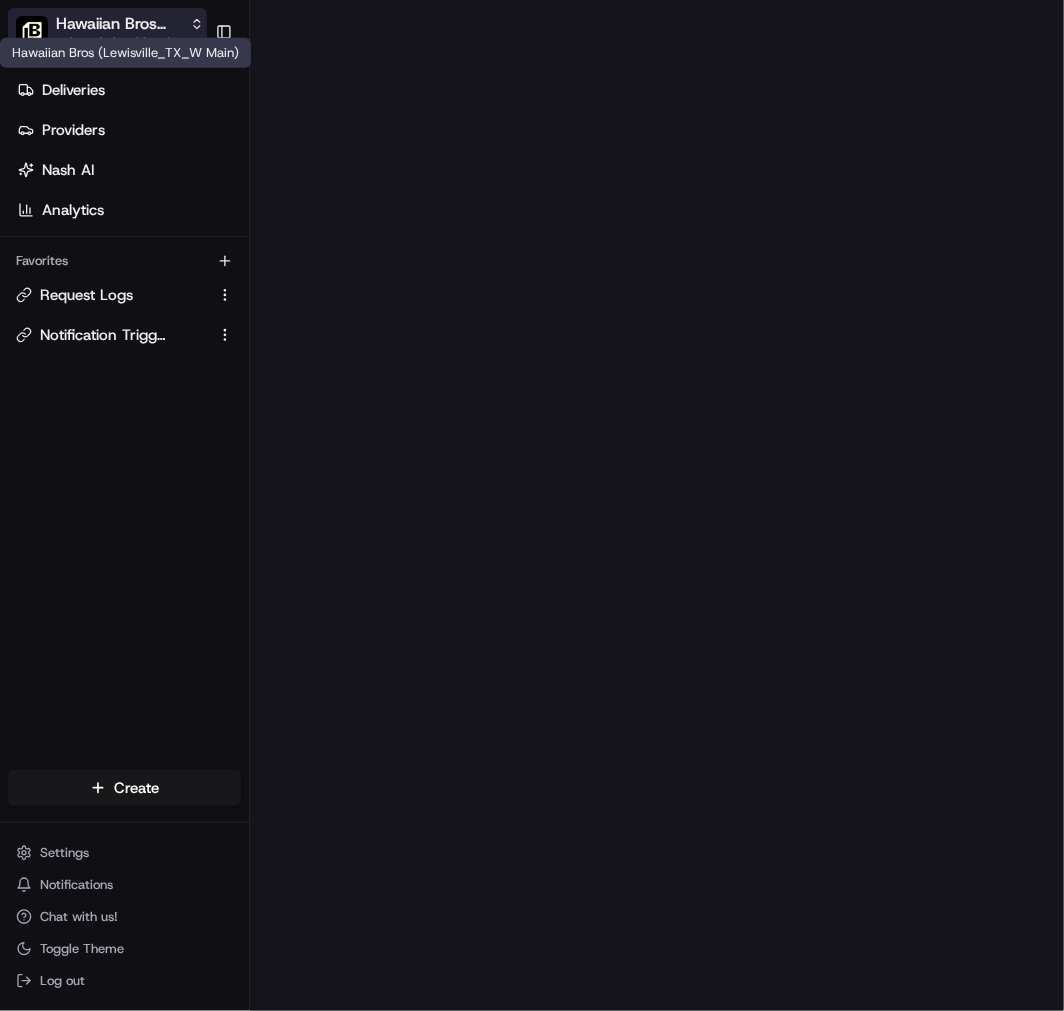 click on "Hawaiian Bros (Lewisville_TX_W Main)" at bounding box center [119, 24] 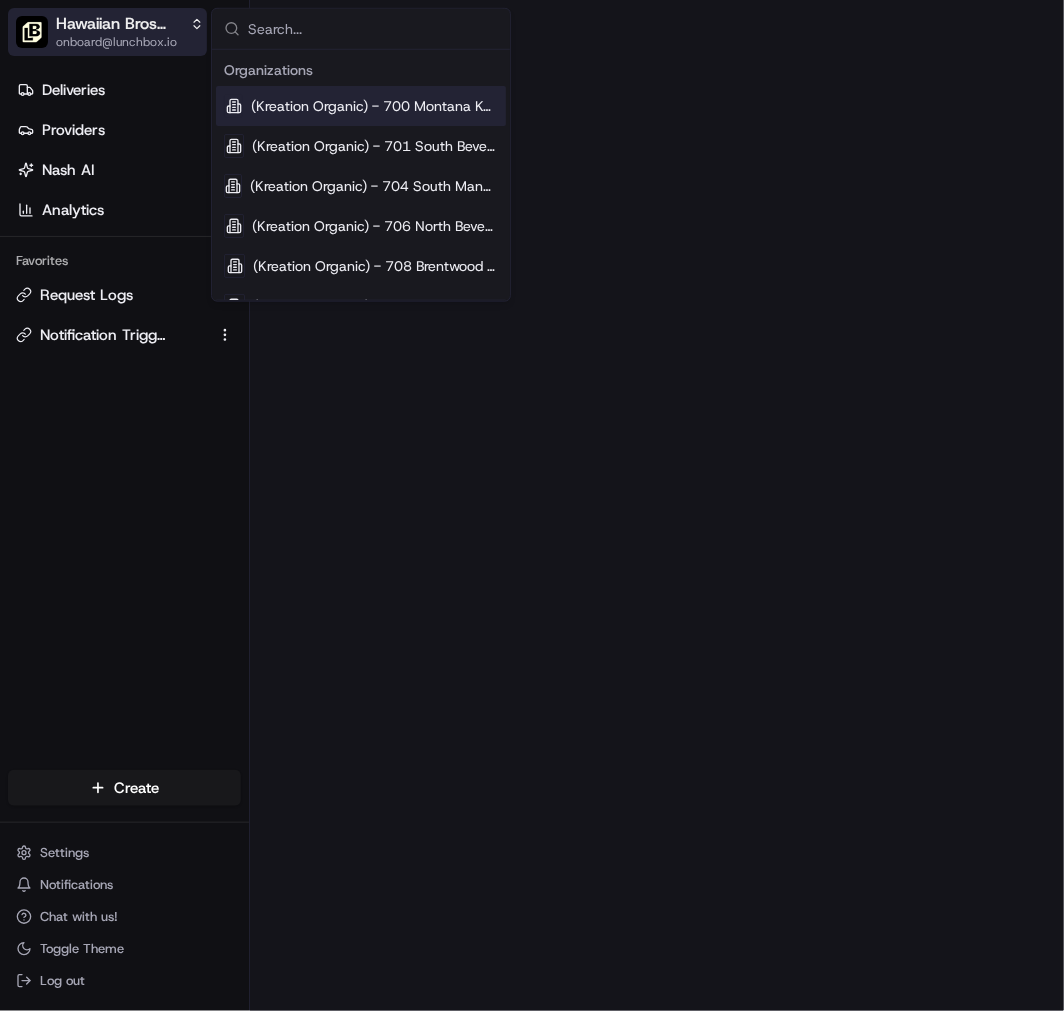 type on "Hawaiian Bros (Live Oak TX_Pat Booker)" 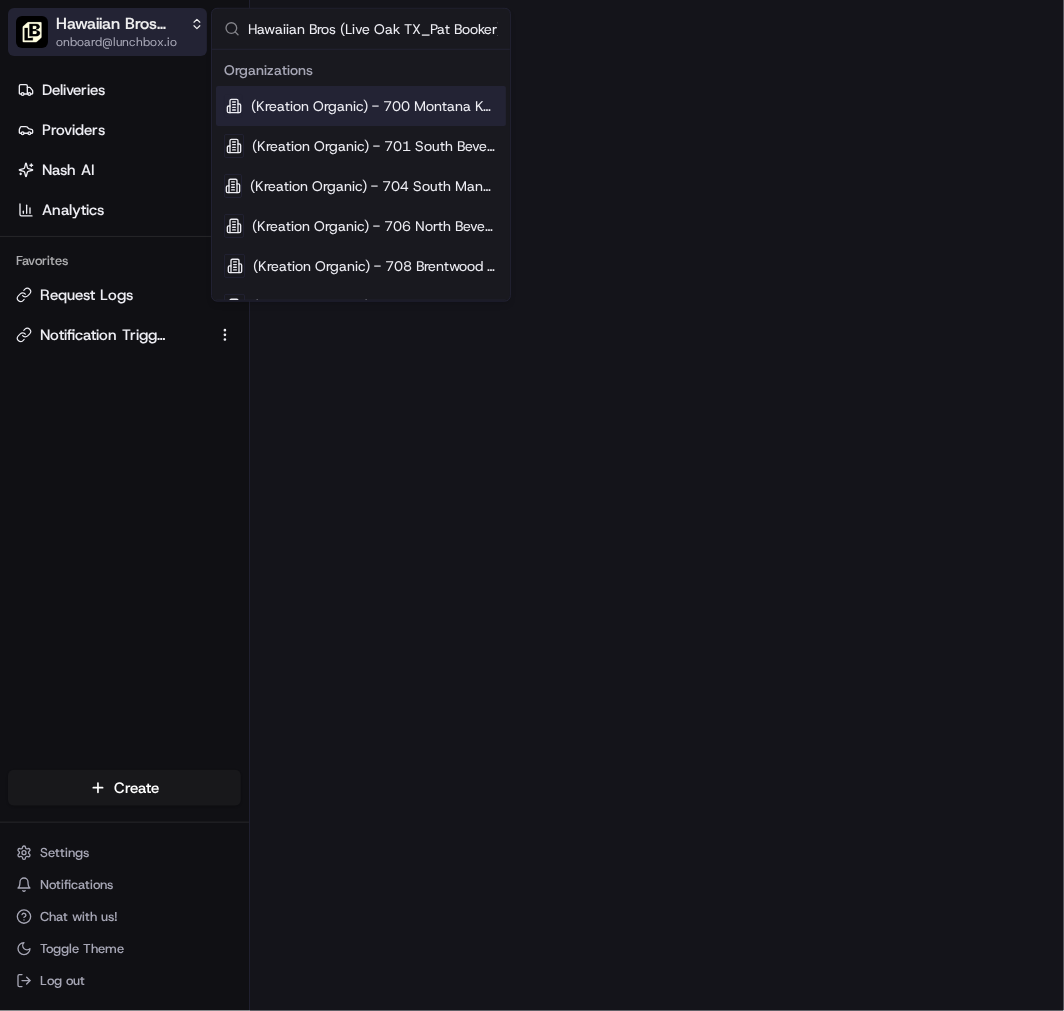 scroll, scrollTop: 0, scrollLeft: 8, axis: horizontal 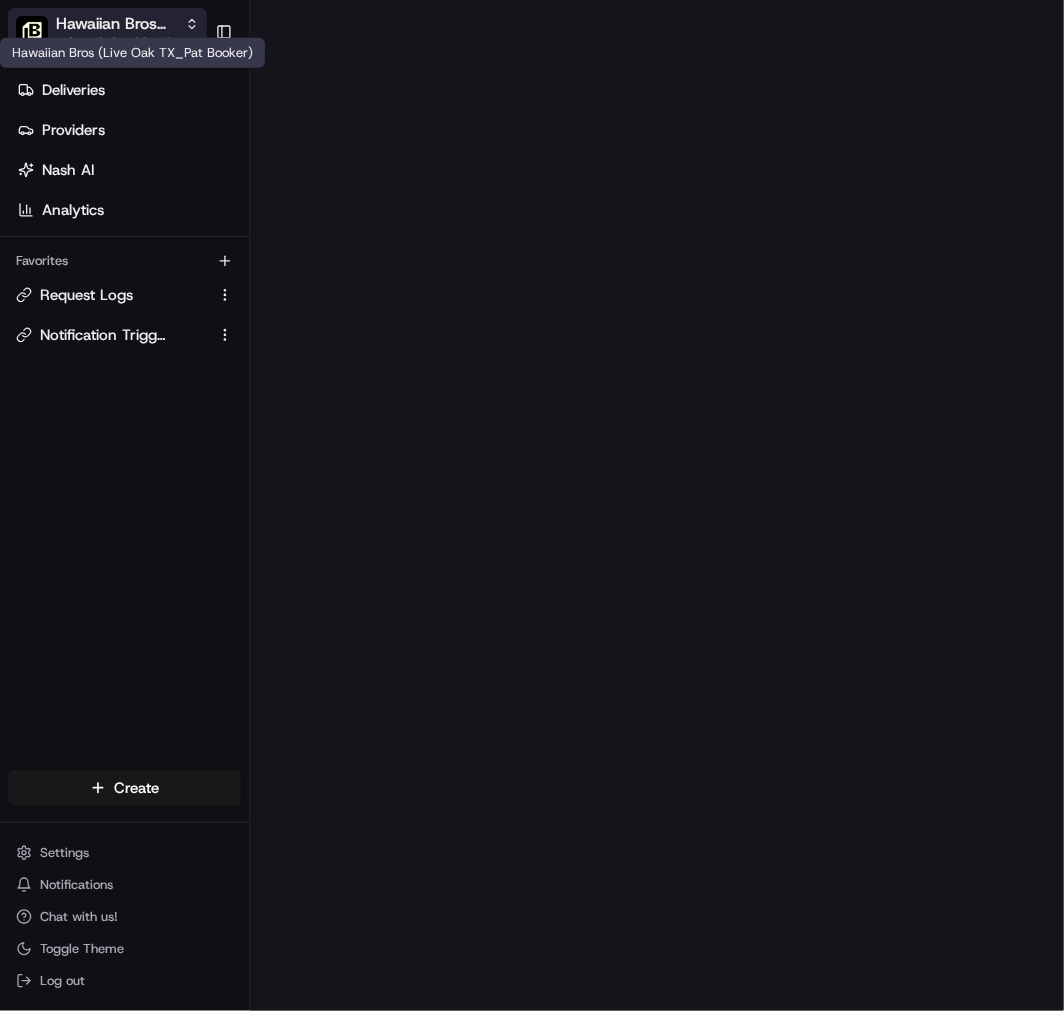 click on "Hawaiian Bros (Live Oak TX_Pat Booker)" at bounding box center [116, 24] 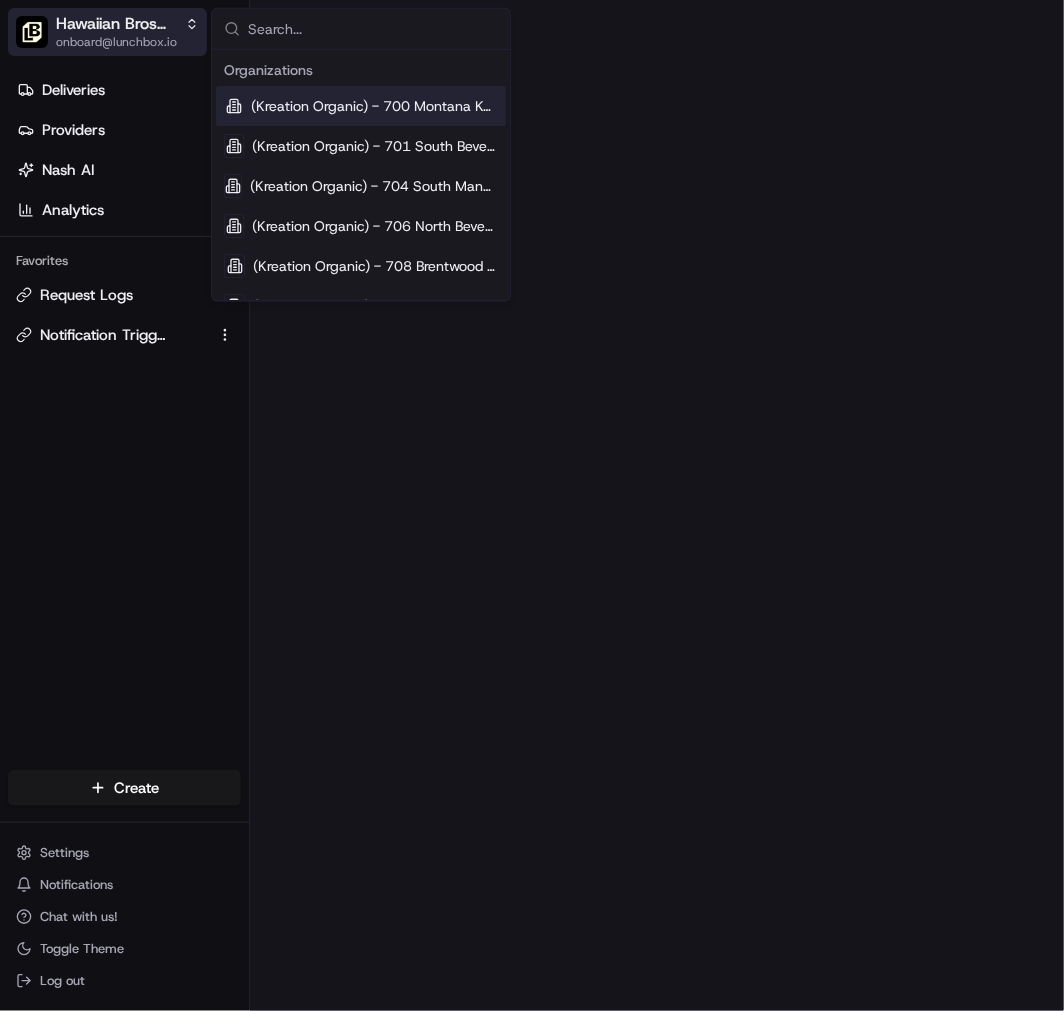 type on "Hawaiian Bros (Lubbock_TX_Slide)" 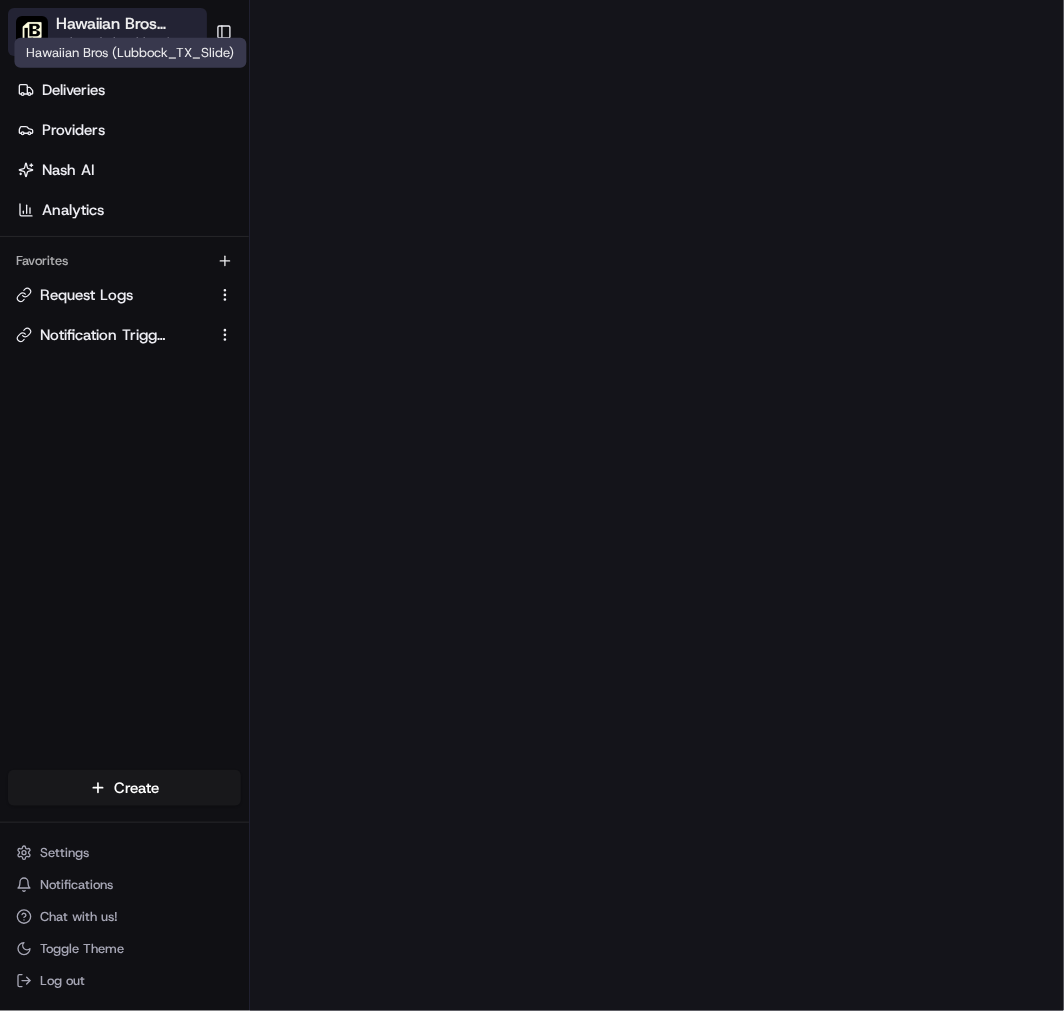 click on "Hawaiian Bros (Lubbock_TX_Slide)" at bounding box center [130, 24] 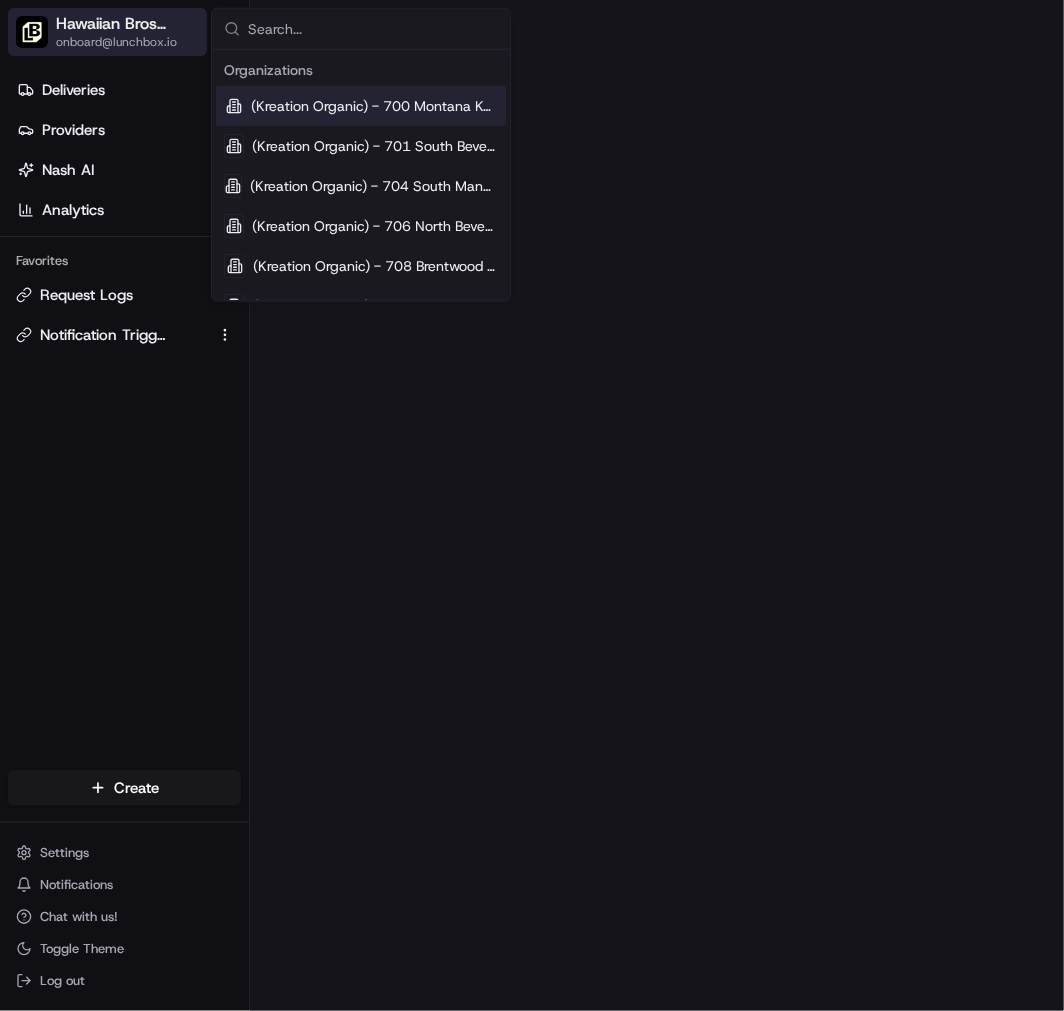 type on "Hawaiian Bros (Manhattan_KS_ E. Poyntz)" 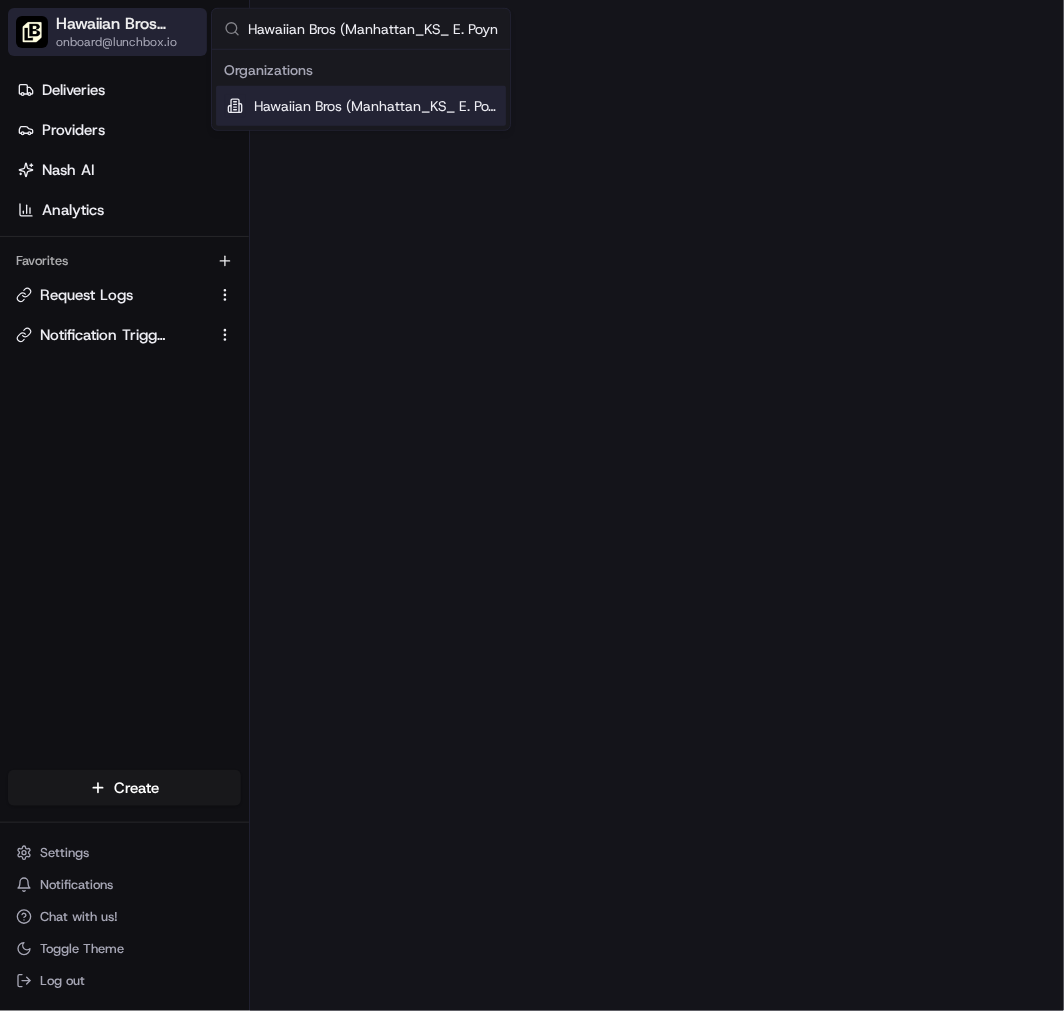 scroll, scrollTop: 0, scrollLeft: 20, axis: horizontal 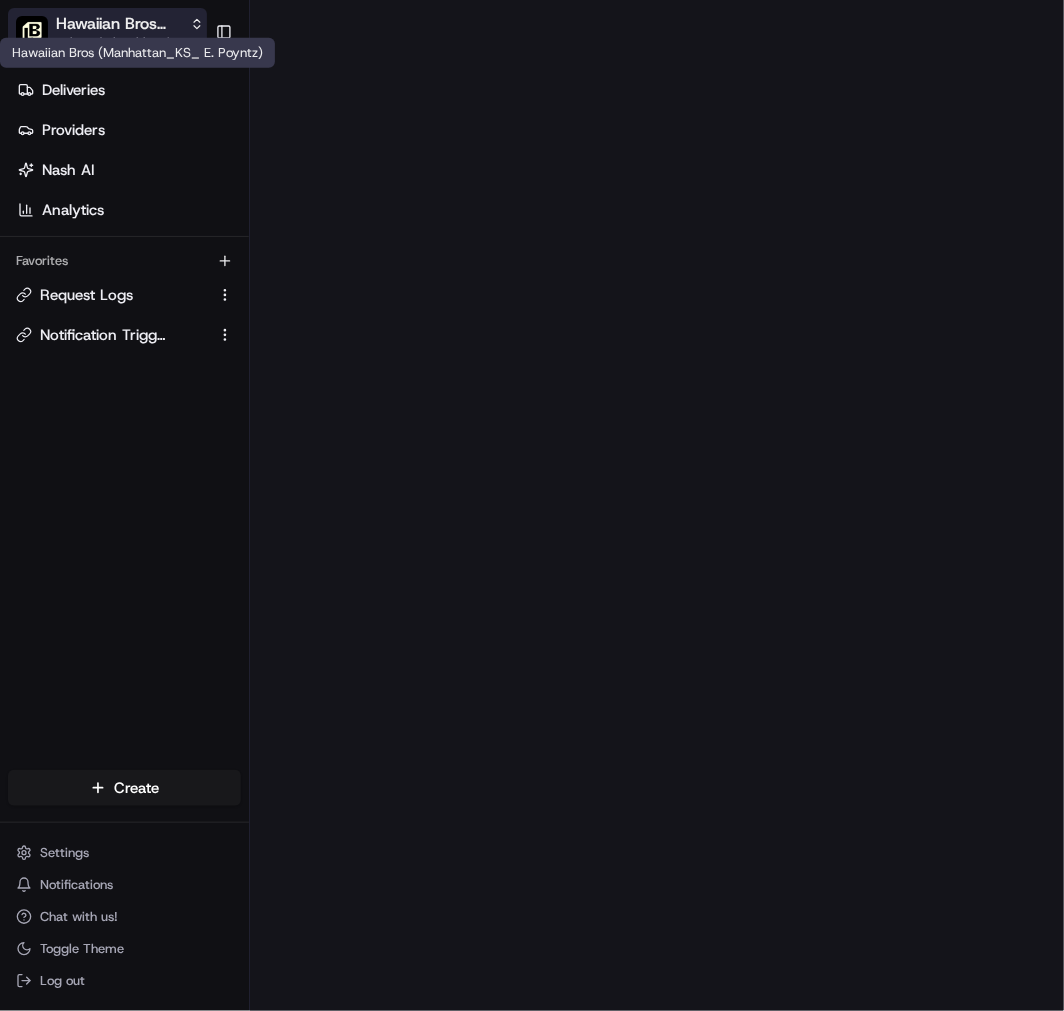 click on "Hawaiian Bros (Manhattan_KS_ E. Poyntz)" at bounding box center [119, 24] 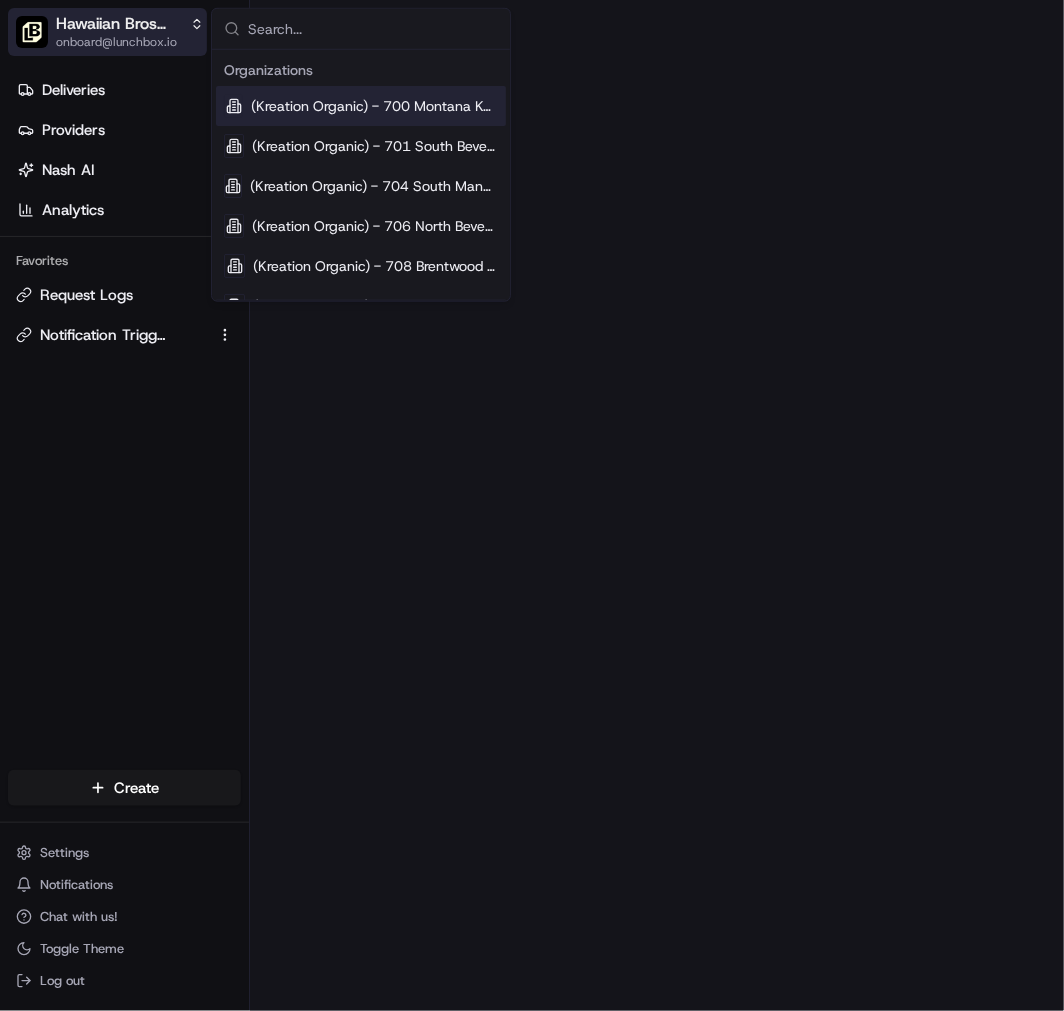 type on "Hawaiian Bros (Midland_TX_W Loop 250)" 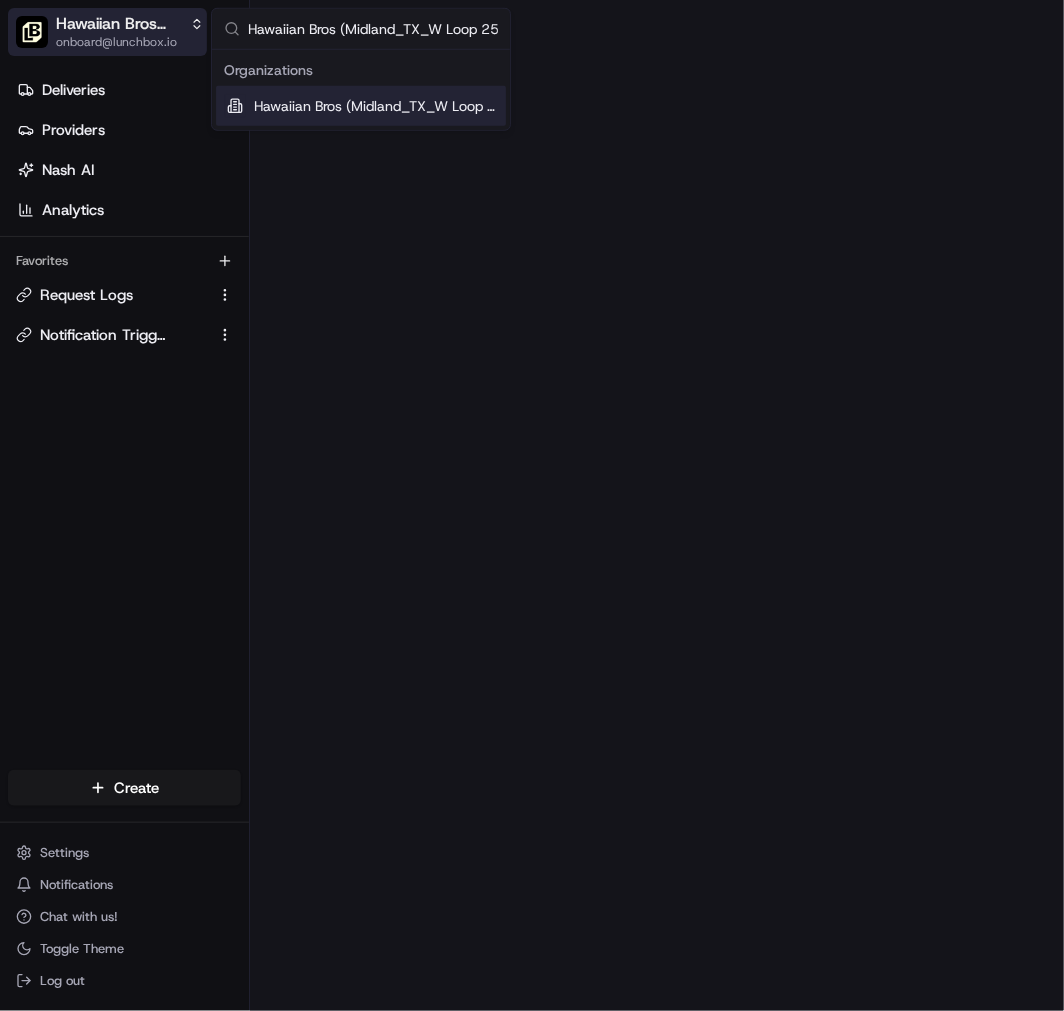 scroll, scrollTop: 0, scrollLeft: 21, axis: horizontal 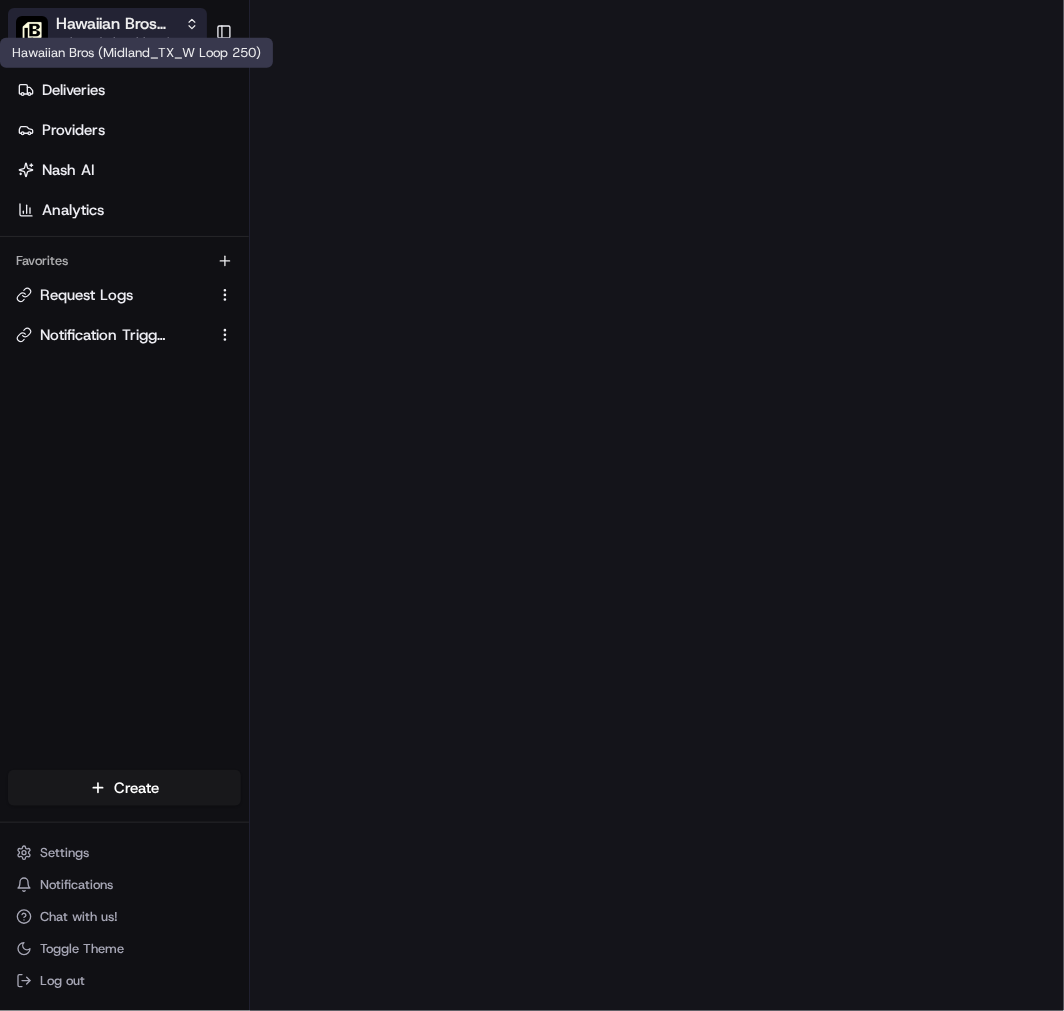 click on "Hawaiian Bros (Midland_TX_W Loop 250)" at bounding box center [116, 24] 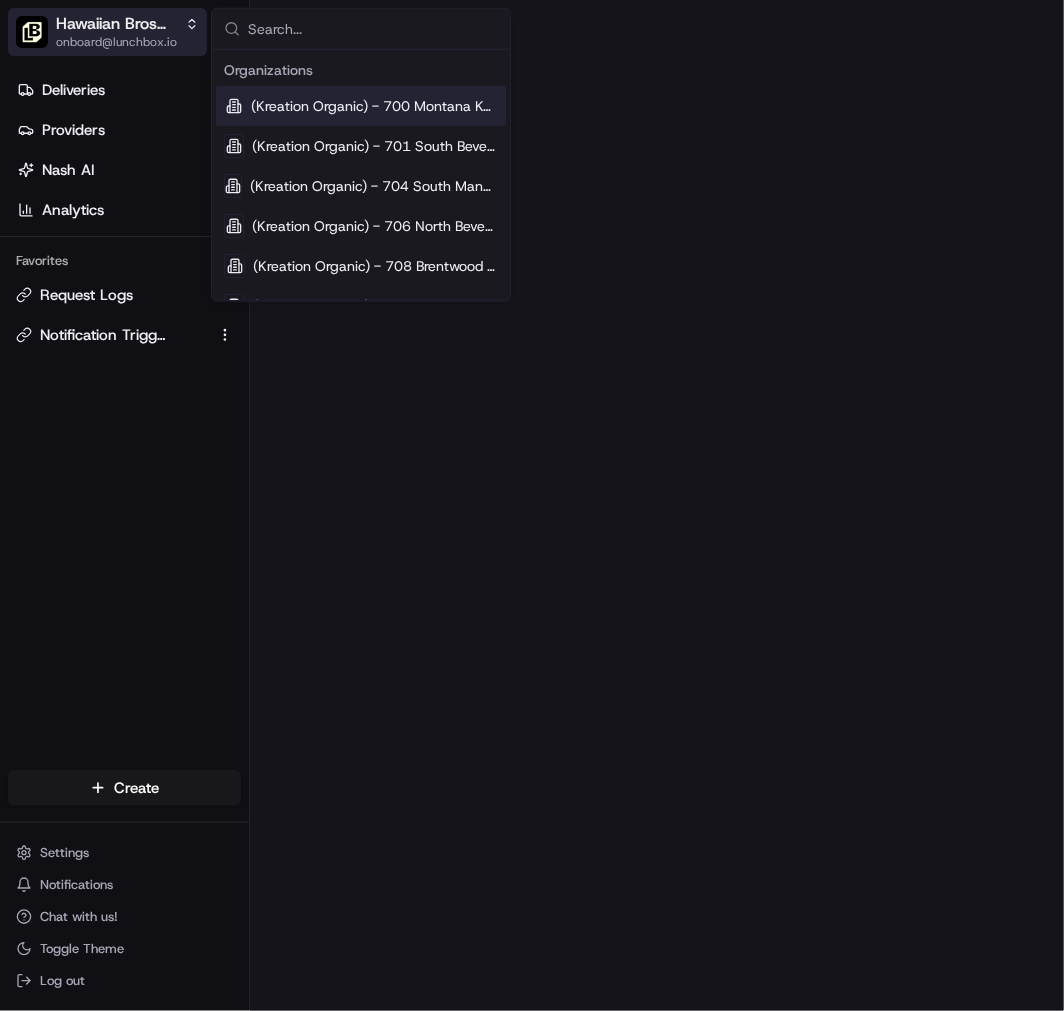 type on "Hawaiian Bros (Murphy_TX_203_ FM_544)" 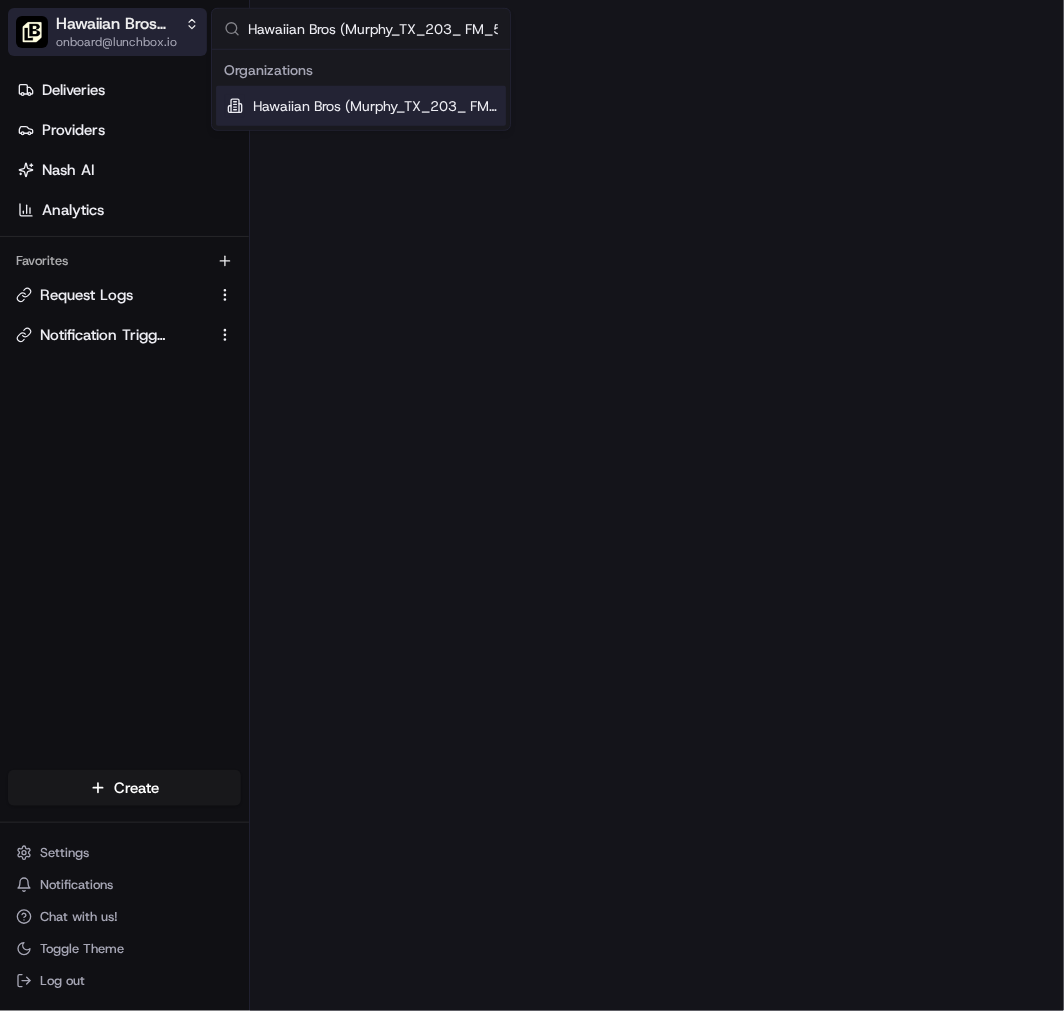 scroll, scrollTop: 0, scrollLeft: 33, axis: horizontal 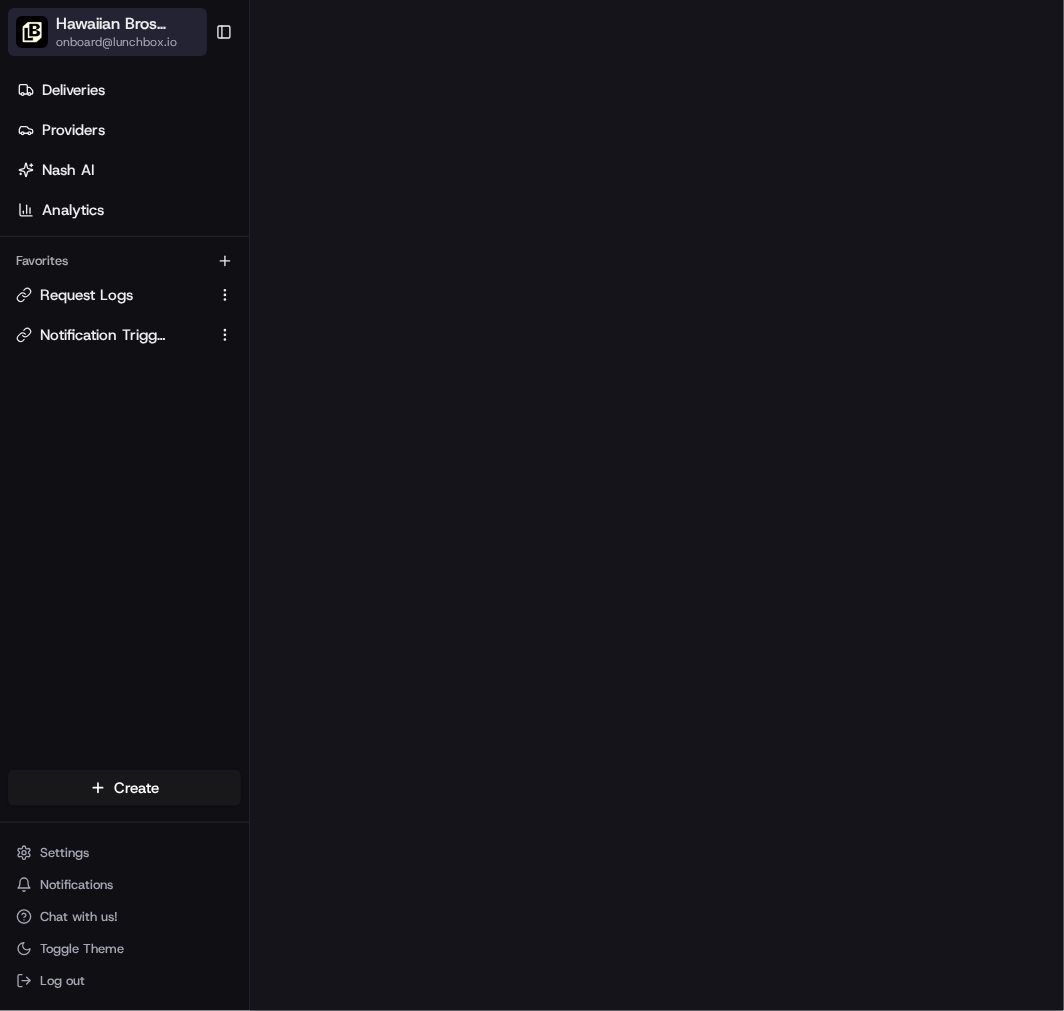 click on "Hawaiian Bros (Murphy_TX_203_ FM_544)" at bounding box center (126, 24) 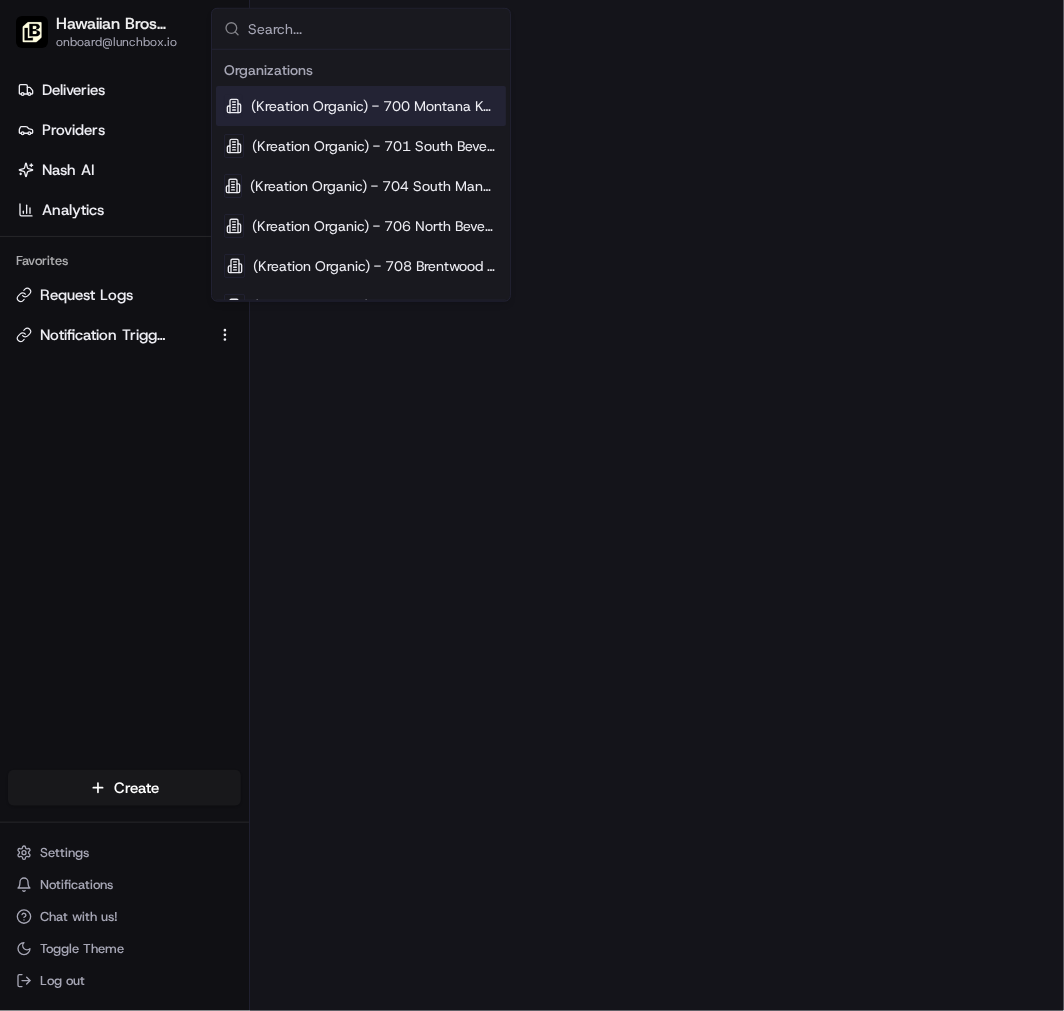 drag, startPoint x: 163, startPoint y: 507, endPoint x: 151, endPoint y: 464, distance: 44.64303 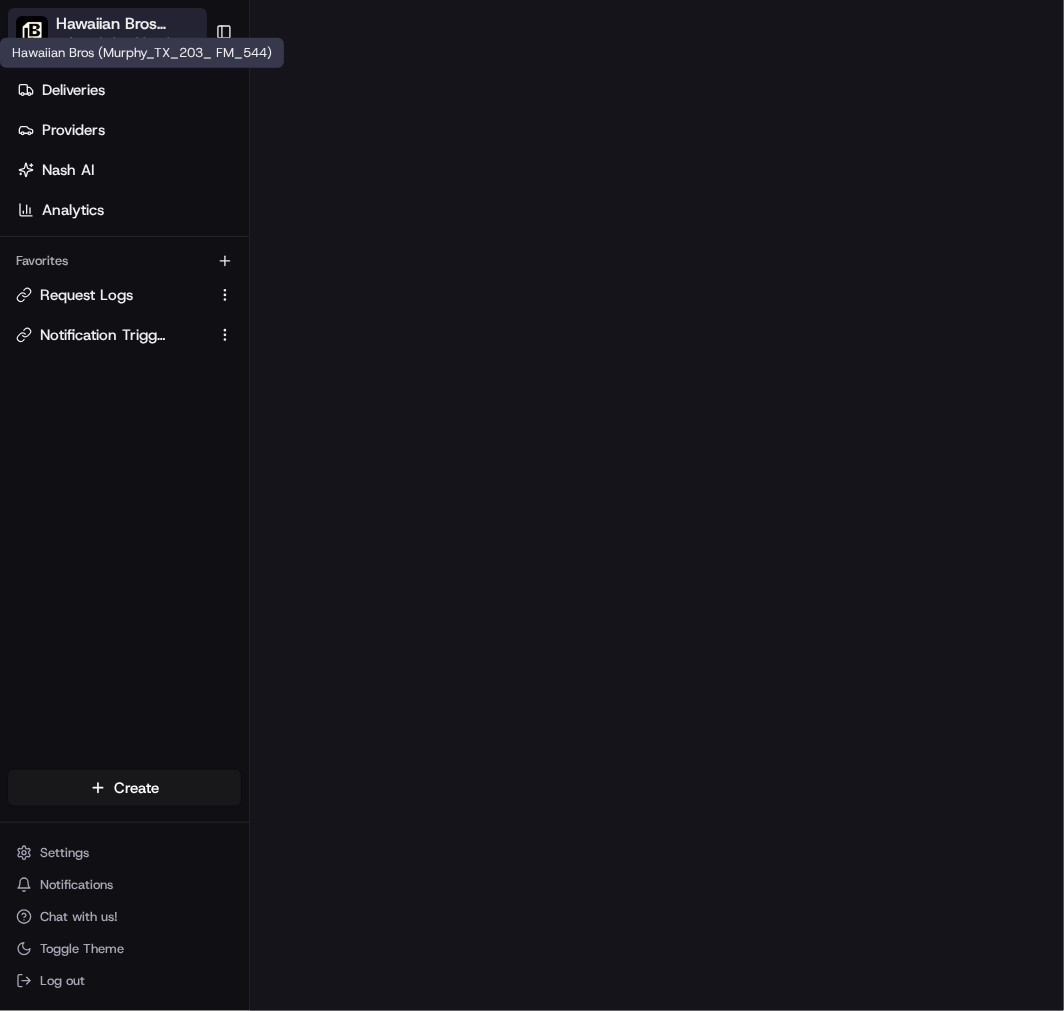 click on "Hawaiian Bros (Murphy_TX_203_ FM_544)" at bounding box center (126, 24) 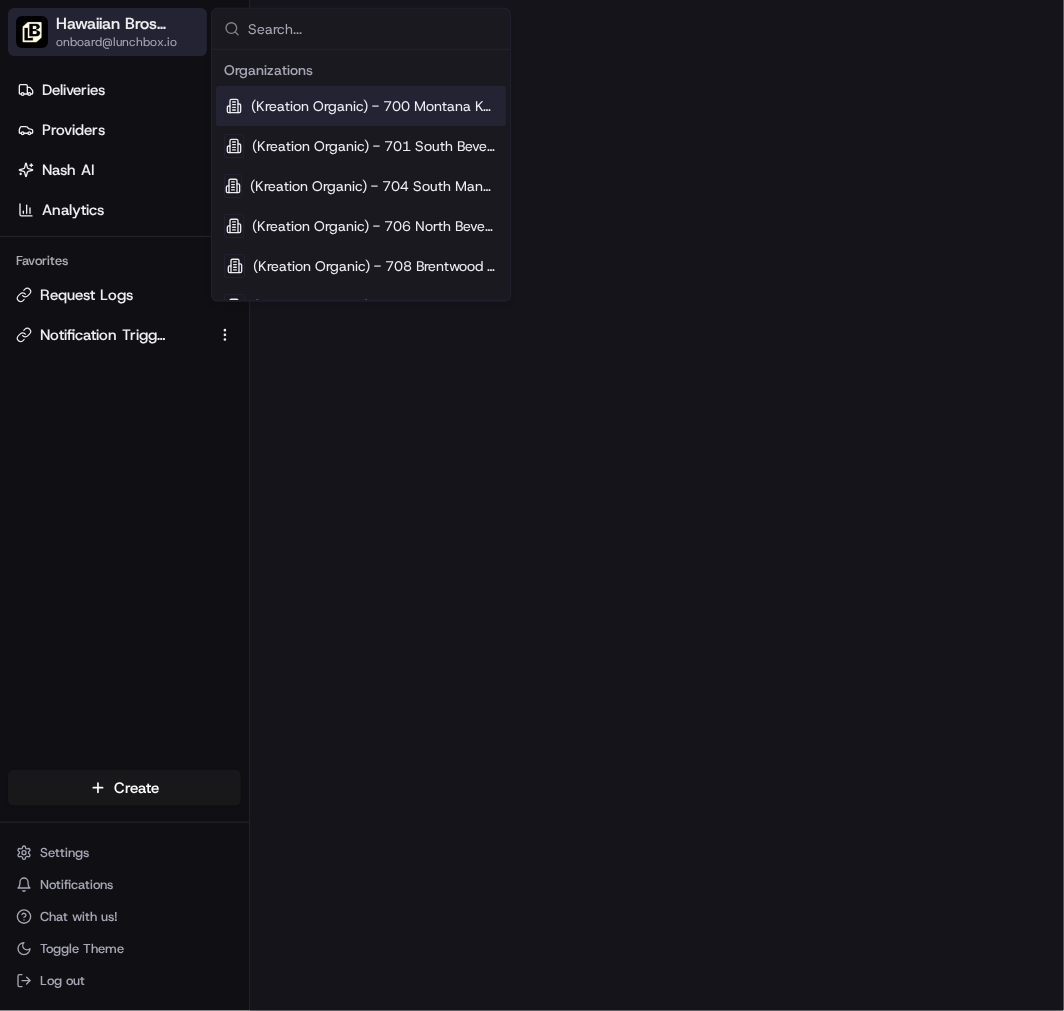 type on "Hawaiian Bros (Phoenix_AZ_3rd St.)" 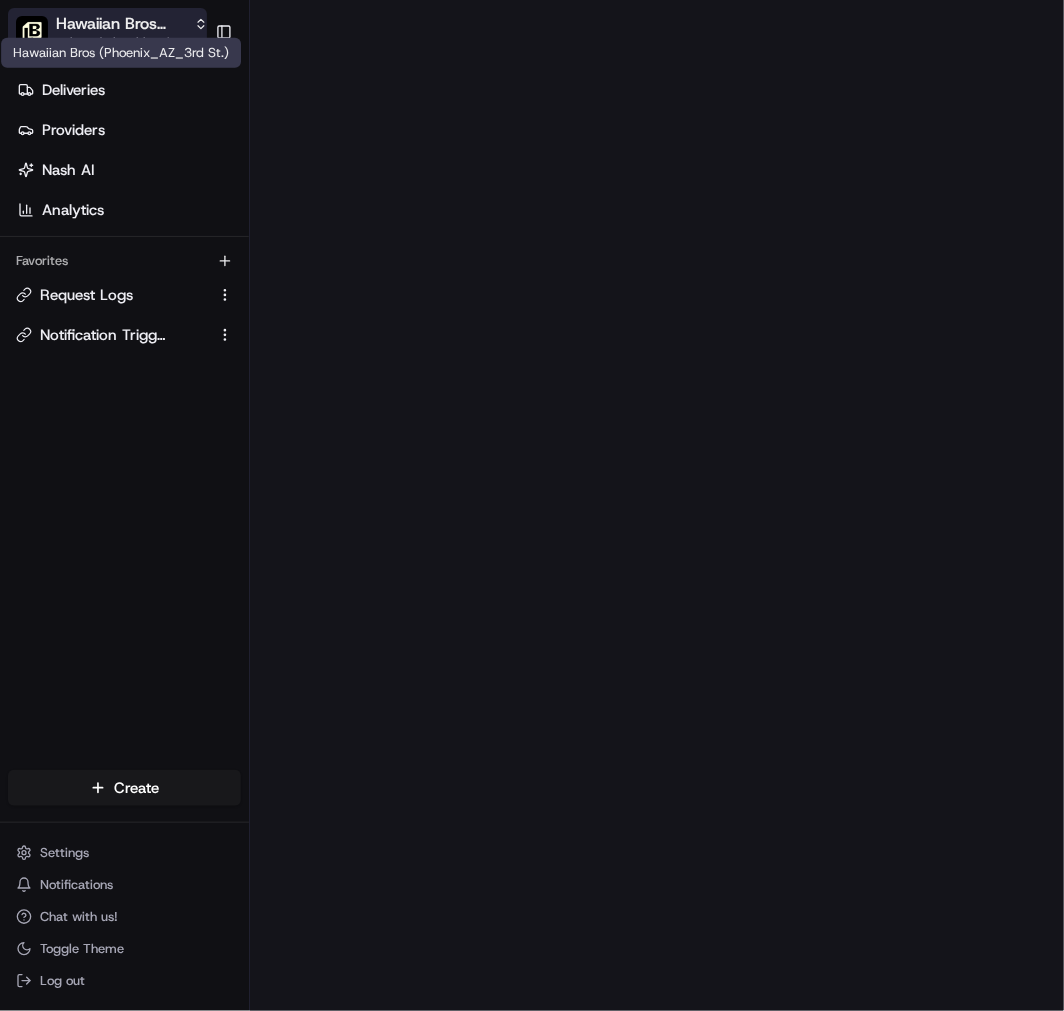 click on "Hawaiian Bros (Phoenix_AZ_3rd St.)" at bounding box center (121, 24) 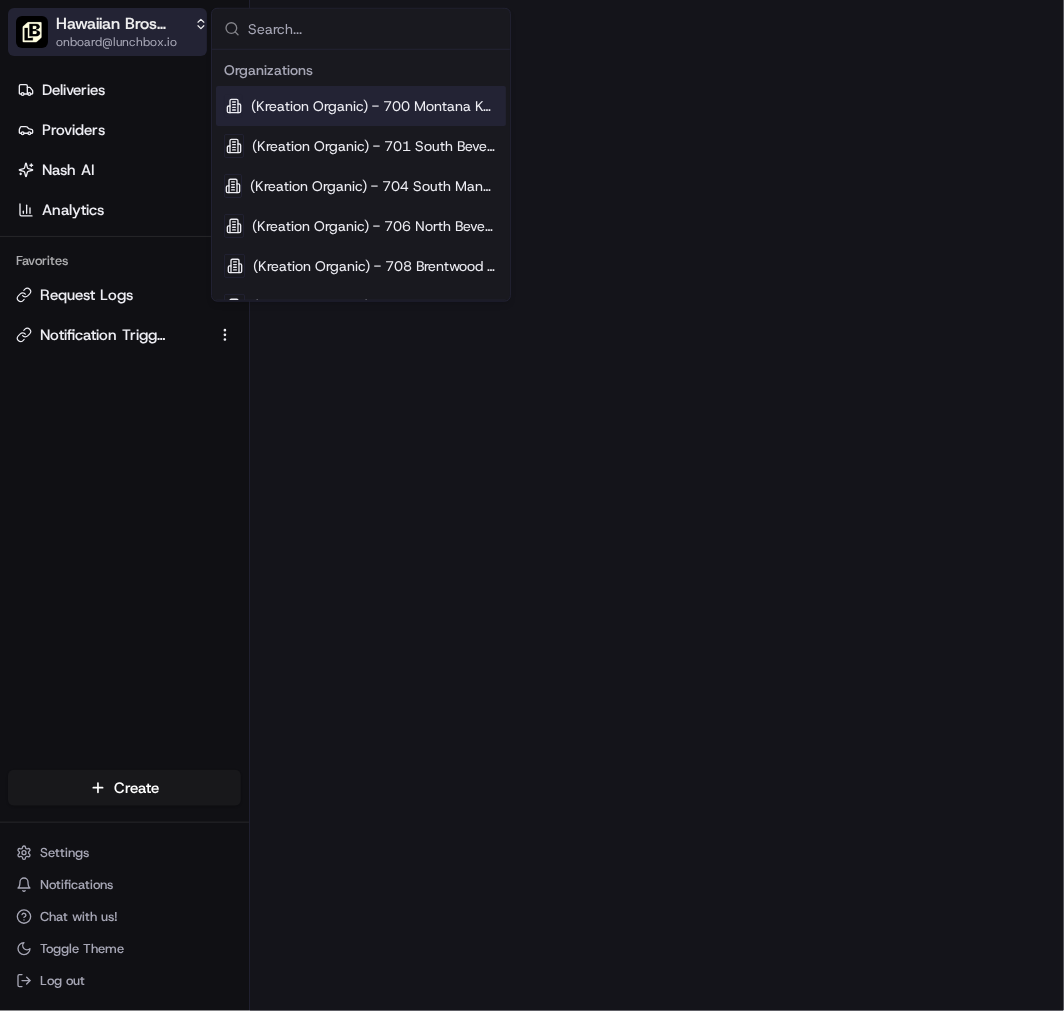 type on "Hawaiian Bros (Phoenix_AZ_720 W. Highland)" 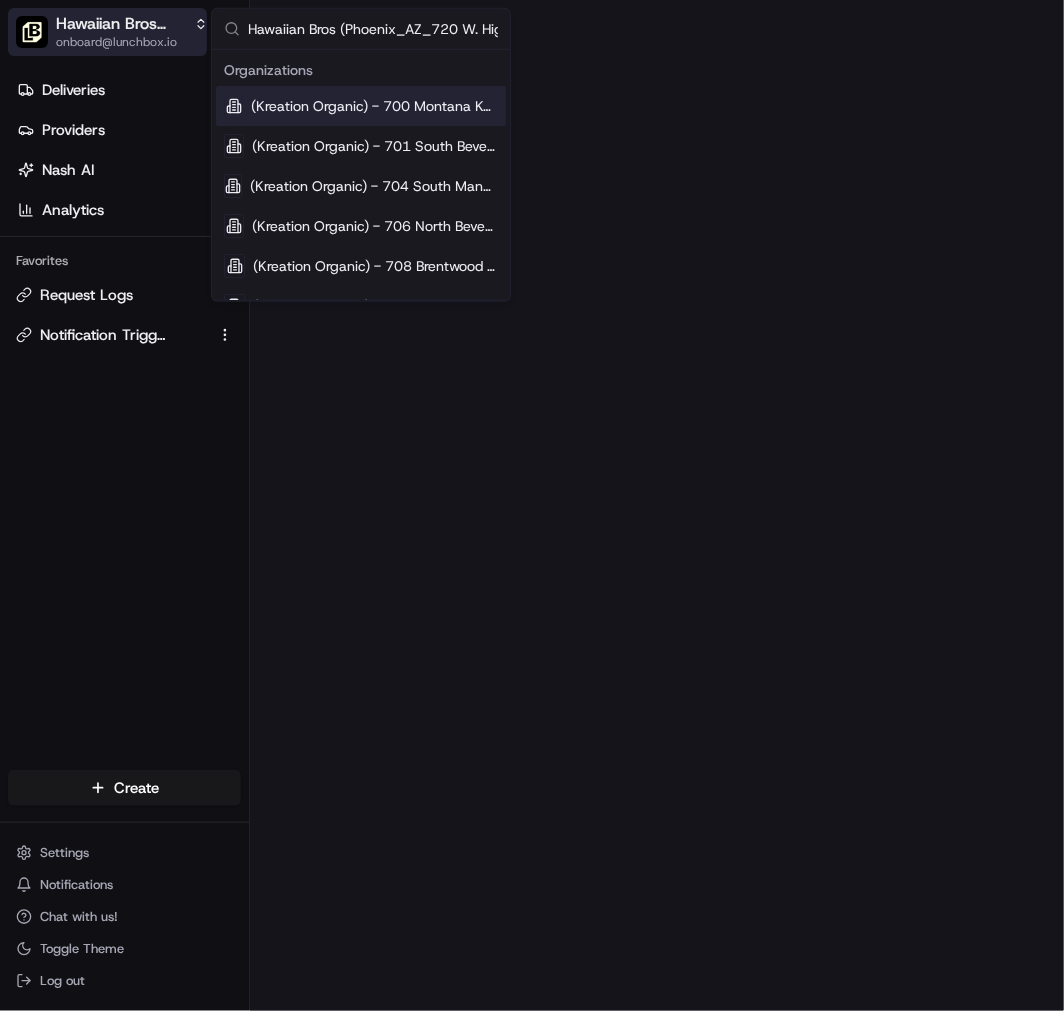 scroll, scrollTop: 0, scrollLeft: 48, axis: horizontal 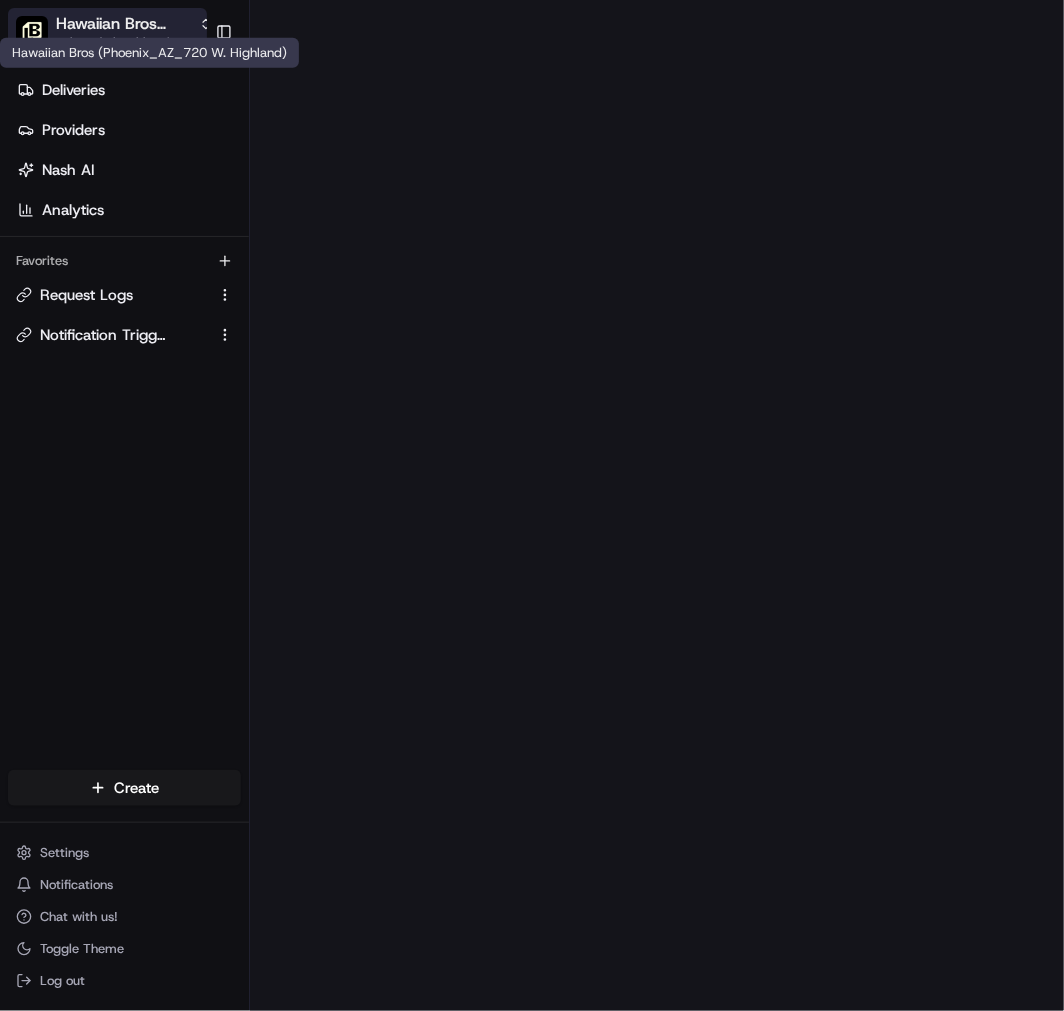 click on "Hawaiian Bros (Phoenix_AZ_720 W. Highland)" at bounding box center [123, 24] 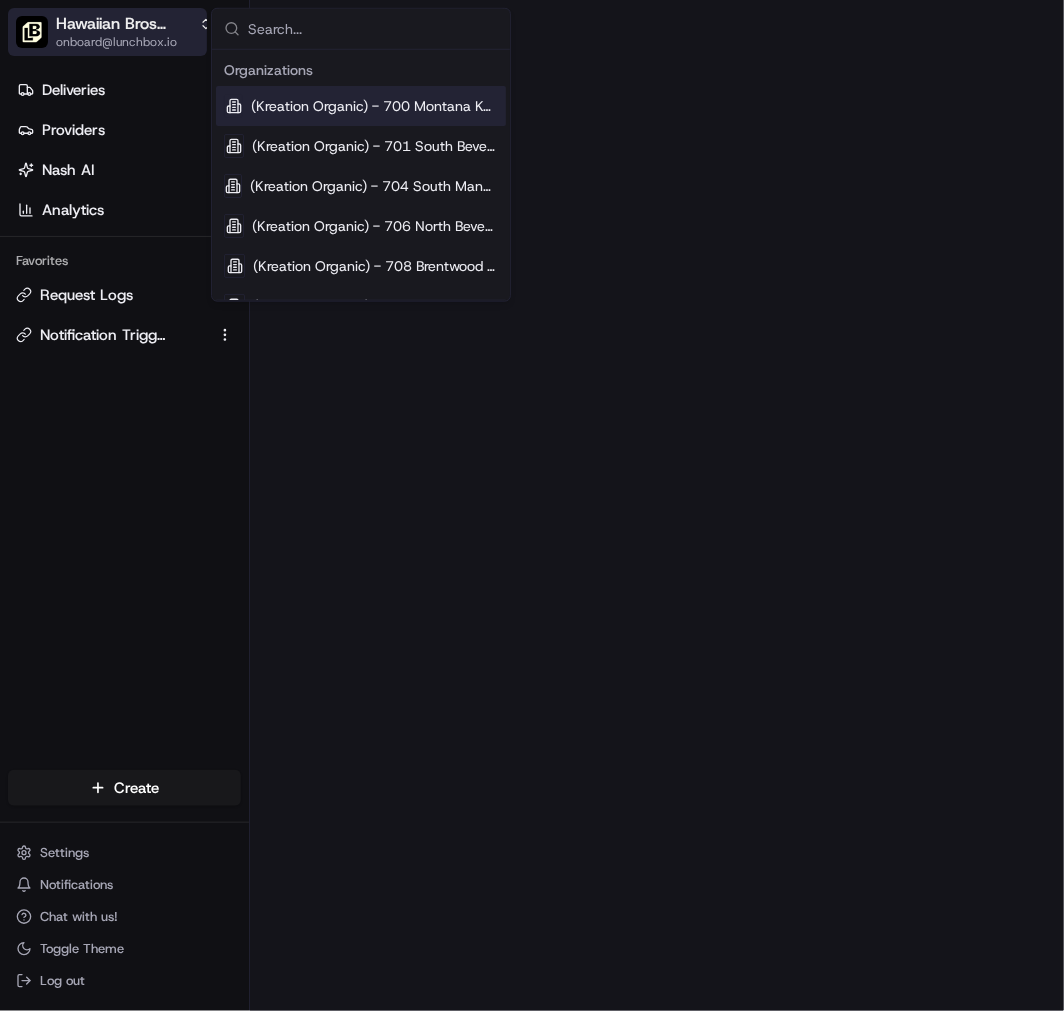 type on "Hawaiian Bros (Phoenix_AZ_Thomas Rd)" 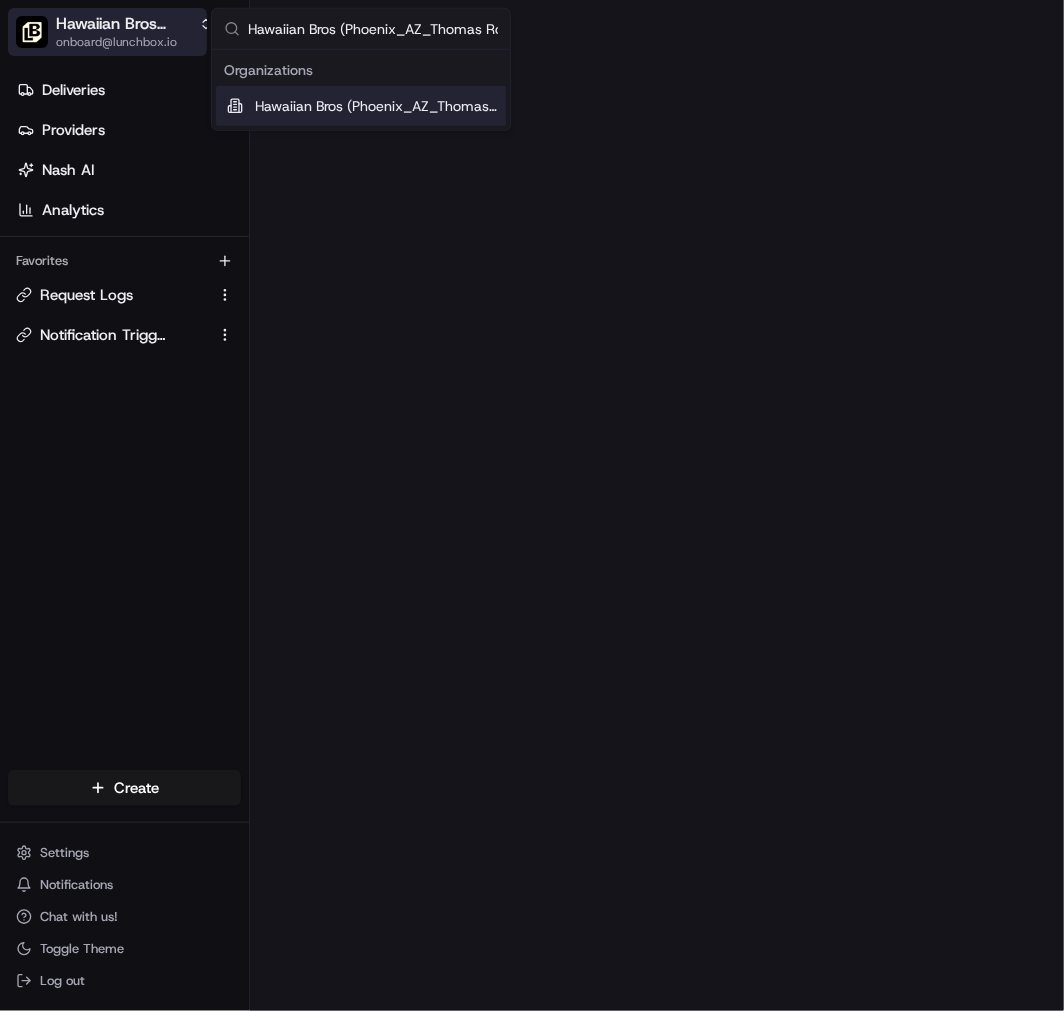 scroll, scrollTop: 0, scrollLeft: 13, axis: horizontal 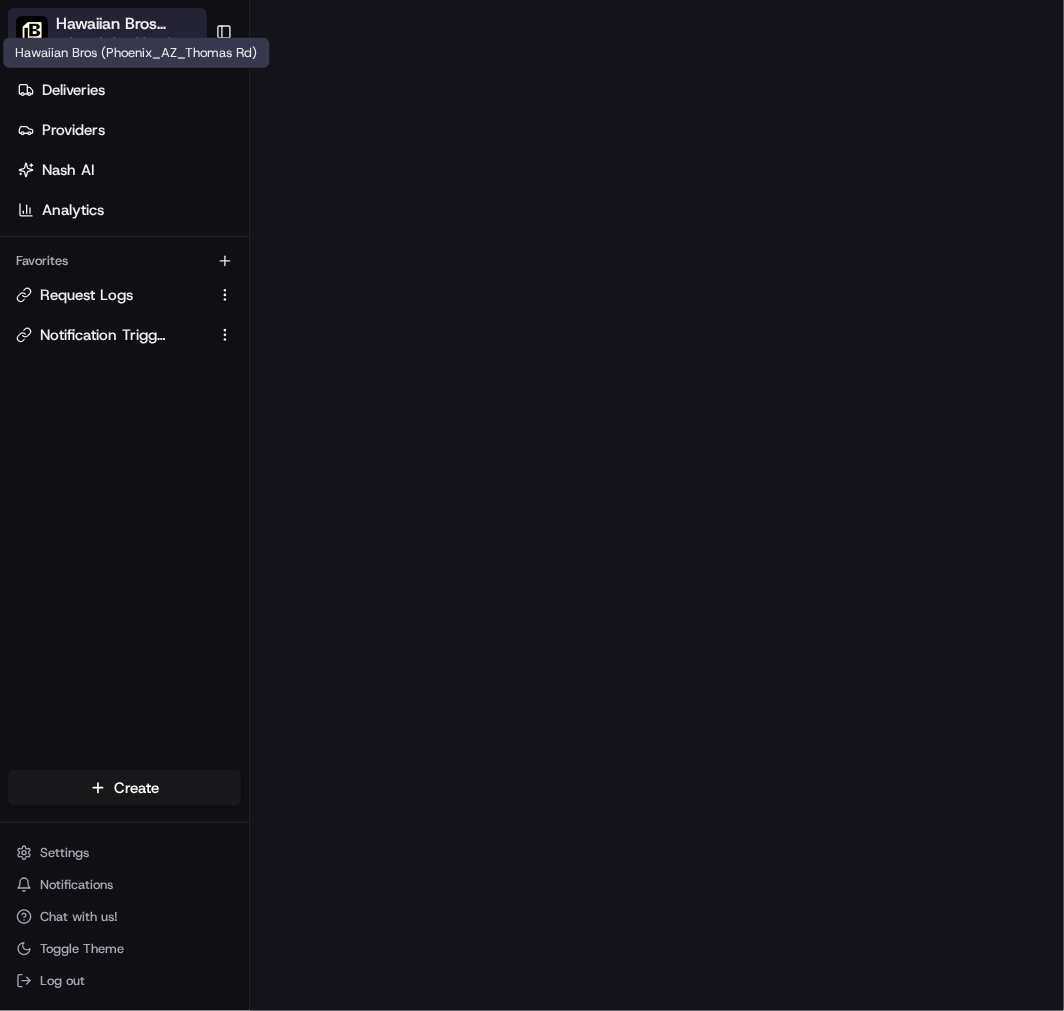 click on "Hawaiian Bros (Phoenix_AZ_Thomas Rd)" at bounding box center [137, 24] 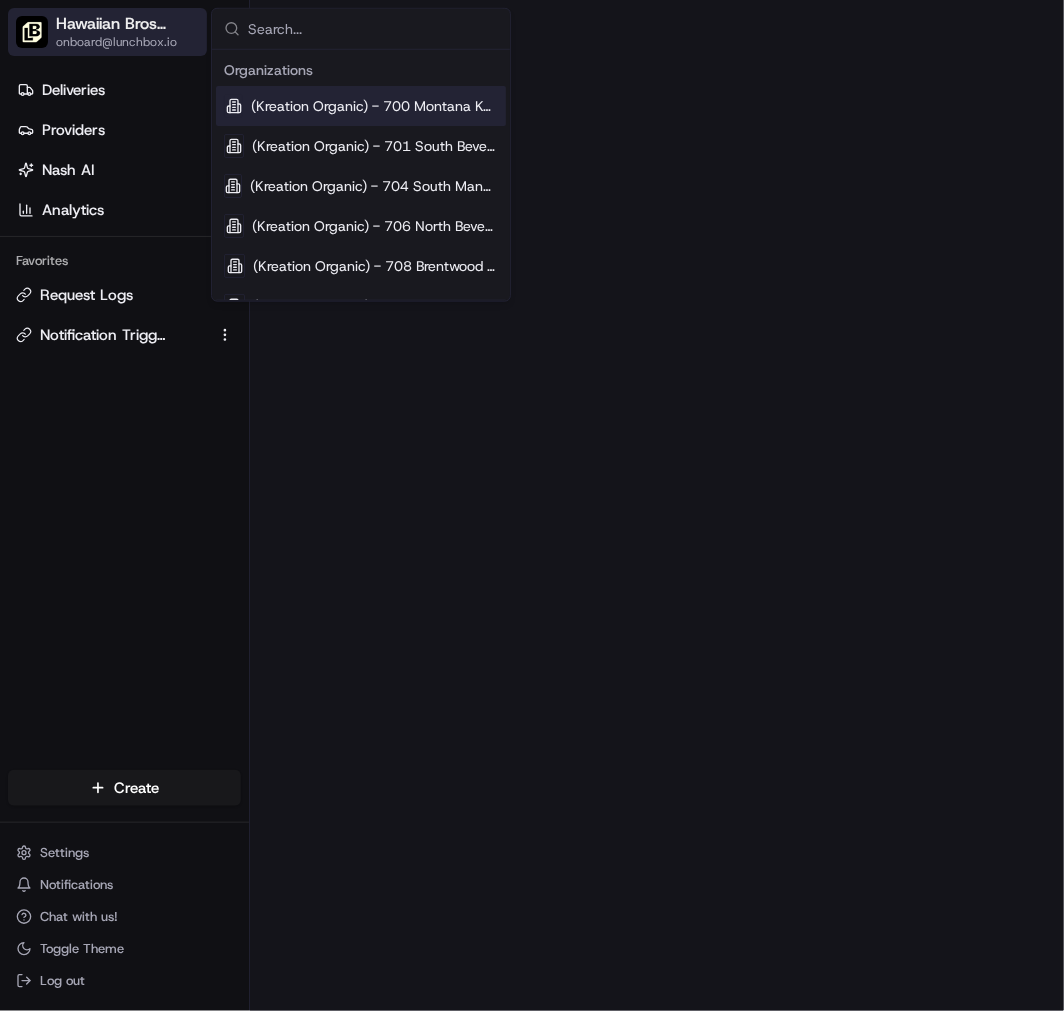 type on "Hawaiian Bros (Richardson [STATE]_[STREET])" 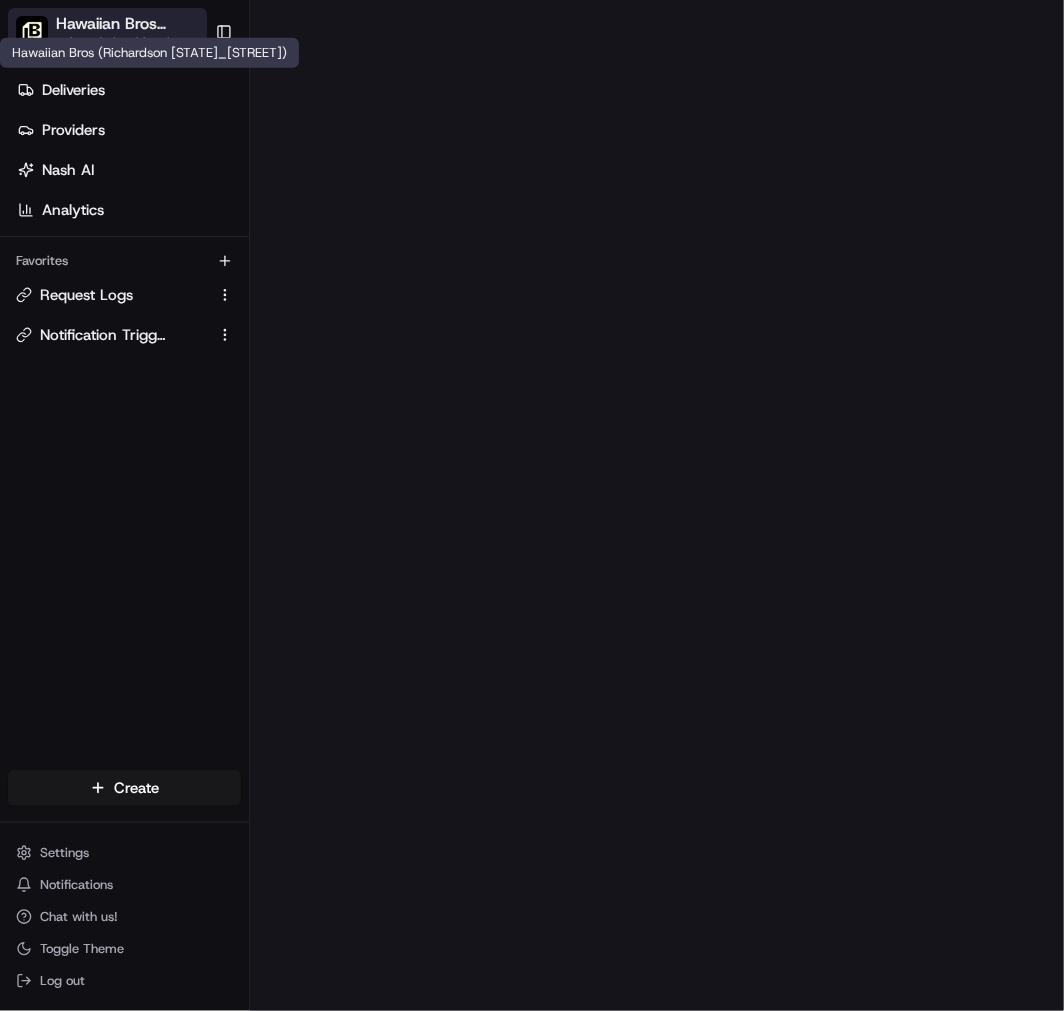 click on "Hawaiian Bros (Richardson [STATE]_[STREET])" at bounding box center [126, 24] 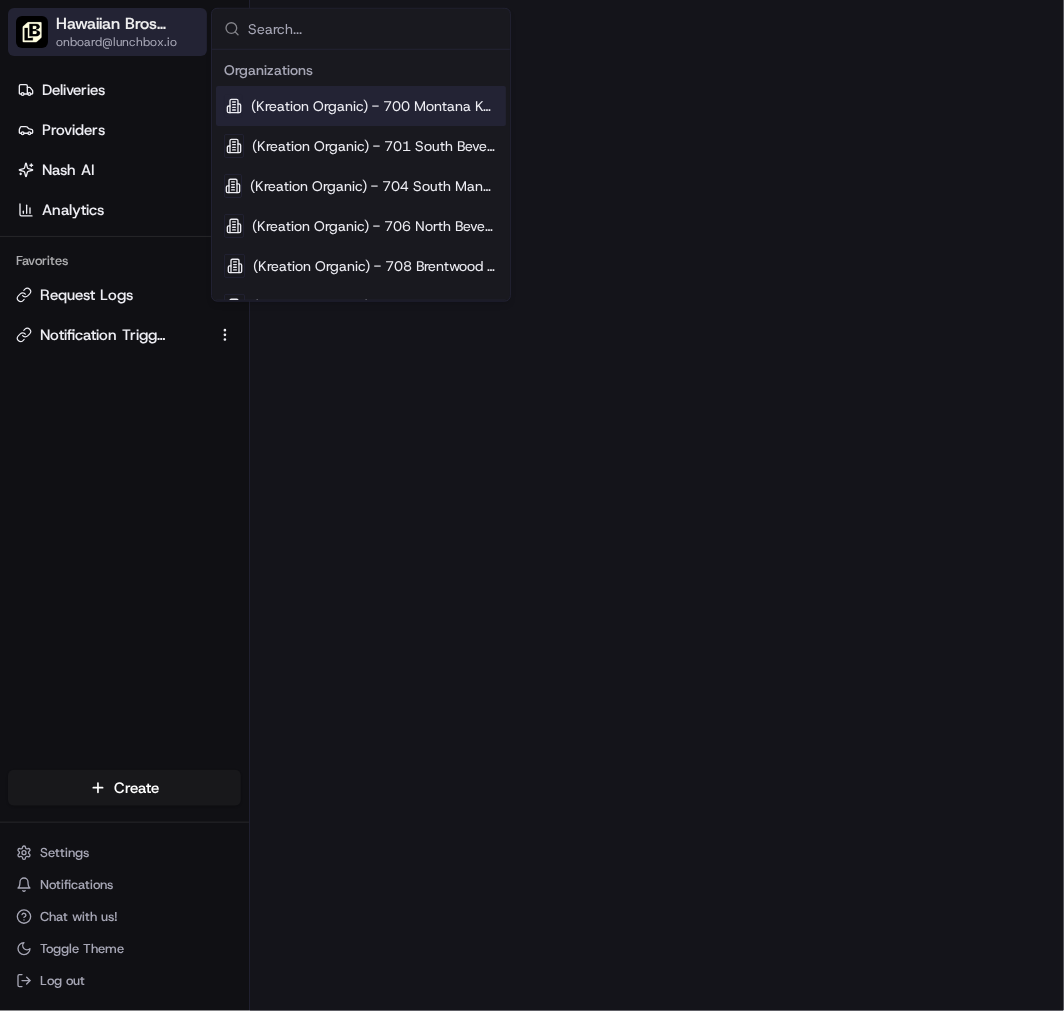 type on "Hawaiian Bros (Rowlett [STATE]_[STREET])" 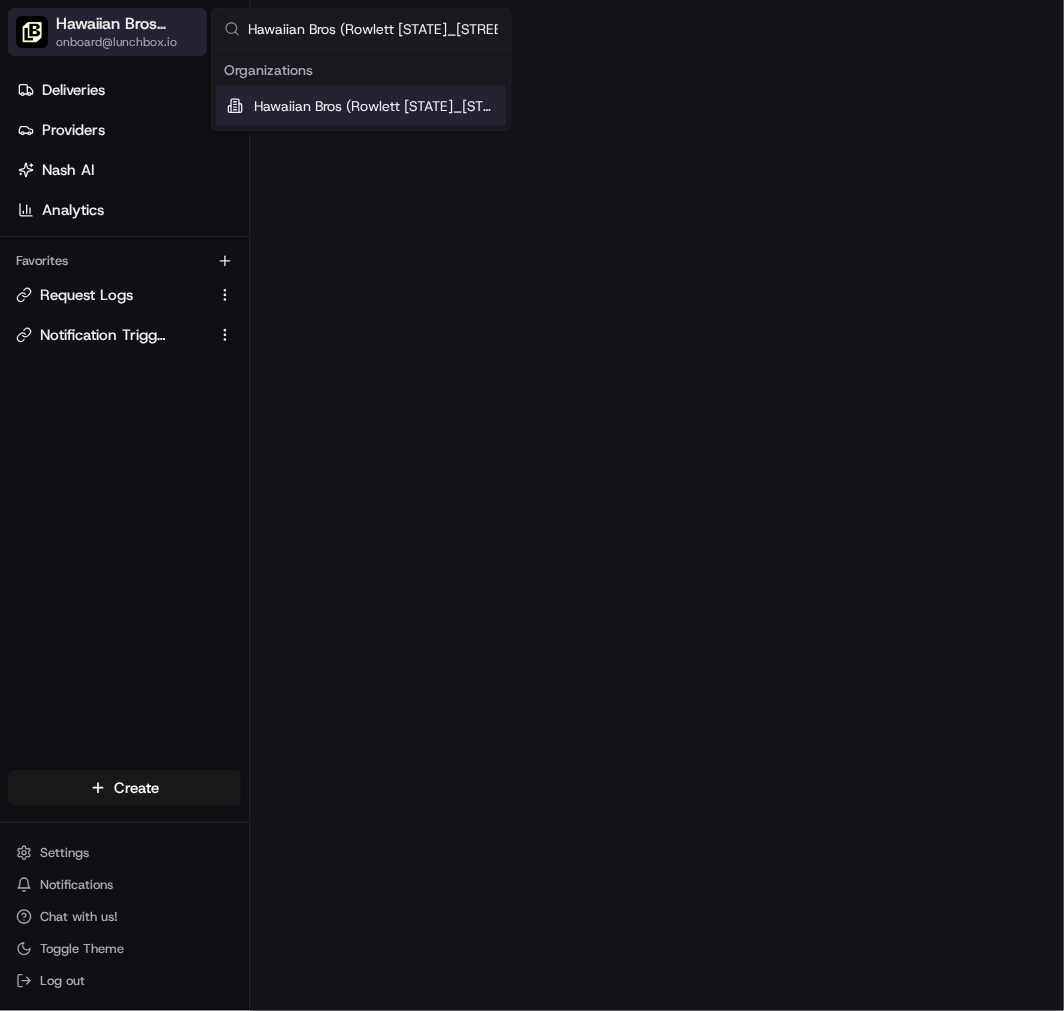 scroll, scrollTop: 0, scrollLeft: 30, axis: horizontal 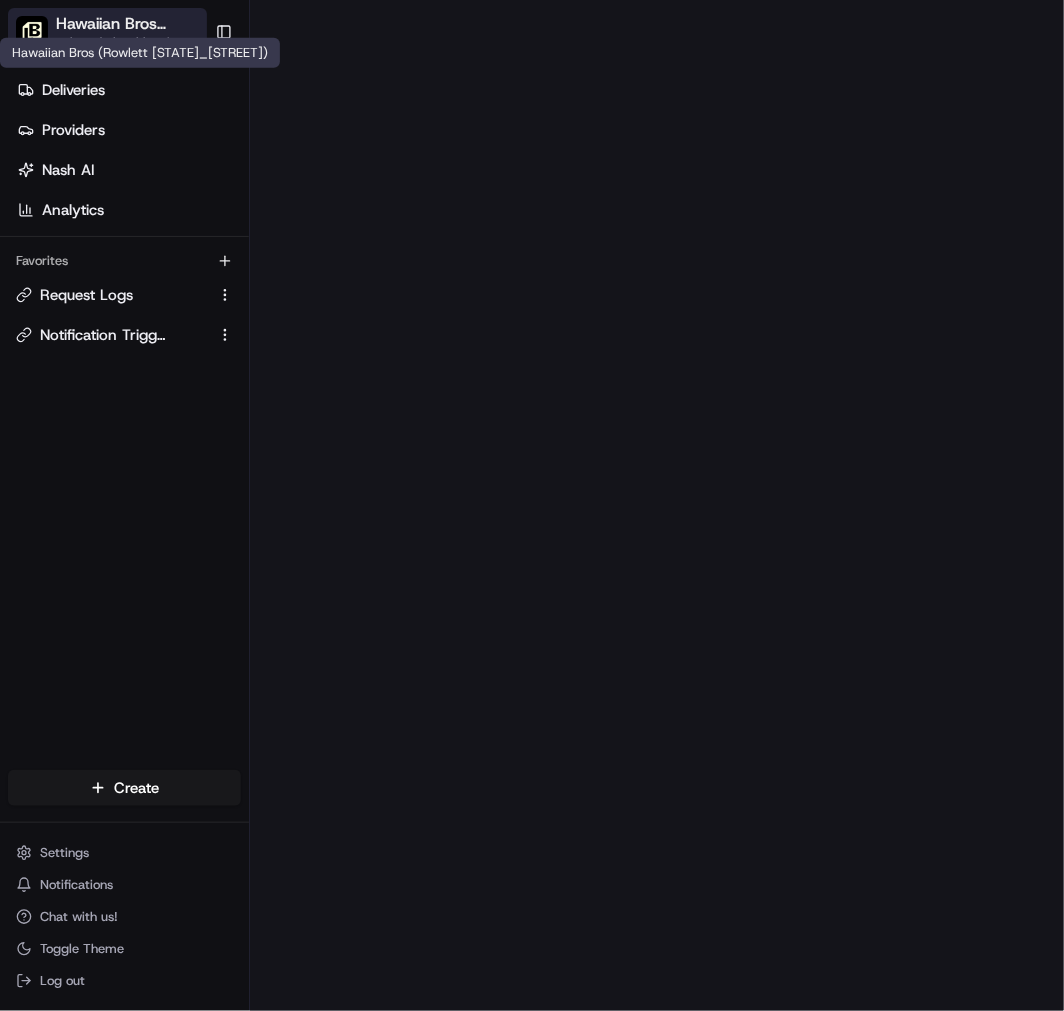 click on "Hawaiian Bros (Rowlett [STATE]_[STREET])" at bounding box center [126, 24] 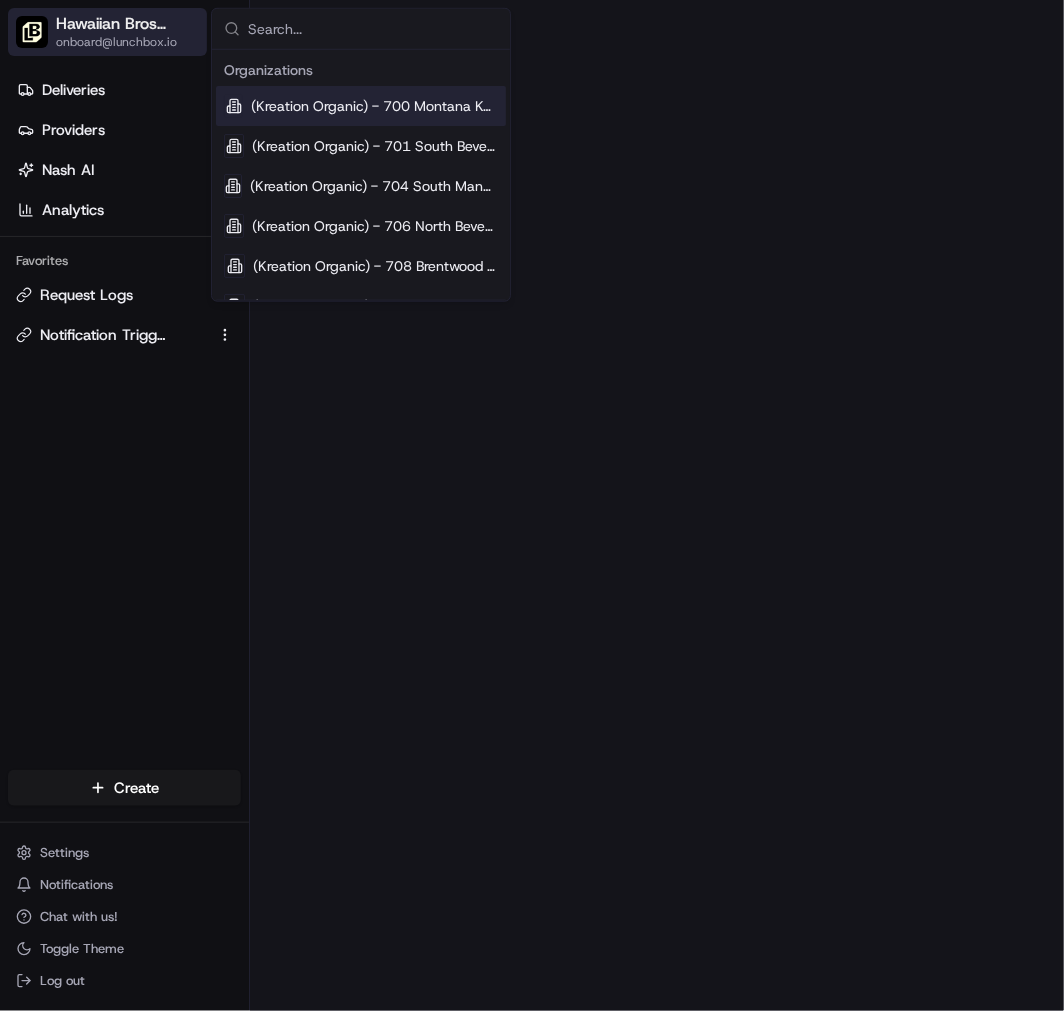 type on "Hawaiian Bros (San Antonio_TX_Lombrano St)" 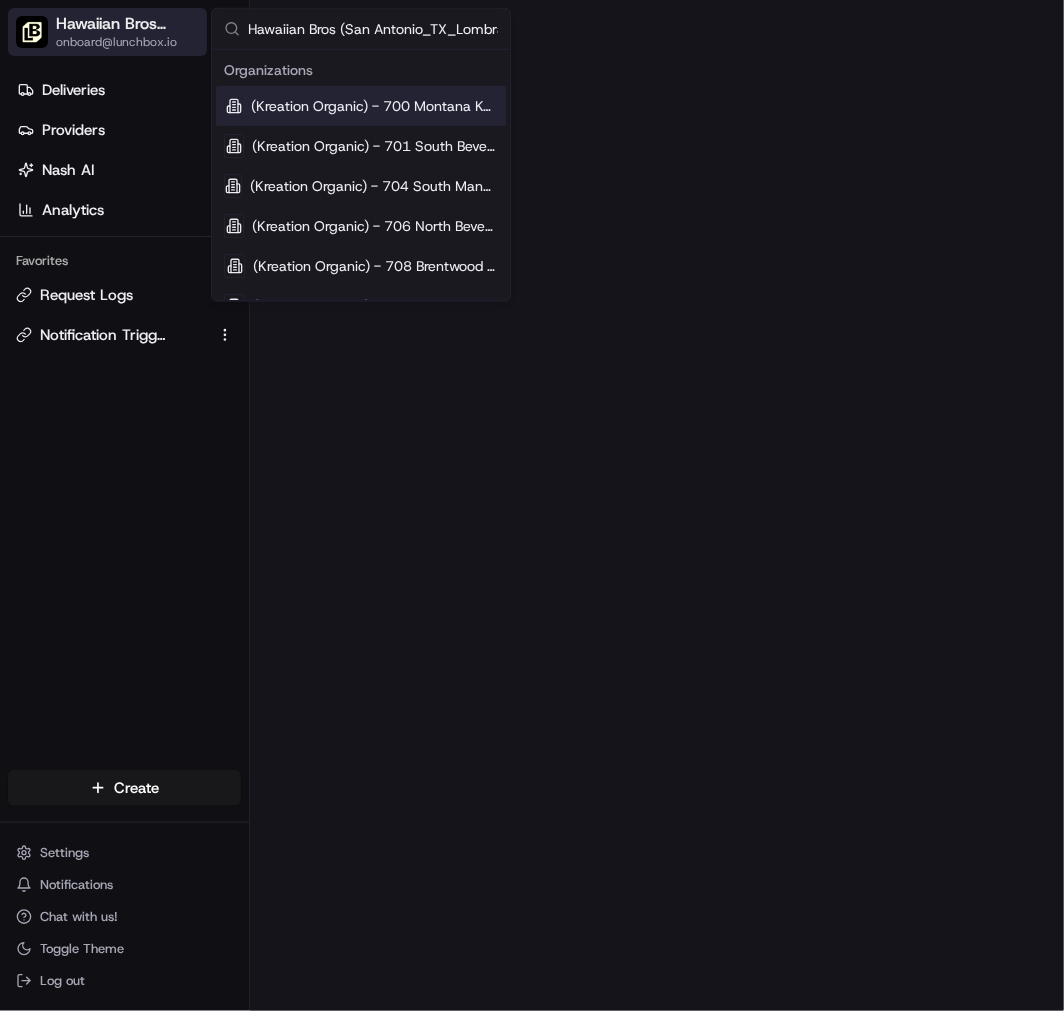 scroll, scrollTop: 0, scrollLeft: 47, axis: horizontal 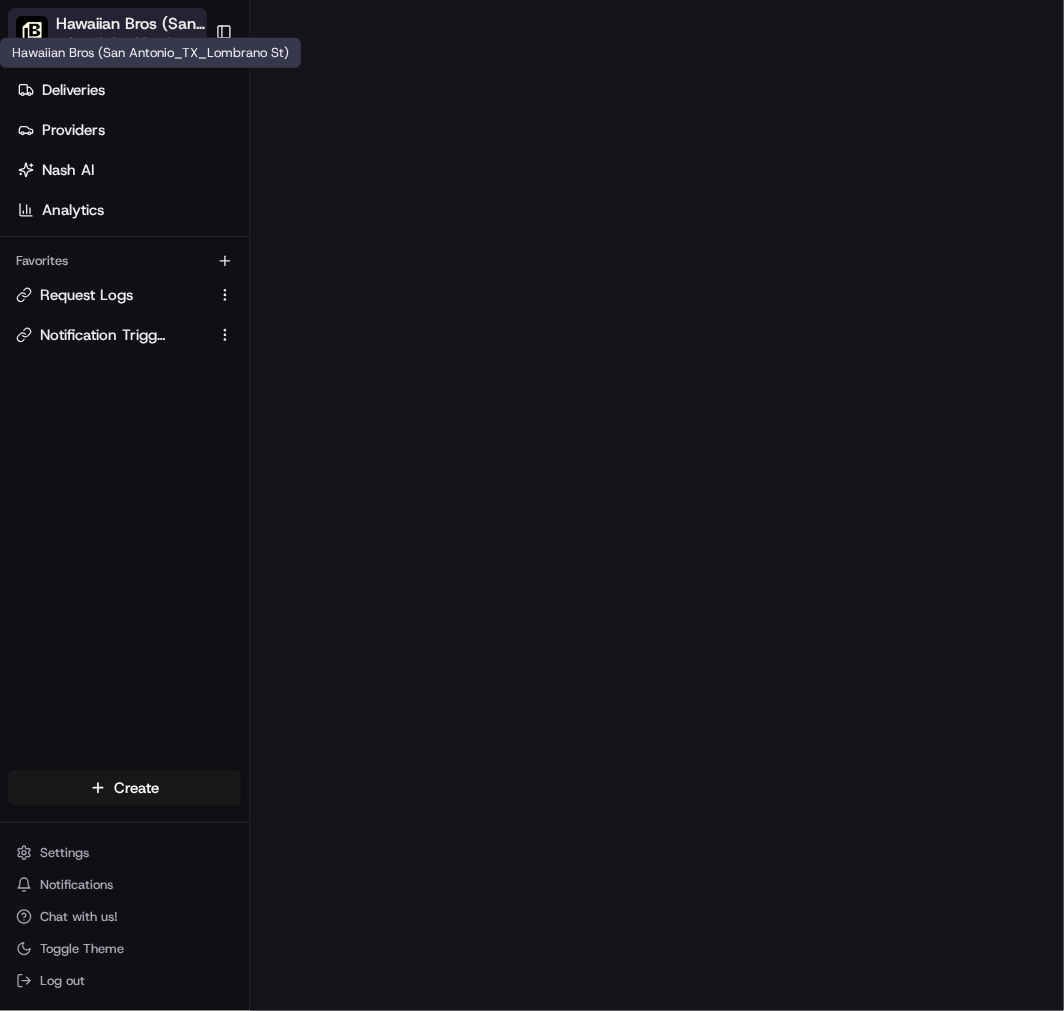 click on "Hawaiian Bros (San Antonio_TX_Lombrano St)" at bounding box center [140, 24] 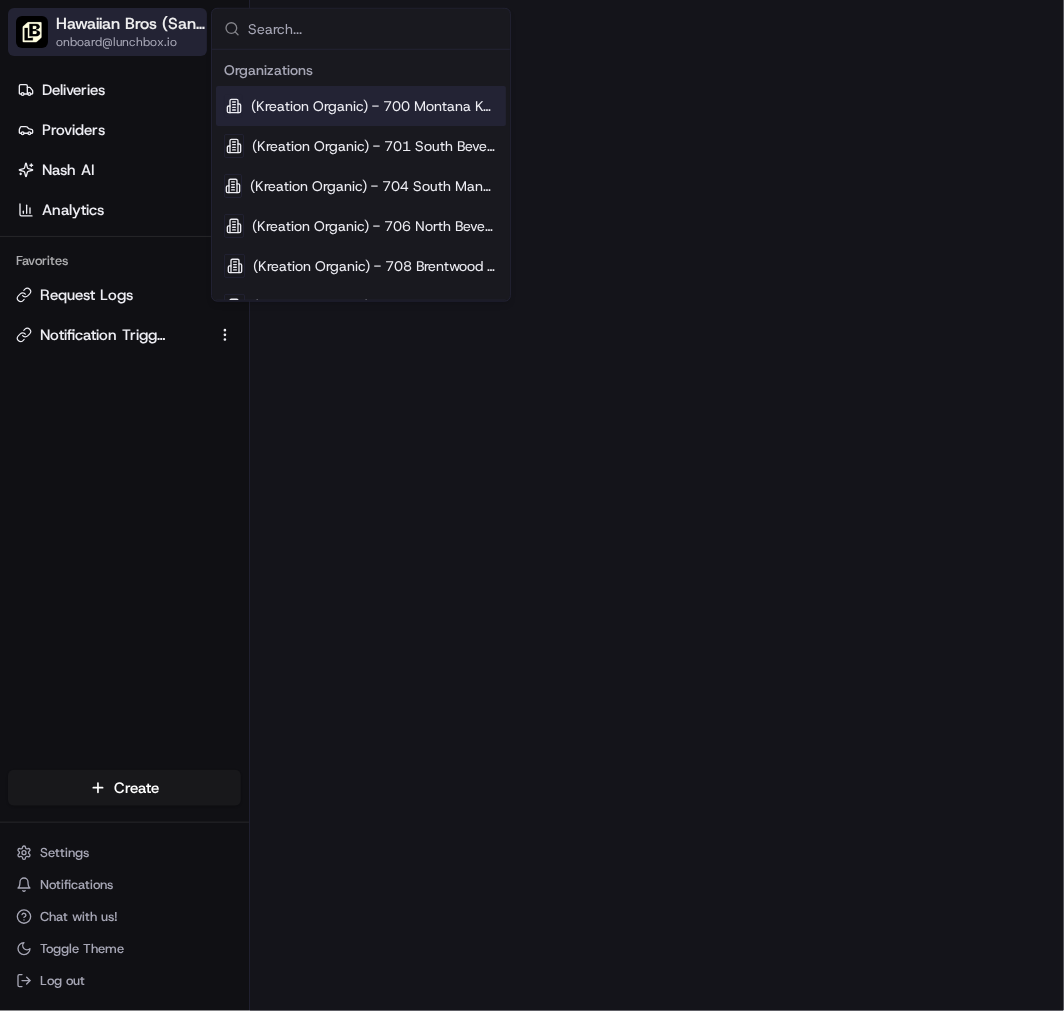 type on "Hawaiian Bros (San Marcos [STATE]_[STREET])" 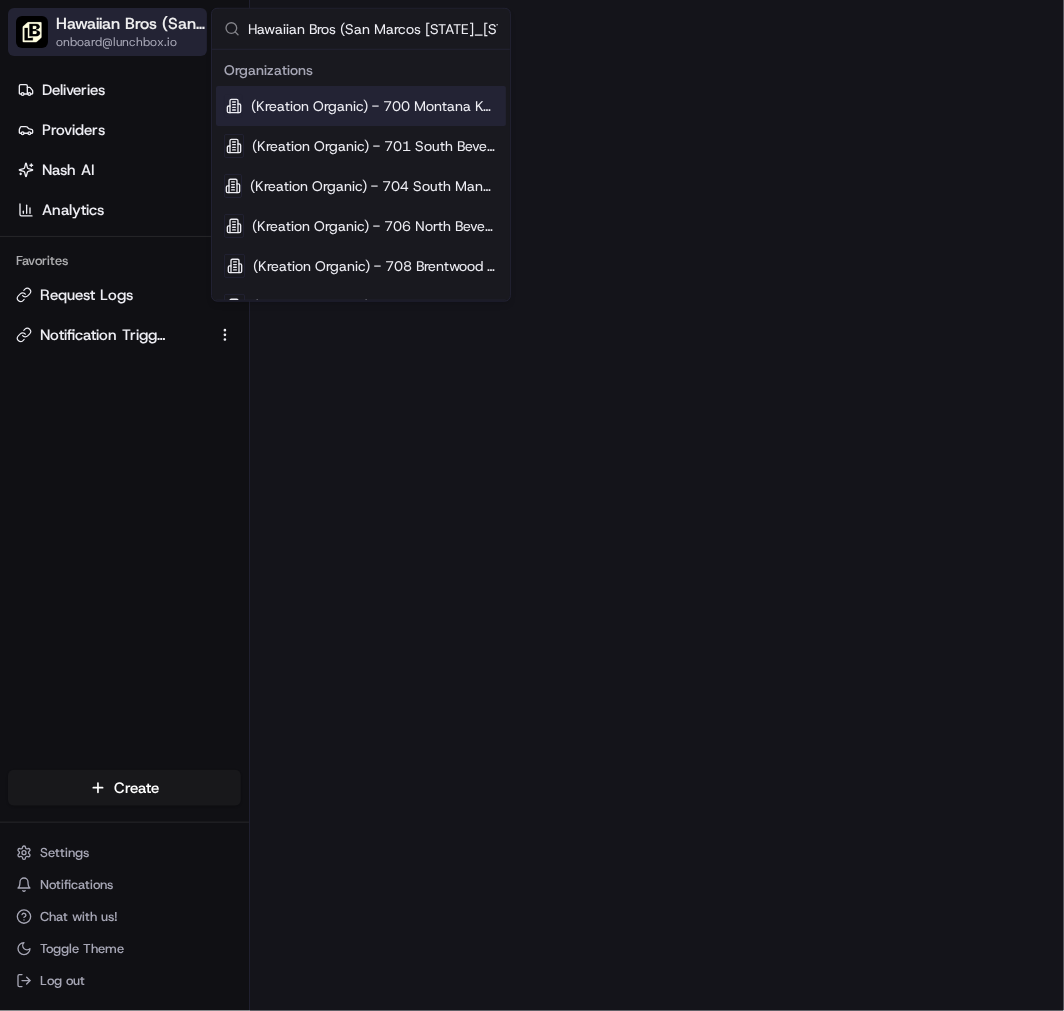 scroll, scrollTop: 0, scrollLeft: 2, axis: horizontal 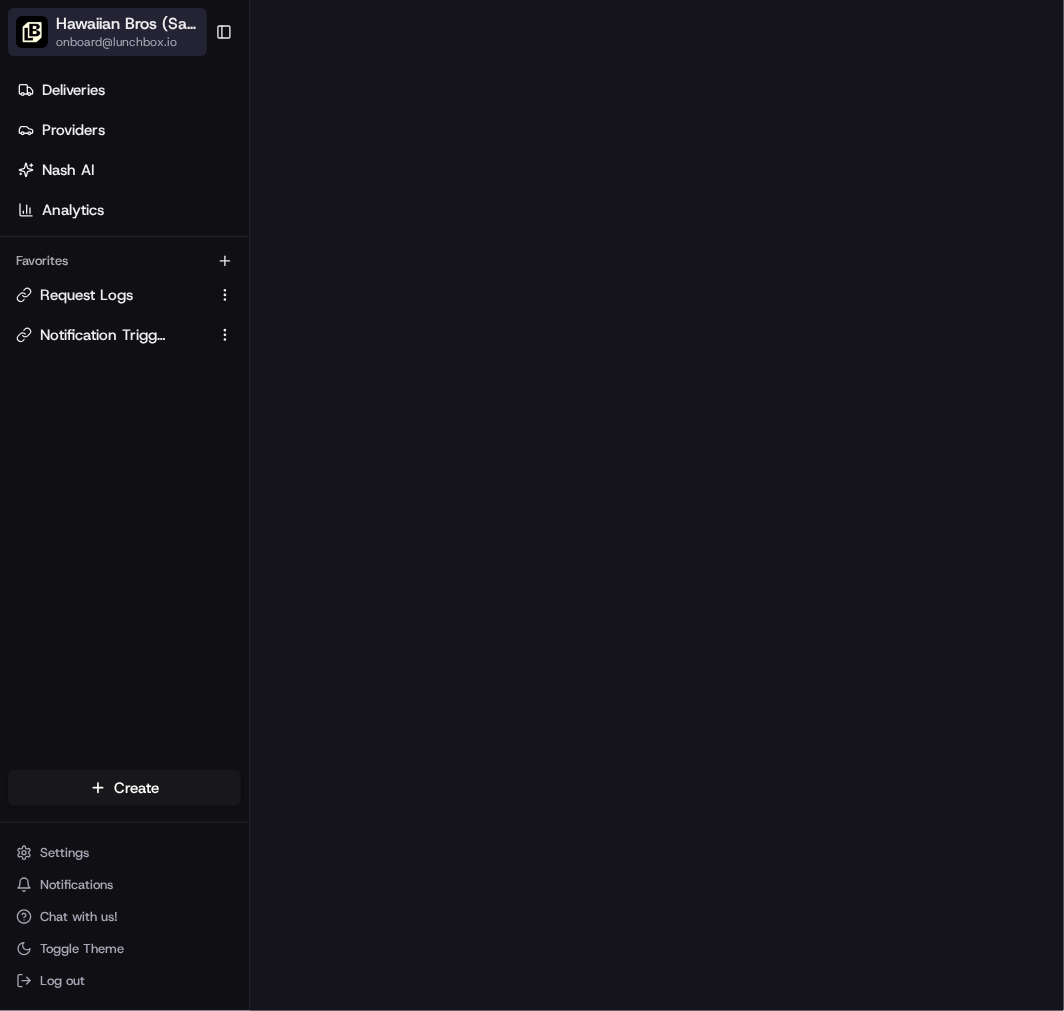 click on "onboard@lunchbox.io" at bounding box center (137, 42) 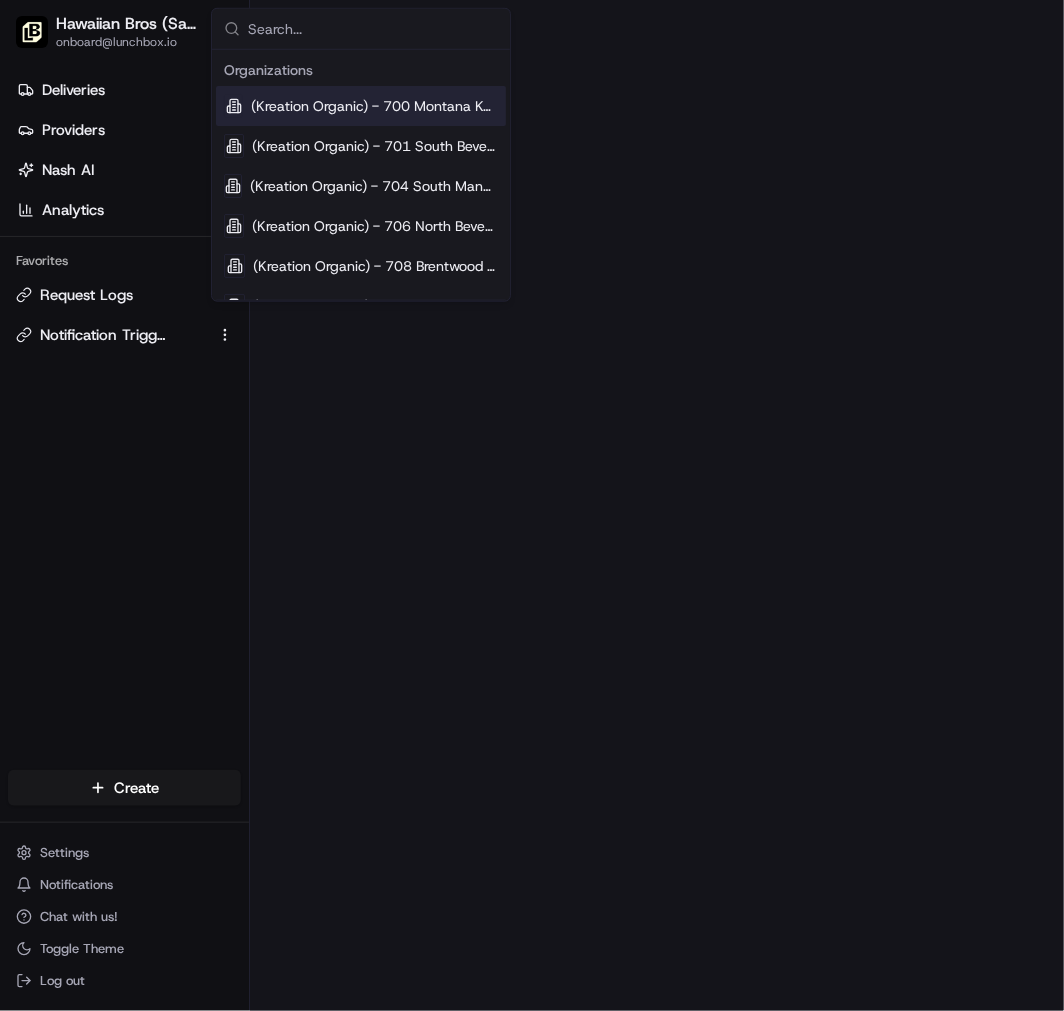 click on "Deliveries Providers Nash AI Analytics Favorites Request Logs Notification Triggers" at bounding box center [124, 425] 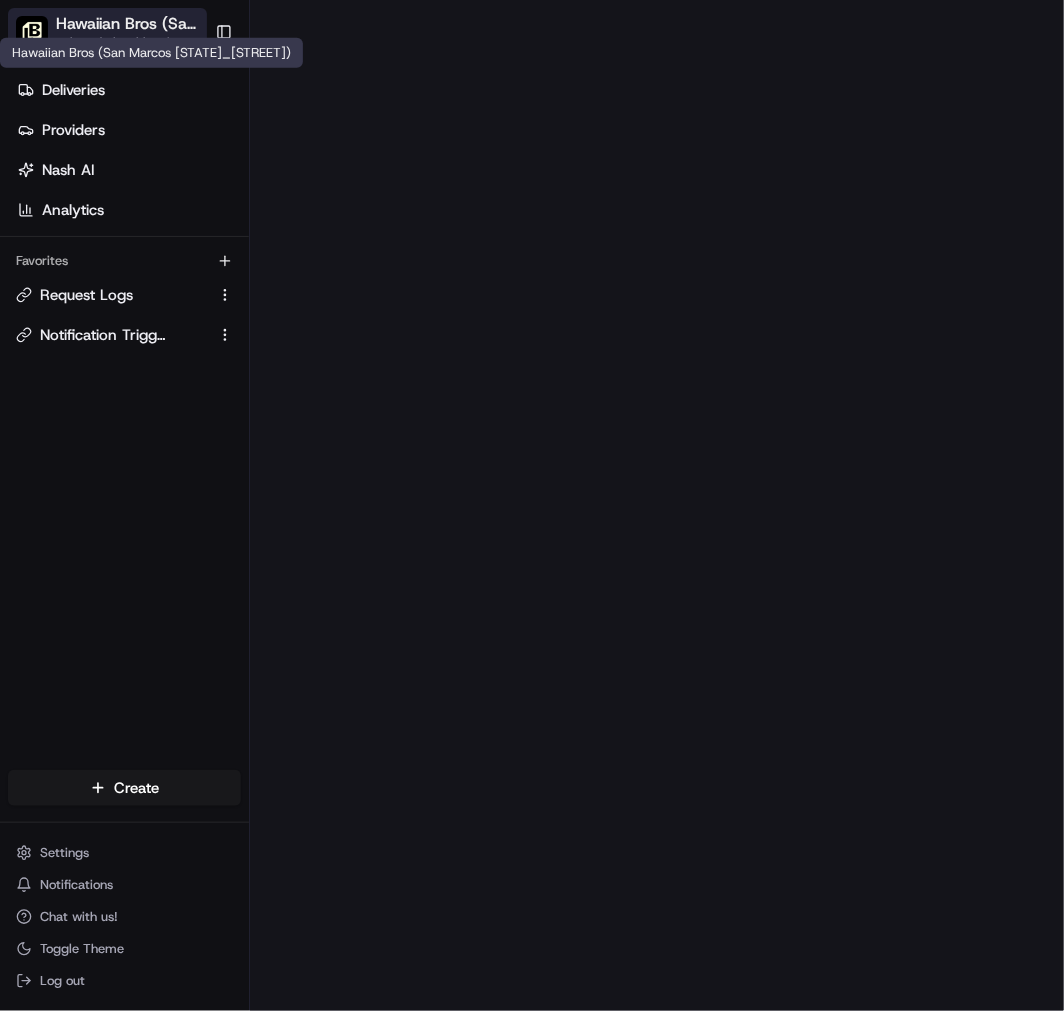 click on "Hawaiian Bros (San Marcos [STATE]_[STREET])" at bounding box center [126, 24] 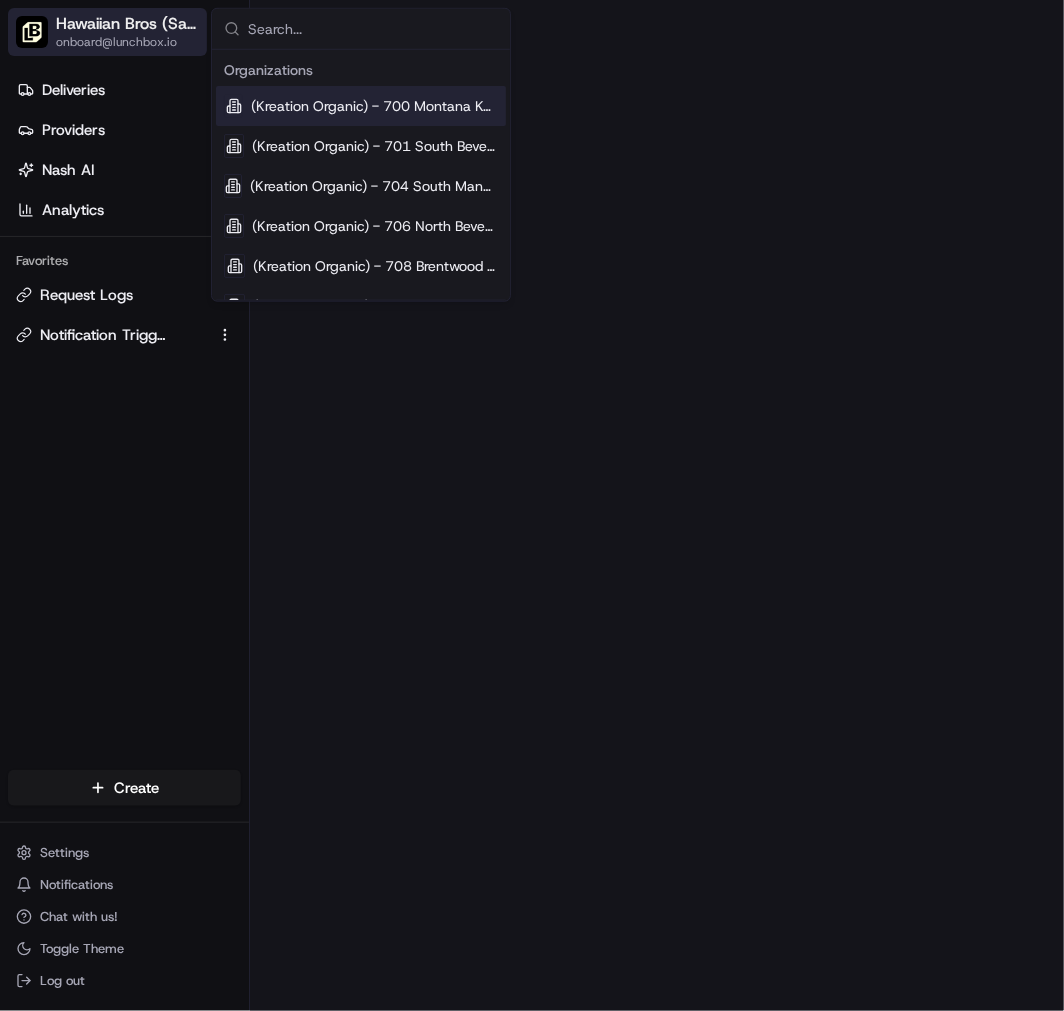 type on "Hawaiian Bros (Springdale, AR_Sunset)" 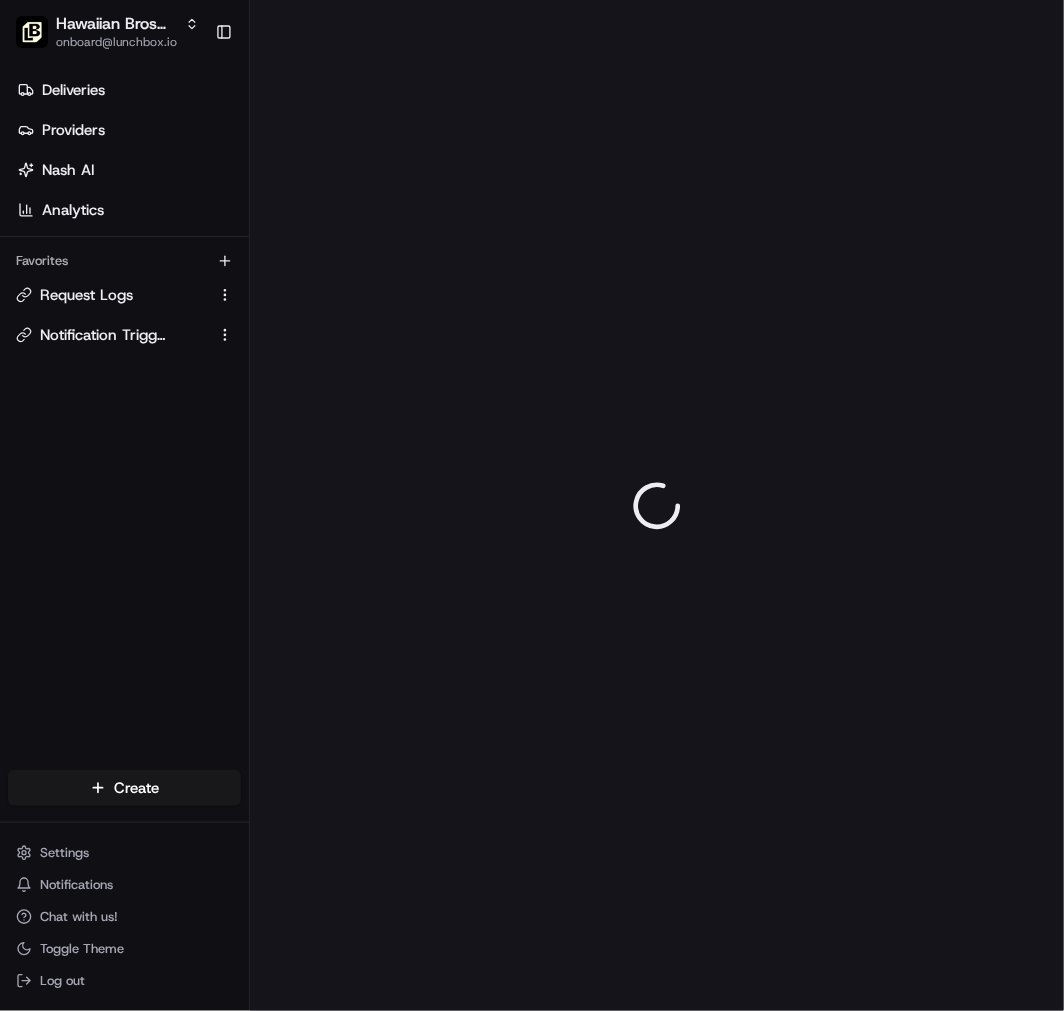 scroll, scrollTop: 0, scrollLeft: 0, axis: both 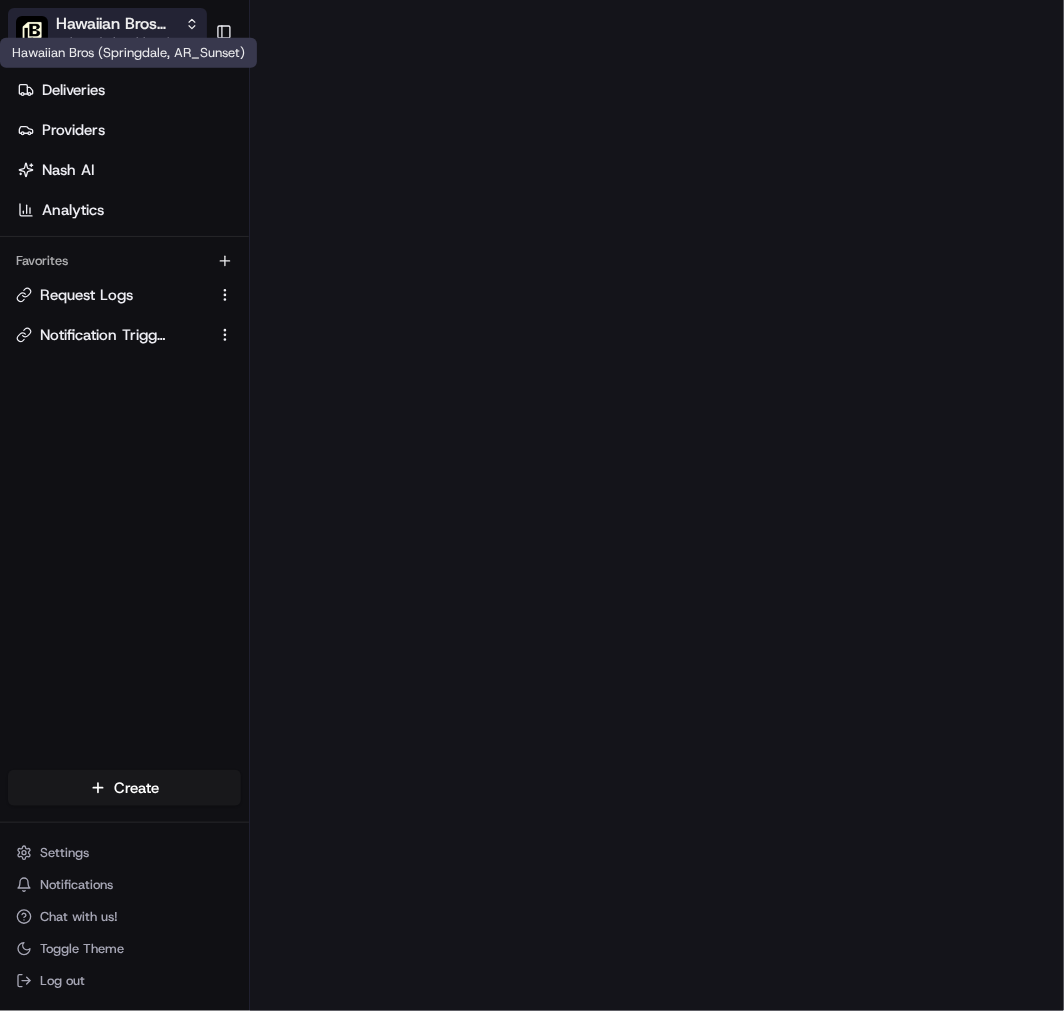 click on "Hawaiian Bros (Springdale, AR_Sunset)" at bounding box center [116, 24] 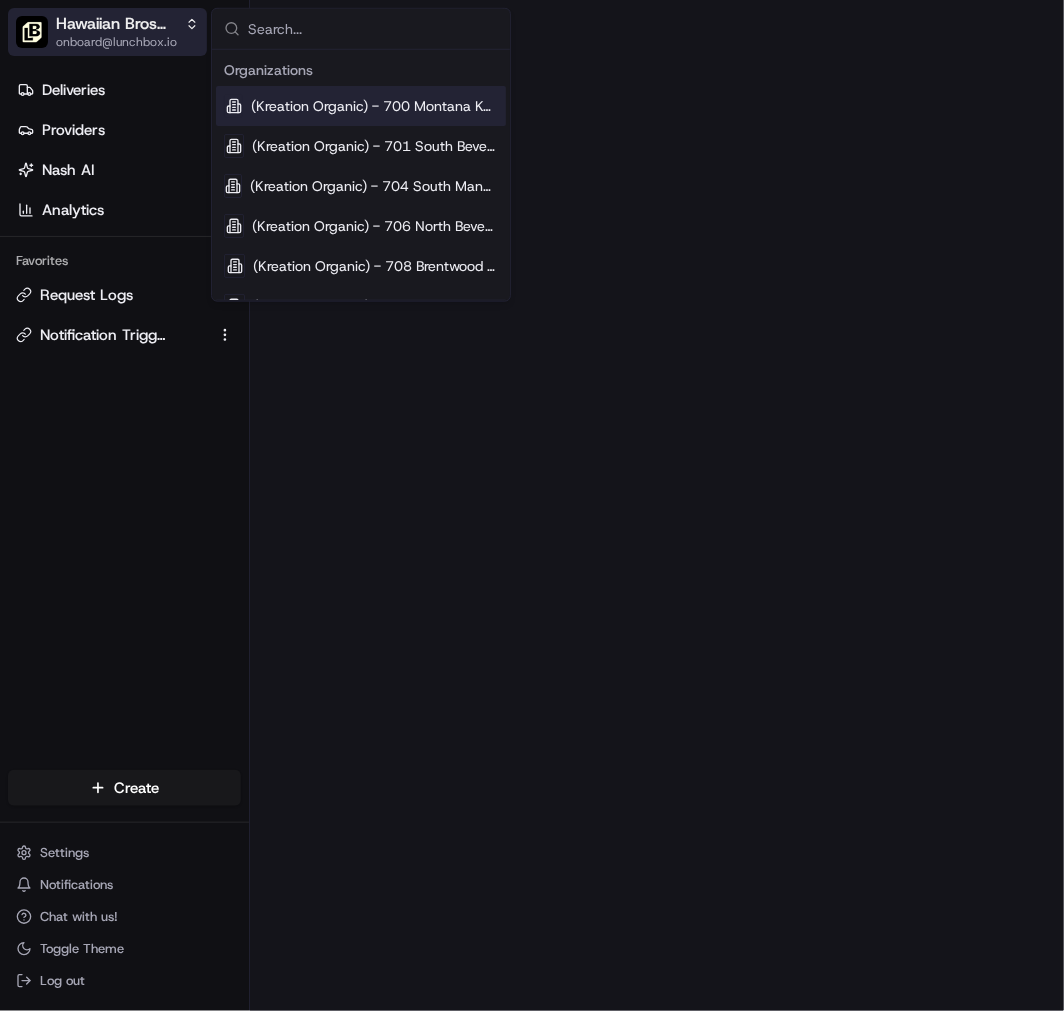type on "Hawaiian Bros (Tempe_AZ_E 5th)" 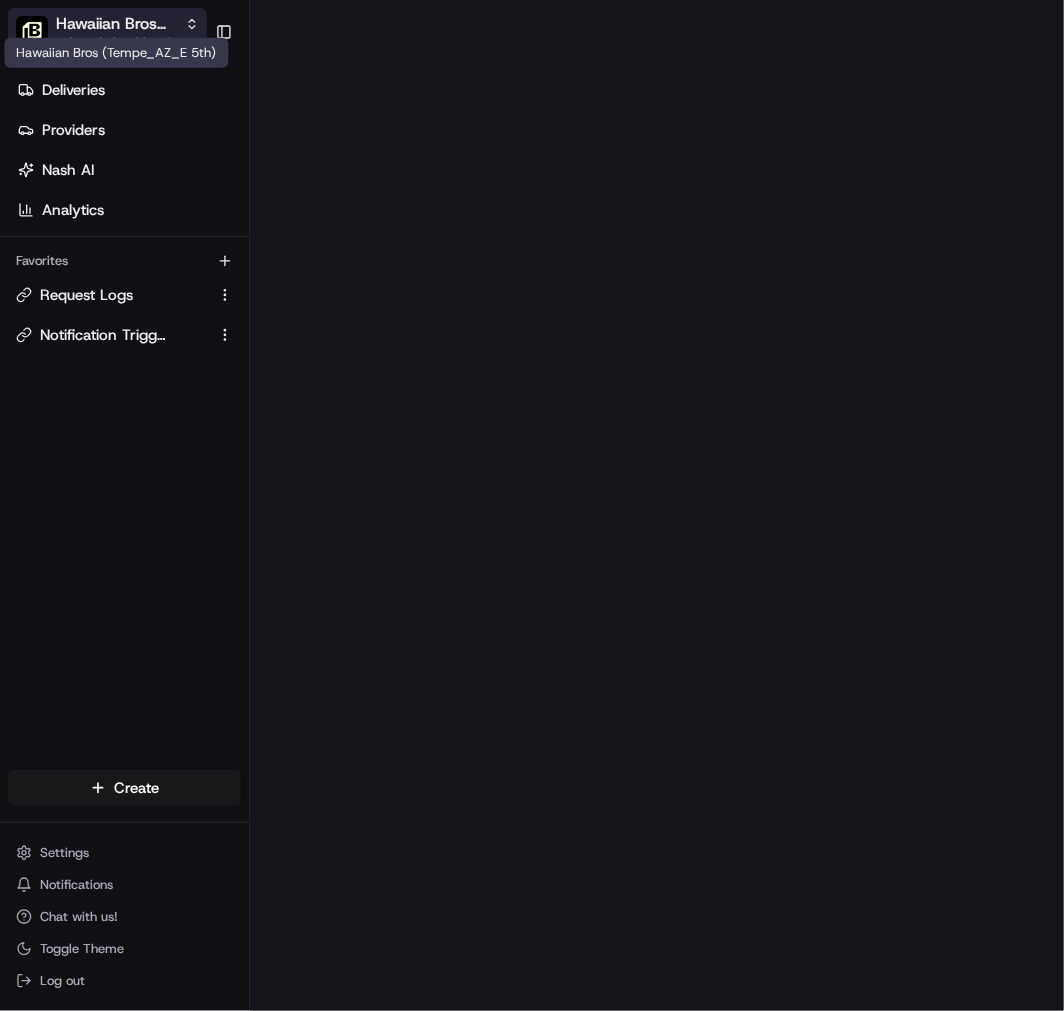 click on "Hawaiian Bros (Tempe_AZ_E 5th)" at bounding box center [116, 24] 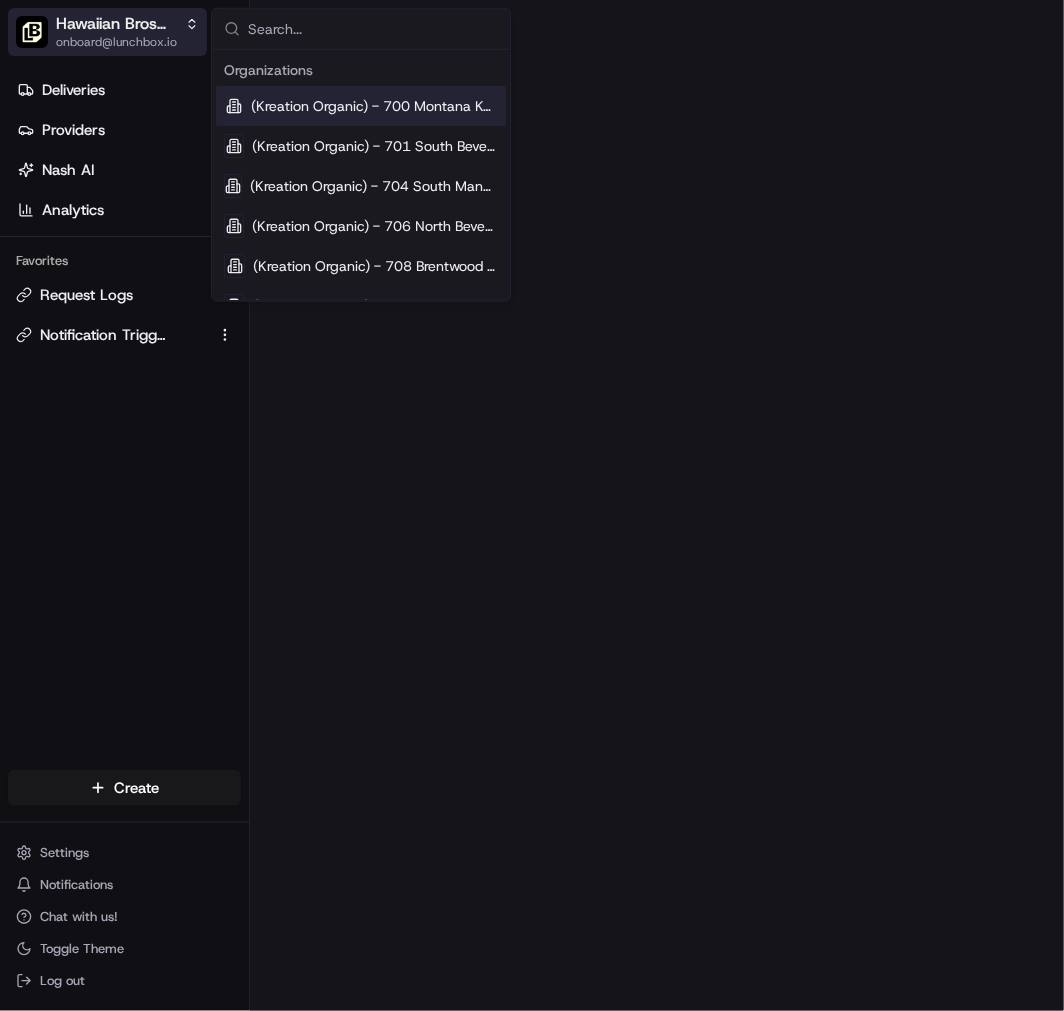 type on "Hawaiian Bros (Tucson_AZ_S. Wilmot)" 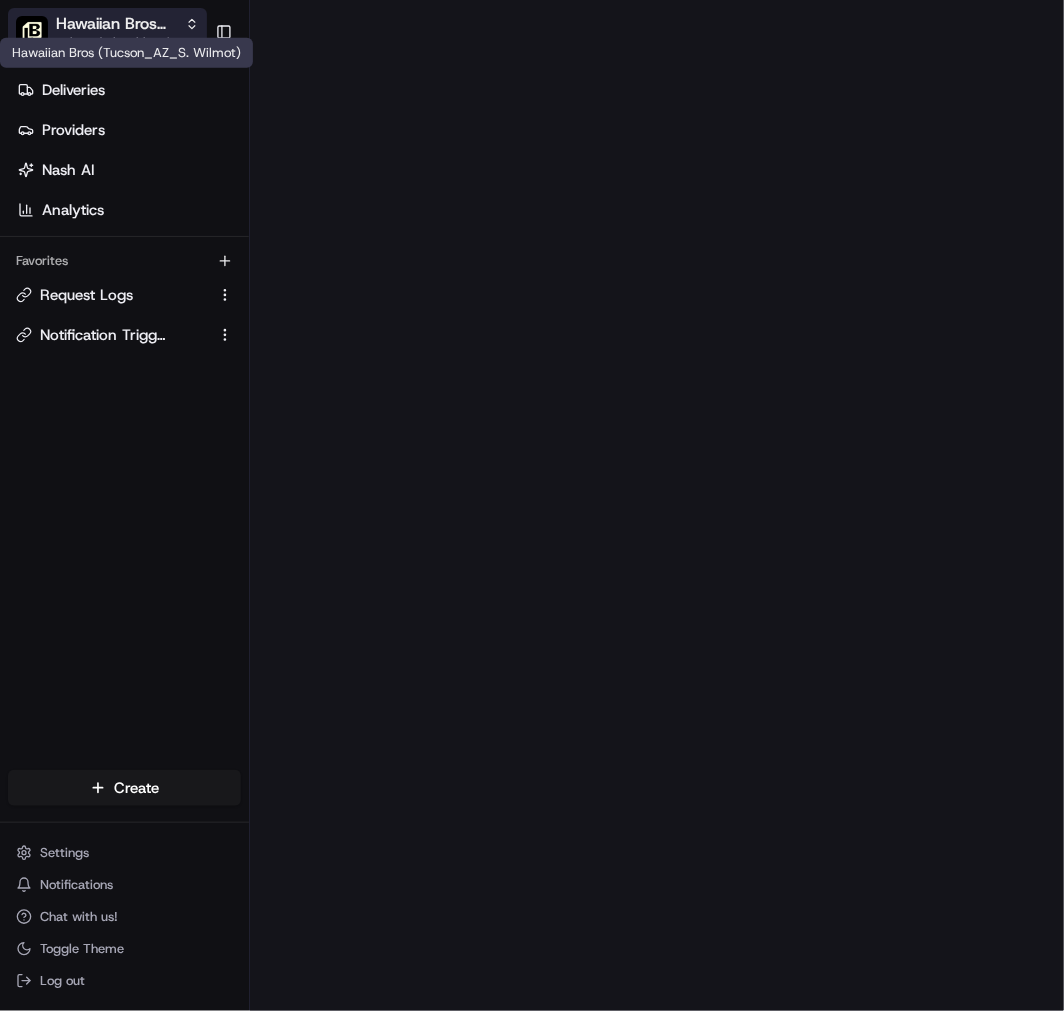 click on "Hawaiian Bros (Tucson_AZ_S. Wilmot)" at bounding box center [116, 24] 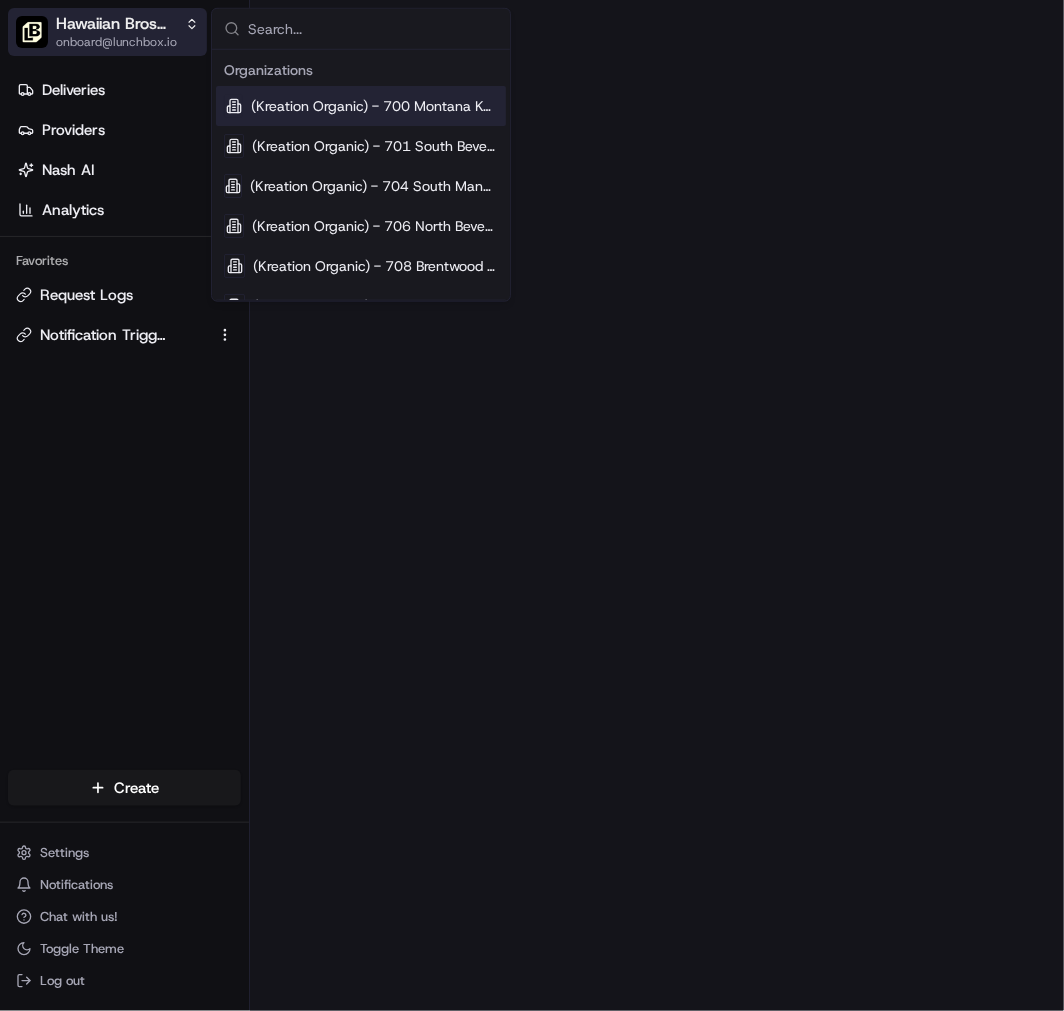 type on "Hawaiian Bros (Tyler_TX_S Broadway)" 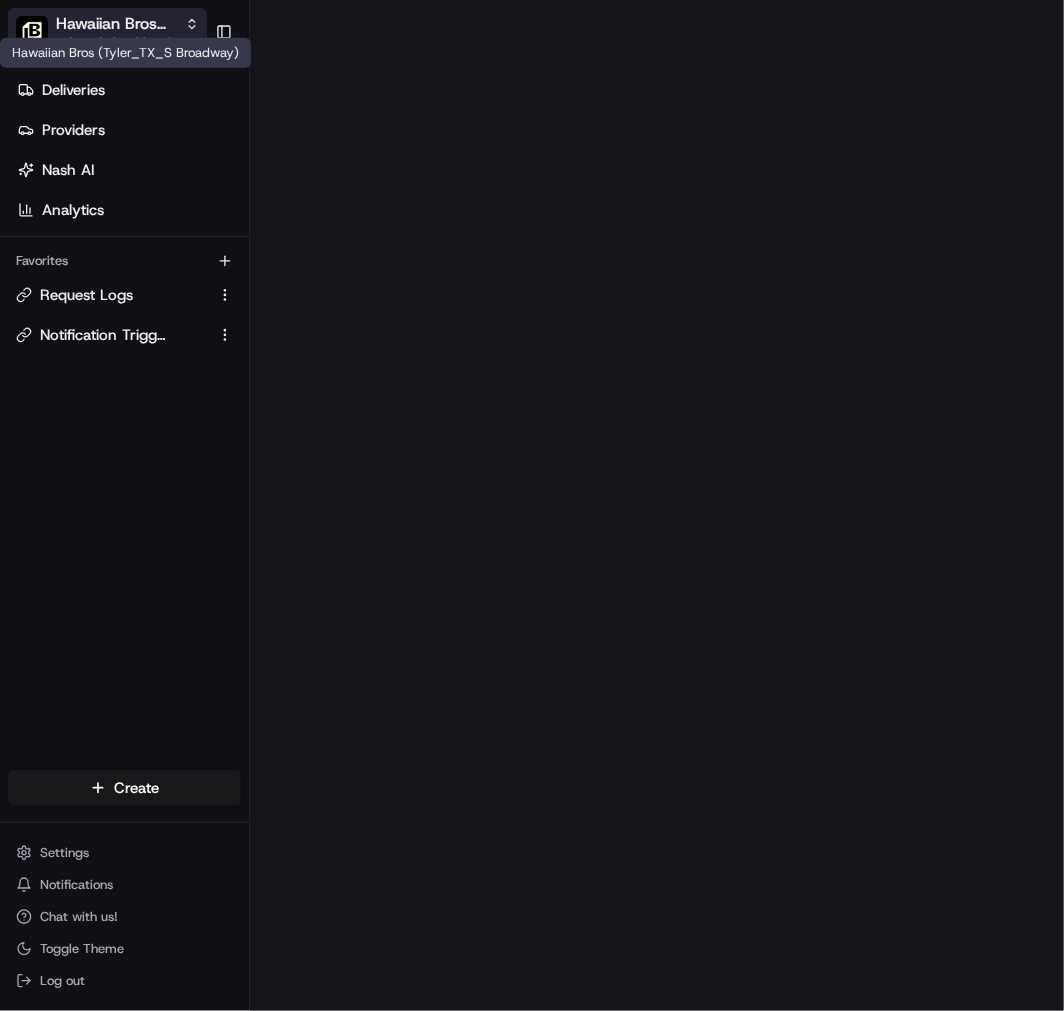 click on "Hawaiian Bros (Tyler_TX_S Broadway)" at bounding box center [116, 24] 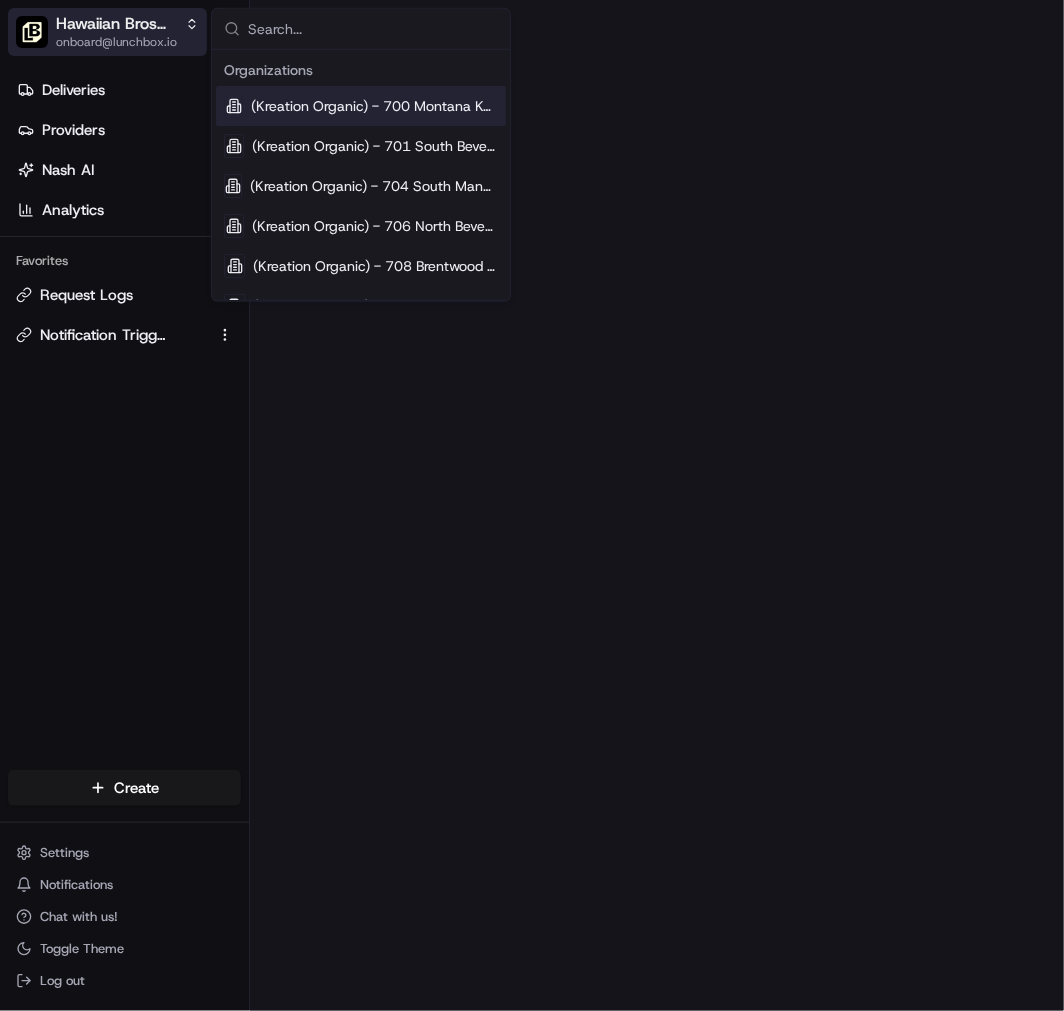 type on "Hawaiian Bros ([CITY] [STATE])" 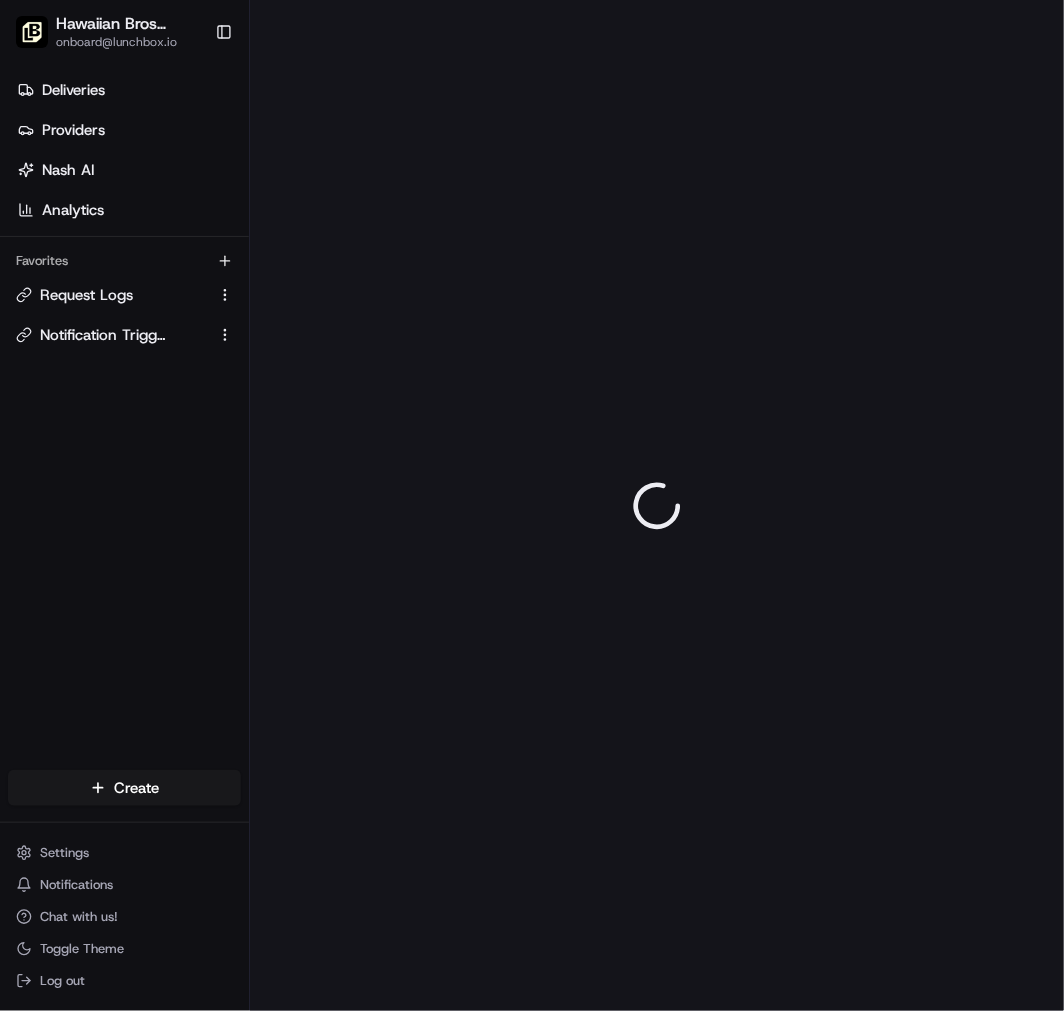 scroll, scrollTop: 0, scrollLeft: 0, axis: both 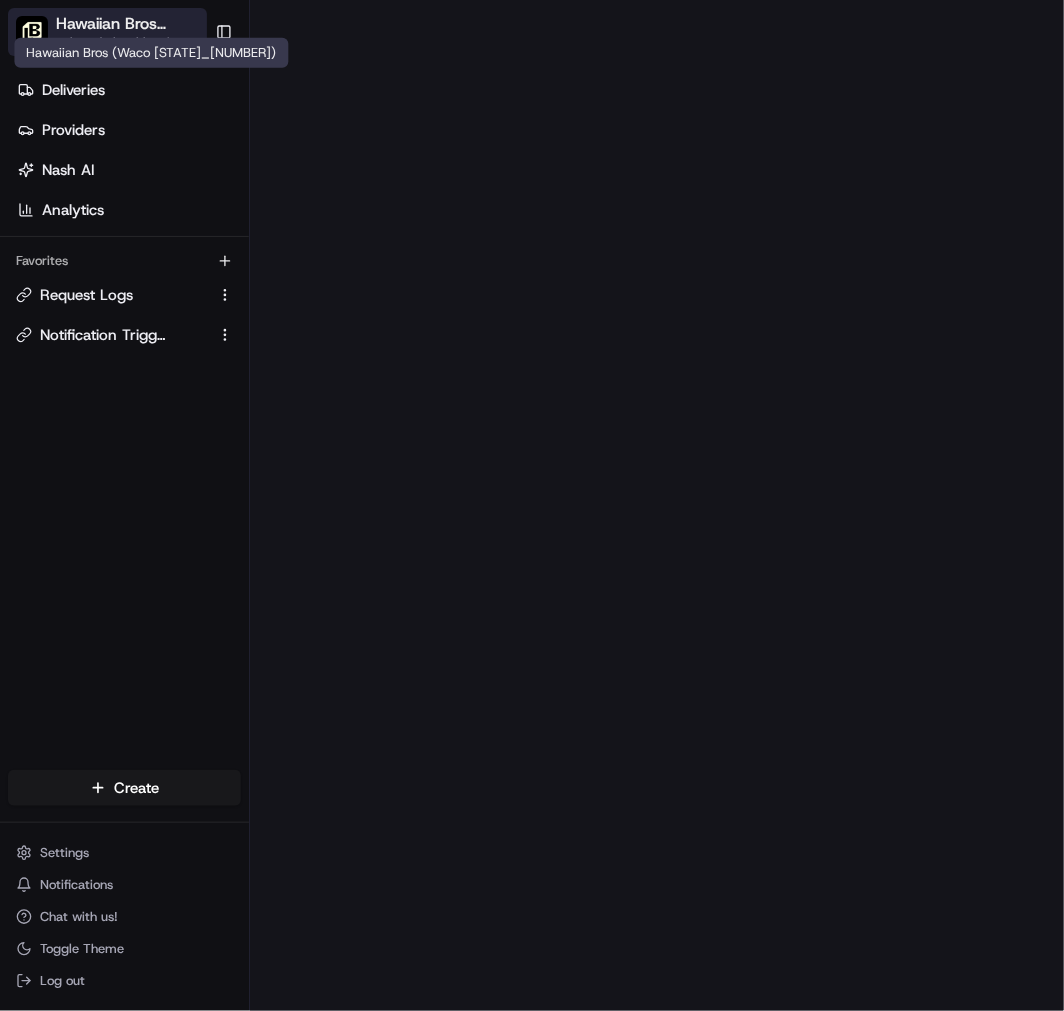 click on "Hawaiian Bros (Waco [STATE]_[NUMBER])" at bounding box center (131, 24) 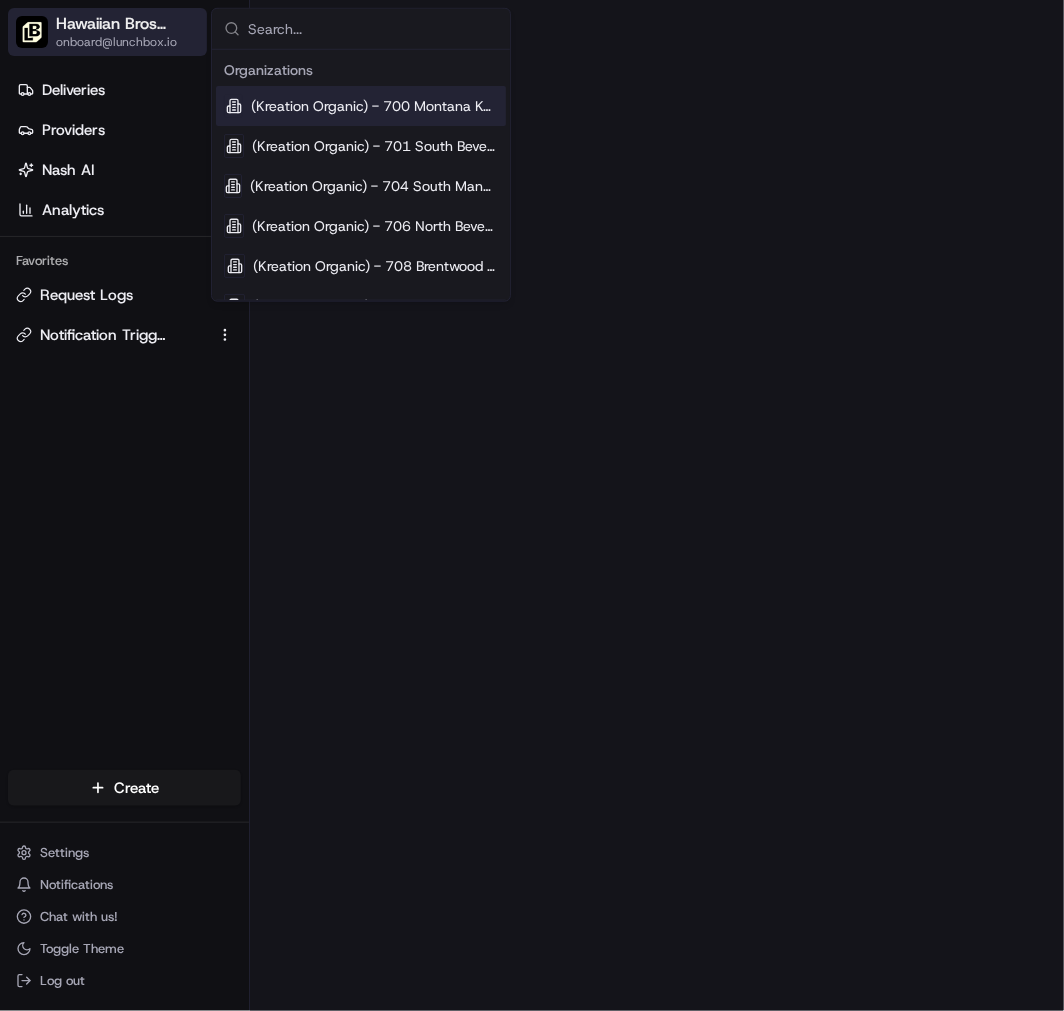 type on "Hawaiian Bros (Waukee_IA_Alice's Rd)" 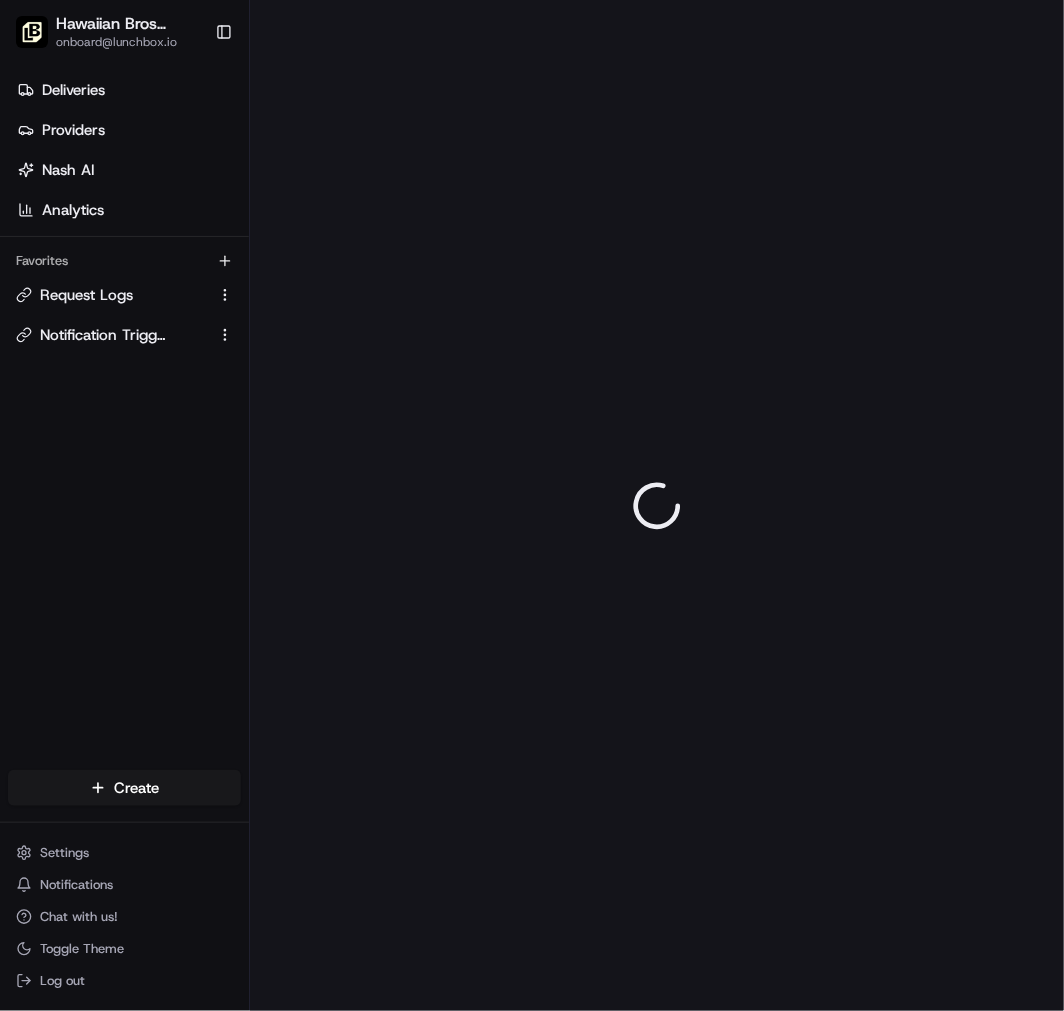 scroll, scrollTop: 0, scrollLeft: 0, axis: both 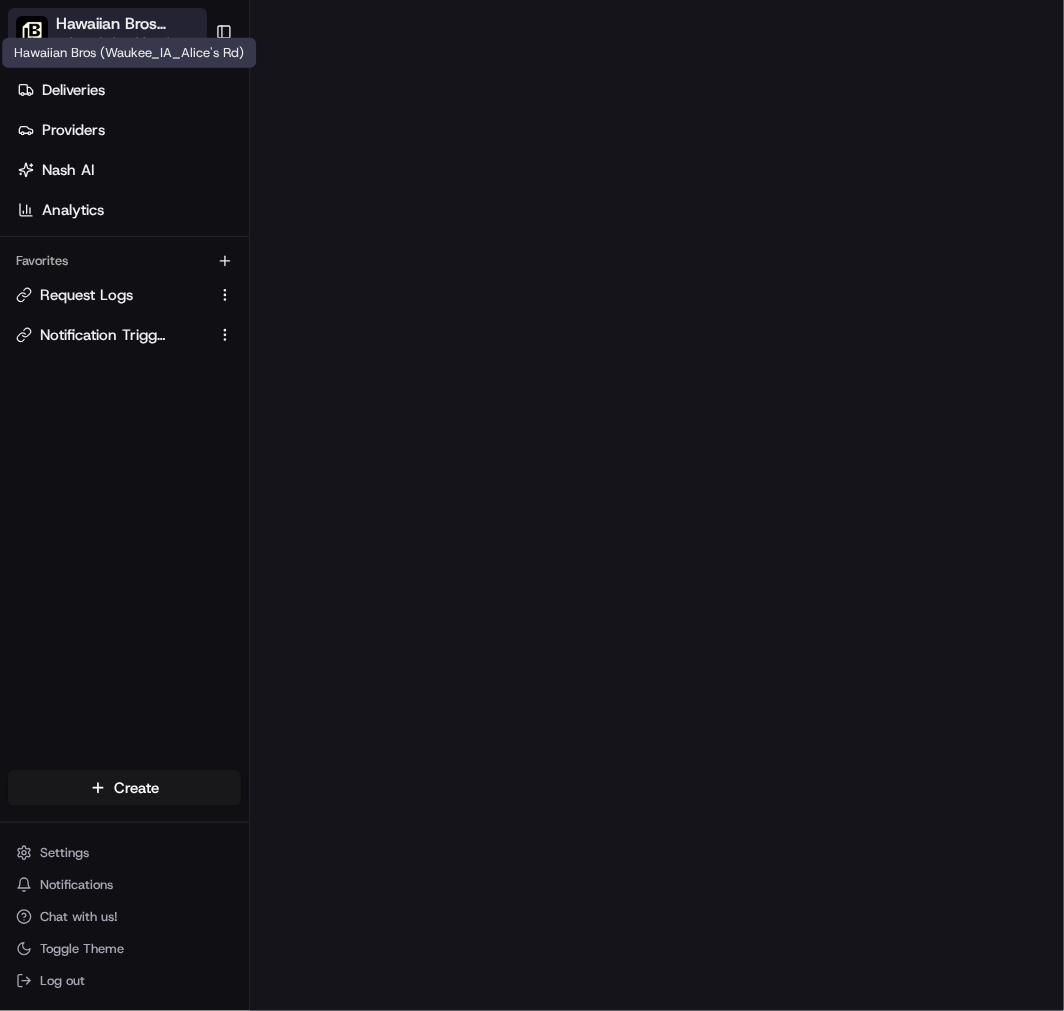 click on "Hawaiian Bros (Waukee_IA_Alice's Rd)" at bounding box center [129, 24] 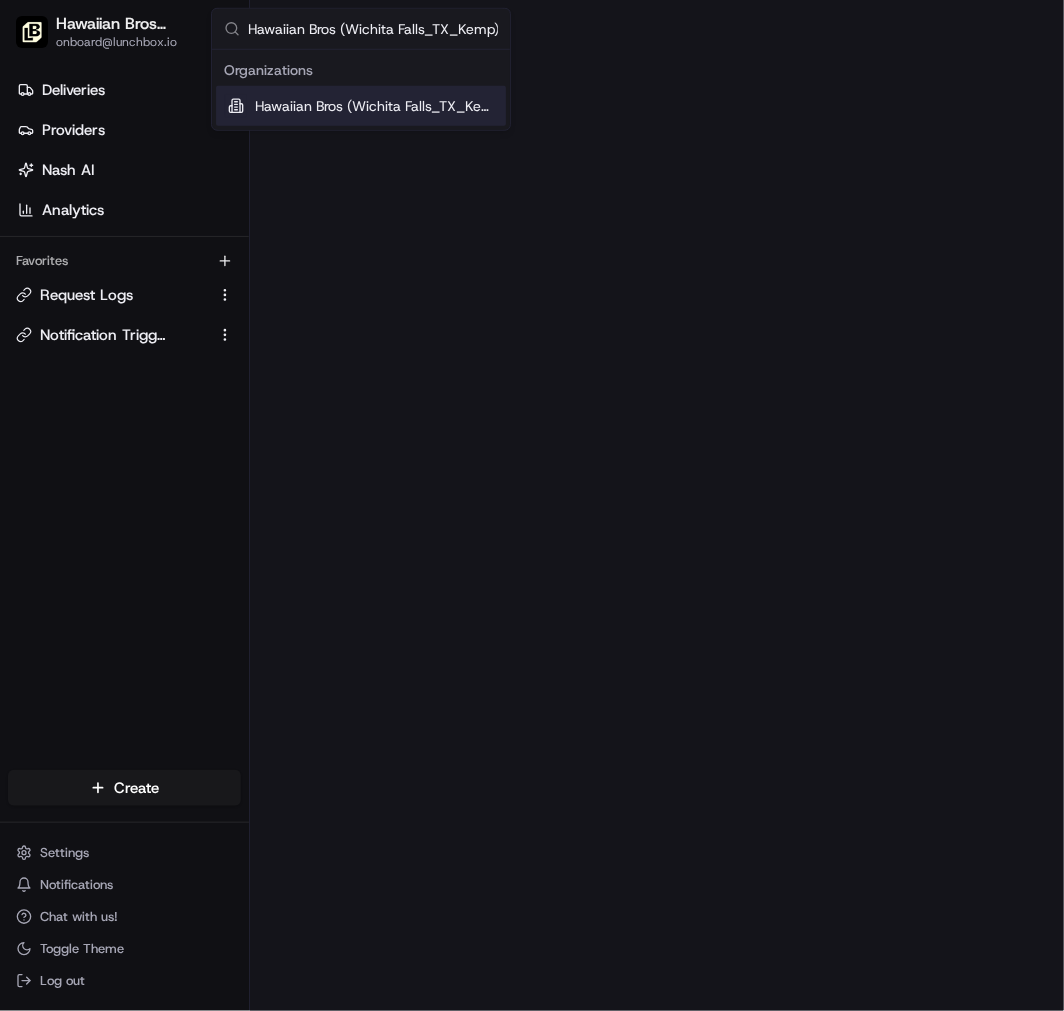 scroll, scrollTop: 0, scrollLeft: 4, axis: horizontal 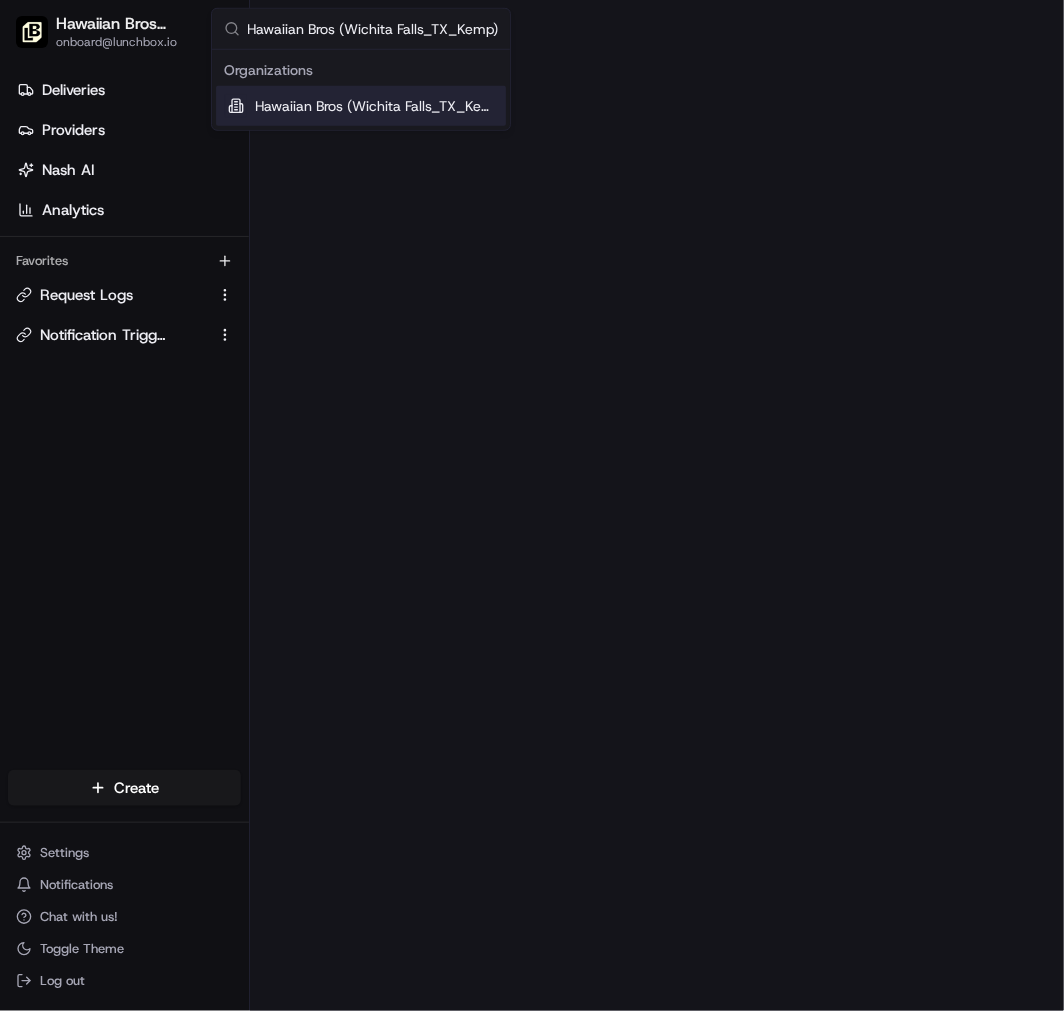 type on "Hawaiian Bros (Wichita Falls_TX_Kemp)" 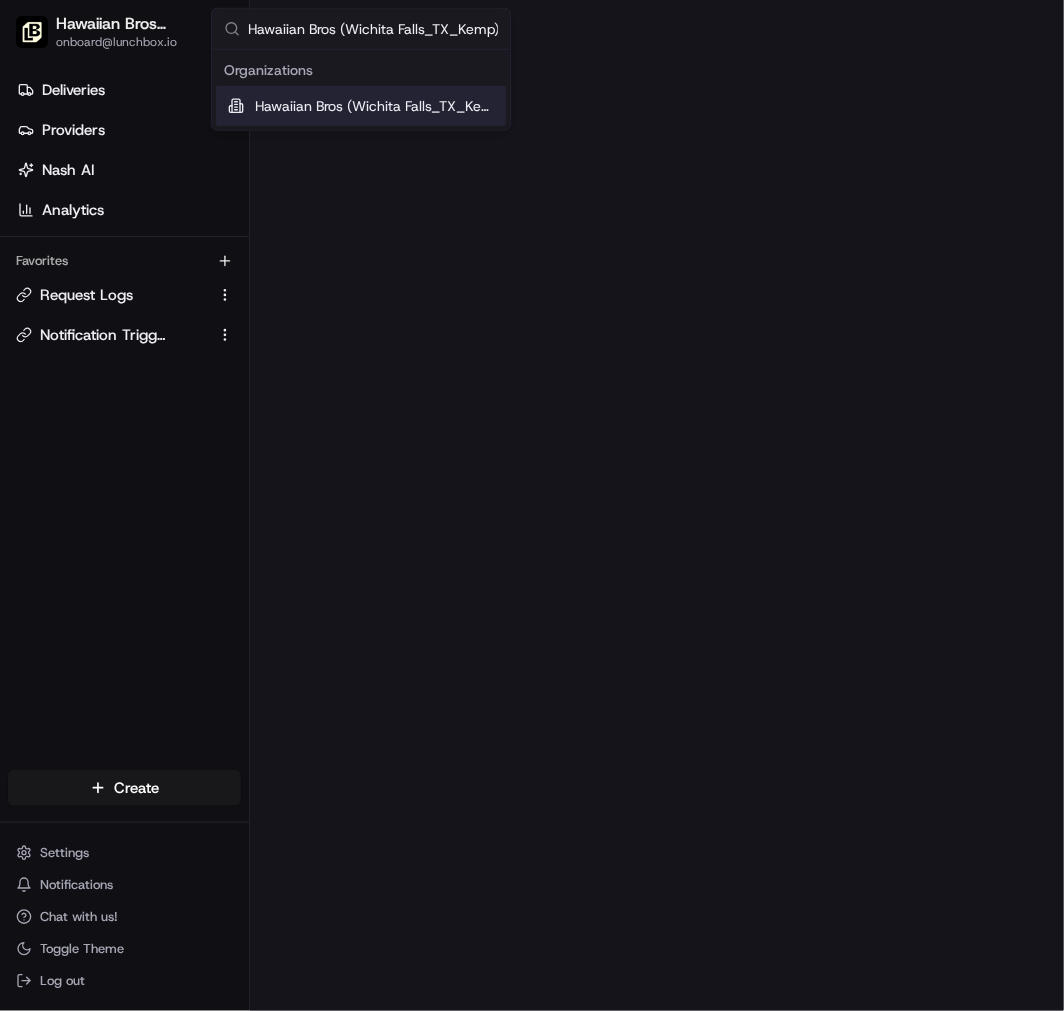 click on "Hawaiian Bros (Wichita Falls_TX_Kemp)" at bounding box center (376, 106) 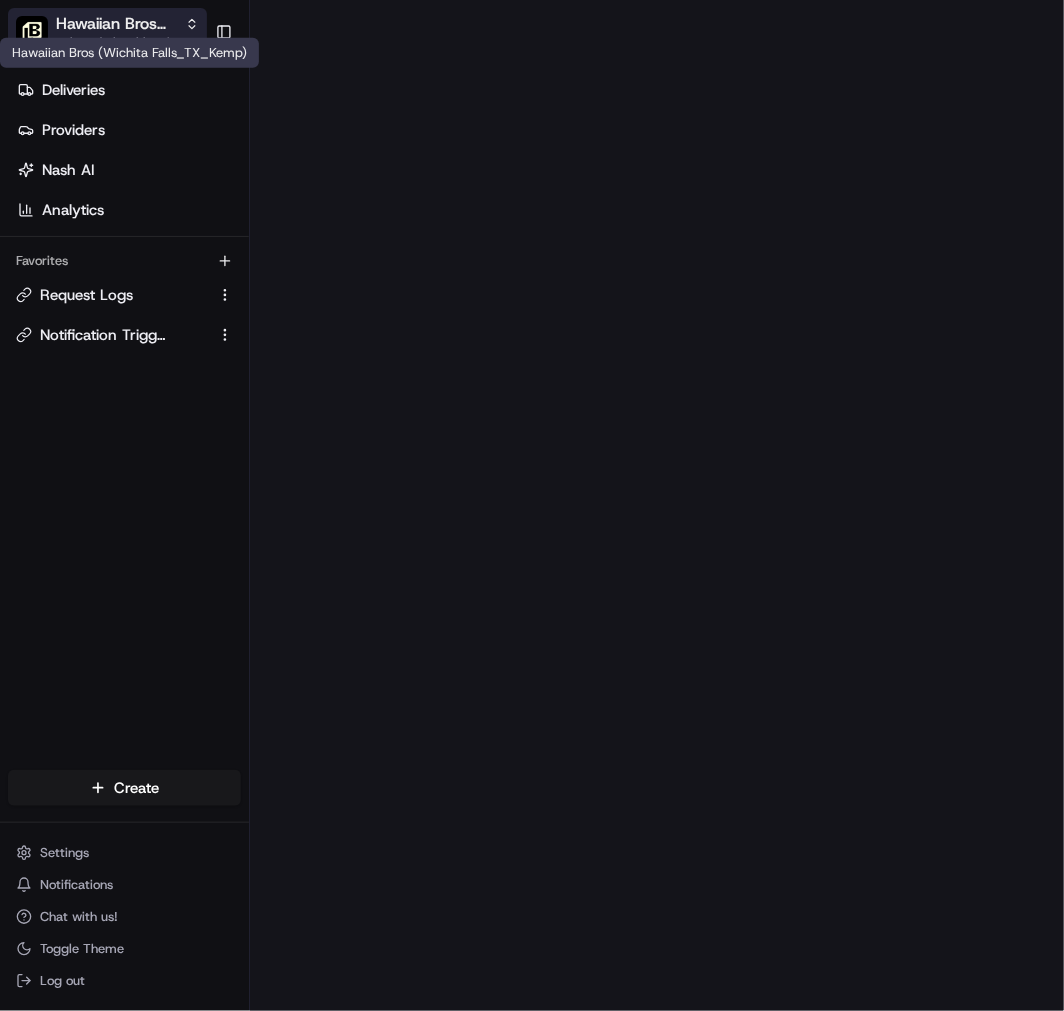 click on "Hawaiian Bros (Wichita Falls_TX_Kemp)" at bounding box center (116, 24) 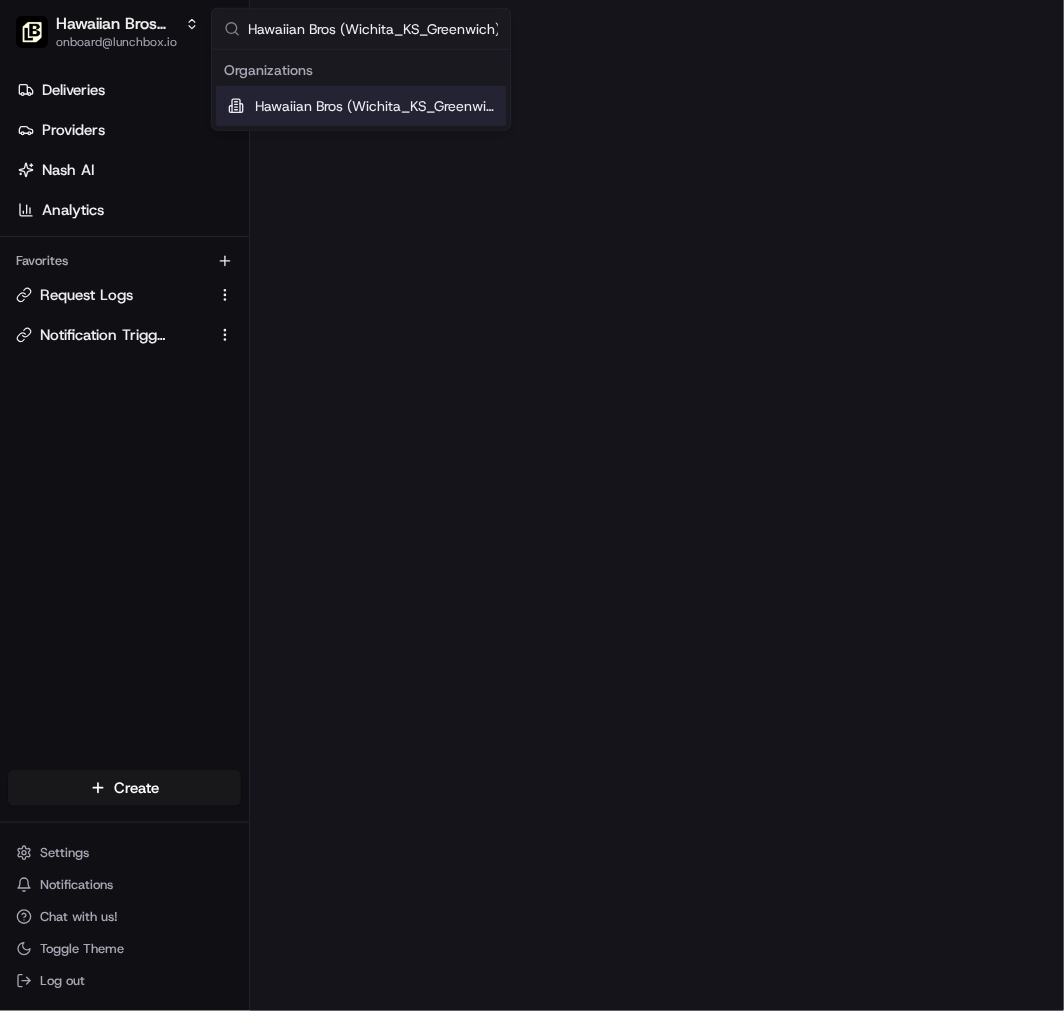 scroll, scrollTop: 0, scrollLeft: 4, axis: horizontal 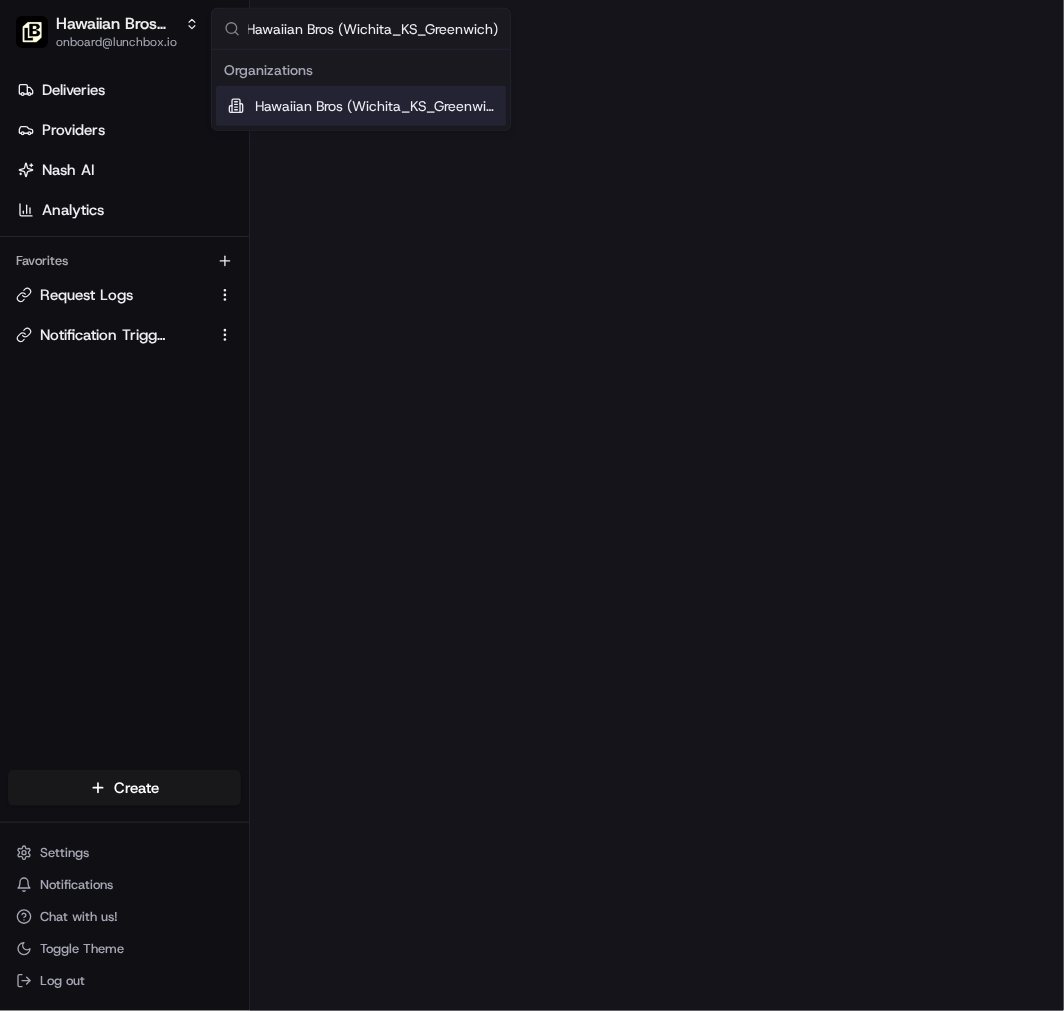 type on "Hawaiian Bros (Wichita_KS_Greenwich)" 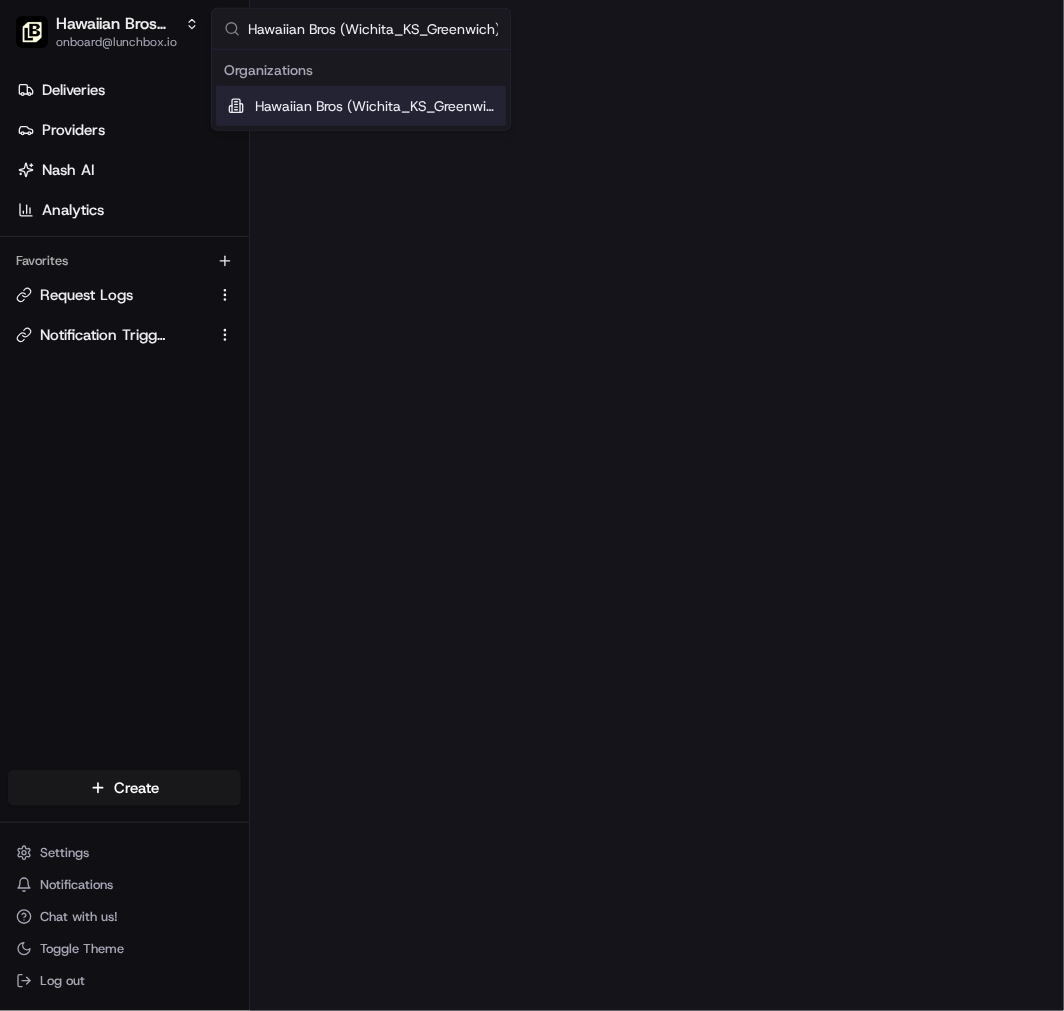 click on "Hawaiian Bros (Wichita_KS_Greenwich)" at bounding box center [376, 106] 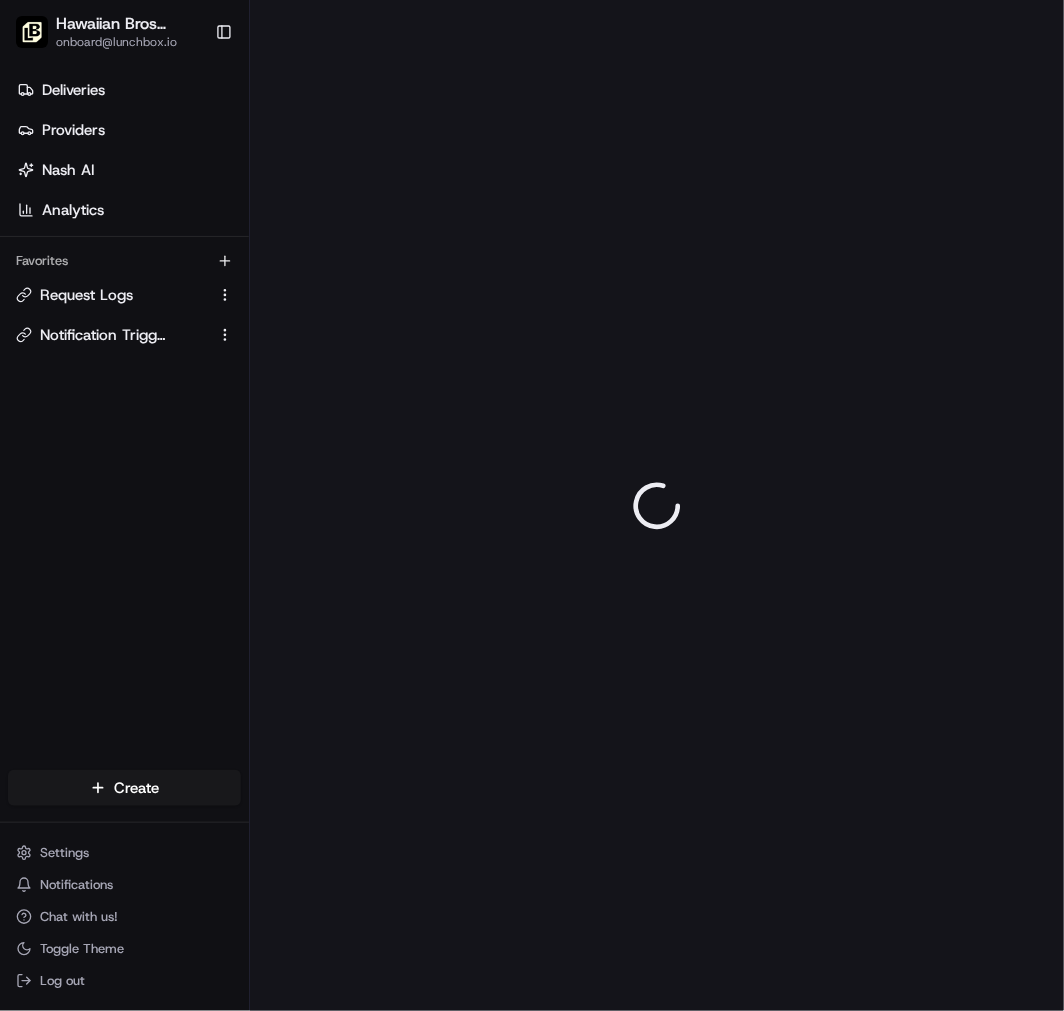 scroll, scrollTop: 0, scrollLeft: 0, axis: both 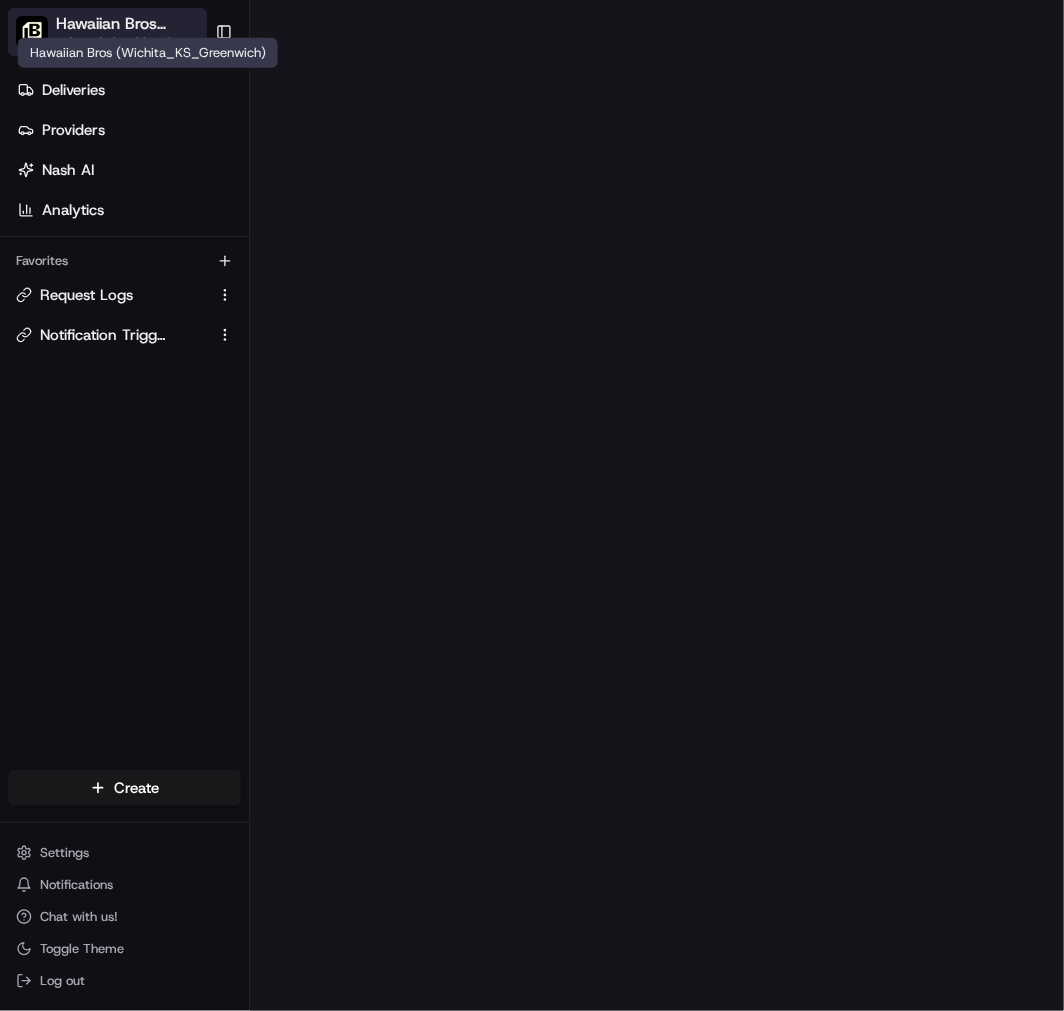 click on "Hawaiian Bros (Wichita_KS_Greenwich)" at bounding box center [147, 24] 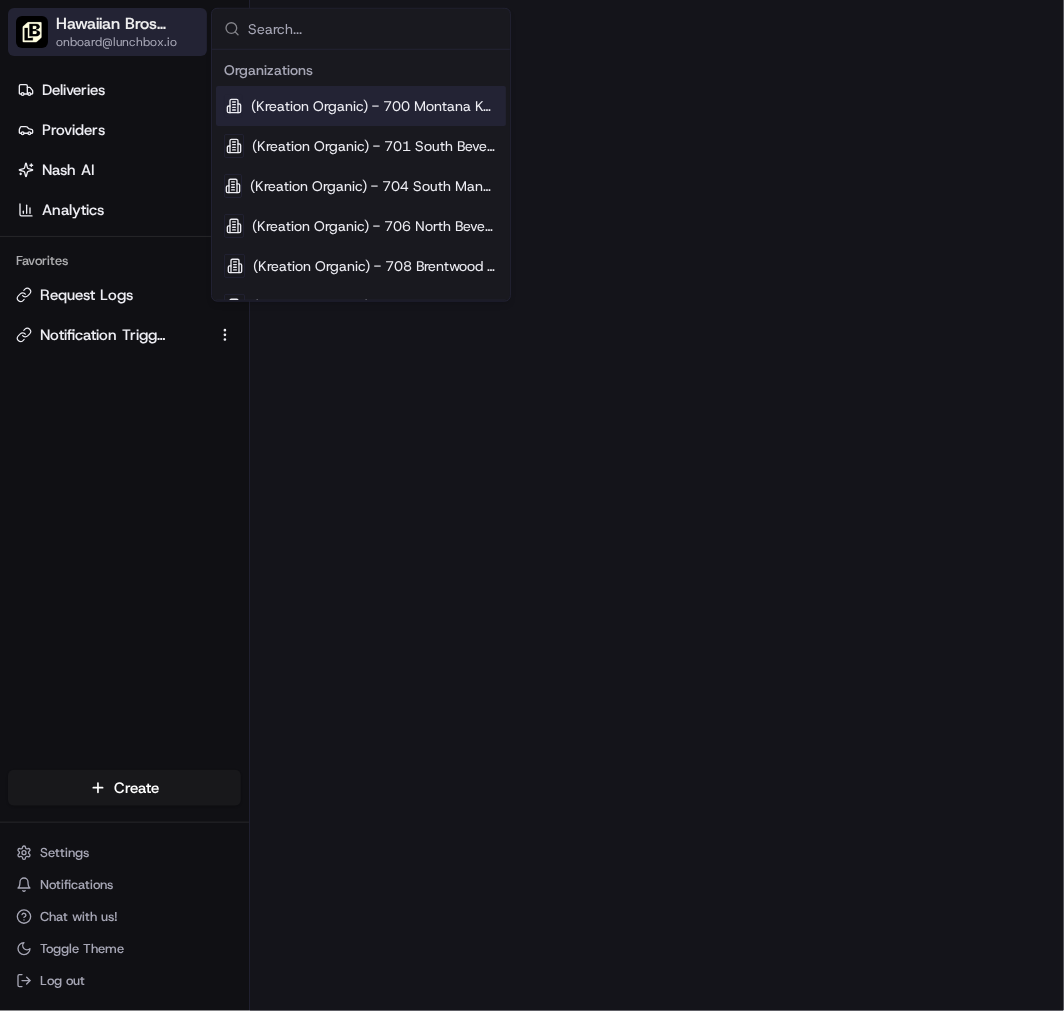 type on "Hawaiian Bros (Yukon [CITY], [STATE]_Garth Brooks)" 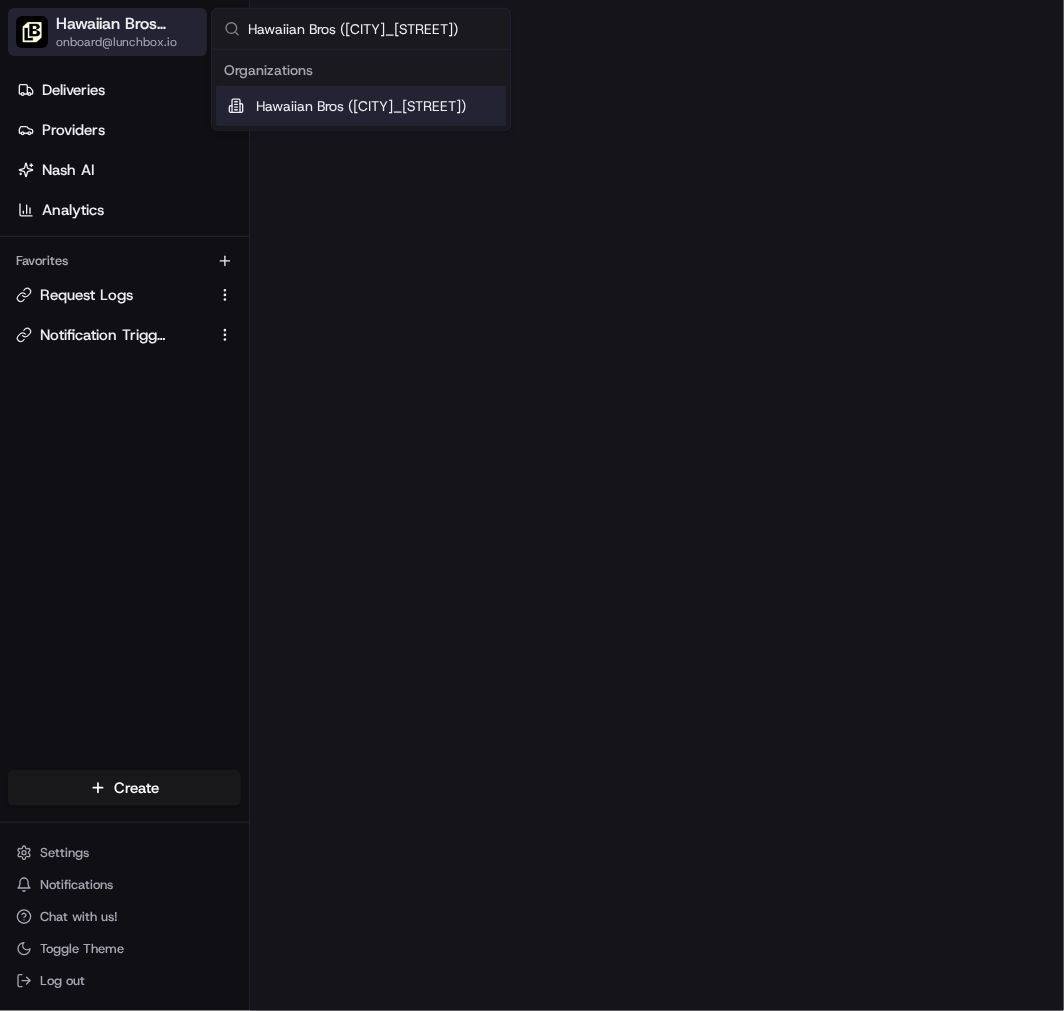 scroll, scrollTop: 0, scrollLeft: 7, axis: horizontal 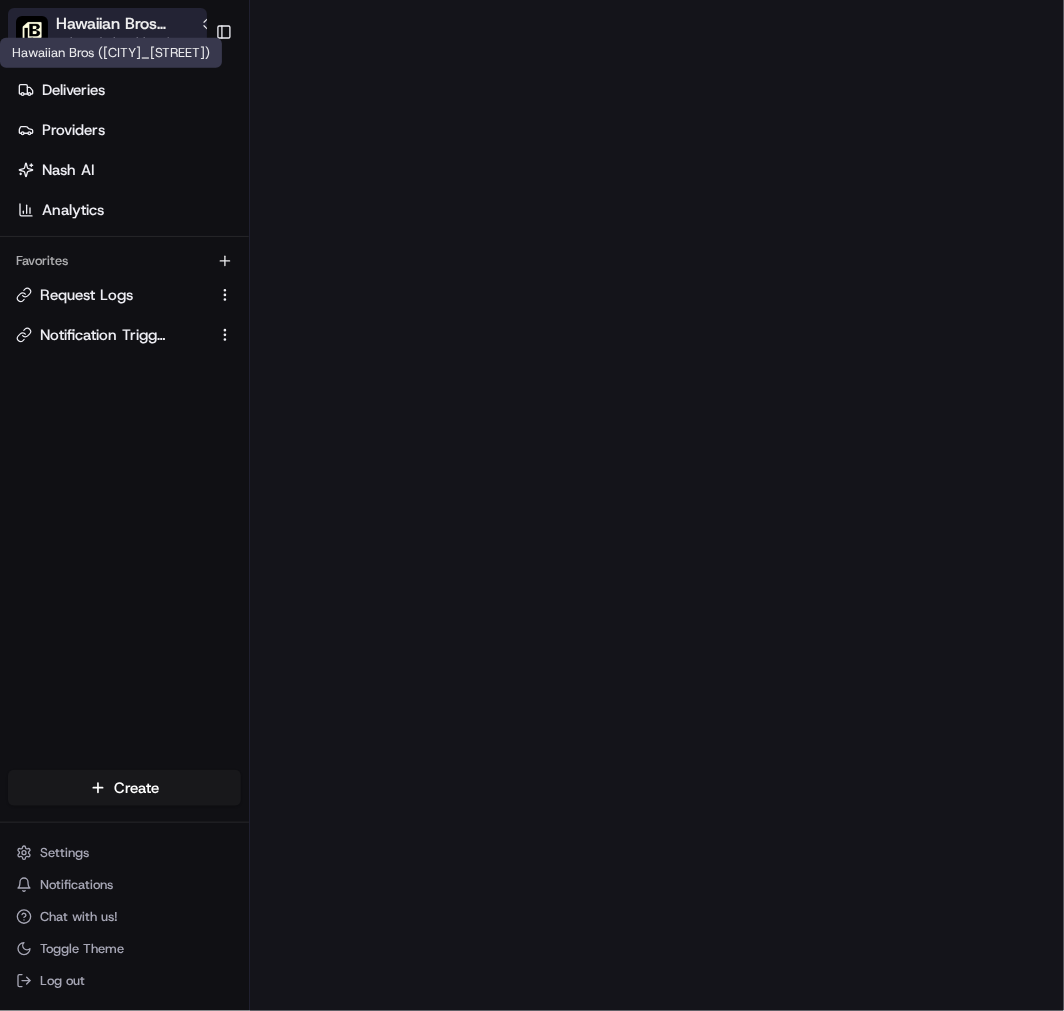 click on "Hawaiian Bros (Yukon [CITY], [STATE]_Garth Brooks)" at bounding box center (124, 24) 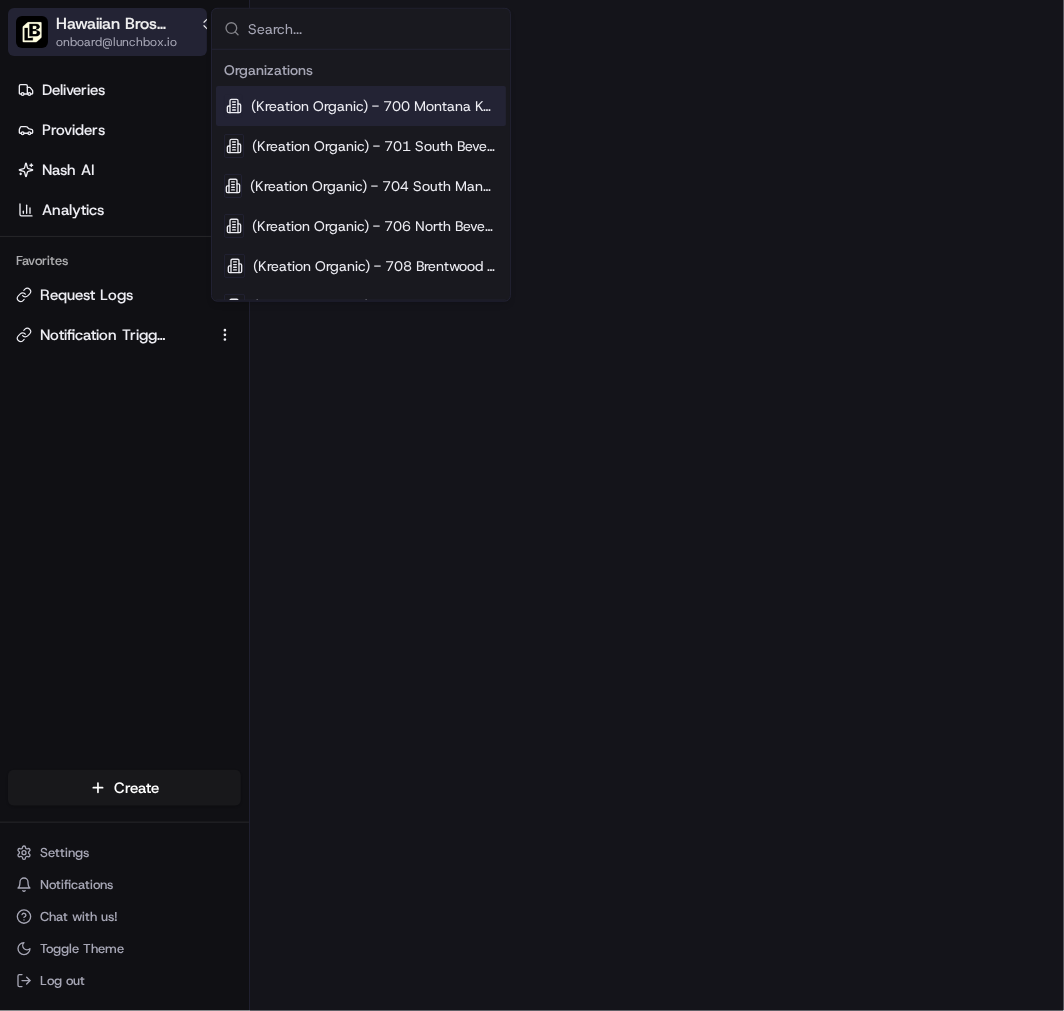 type on "Hawaiian Bros ([CITY], [STATE] PV Mall)" 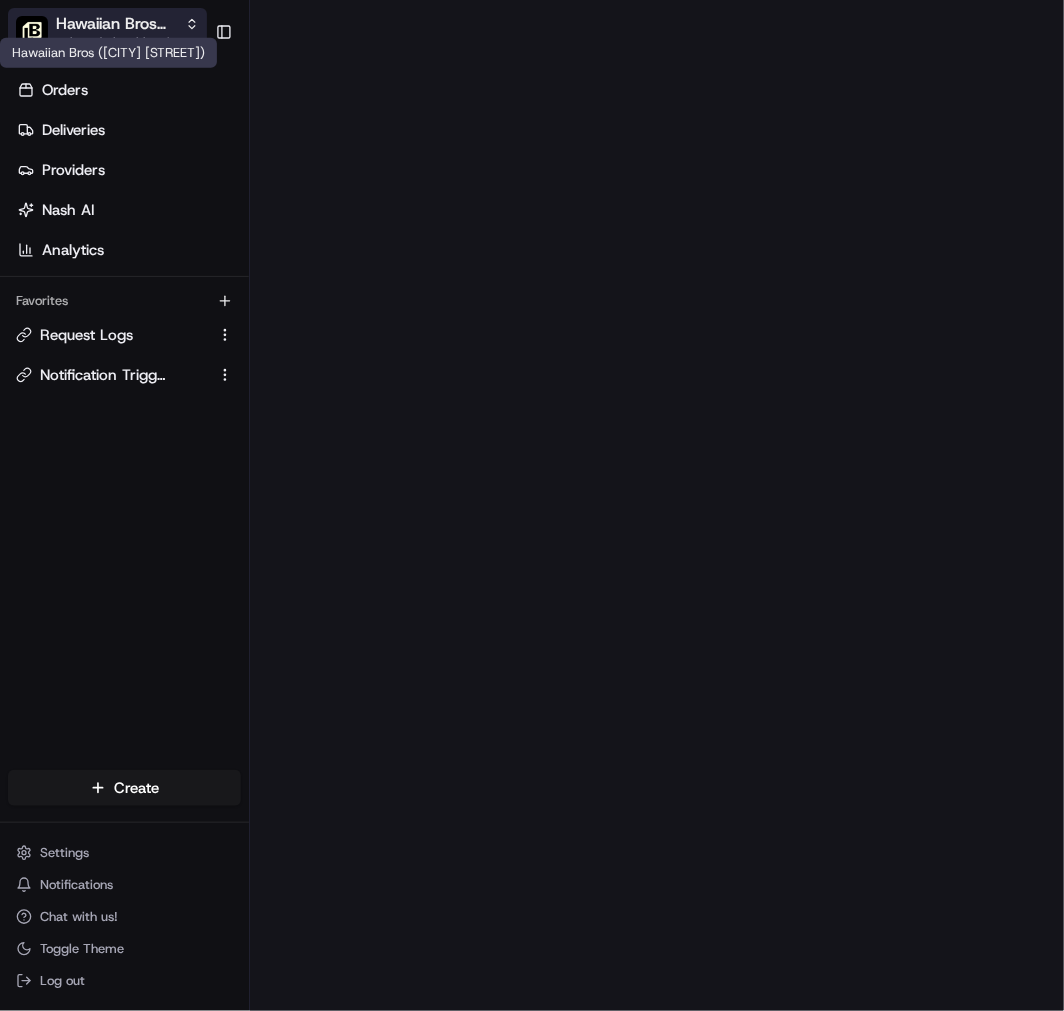 click on "Hawaiian Bros ([CITY], [STATE] PV Mall)" at bounding box center [116, 24] 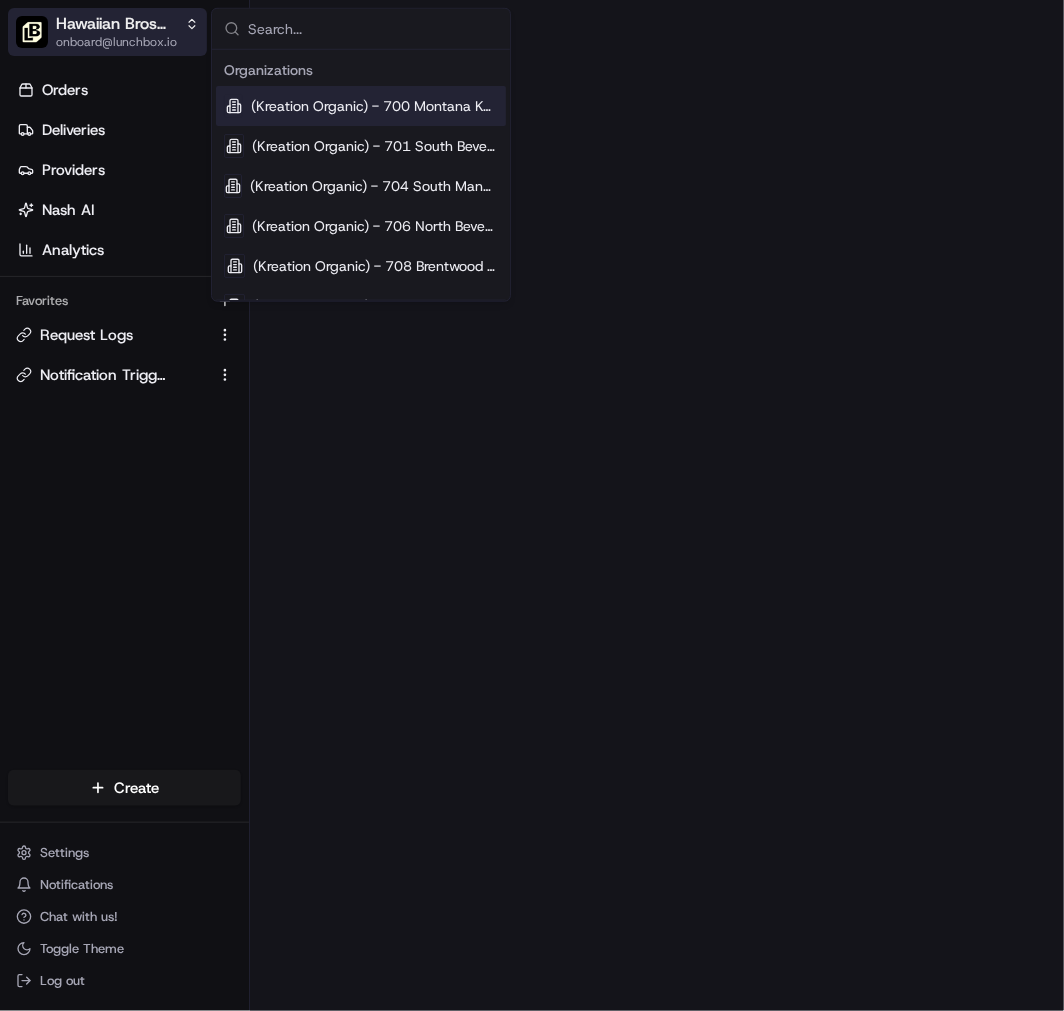 type on "Hawaiian Bros ([CITY], [STATE] GK)" 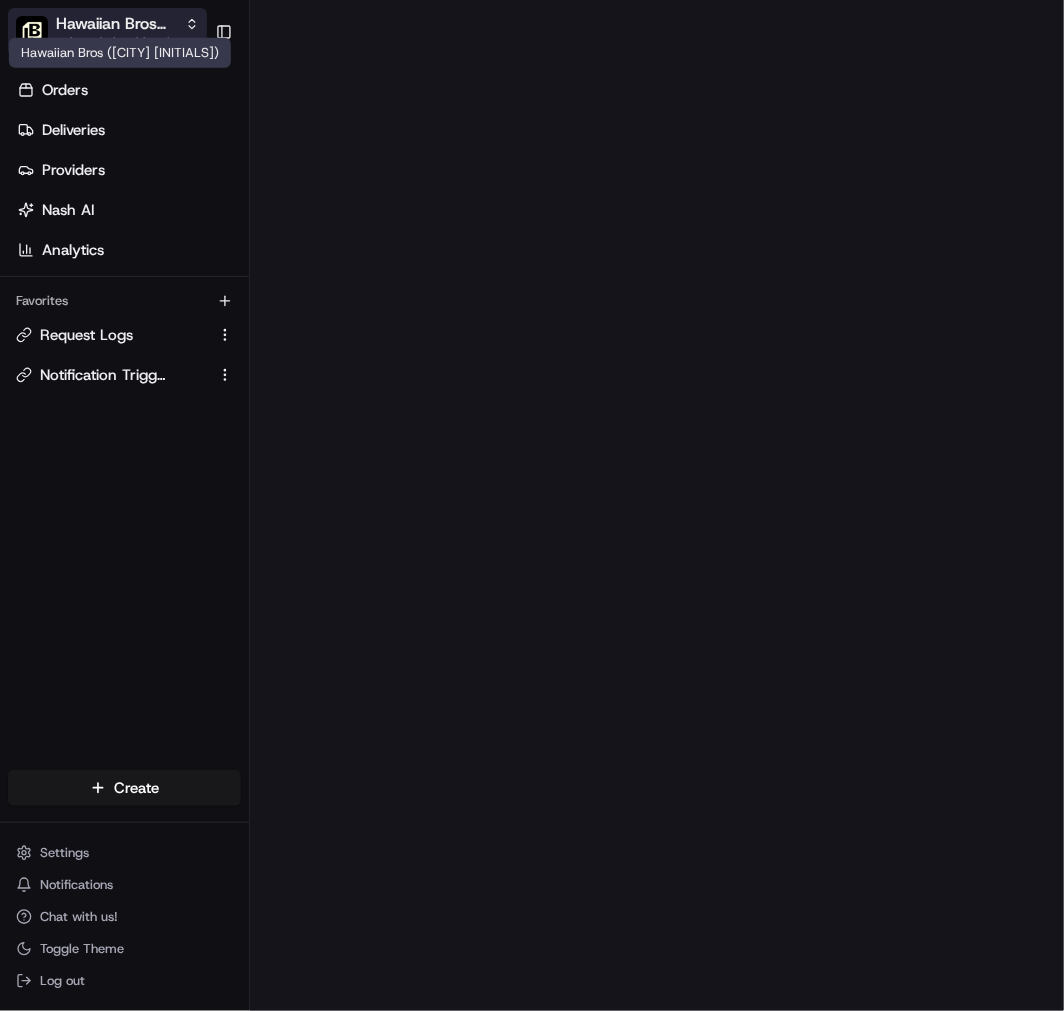 click on "Hawaiian Bros ([CITY] [STATE] [INITIALS])" at bounding box center (116, 24) 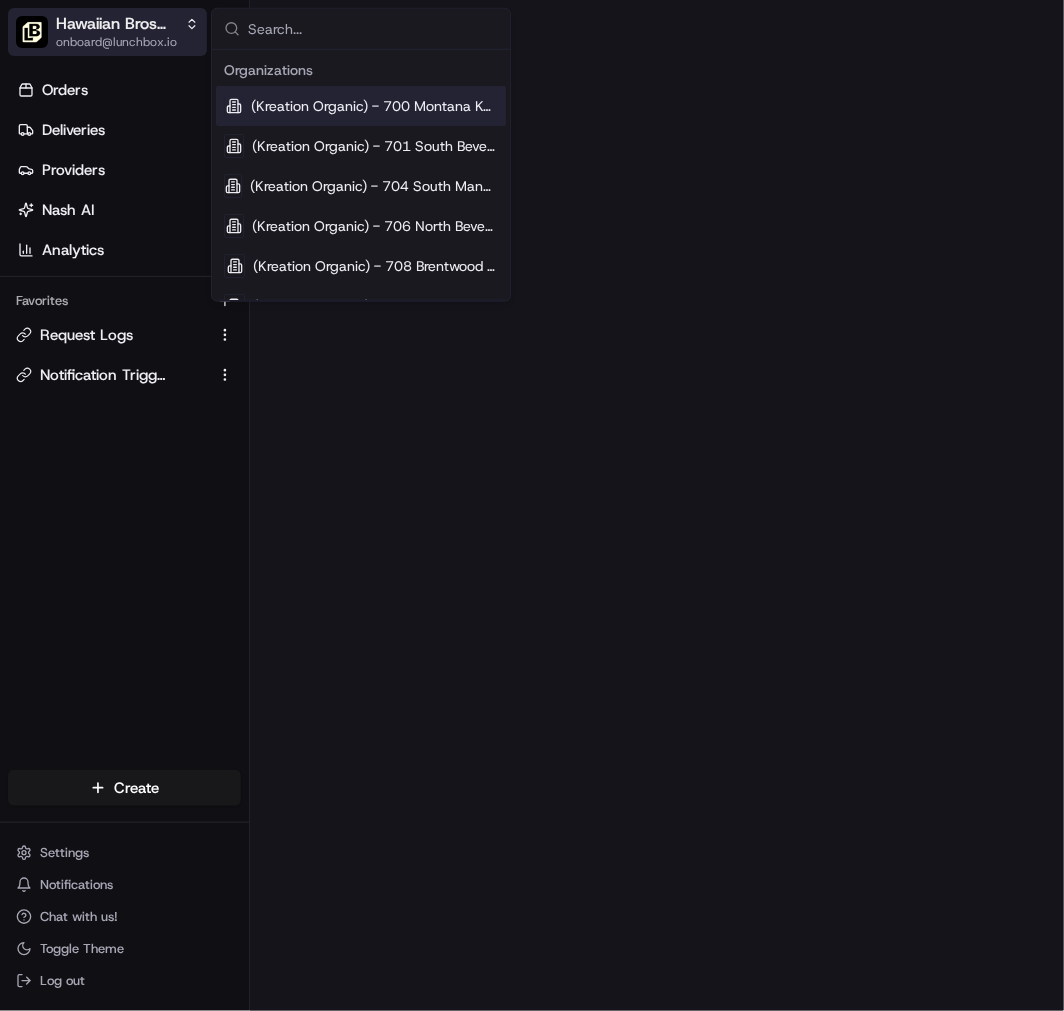 type on "Hawaiian Bros (Corpus Christi_TX_S Padre)" 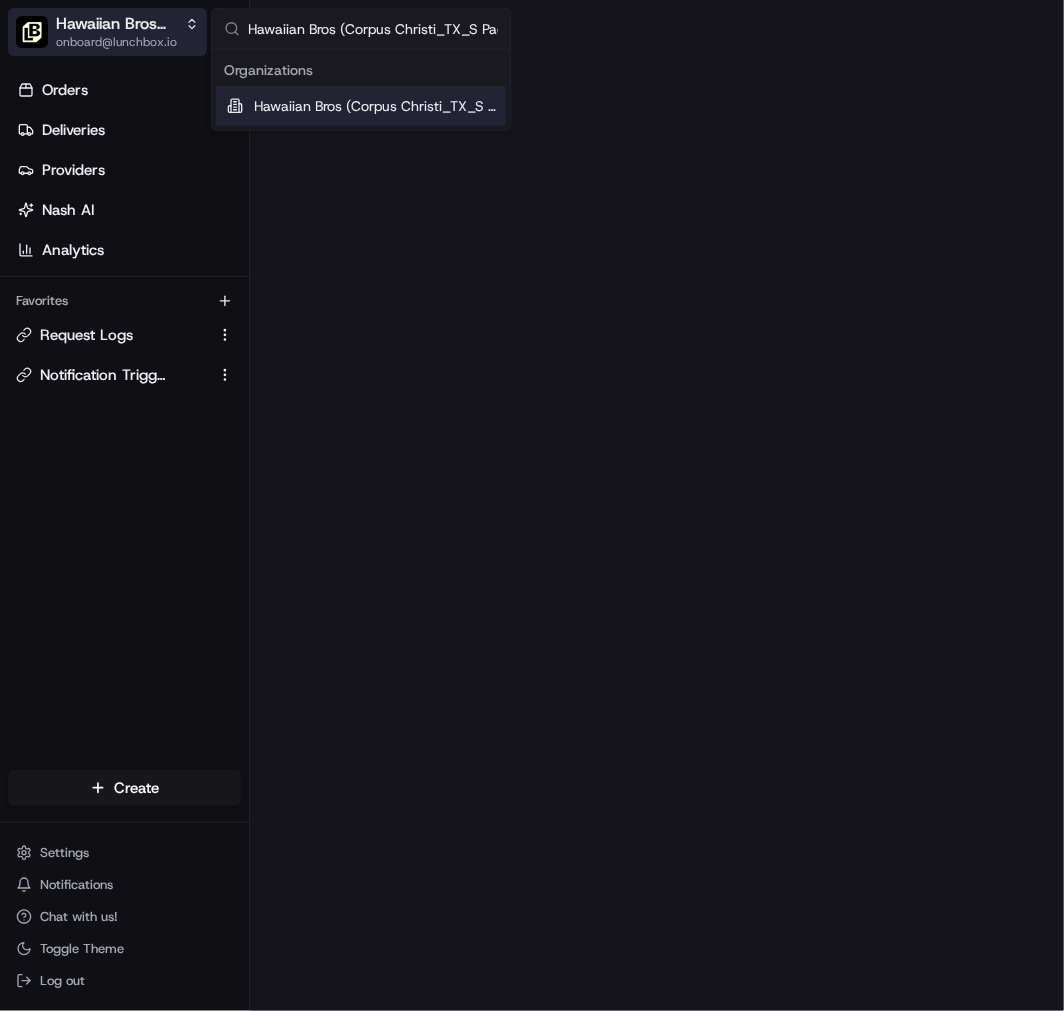 scroll, scrollTop: 0, scrollLeft: 27, axis: horizontal 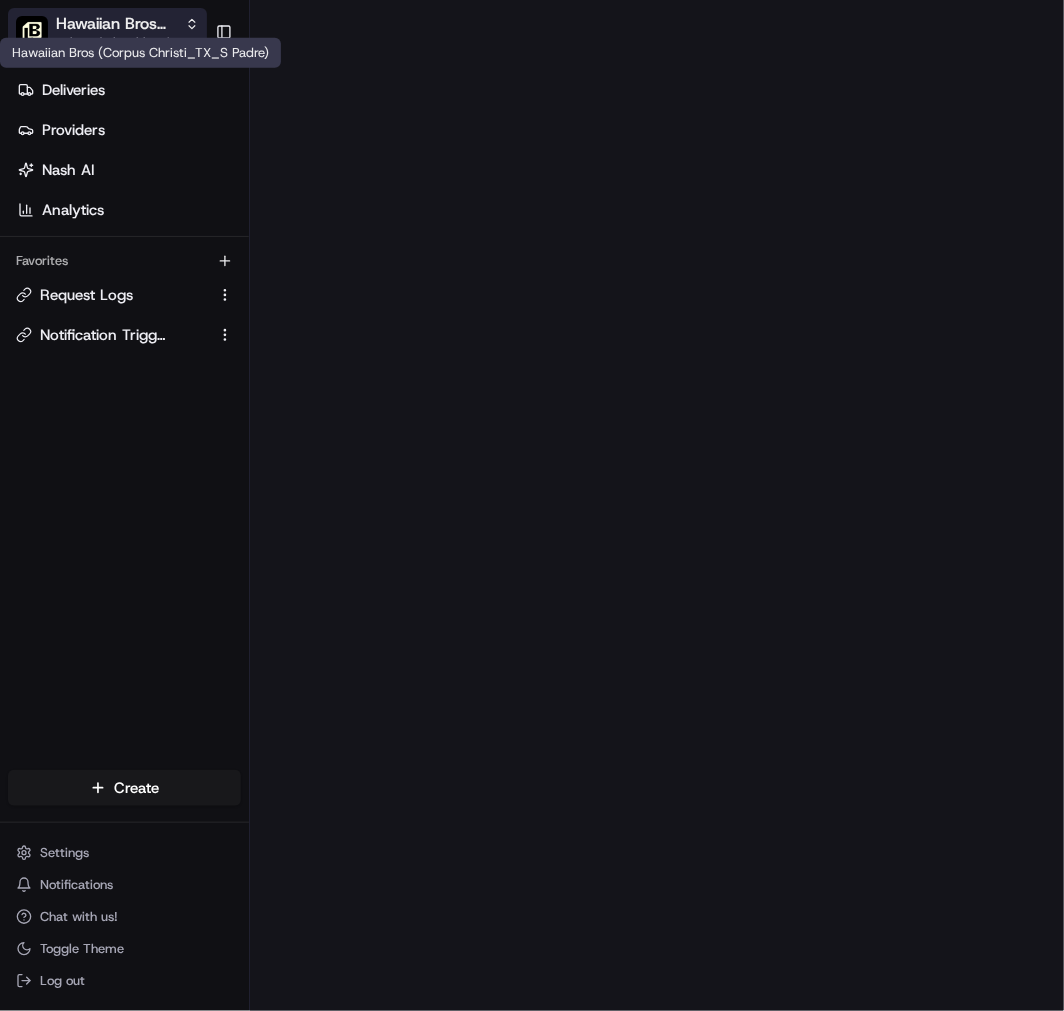 click on "Hawaiian Bros (Corpus Christi_TX_S Padre)" at bounding box center [116, 24] 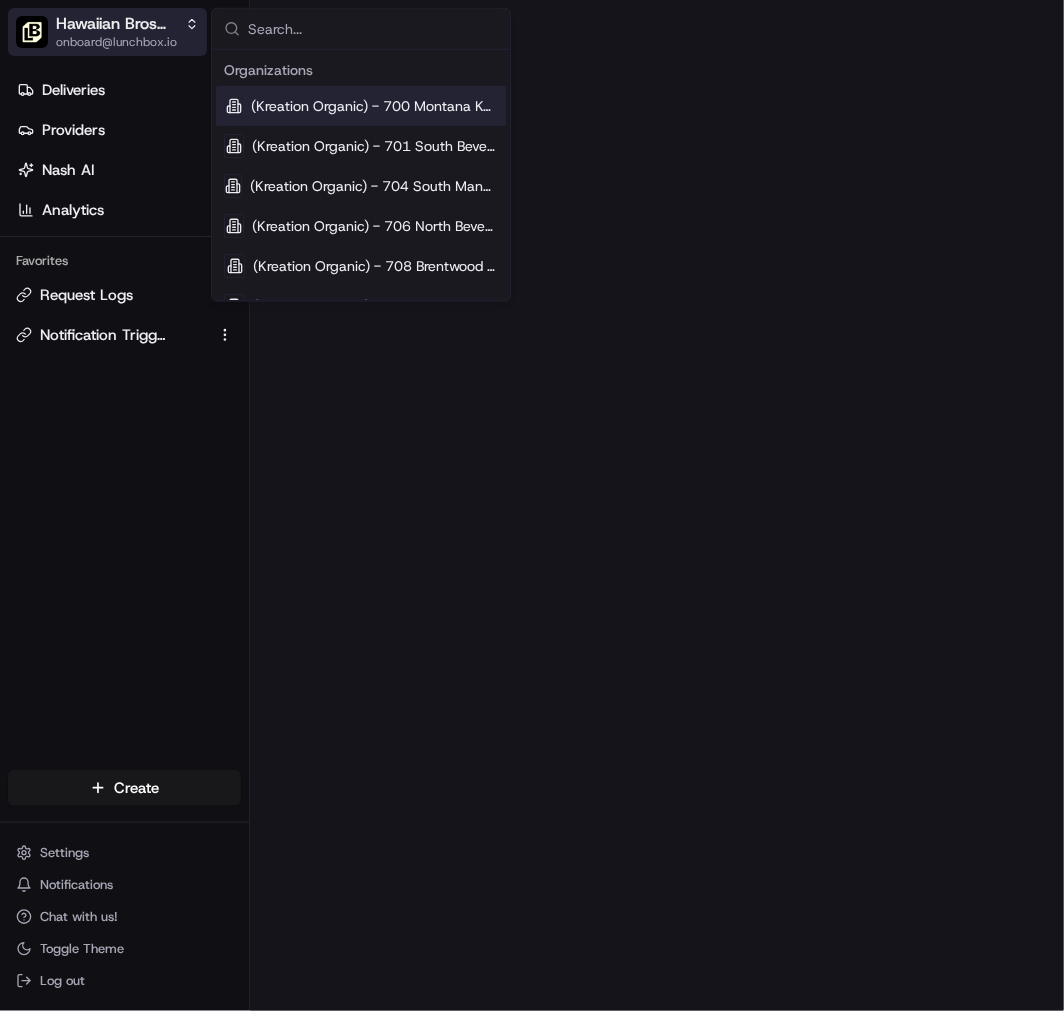 type on "Hawaiian Bros (Phoenix_AZ_McDowell)" 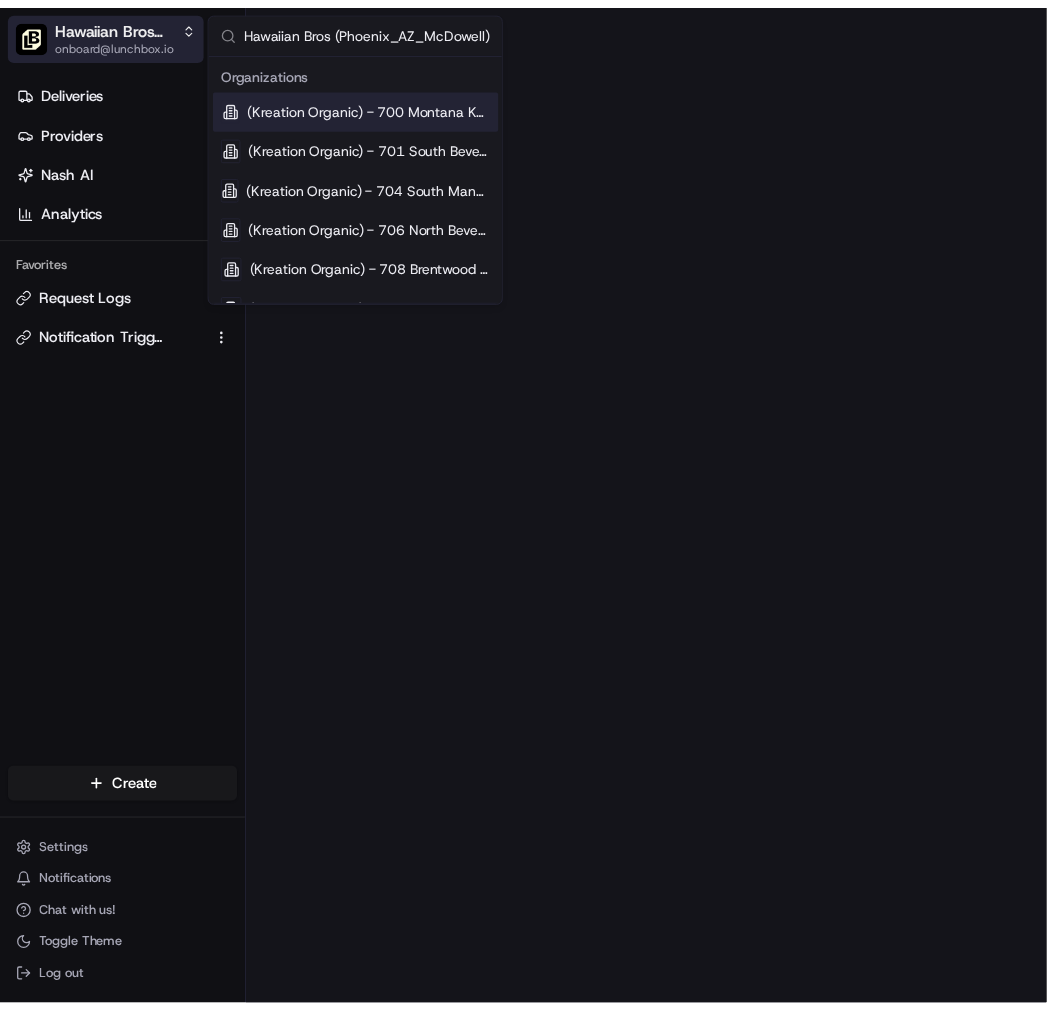 scroll, scrollTop: 0, scrollLeft: 2, axis: horizontal 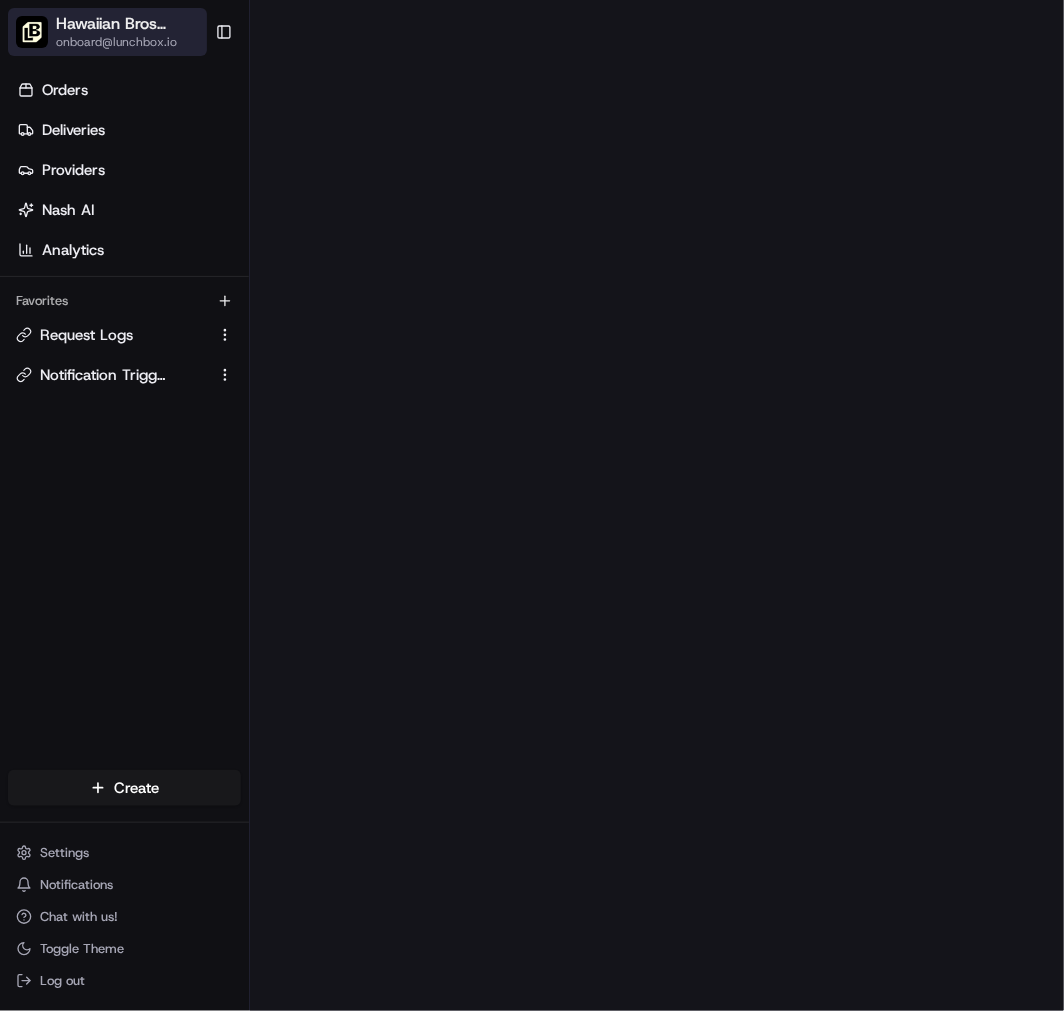 click on "Hawaiian Bros (Phoenix_AZ_McDowell)" at bounding box center (146, 24) 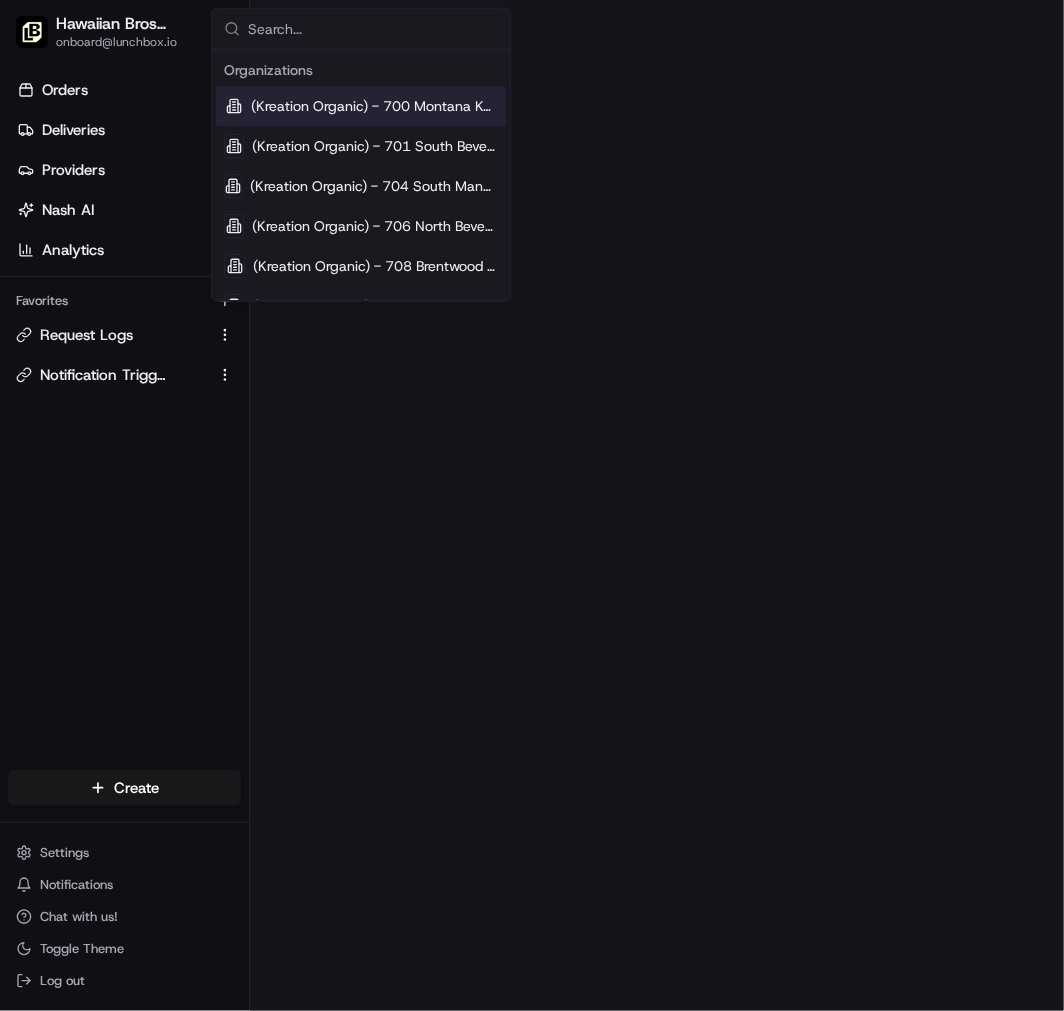 click on "Orders Deliveries Providers Nash AI Analytics Favorites Request Logs Notification Triggers" at bounding box center (124, 425) 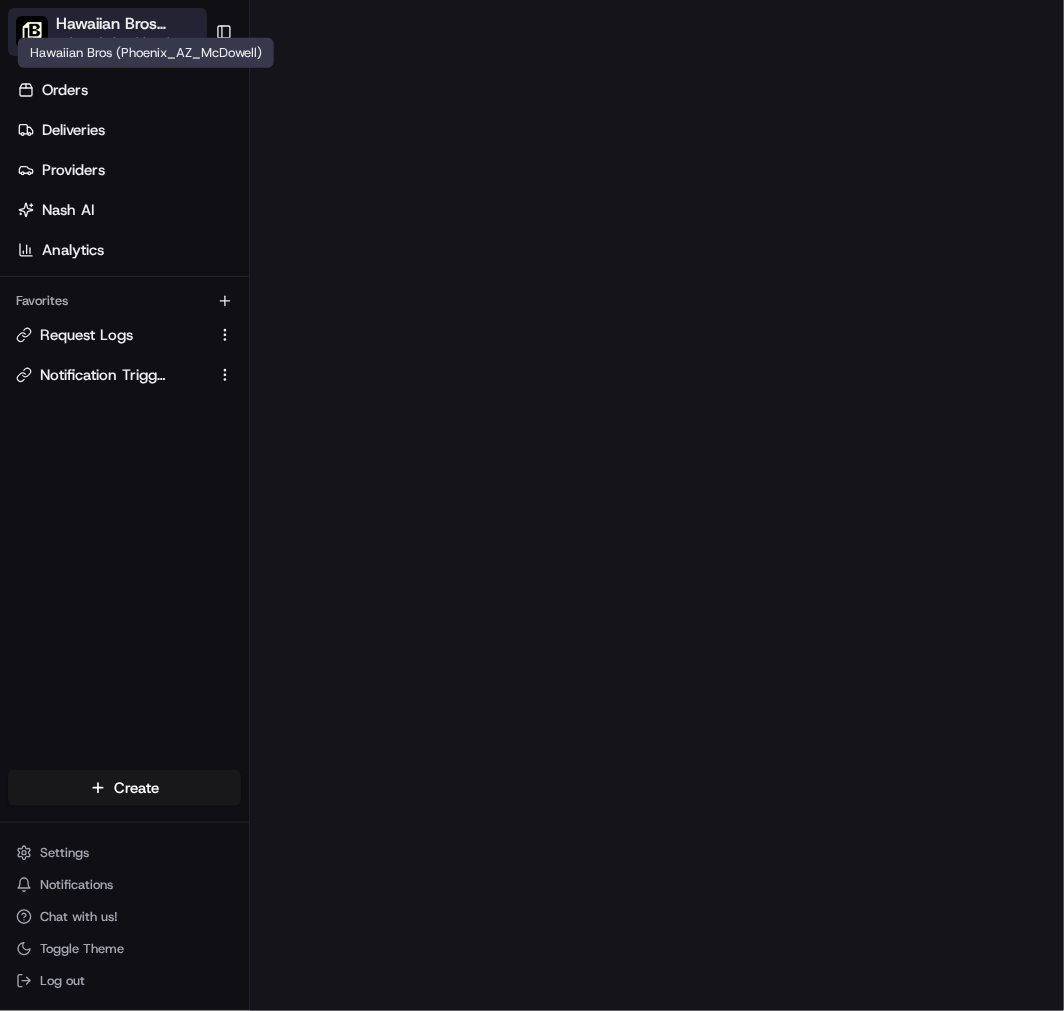 click on "Hawaiian Bros (Phoenix_AZ_McDowell)" at bounding box center [146, 24] 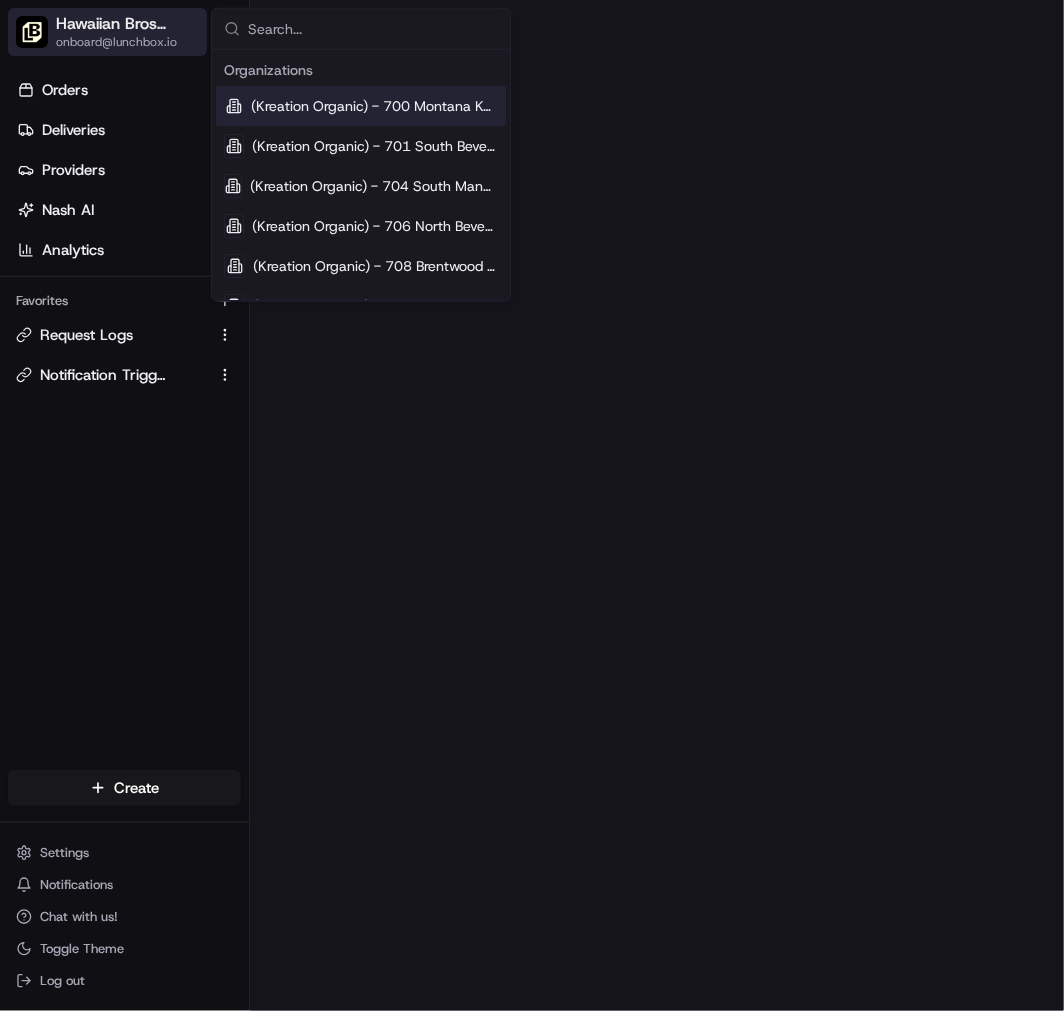 type on "Hawaiian Bros (Superior)" 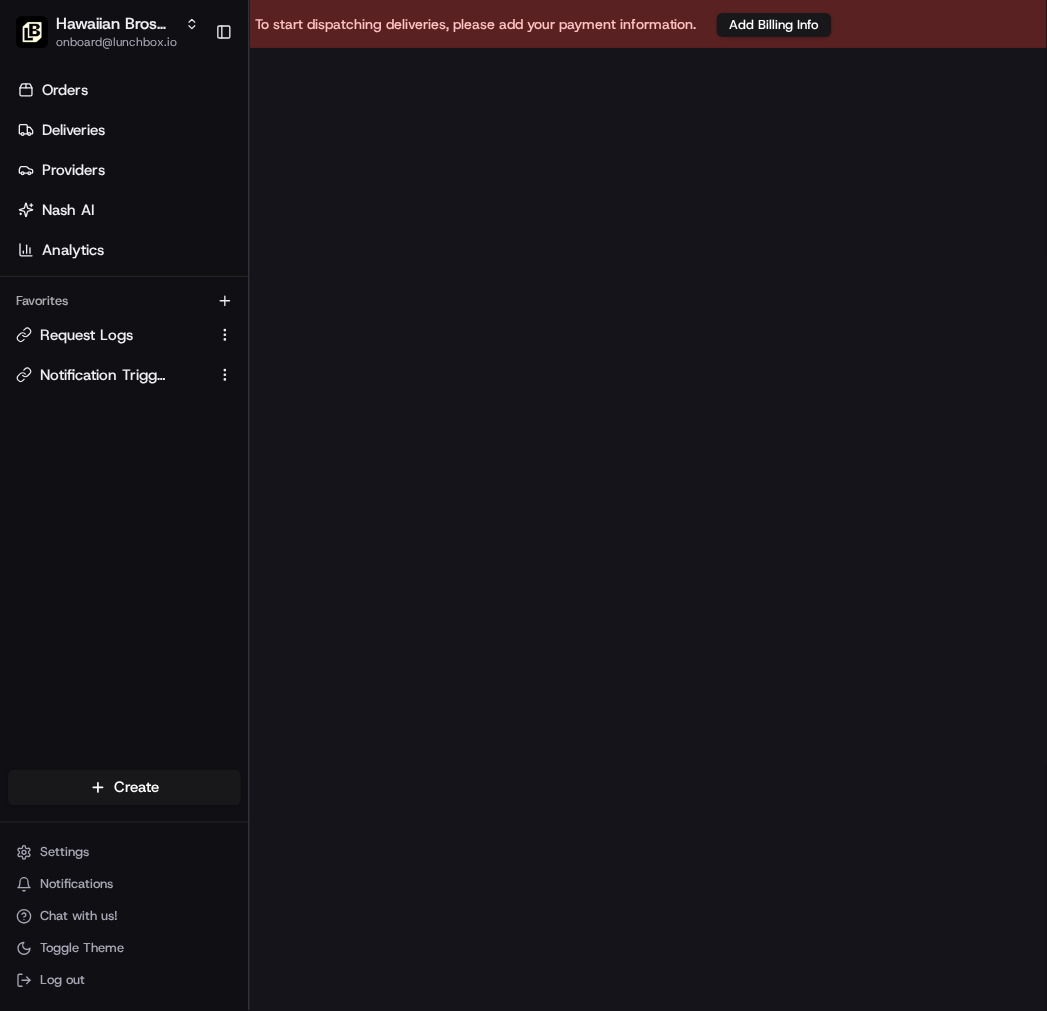 scroll, scrollTop: 14, scrollLeft: 0, axis: vertical 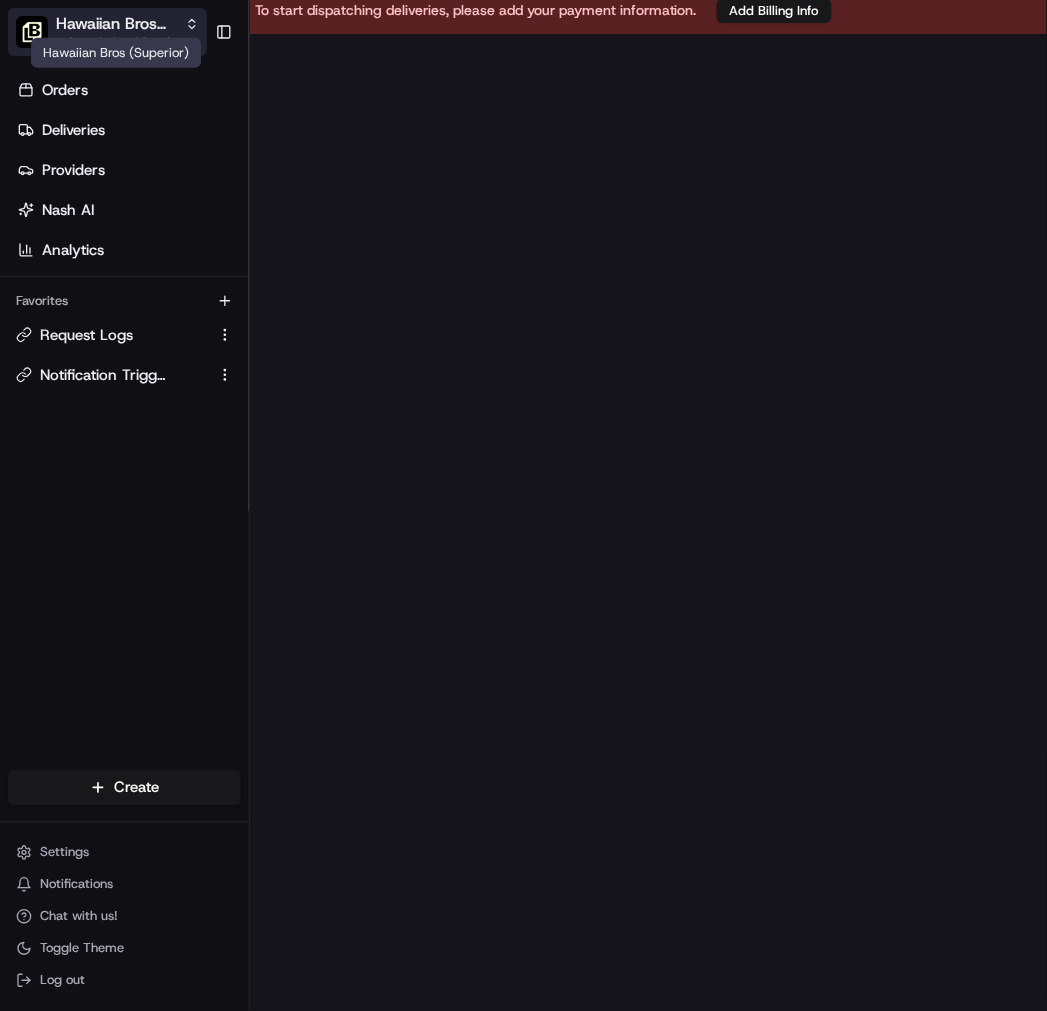 click on "Hawaiian Bros (Superior)" at bounding box center (116, 24) 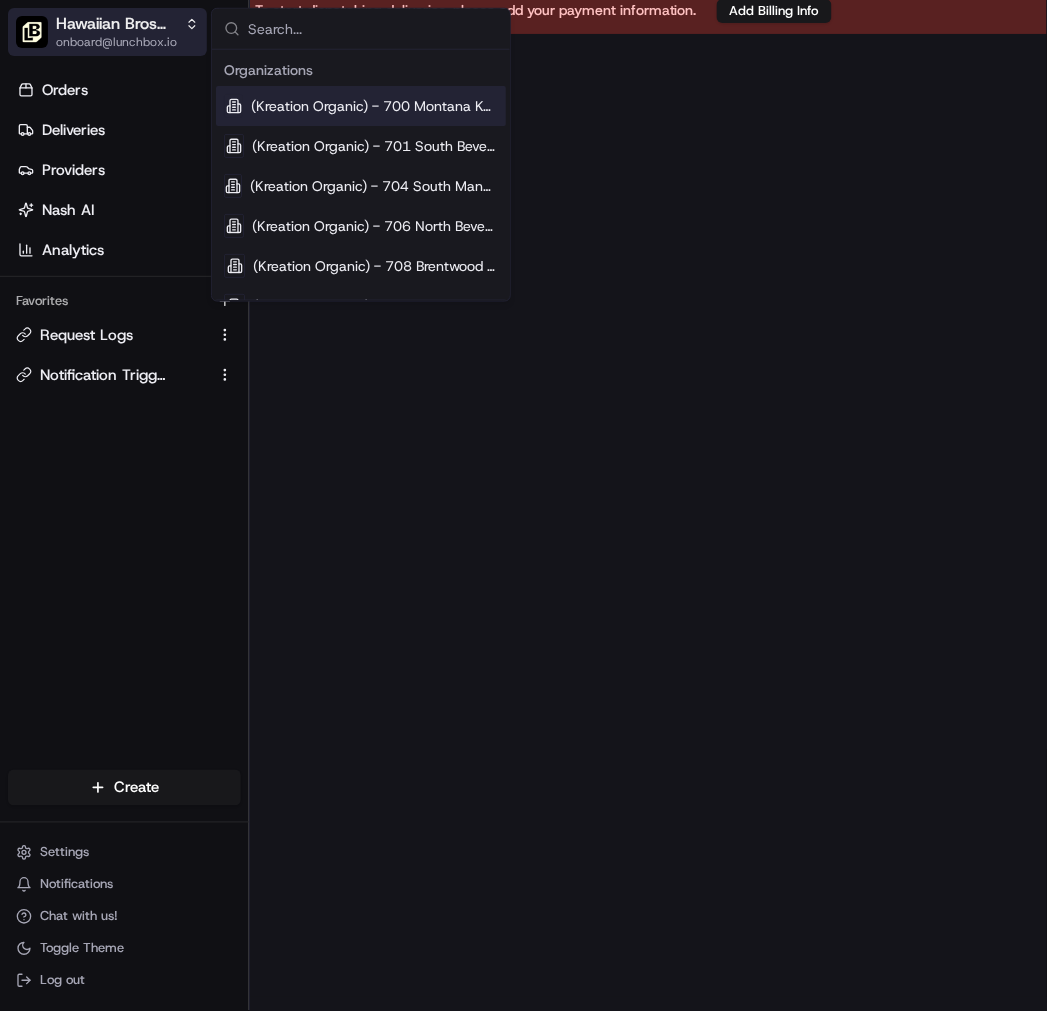 type on "Hawaiian Bros (Hixson_TN)" 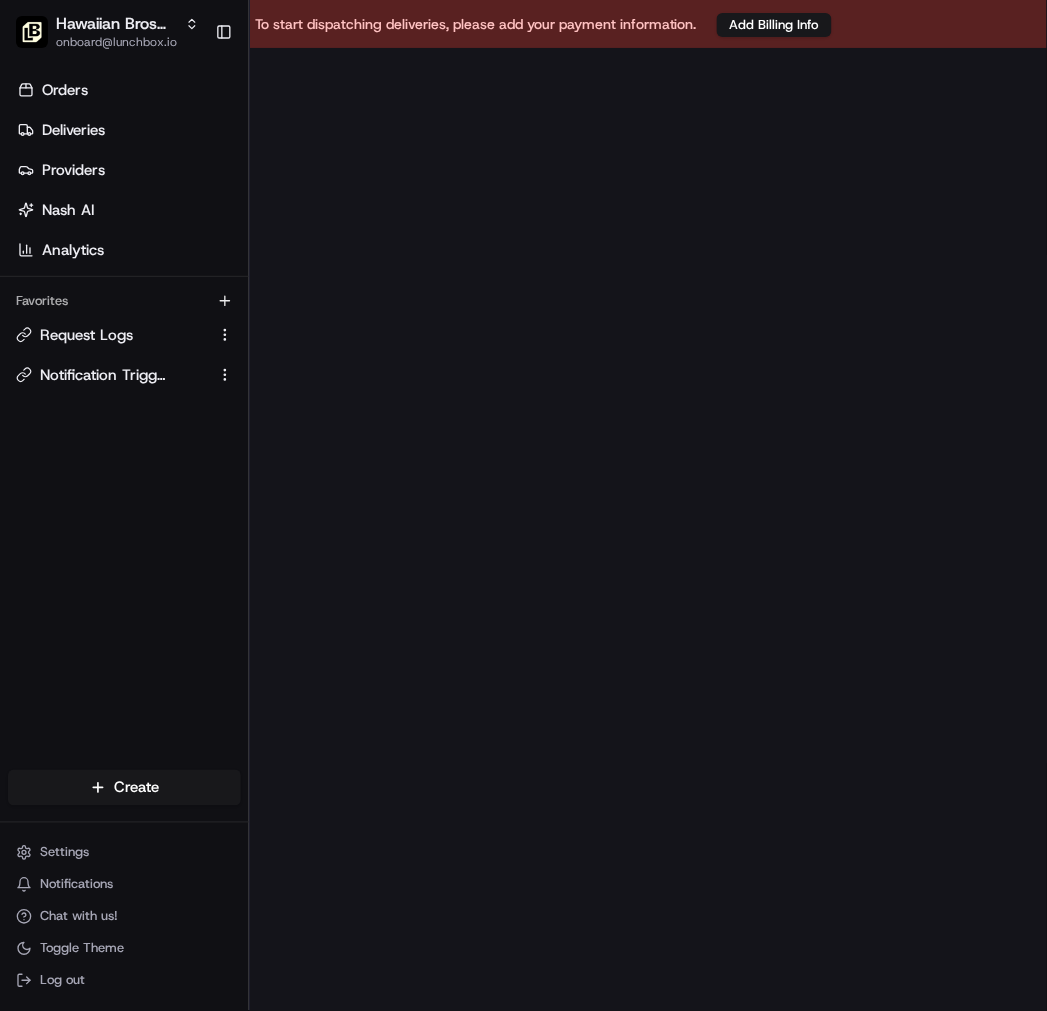 scroll, scrollTop: 14, scrollLeft: 0, axis: vertical 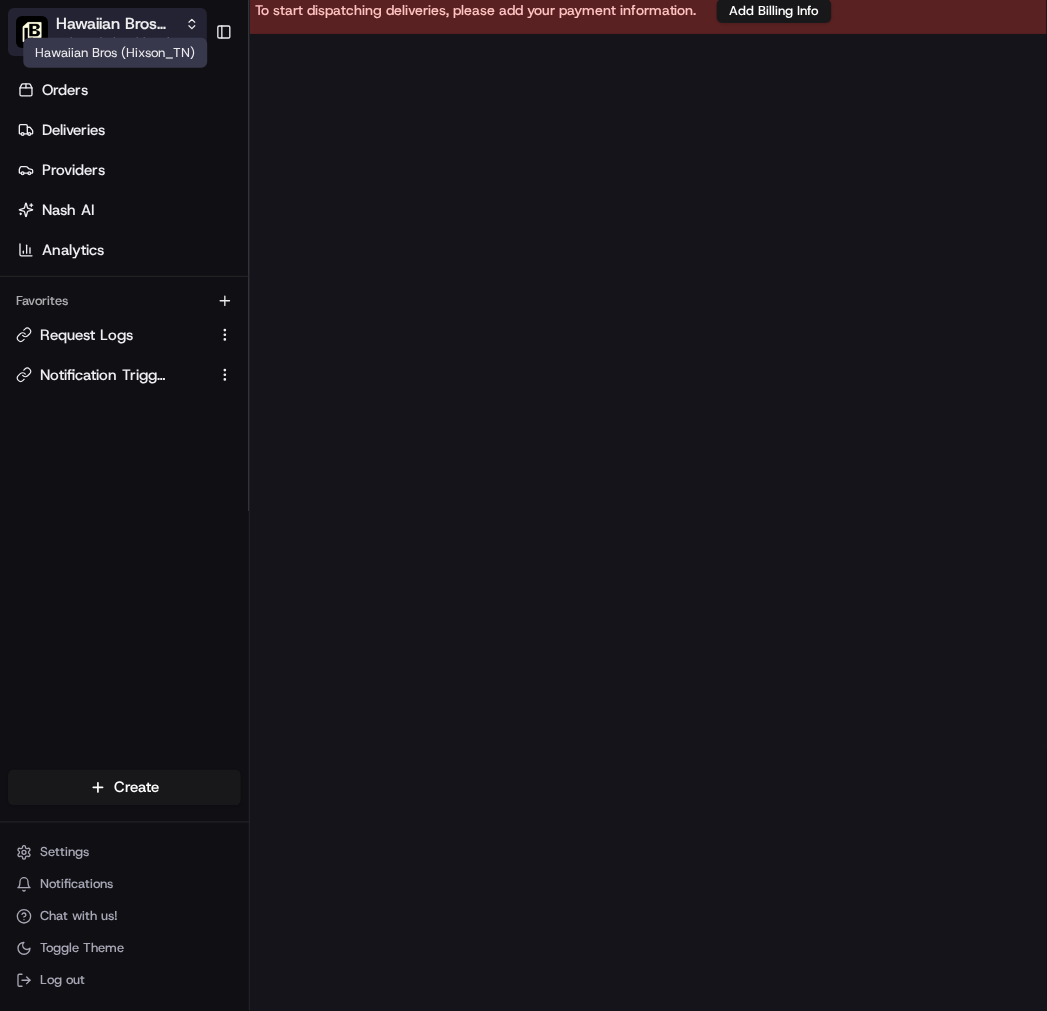 click on "Hawaiian Bros (Hixson_TN)" at bounding box center (116, 24) 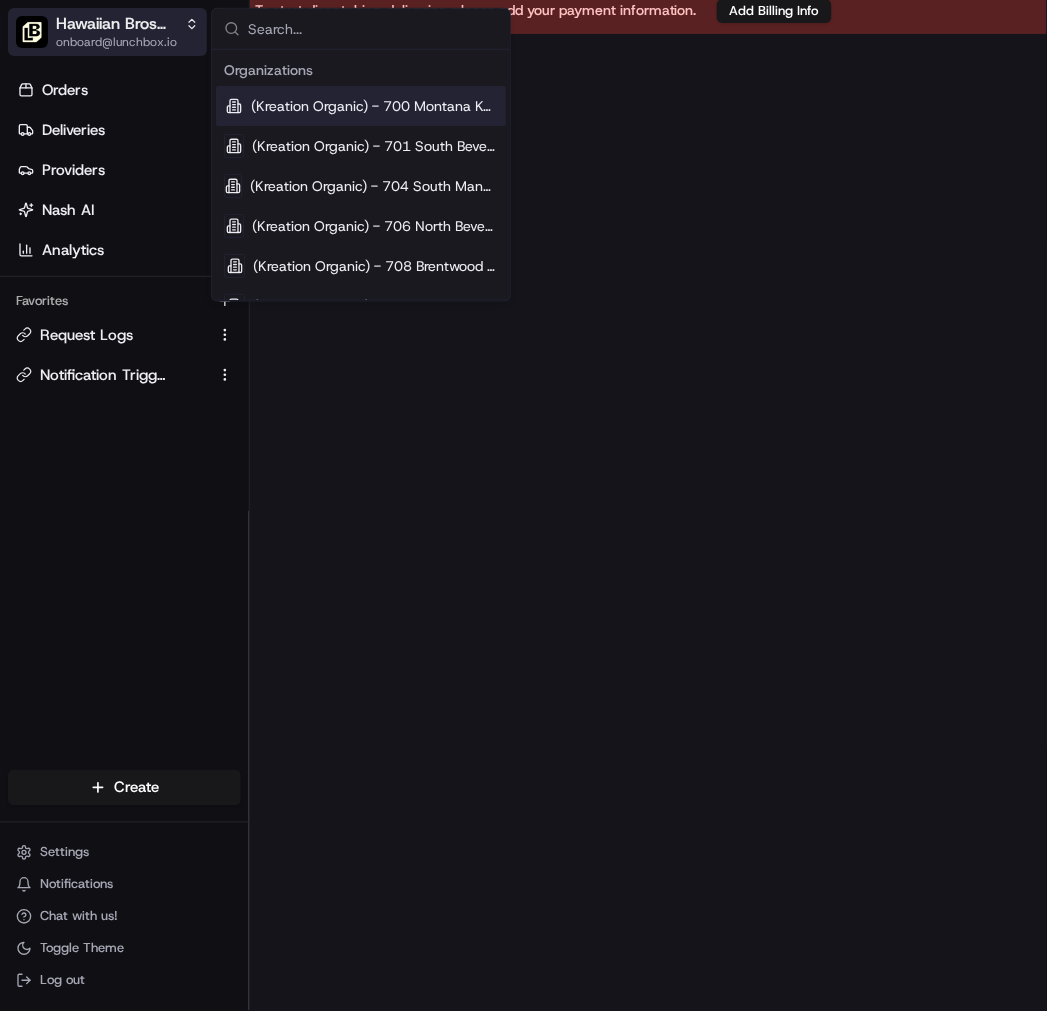 type on "Hawaiian Bros (Omaha_Dodge & 114th)" 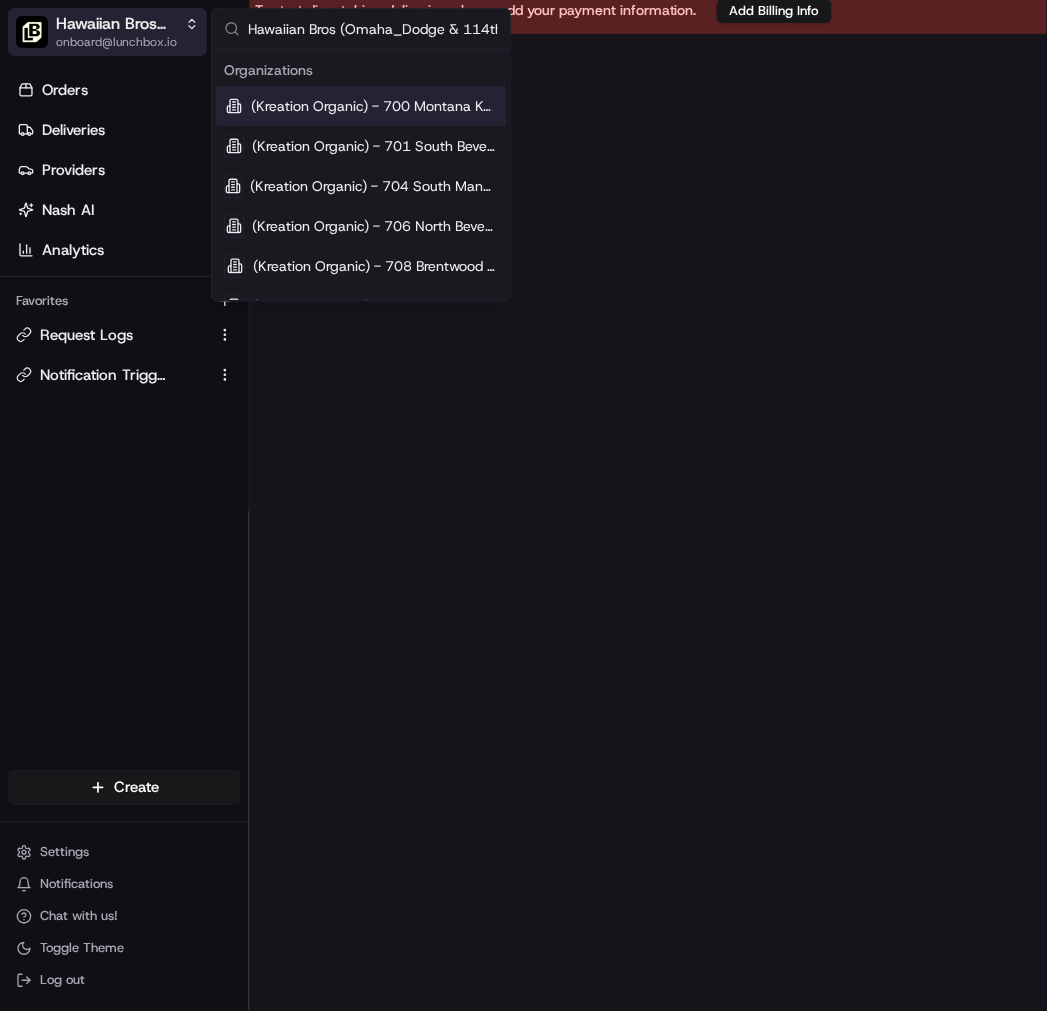 scroll, scrollTop: 0, scrollLeft: 11, axis: horizontal 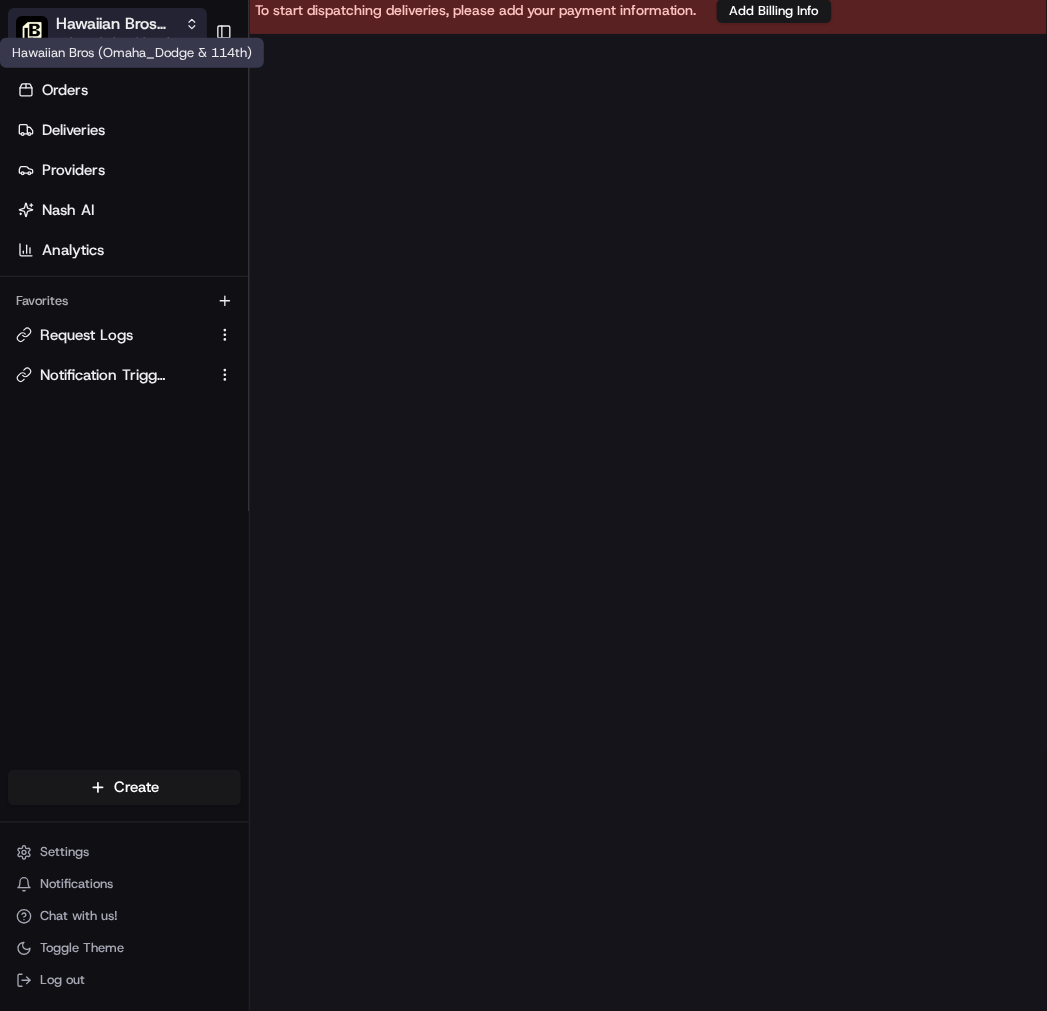 click on "Hawaiian Bros (Omaha_Dodge & 114th)" at bounding box center [116, 24] 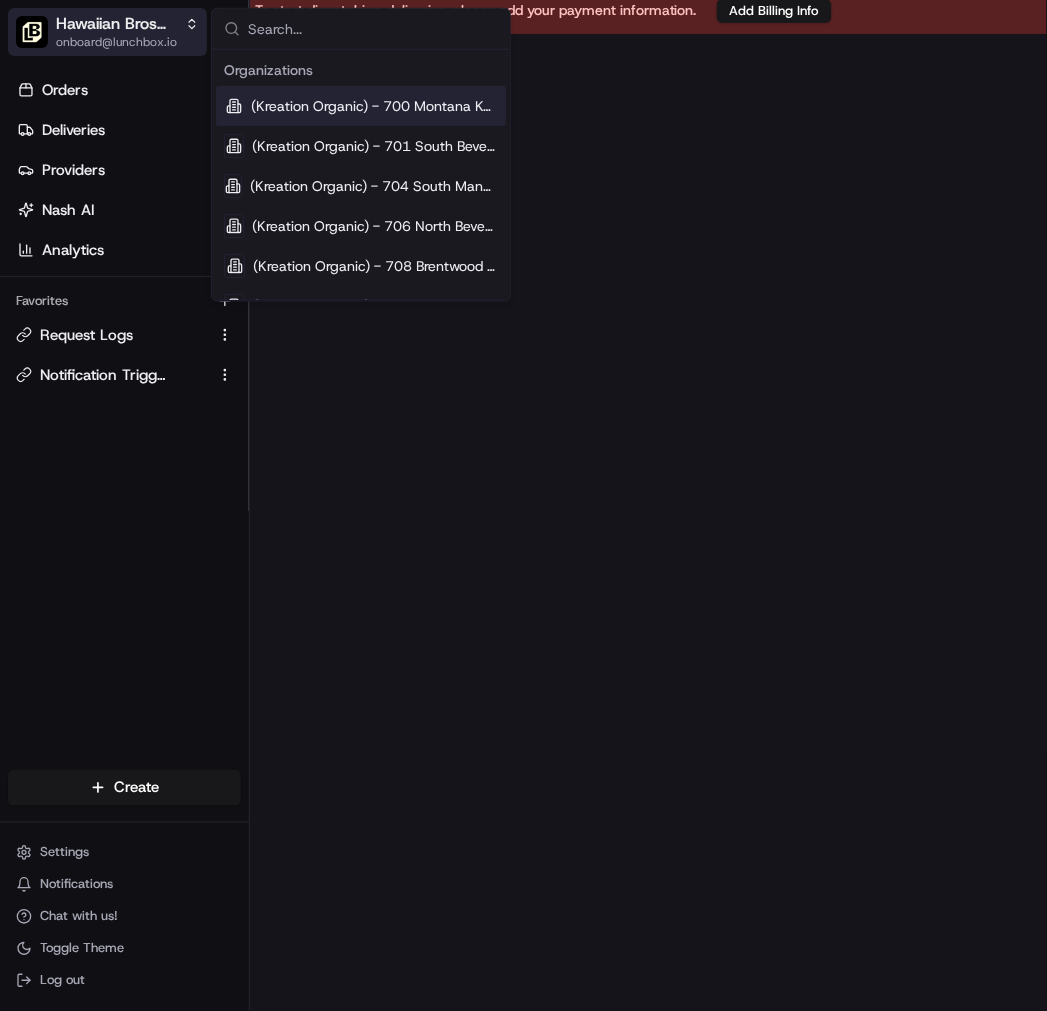 type on "Hawaiian Bros (South Loop)" 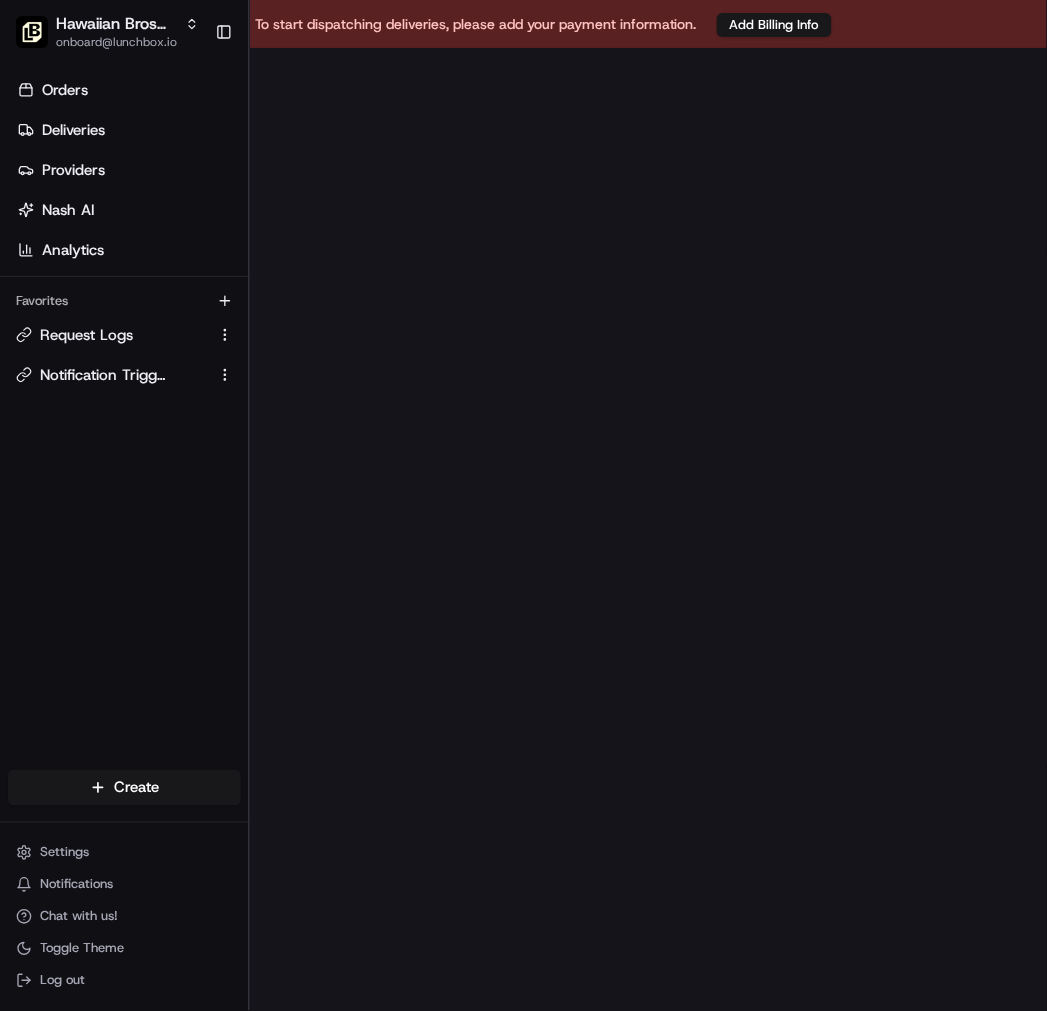 scroll, scrollTop: 14, scrollLeft: 0, axis: vertical 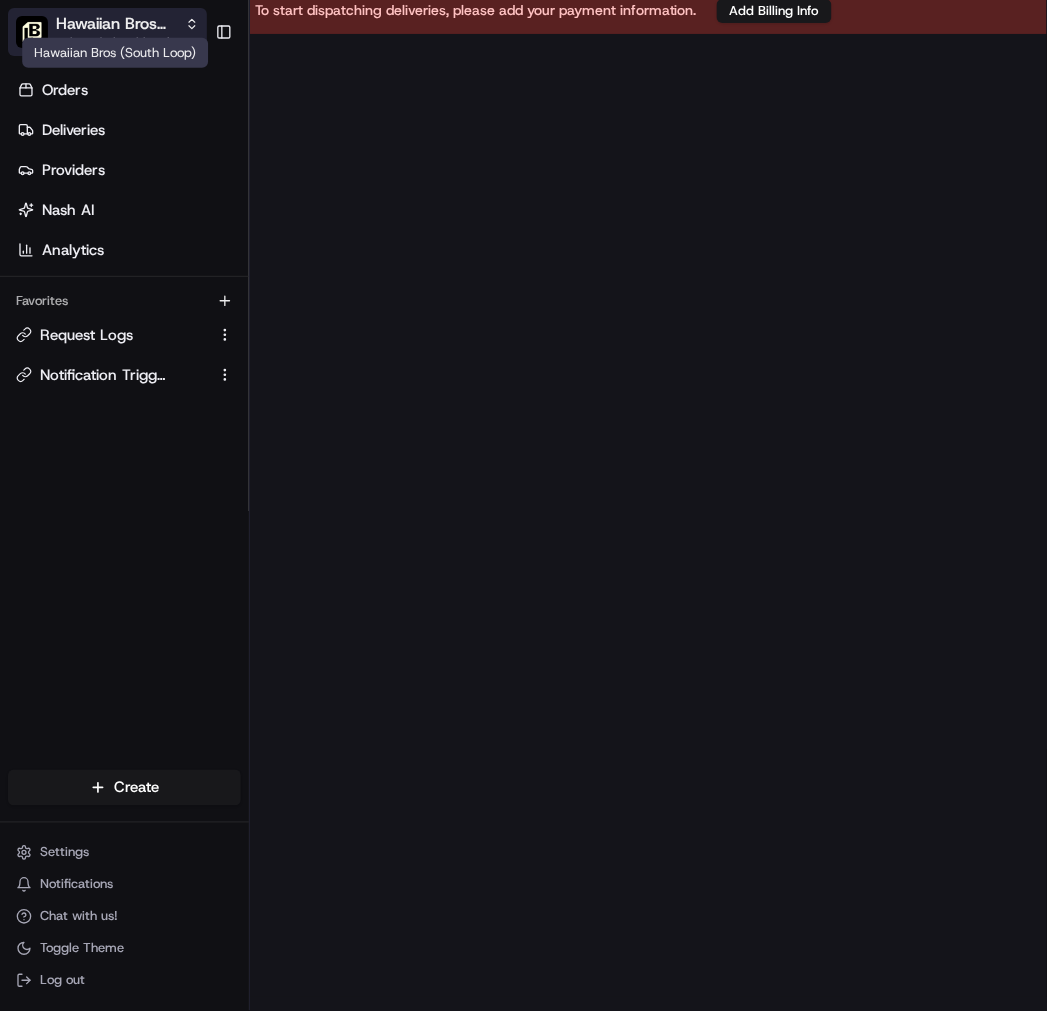 click on "Hawaiian Bros (South Loop)" at bounding box center (116, 24) 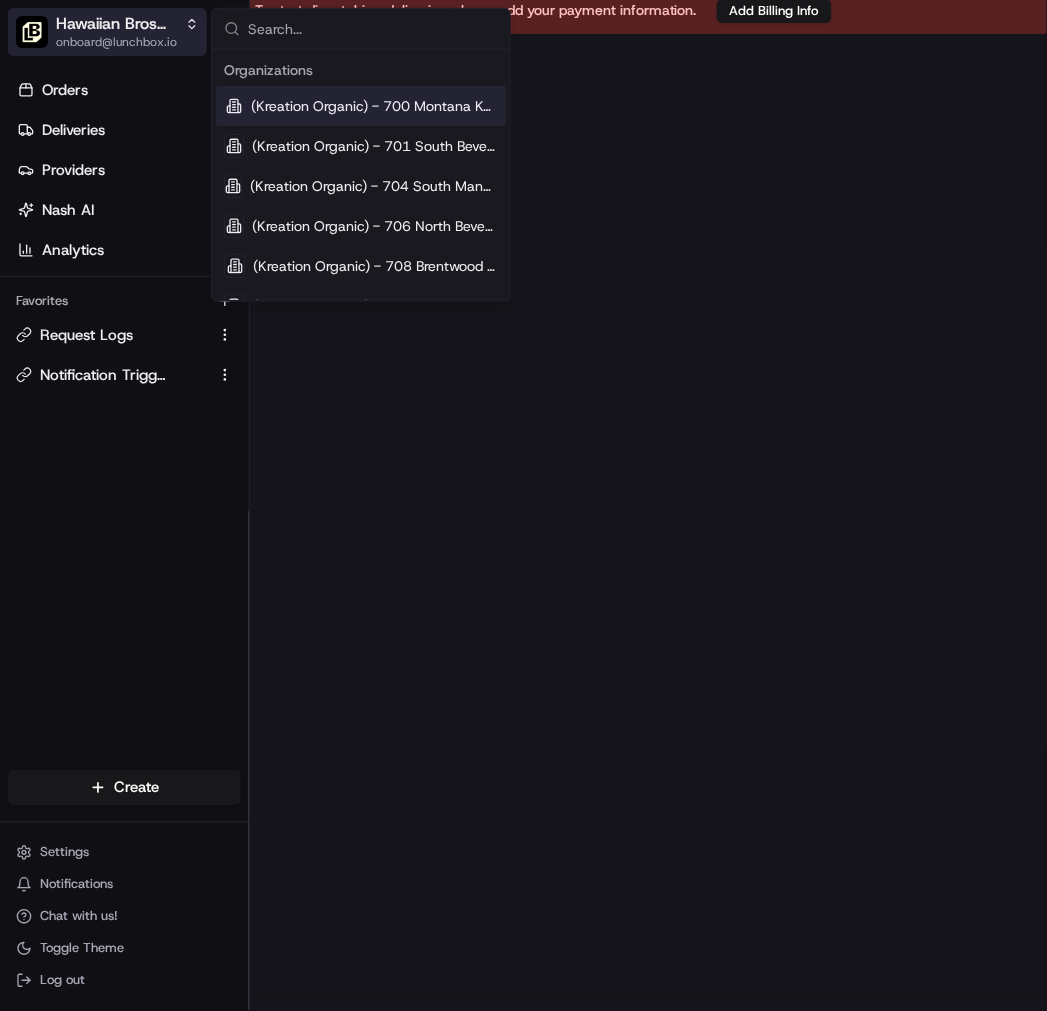 type on "Hawaiian Bros (DFH)" 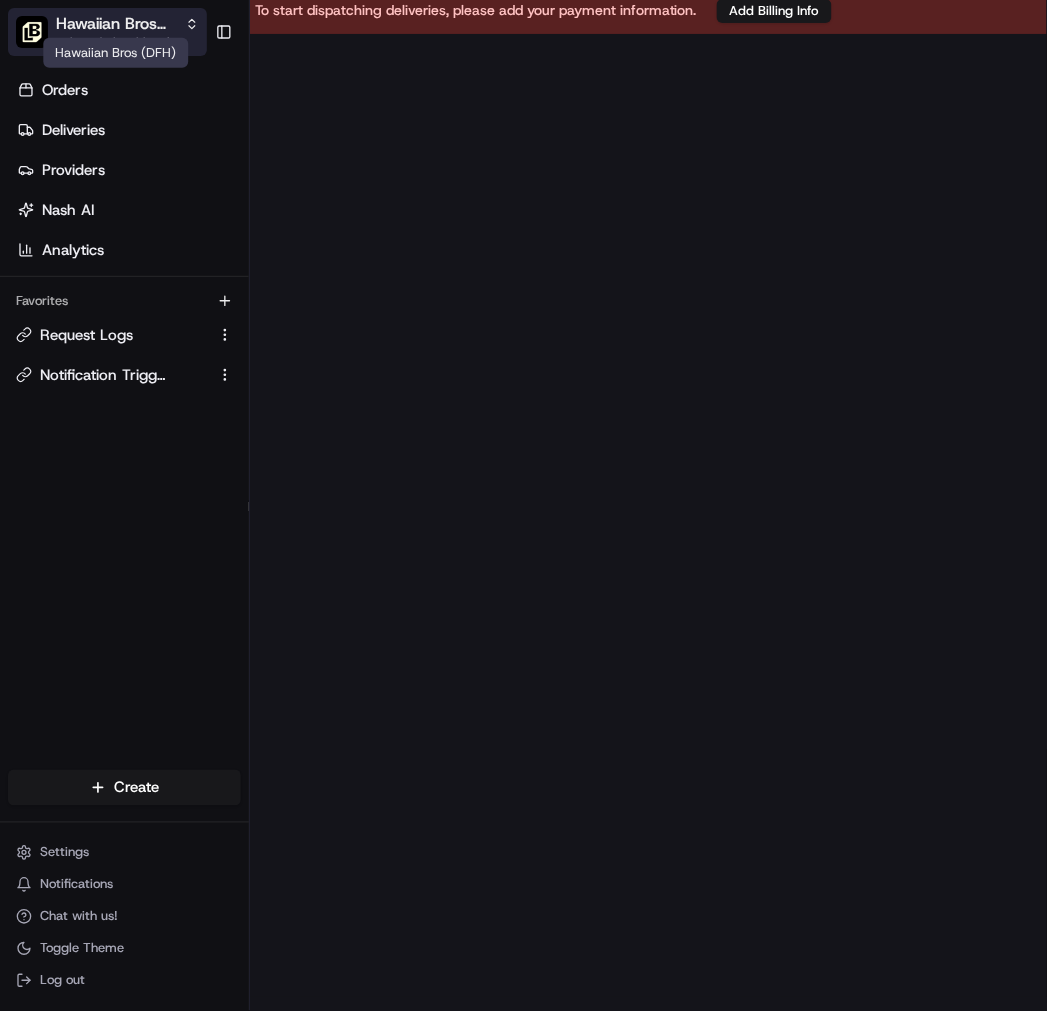click on "Hawaiian Bros (DFH)" at bounding box center [116, 24] 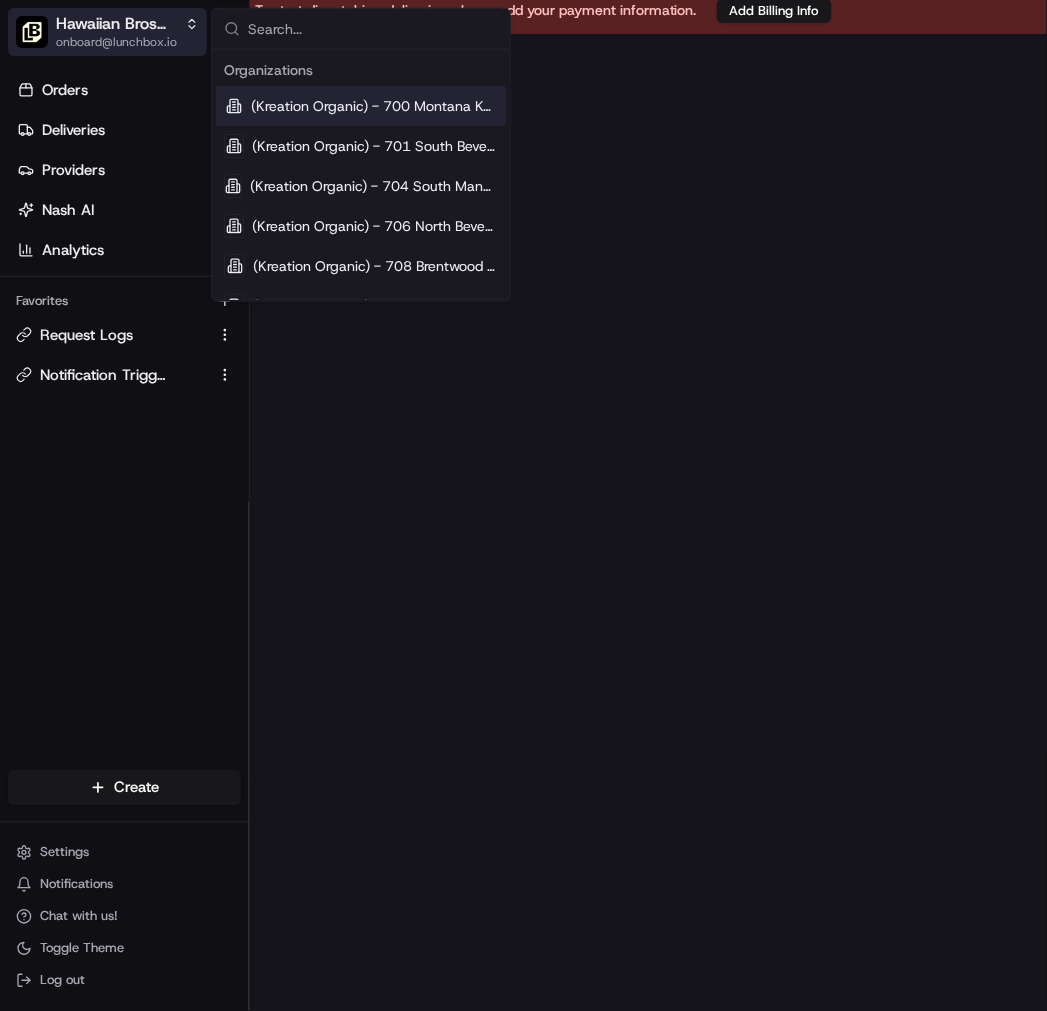 type on "Hawaiian Bros (Scottsdale_AZ_Shea Blvd)" 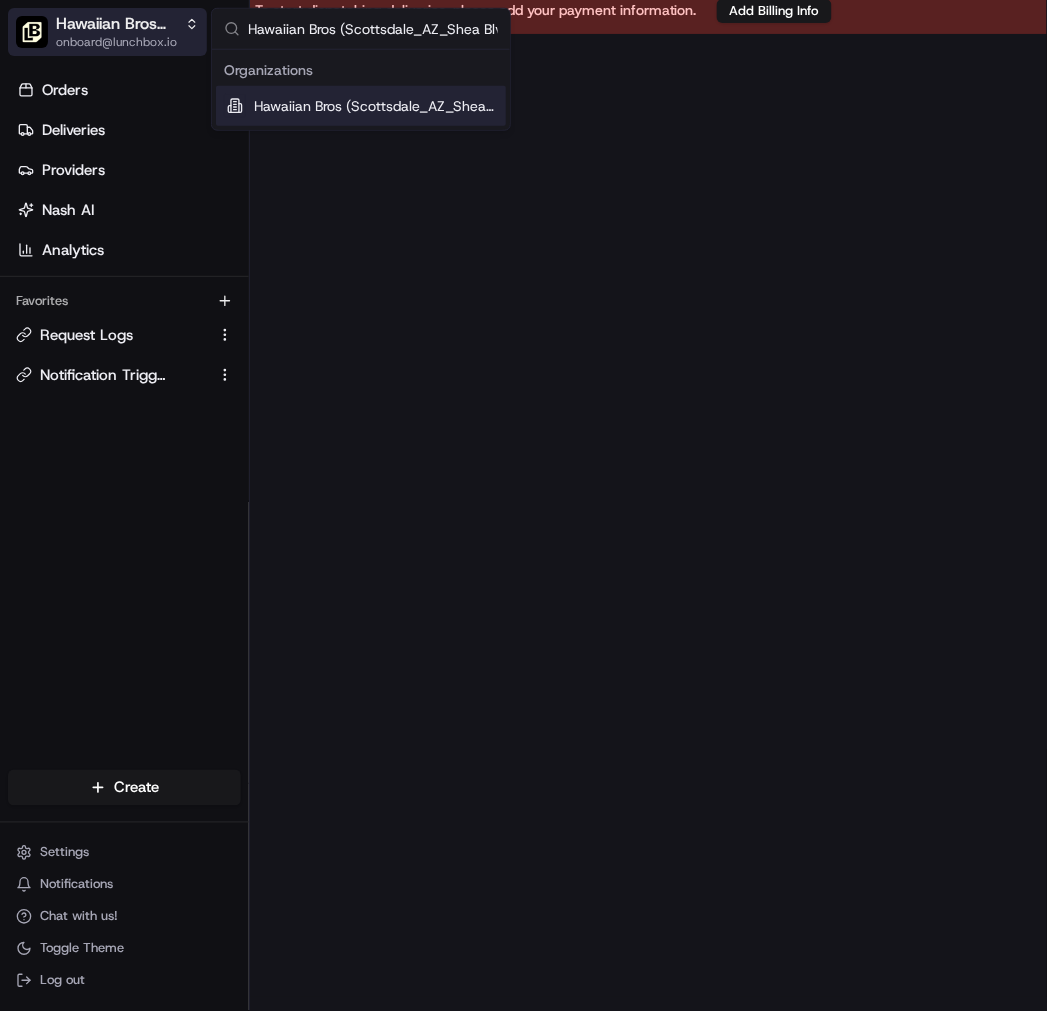 scroll, scrollTop: 0, scrollLeft: 18, axis: horizontal 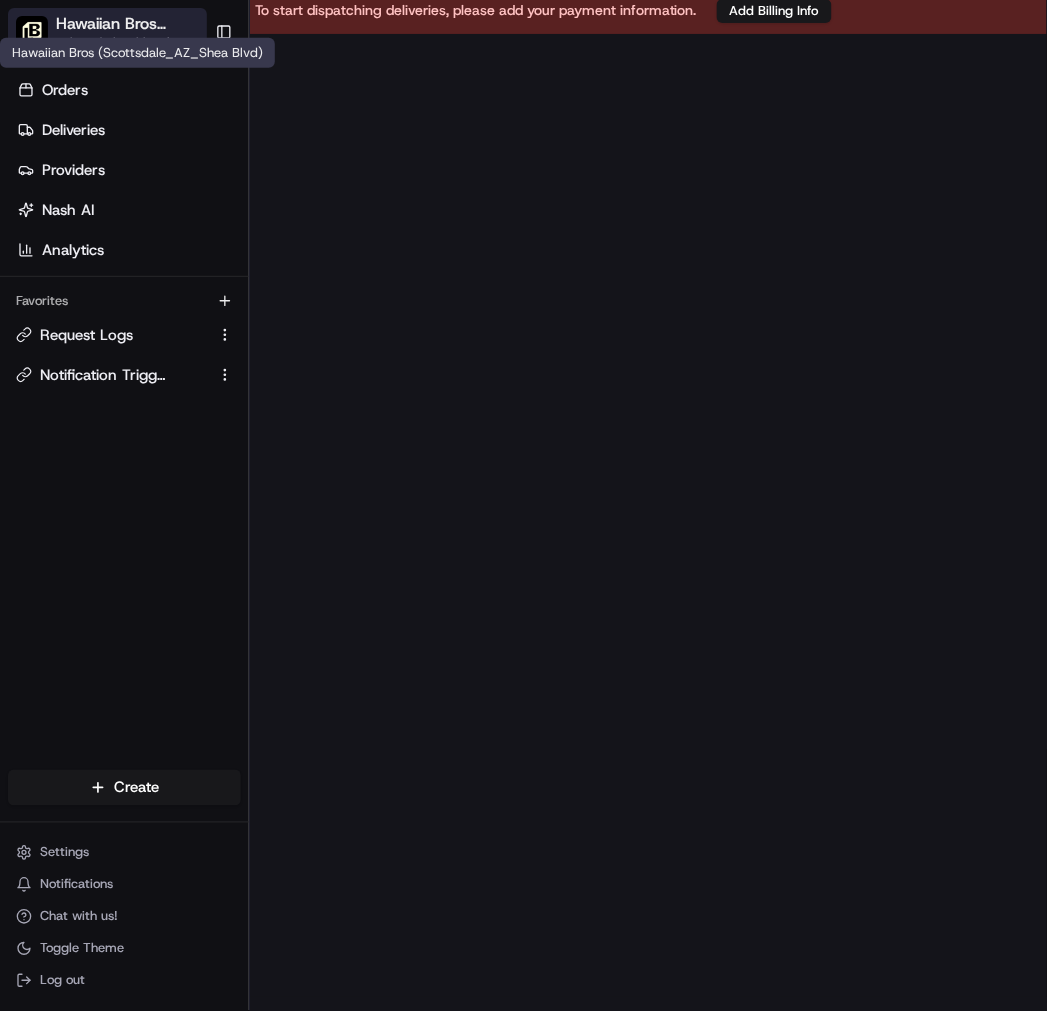click on "Hawaiian Bros (Scottsdale_AZ_Shea Blvd)" at bounding box center (137, 24) 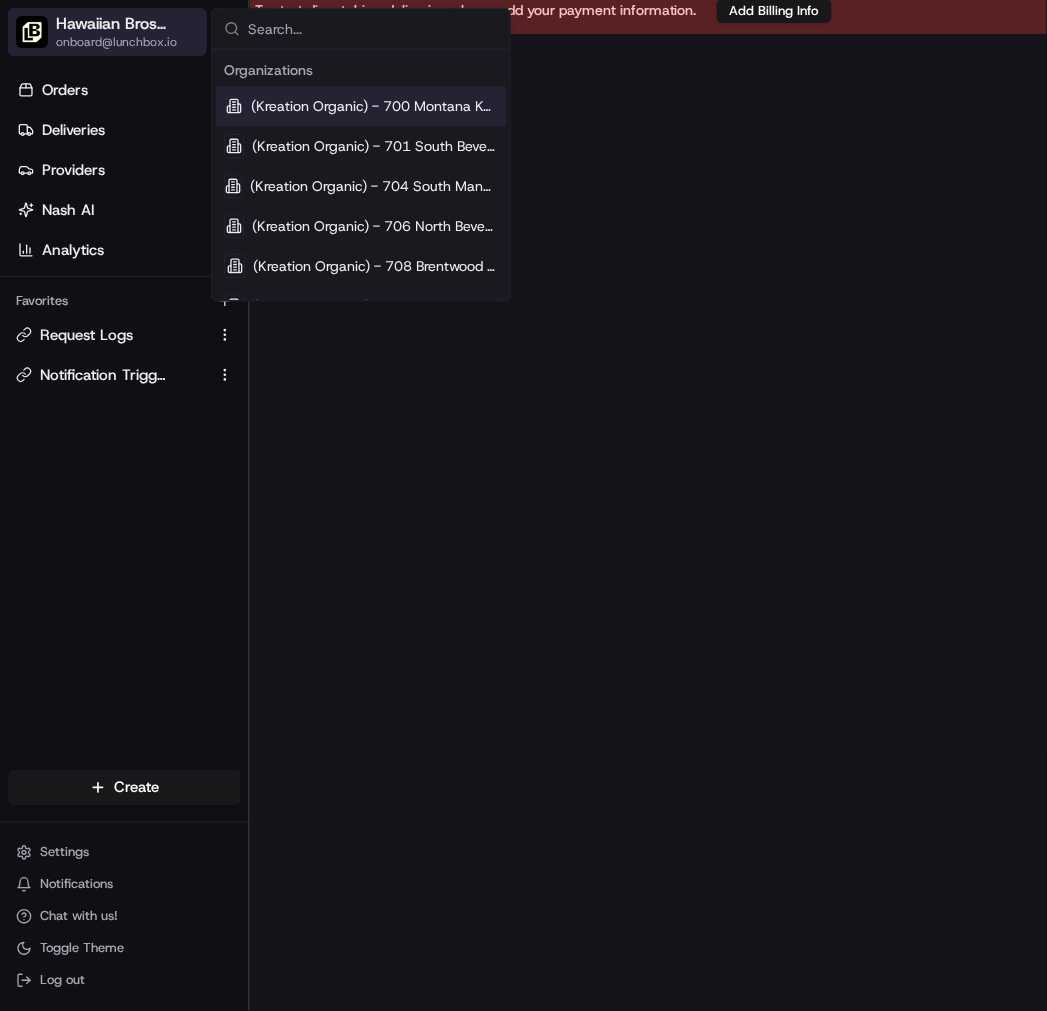 type on "Hawaiian Bros (Tempe_Rural Rd)" 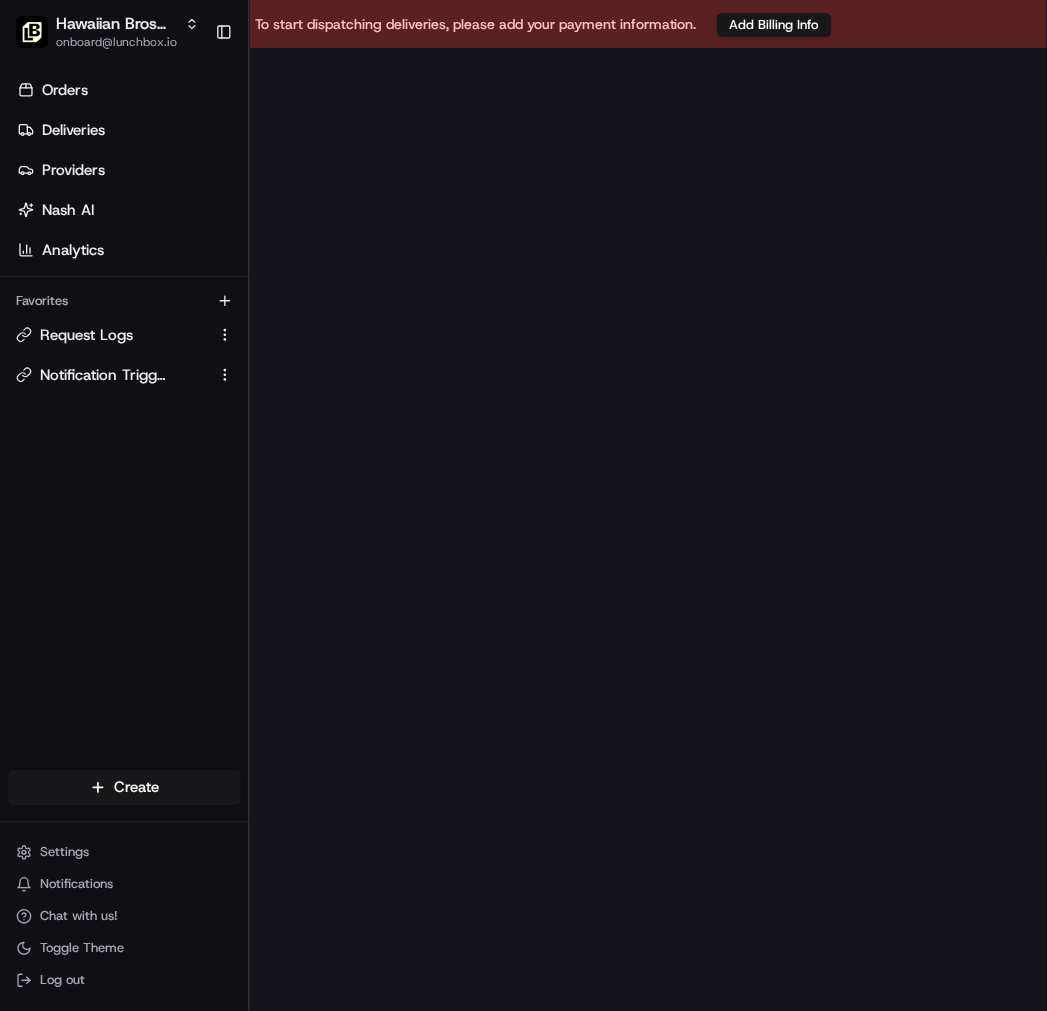 scroll, scrollTop: 14, scrollLeft: 0, axis: vertical 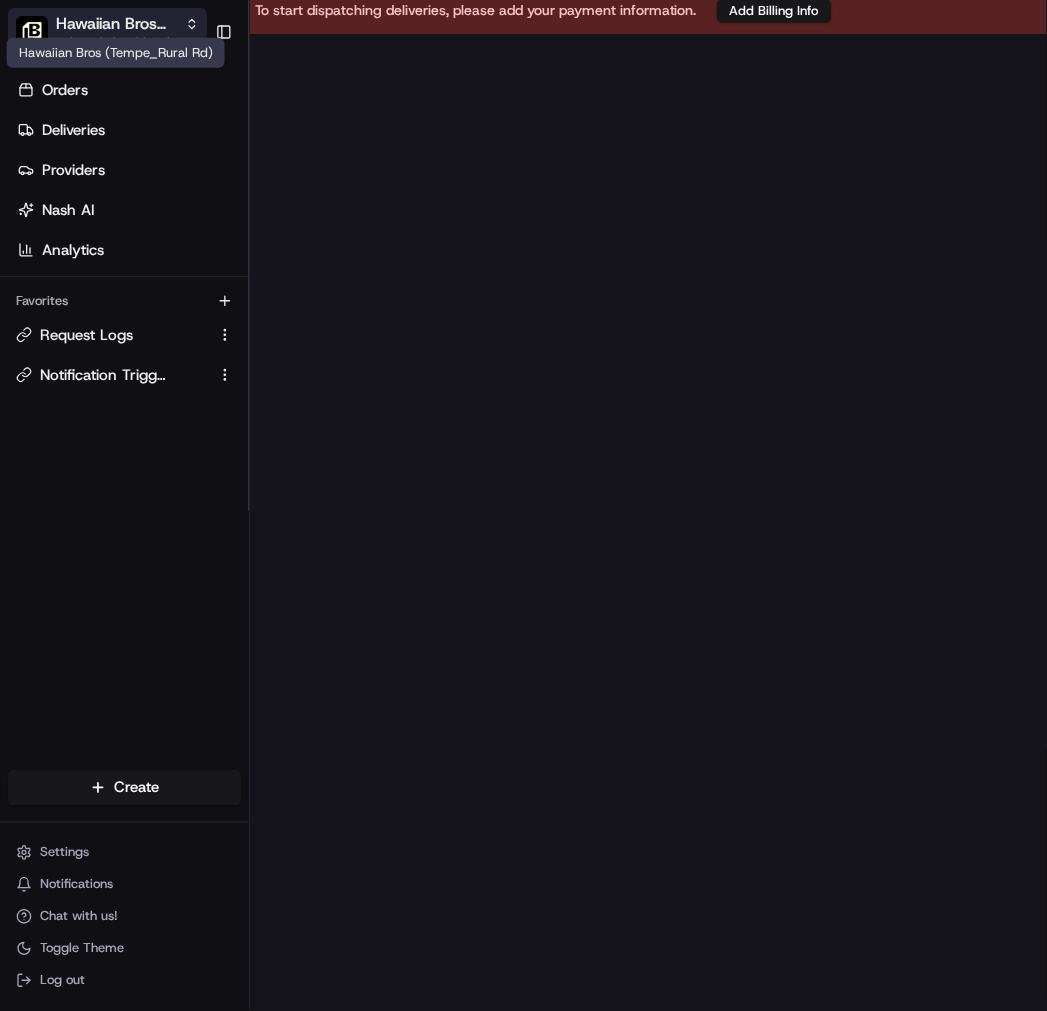 click on "Hawaiian Bros (Tempe_Rural Rd)" at bounding box center (116, 24) 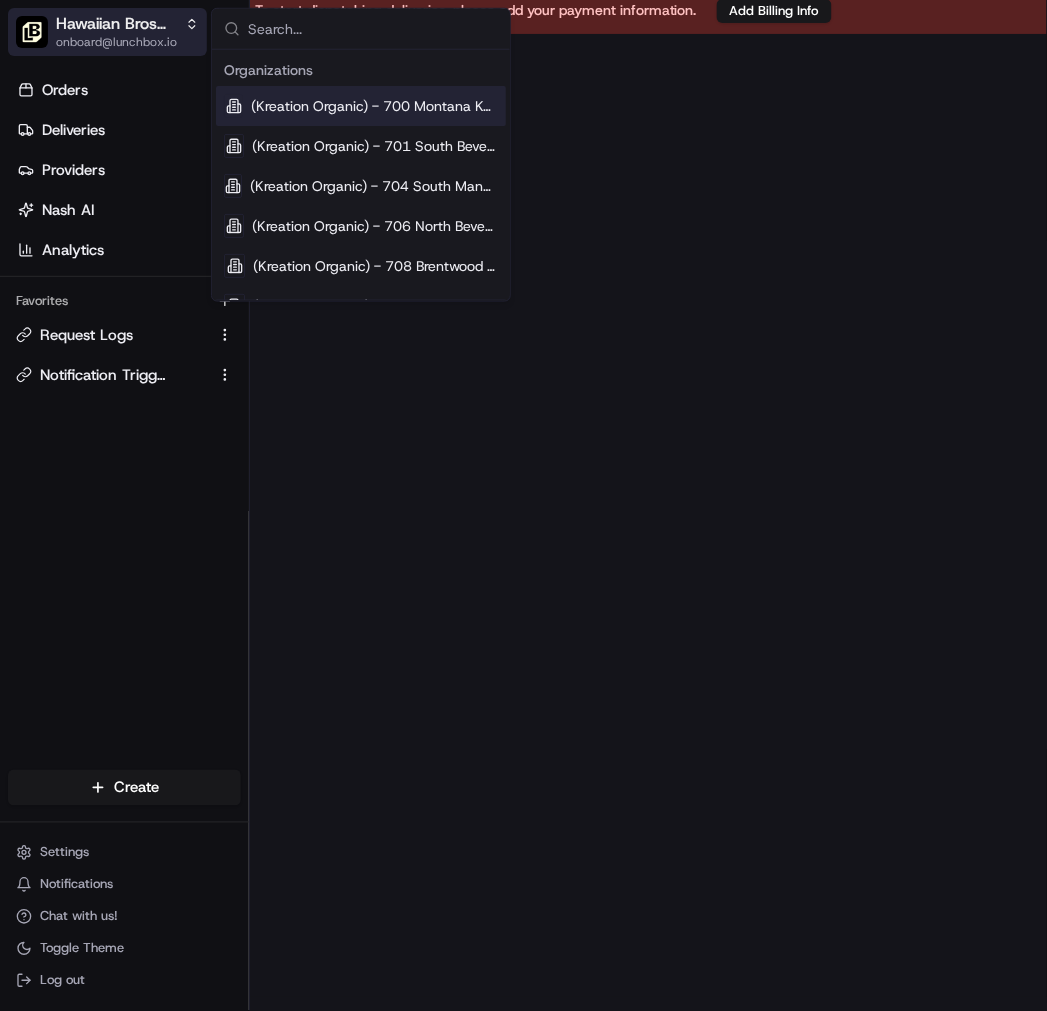 type on "Hawaiian Bros (Blodgett)" 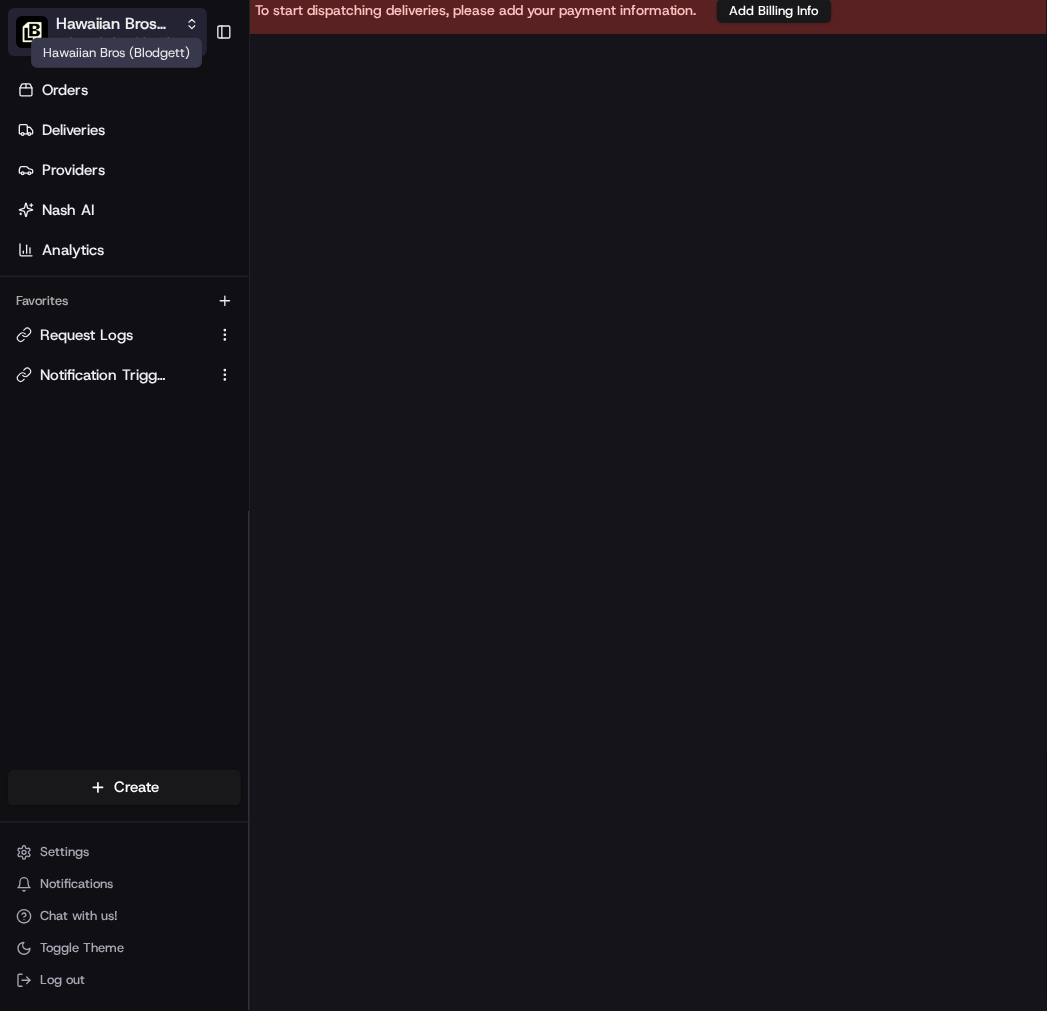 click on "Hawaiian Bros (Blodgett)" at bounding box center (116, 24) 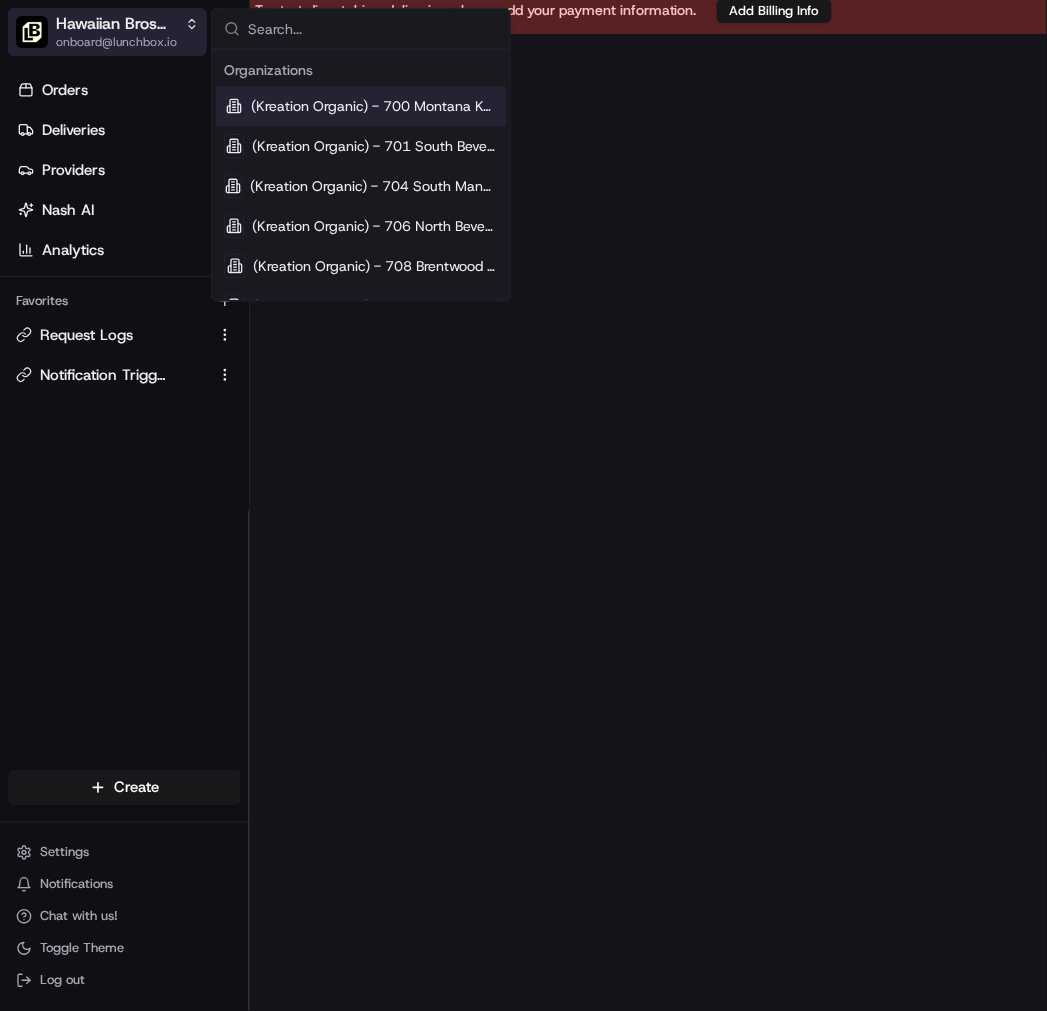 type on "Hawaiian Bros (City Circle Eats)" 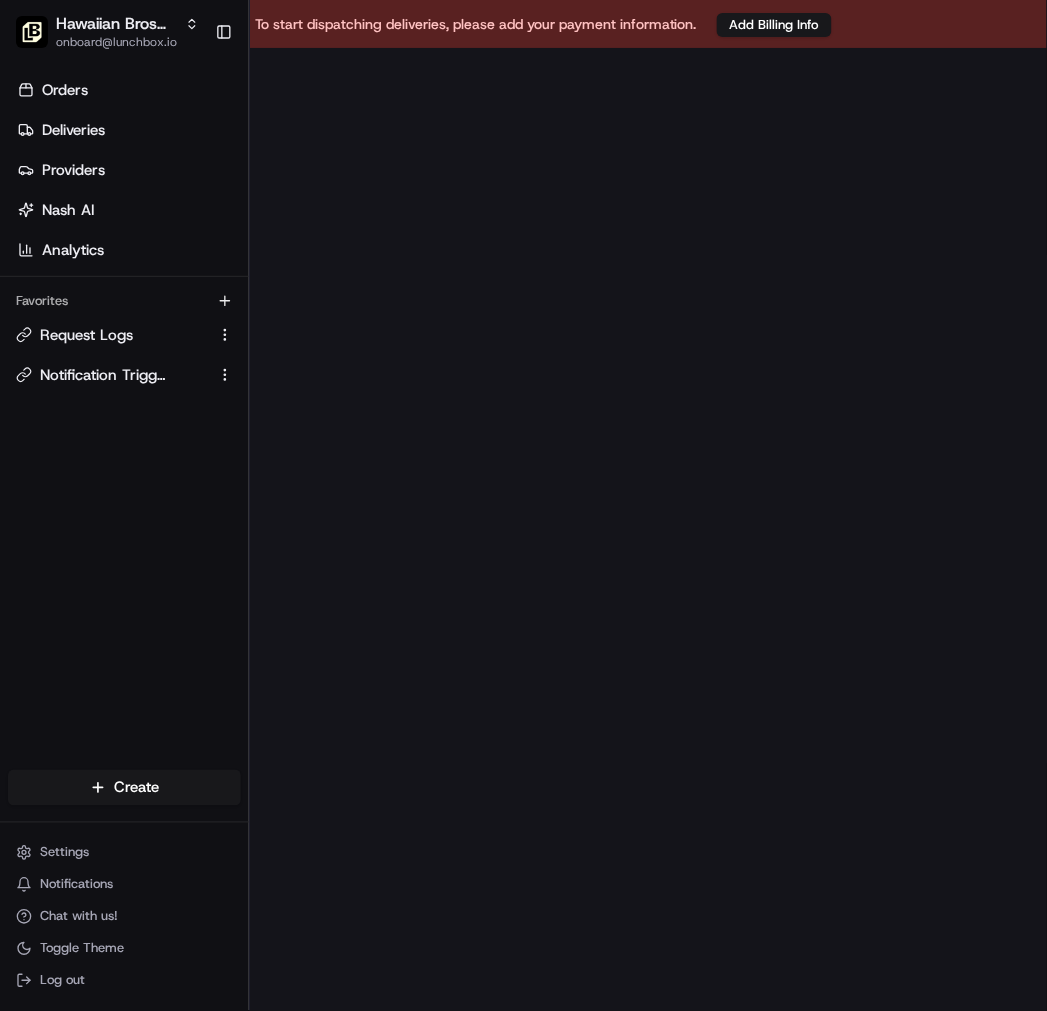 scroll, scrollTop: 14, scrollLeft: 0, axis: vertical 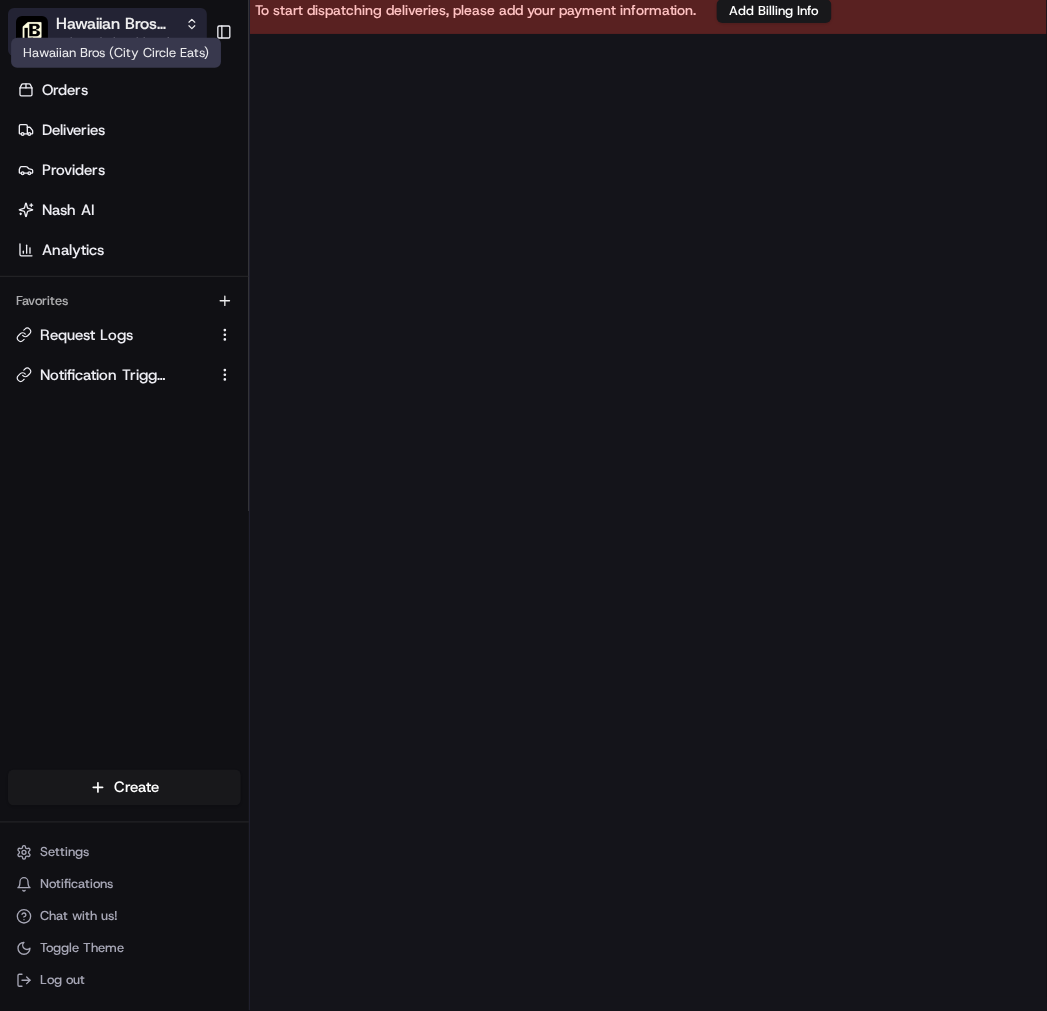 click on "Hawaiian Bros (City Circle Eats)" at bounding box center [116, 24] 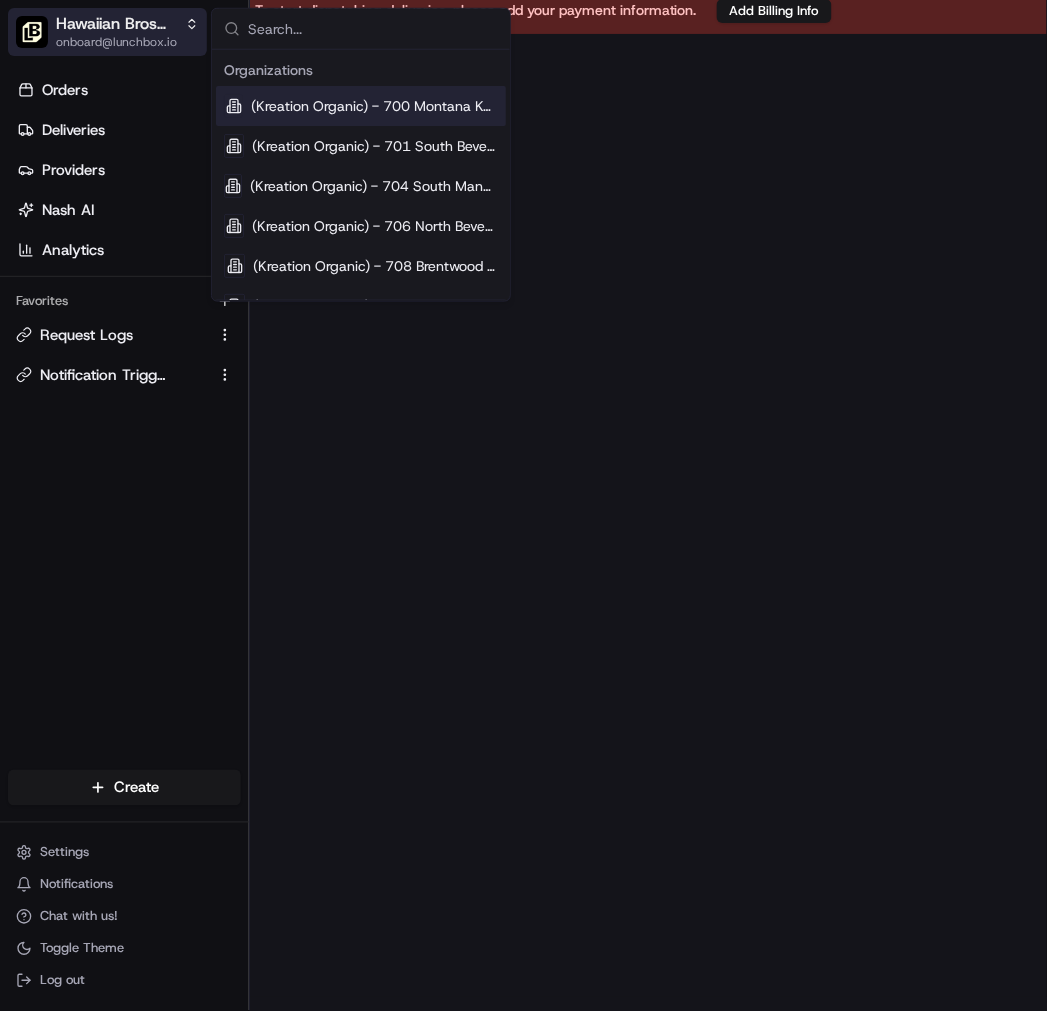 type on "Hawaiian Bros (Glenwood_IL)" 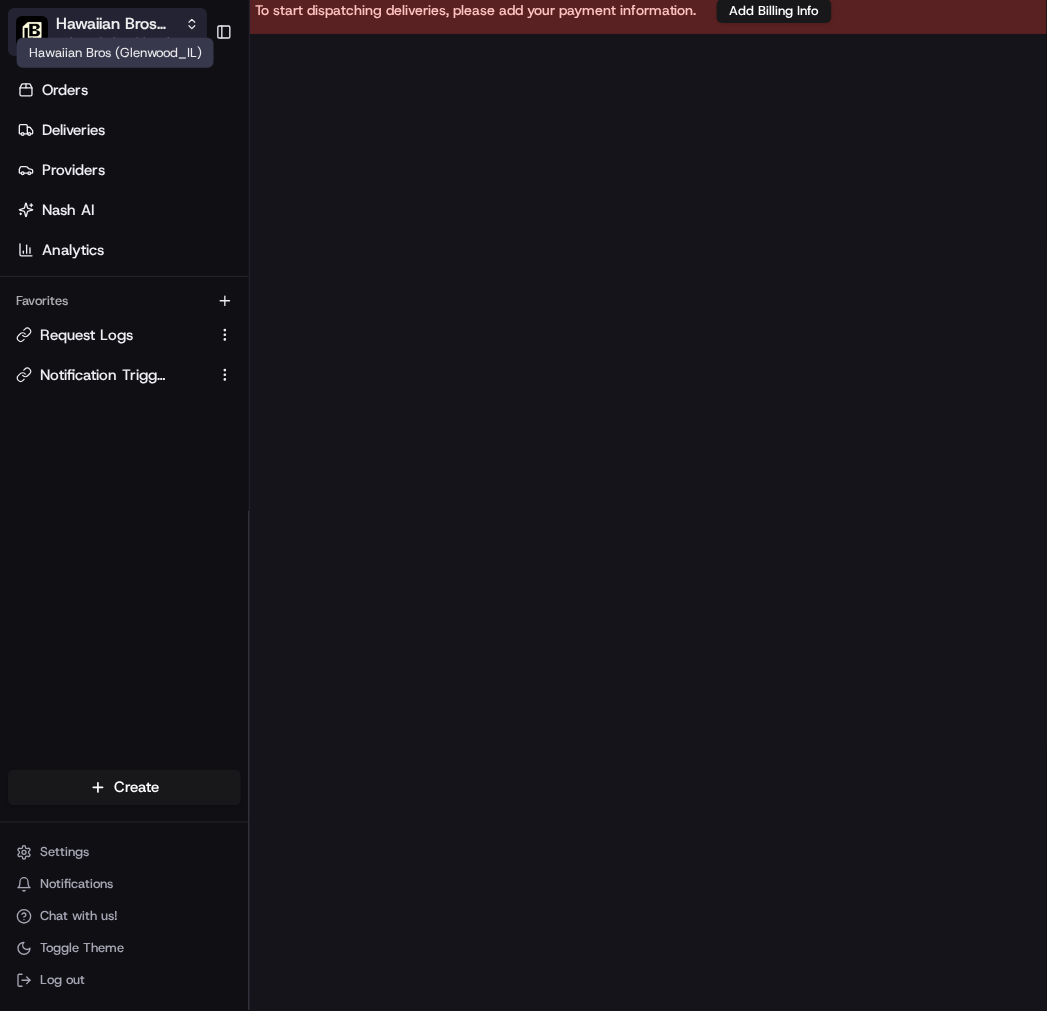 click on "Hawaiian Bros (Glenwood_IL)" at bounding box center (116, 24) 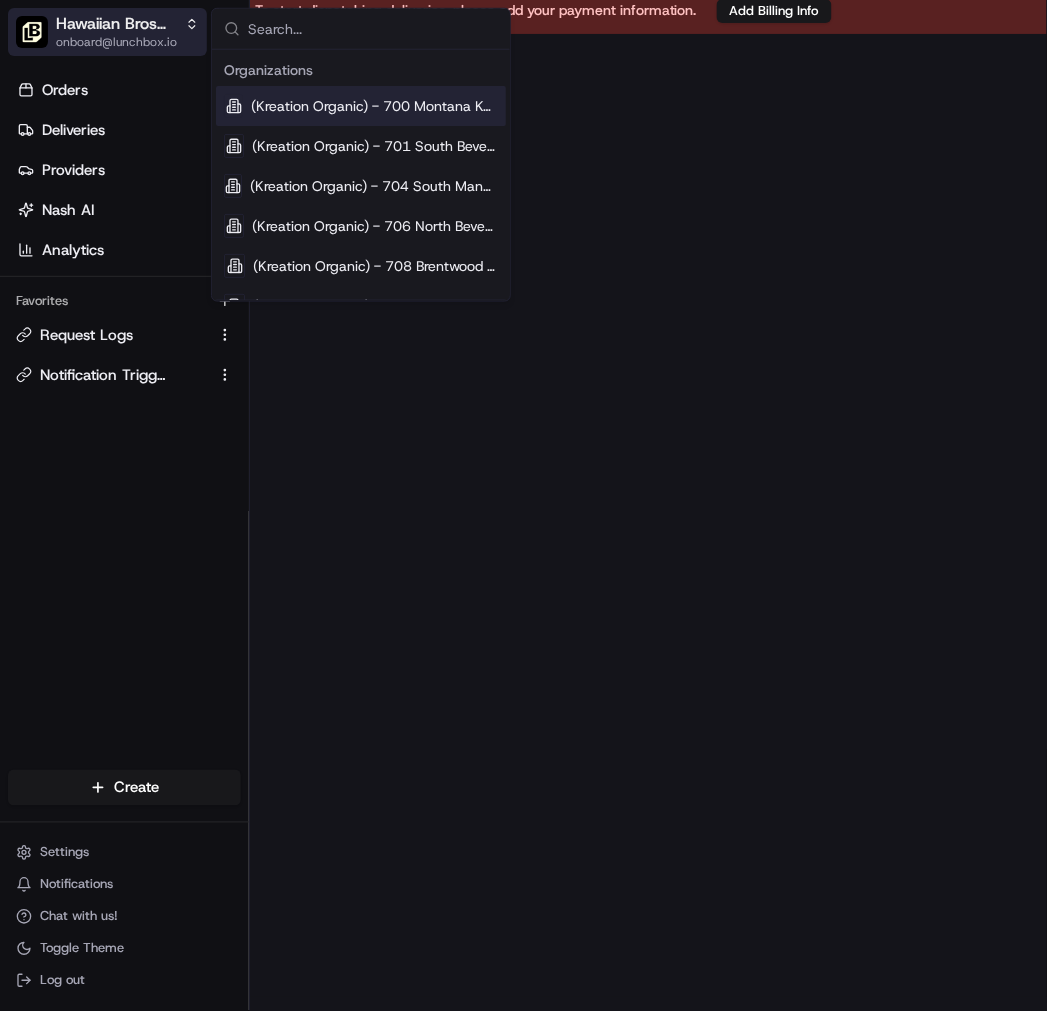 type on "Hawaiian Bros (Las Vegas_NV_Craig and Rancho)" 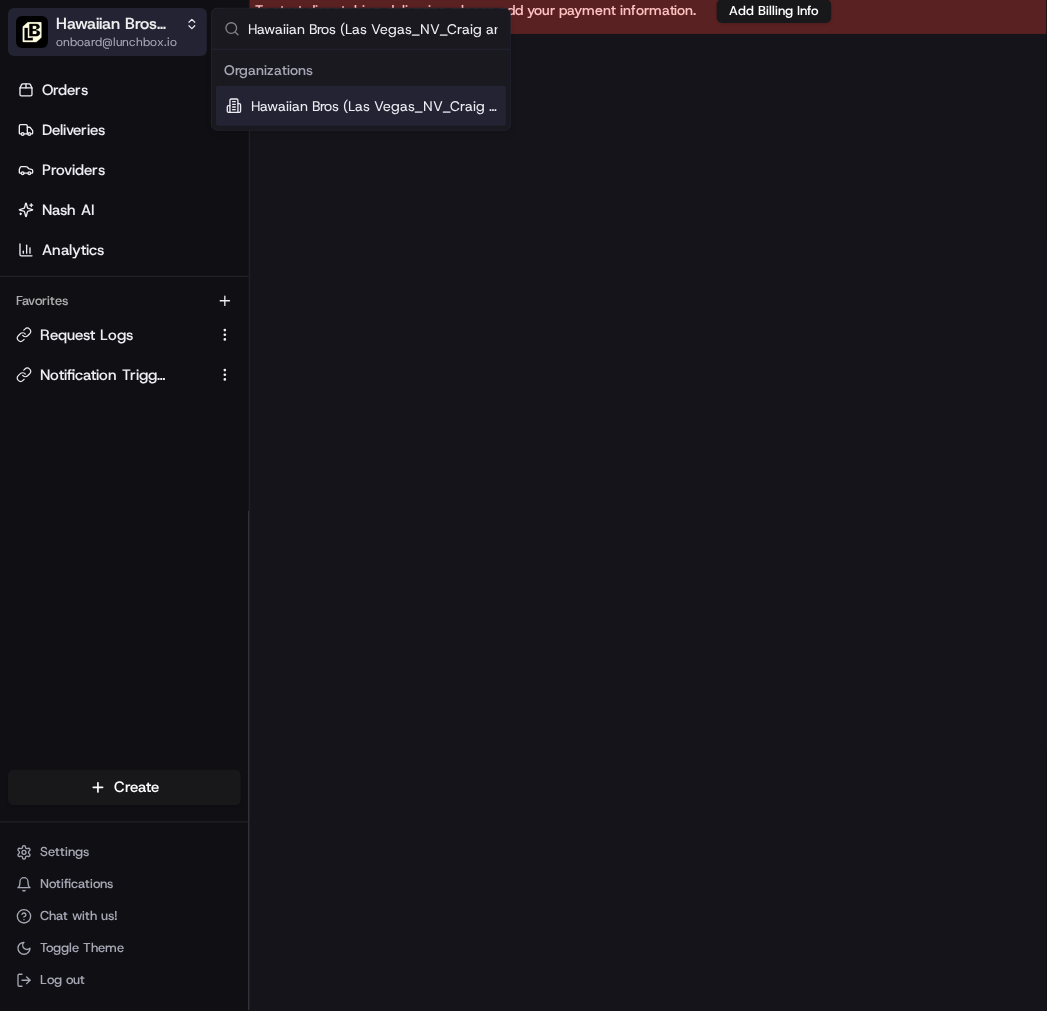 scroll, scrollTop: 0, scrollLeft: 70, axis: horizontal 